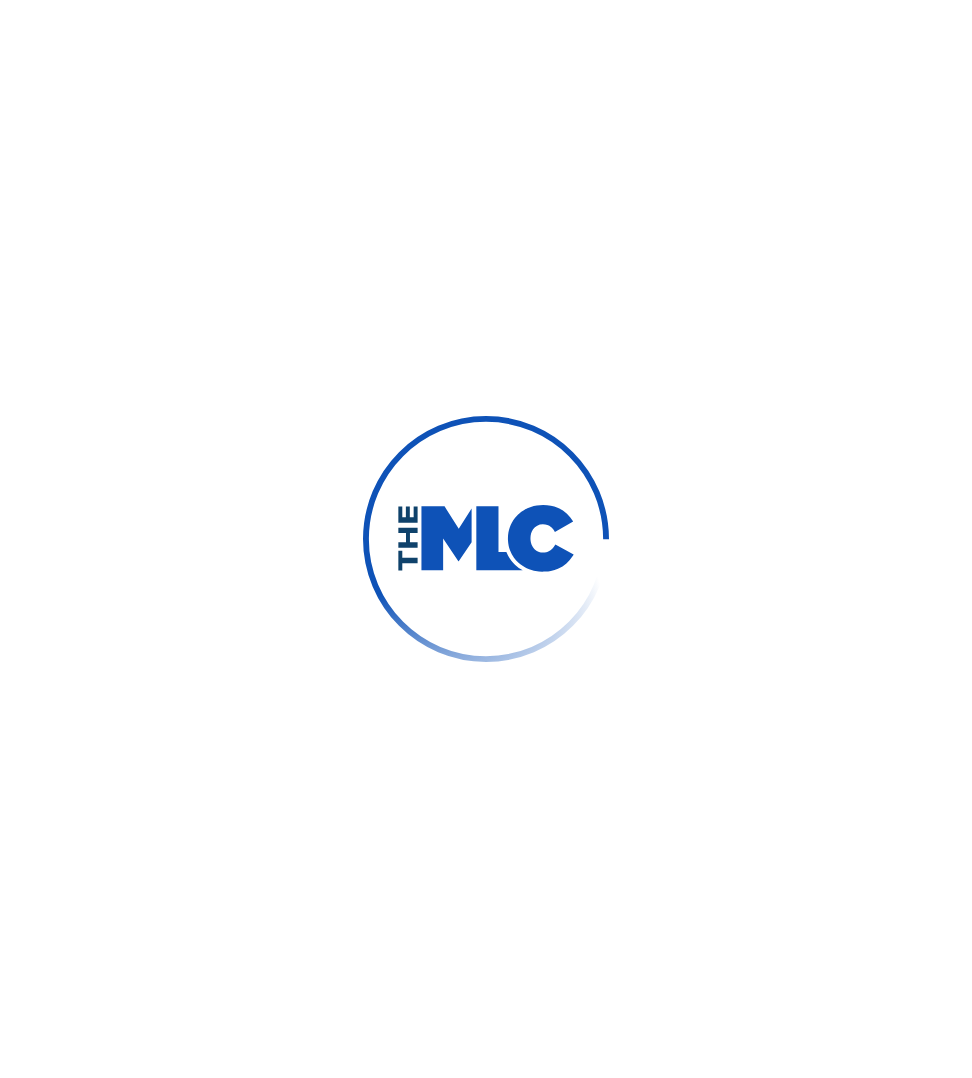 scroll, scrollTop: 0, scrollLeft: 0, axis: both 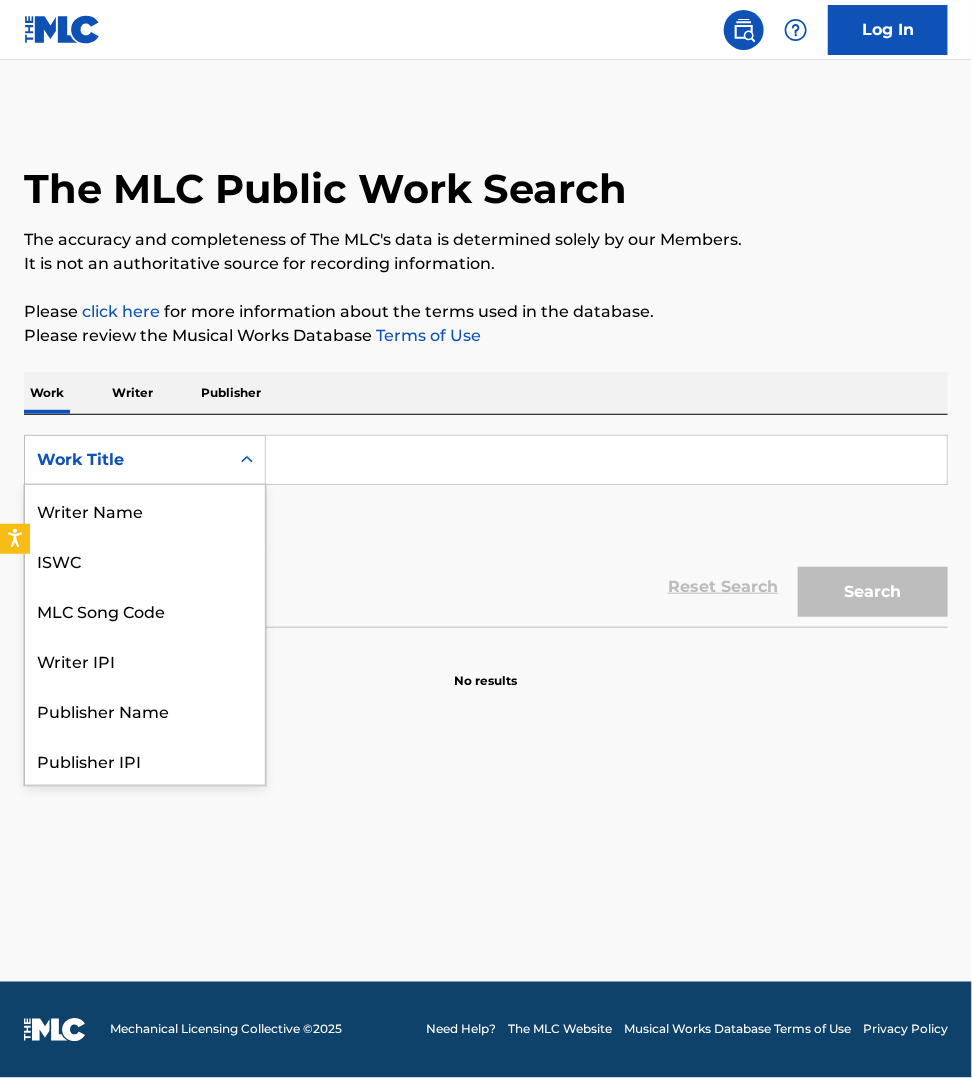 click on "Work Title" at bounding box center (127, 460) 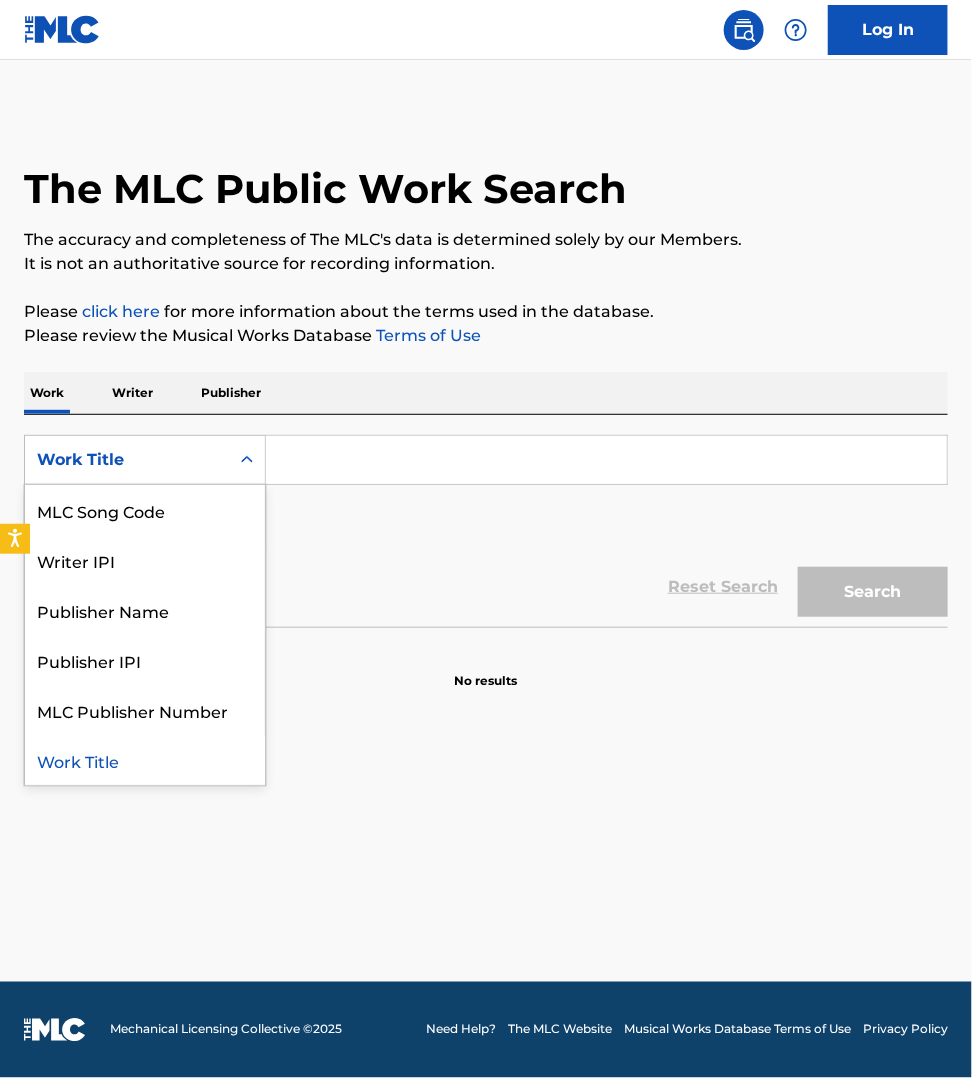 click on "MLC Song Code" at bounding box center (145, 510) 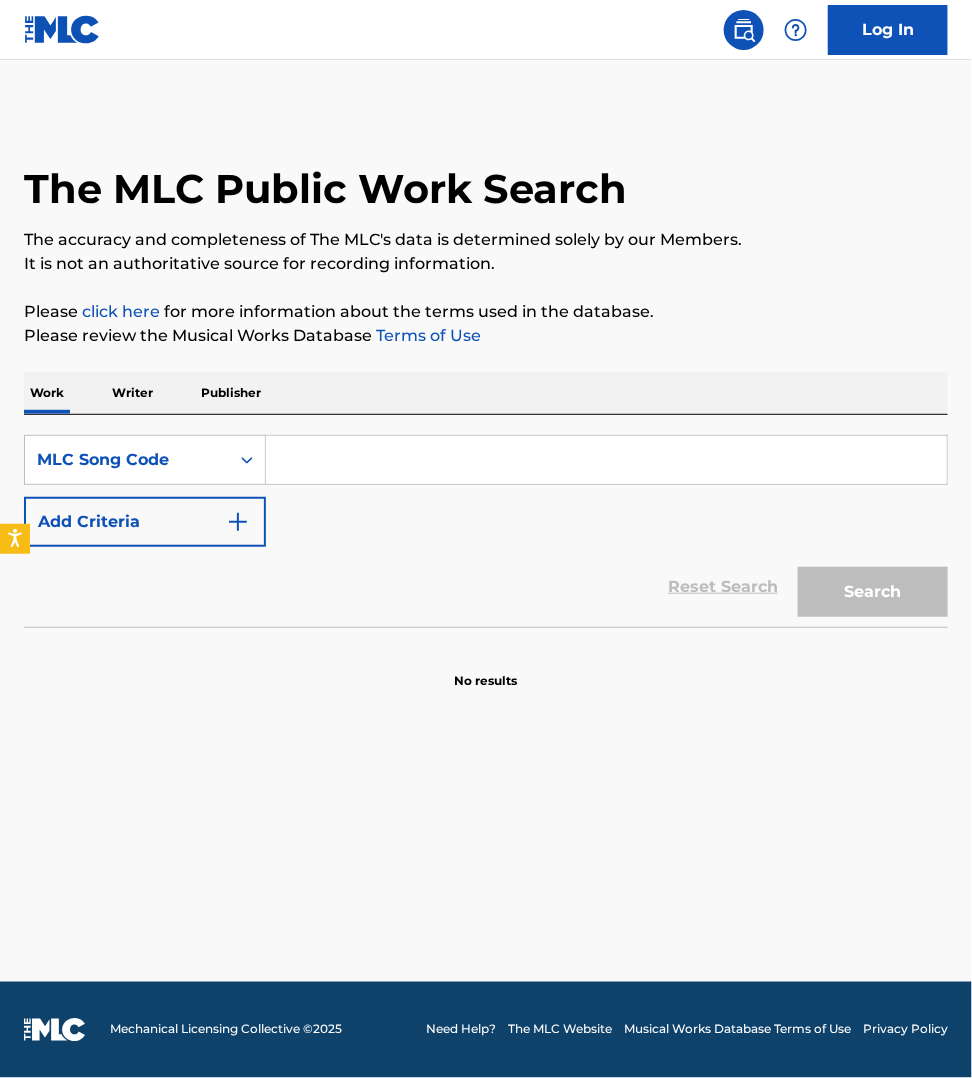 click at bounding box center [606, 460] 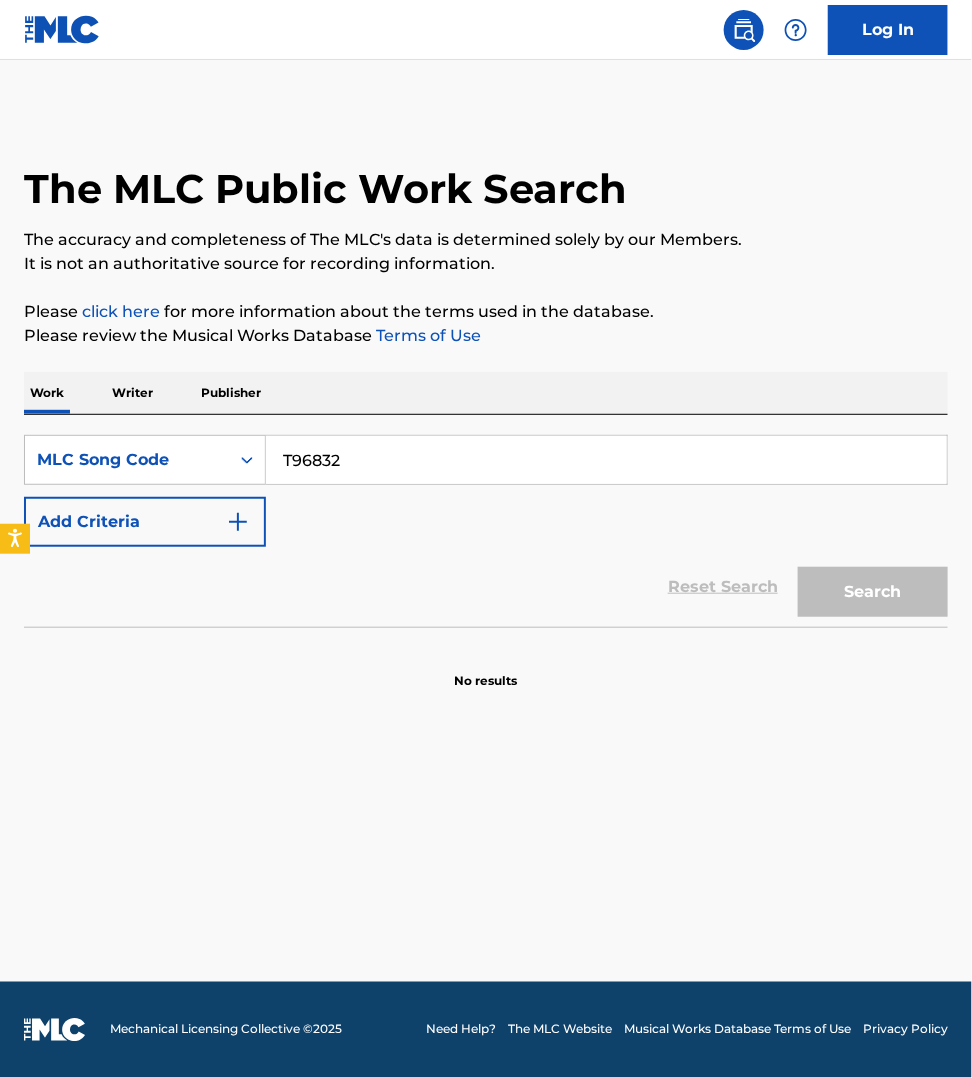 type on "T96832" 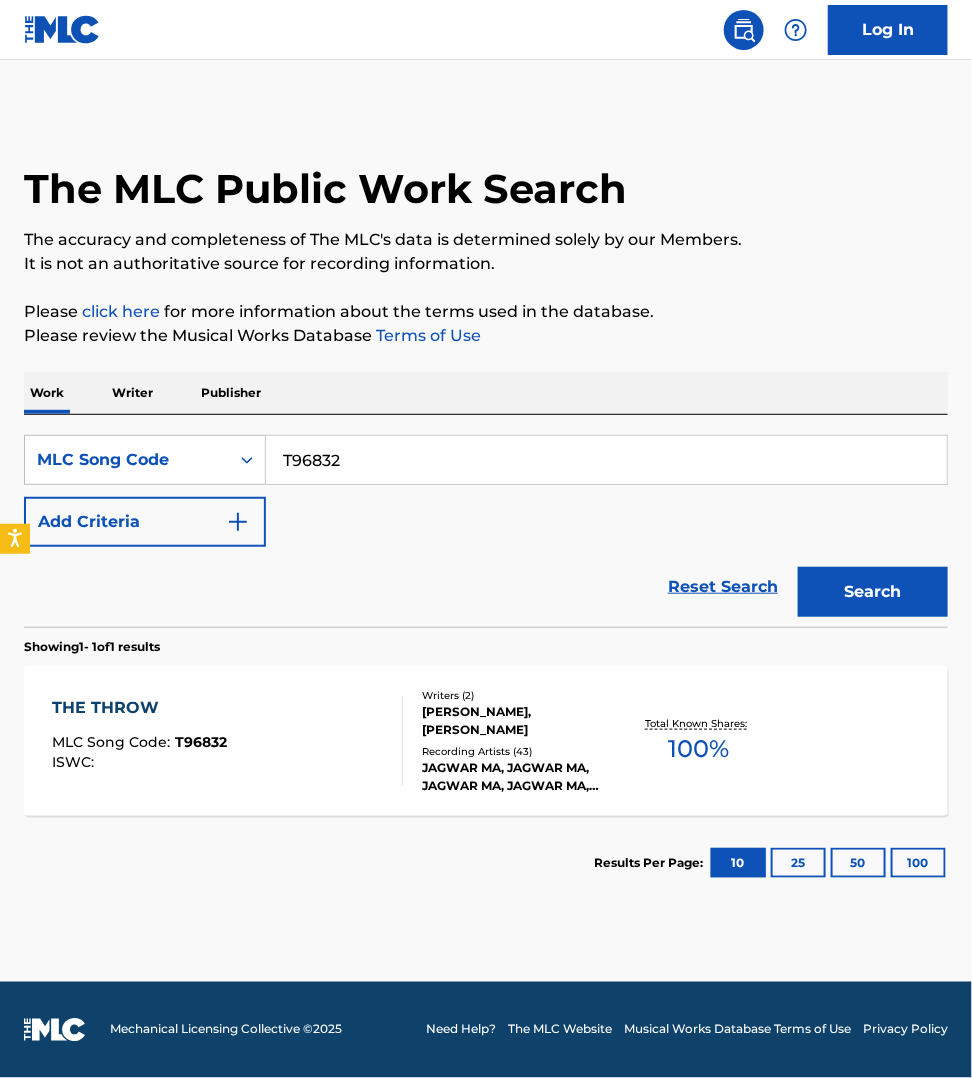 click on "THE THROW MLC Song Code : T96832 ISWC :" at bounding box center (227, 741) 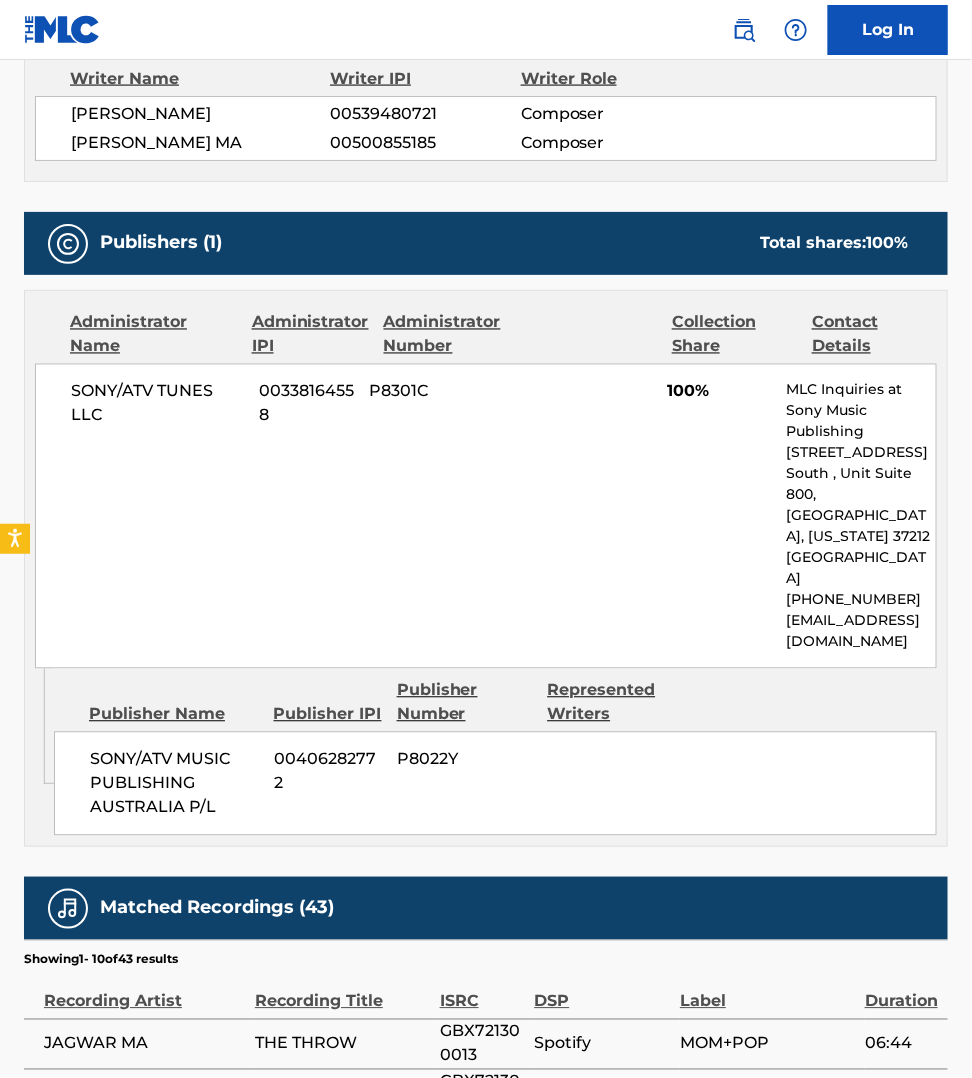 scroll, scrollTop: 750, scrollLeft: 0, axis: vertical 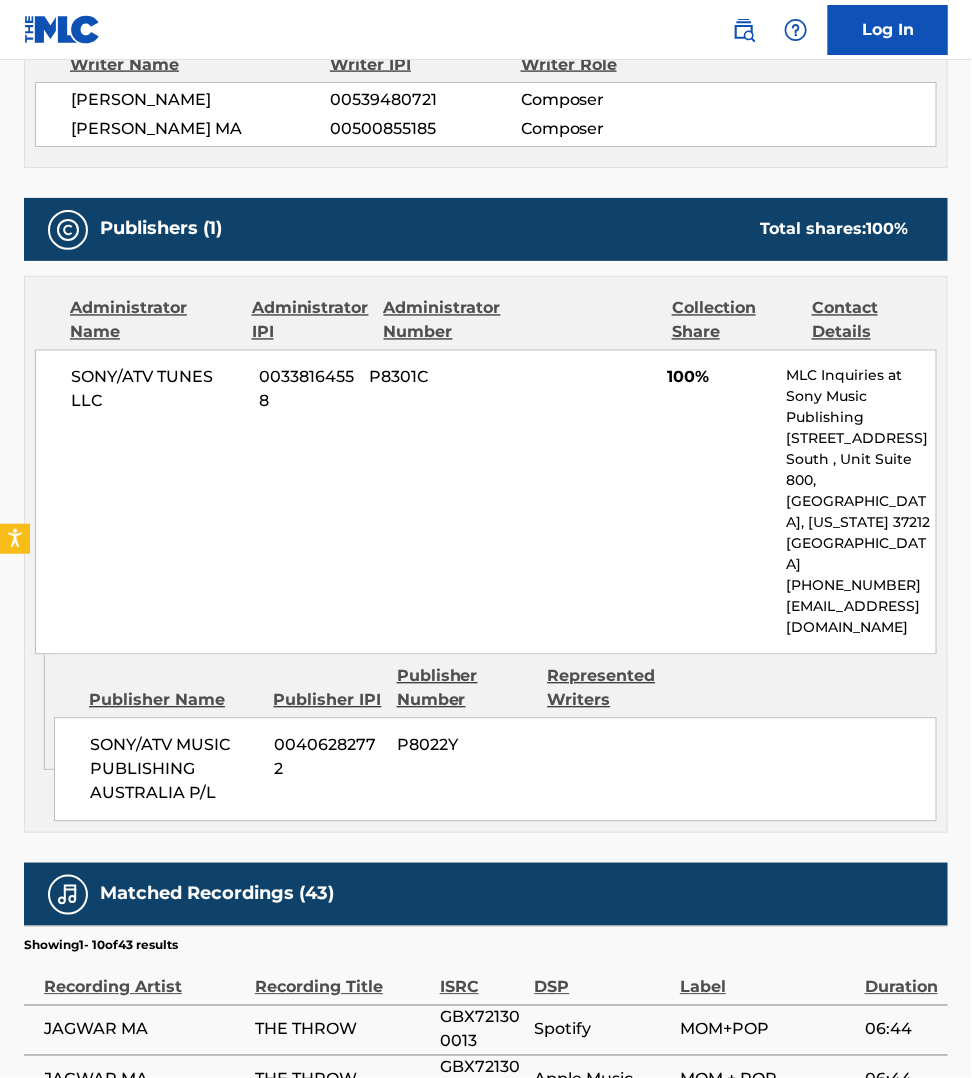 click on "< Back to public search results Copy work link THE THROW     Work Detail   Member Work Identifier -- MLC Song Code T96832 ISWC -- Duration --:-- Language -- Alternative Titles No Alternative Titles Writers   (2) Writer Name Writer IPI Writer Role [PERSON_NAME] 00539480721 Composer [PERSON_NAME] MA 00500855185 Composer Publishers   (1) Total shares:  100 % Administrator Name Administrator IPI Administrator Number Collection Share Contact Details SONY/ATV TUNES LLC 00338164558 P8301C 100% MLC Inquiries at Sony Music Publishing [STREET_ADDRESS] [GEOGRAPHIC_DATA][US_STATE] [PHONE_NUMBER] [EMAIL_ADDRESS][DOMAIN_NAME] Admin Original Publisher Connecting Line Publisher Name Publisher IPI Publisher Number Represented Writers SONY/ATV MUSIC PUBLISHING [GEOGRAPHIC_DATA] P/L 00406282772 P8022Y Total shares:  100 % Matched Recordings   (43) Showing  1  -   10  of  43   results   Recording Artist Recording Title ISRC DSP Label Duration JAGWAR MA THE THROW GBX721300013 Spotify MOM+POP 06:44 --" at bounding box center [486, 480] 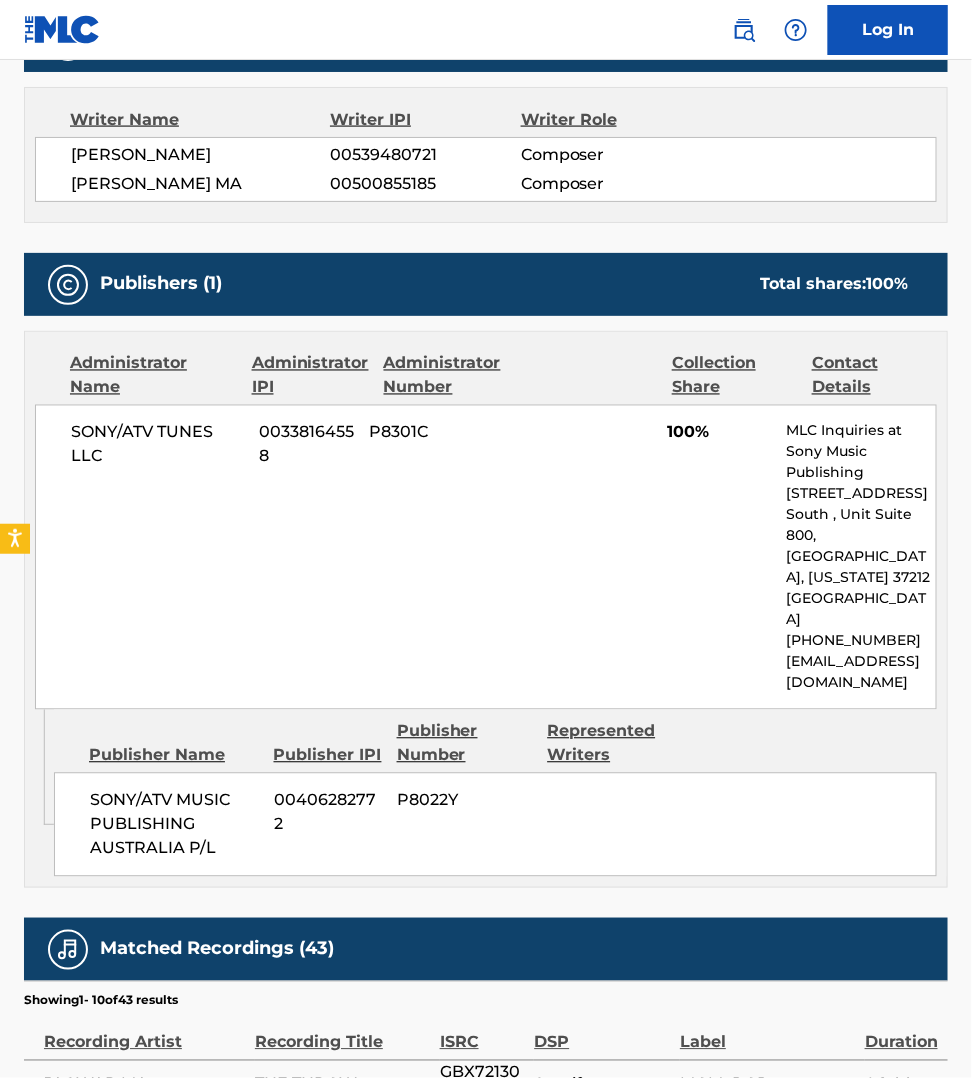 scroll, scrollTop: 687, scrollLeft: 0, axis: vertical 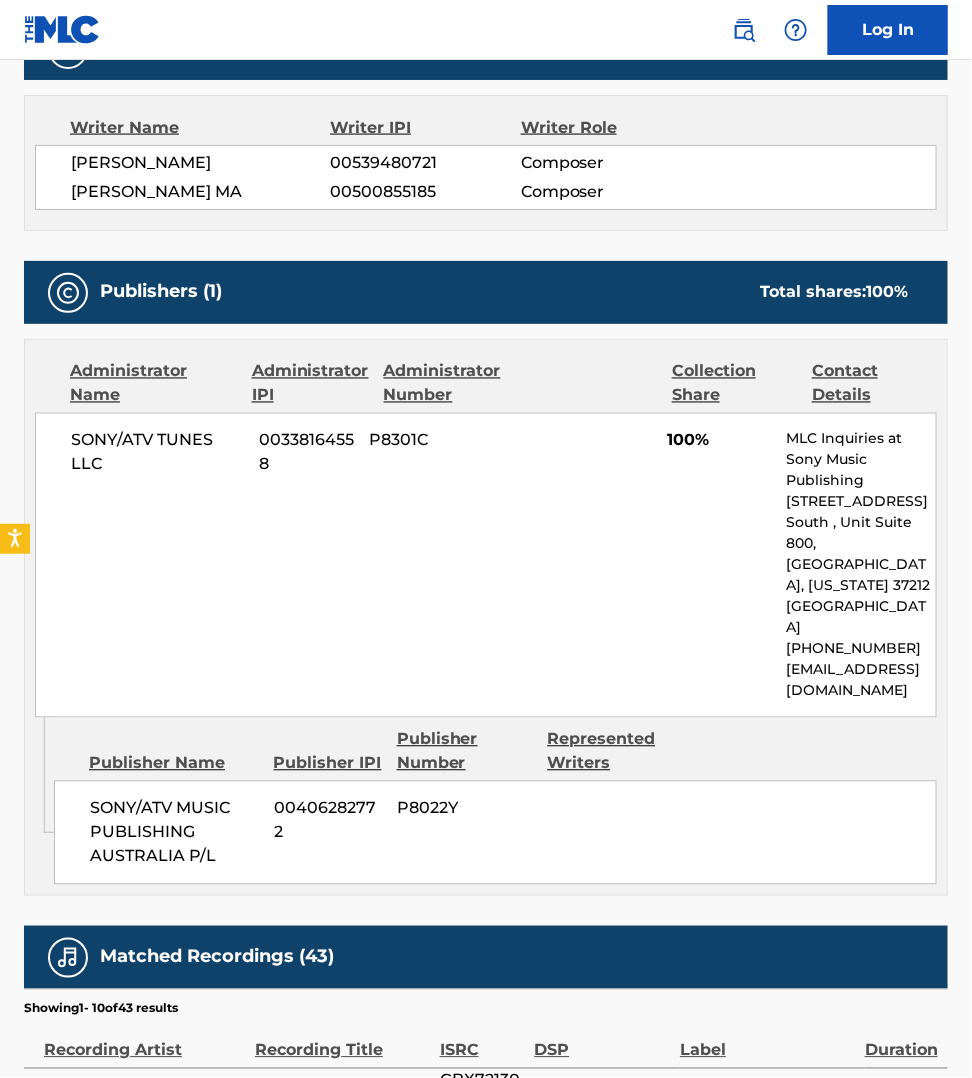 click on "[PERSON_NAME]" at bounding box center (201, 163) 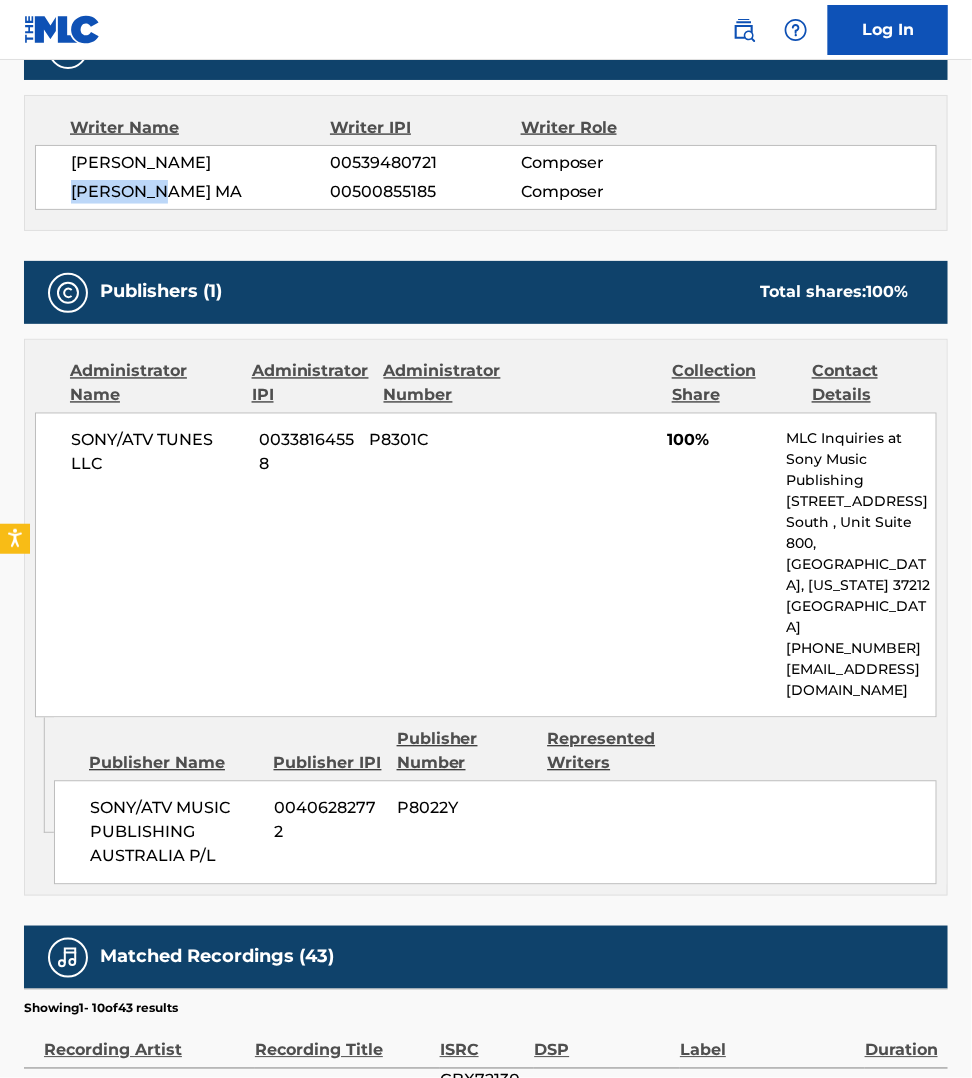 click on "[PERSON_NAME] MA" at bounding box center (201, 192) 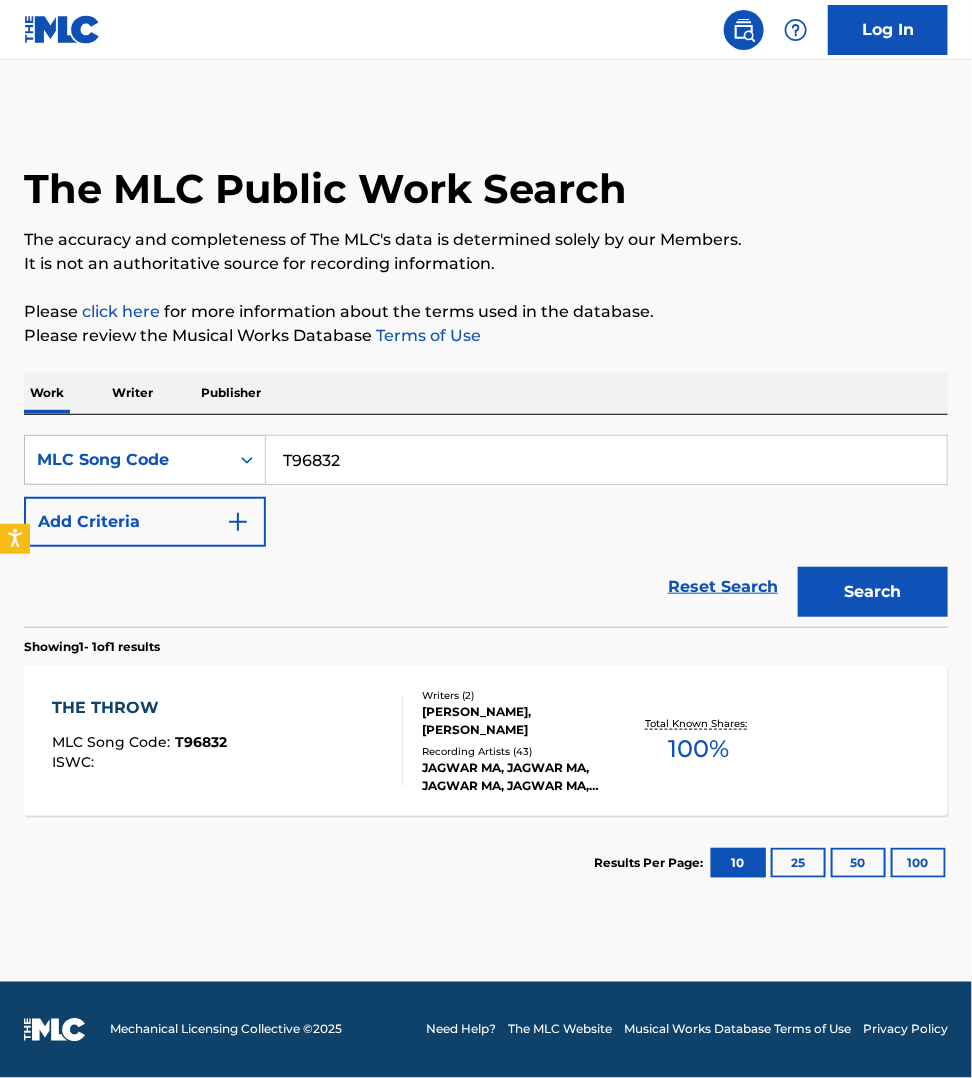 click on "T96832" at bounding box center (606, 460) 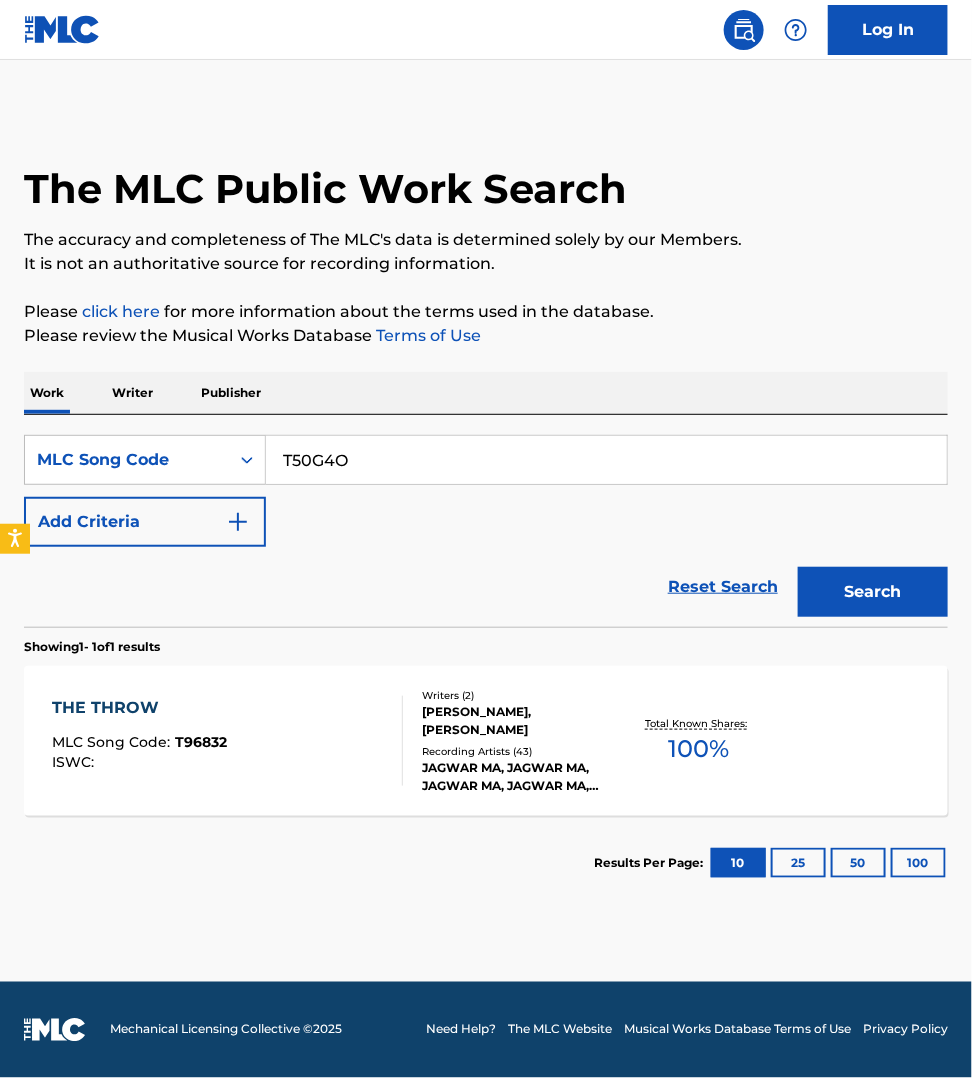 type on "T50G4O" 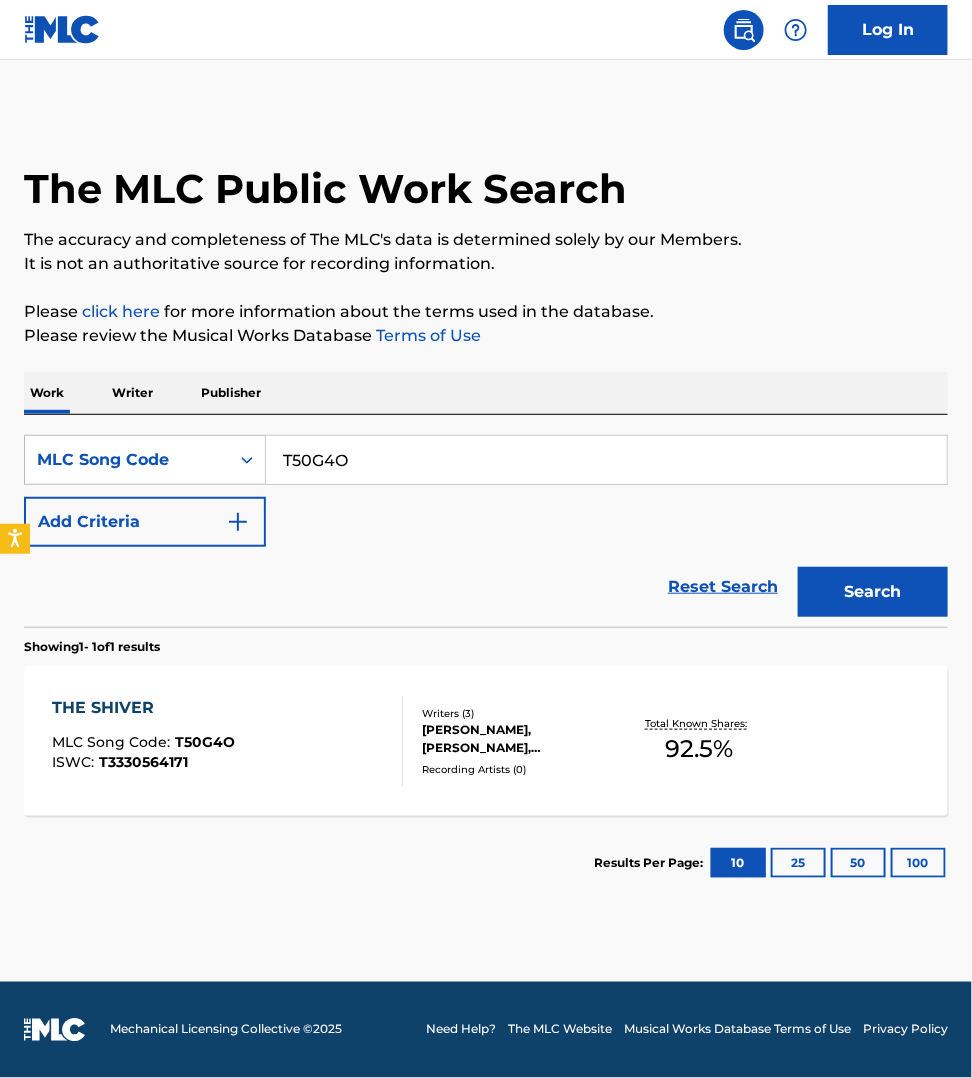 click on "THE SHIVER MLC Song Code : T50G4O ISWC : T3330564171" at bounding box center [227, 741] 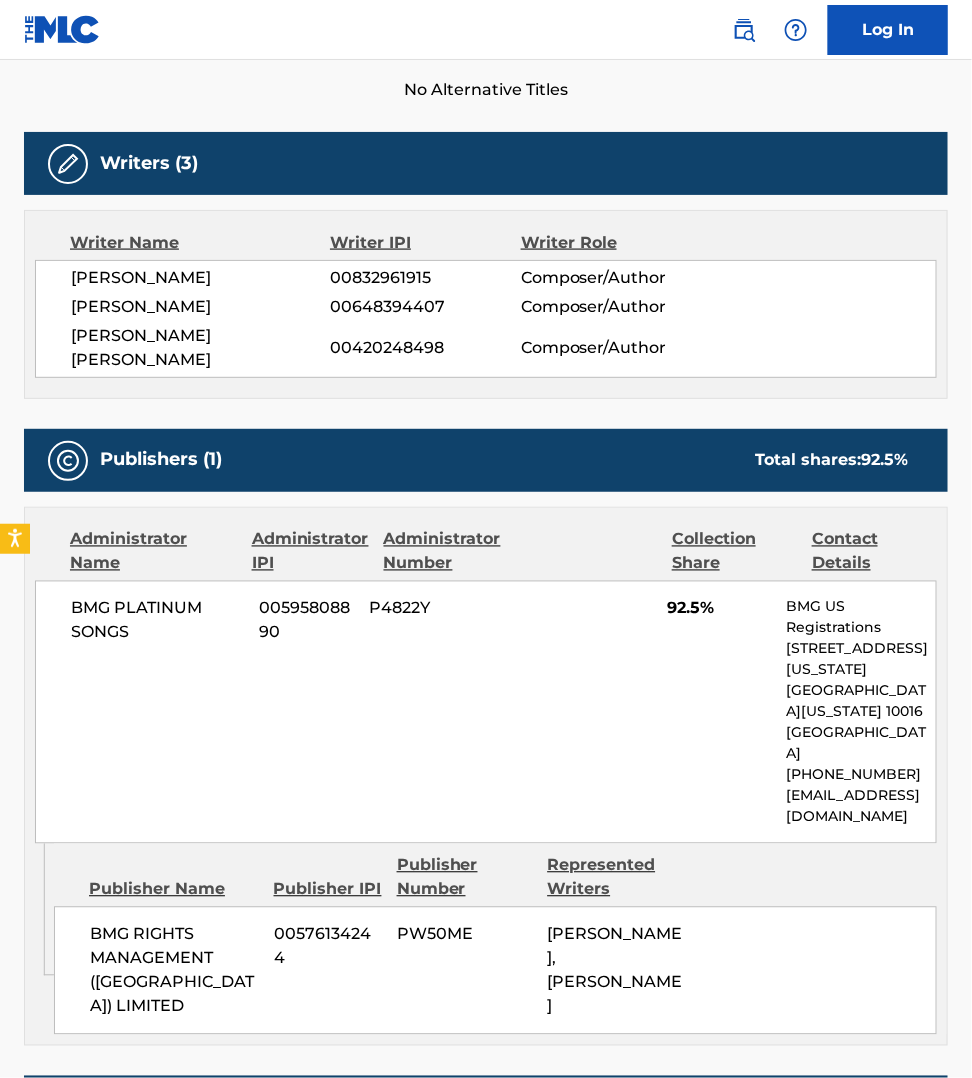 scroll, scrollTop: 735, scrollLeft: 0, axis: vertical 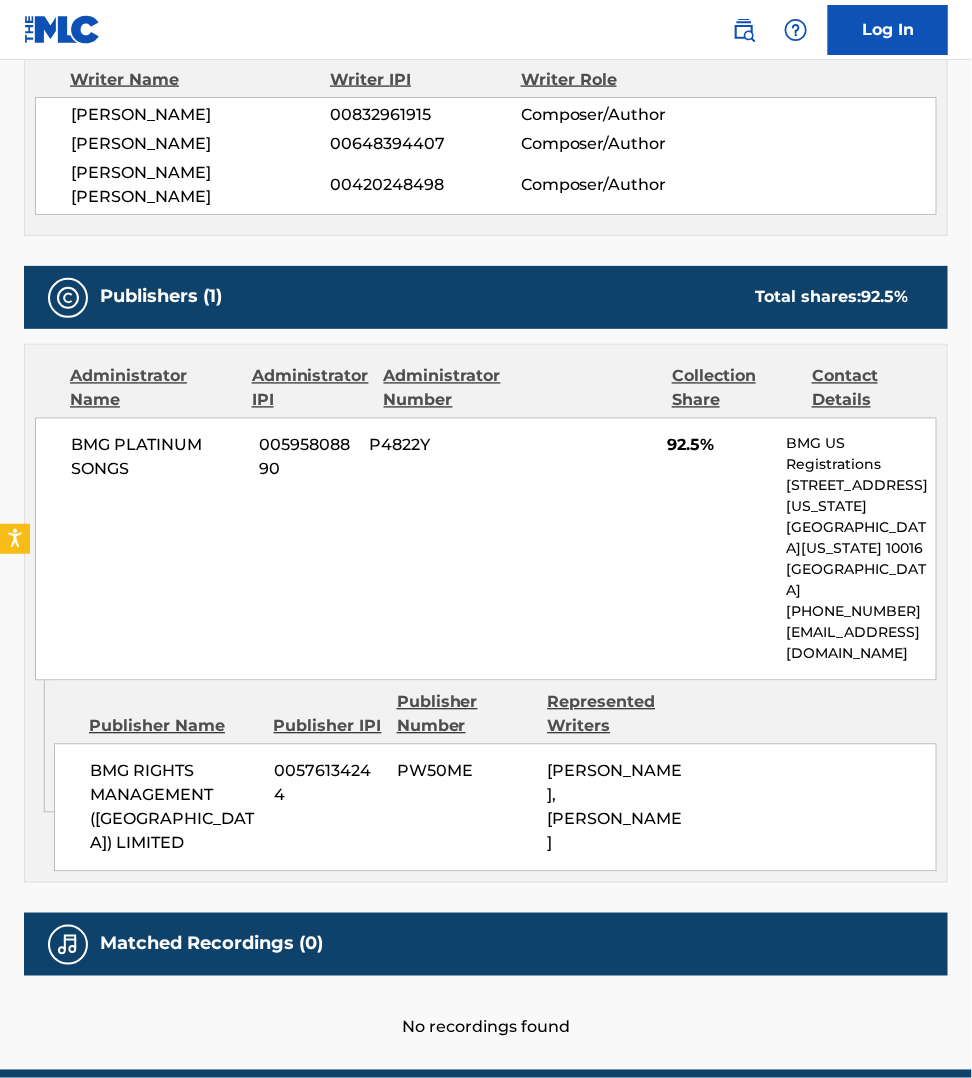 click on "< Back to public search results Copy work link THE SHIVER     Work Detail   Member Work Identifier -- MLC Song Code T50G4O ISWC T3330564171 Duration --:-- Language -- Alternative Titles No Alternative Titles Writers   (3) Writer Name Writer IPI Writer Role [PERSON_NAME] GUY 00832961915 Composer/Author [PERSON_NAME] 00648394407 Composer/Author [PERSON_NAME] [PERSON_NAME] 00420248498 Composer/Author Publishers   (1) Total shares:  92.5 % Administrator Name Administrator IPI Administrator Number Collection Share Contact Details BMG PLATINUM SONGS 00595808890 P4822Y 92.5% BMG US Registrations [STREET_ADDRESS][US_STATE][US_STATE] [PHONE_NUMBER] [EMAIL_ADDRESS][DOMAIN_NAME] Admin Original Publisher Connecting Line Publisher Name Publisher IPI Publisher Number Represented Writers BMG RIGHTS MANAGEMENT (UK) LIMITED 00576134244 PW50ME [PERSON_NAME], [PERSON_NAME] Total shares:  92.5 % Matched Recordings   (0) No recordings found" at bounding box center [486, 207] 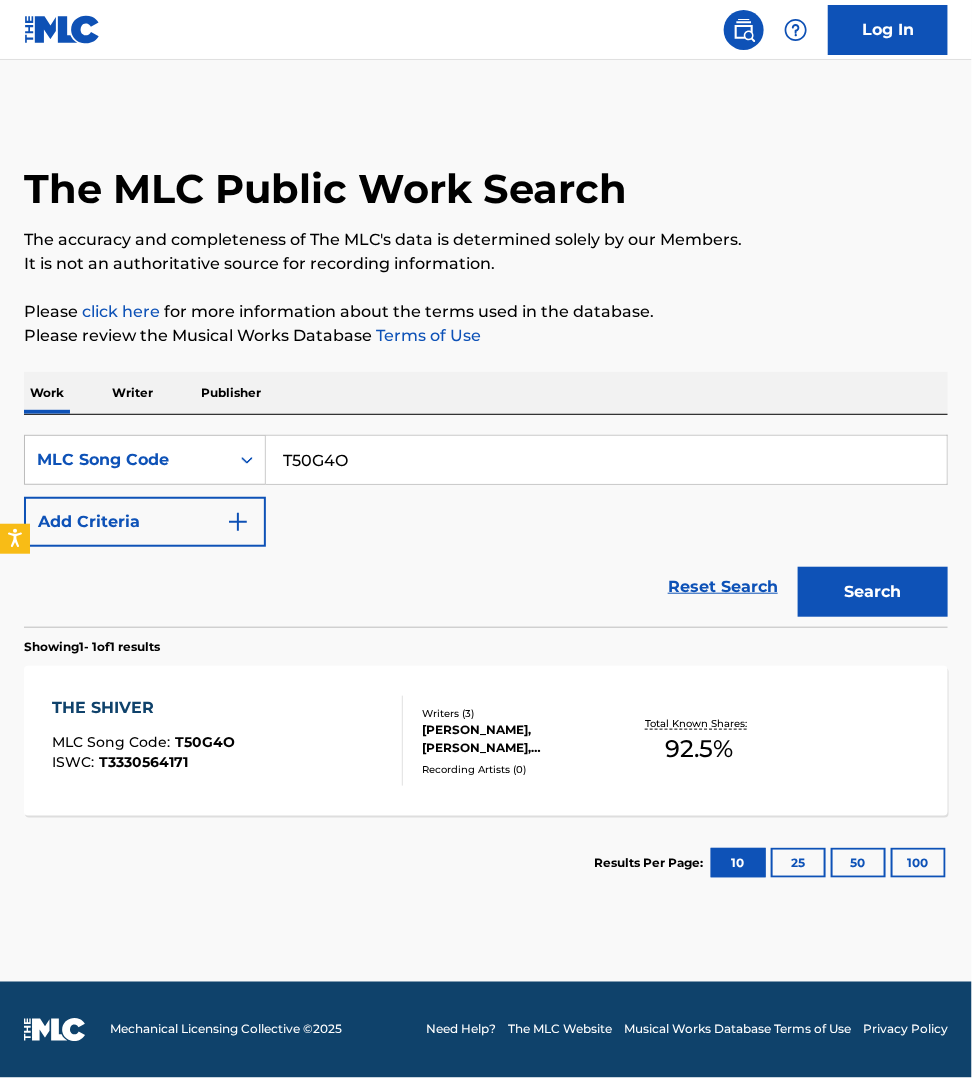 scroll, scrollTop: 0, scrollLeft: 0, axis: both 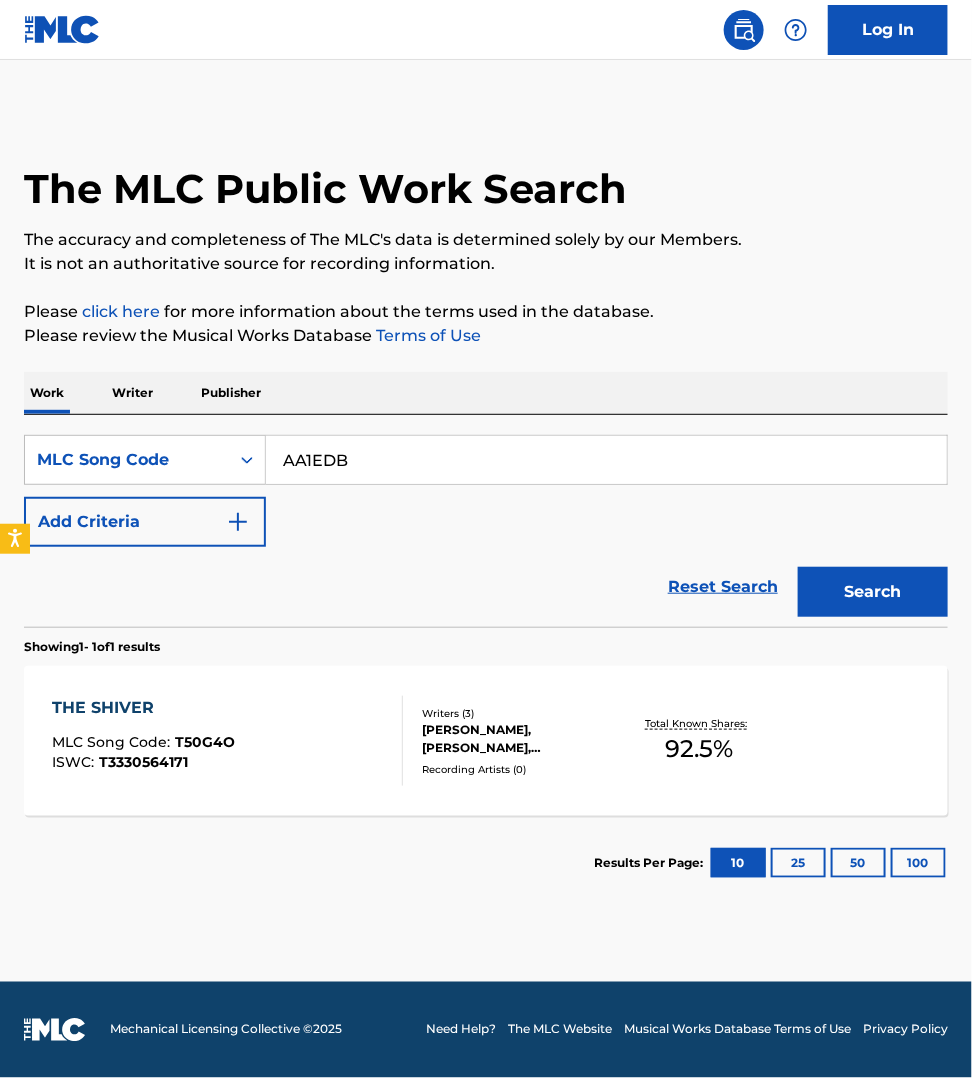 type on "AA1EDB" 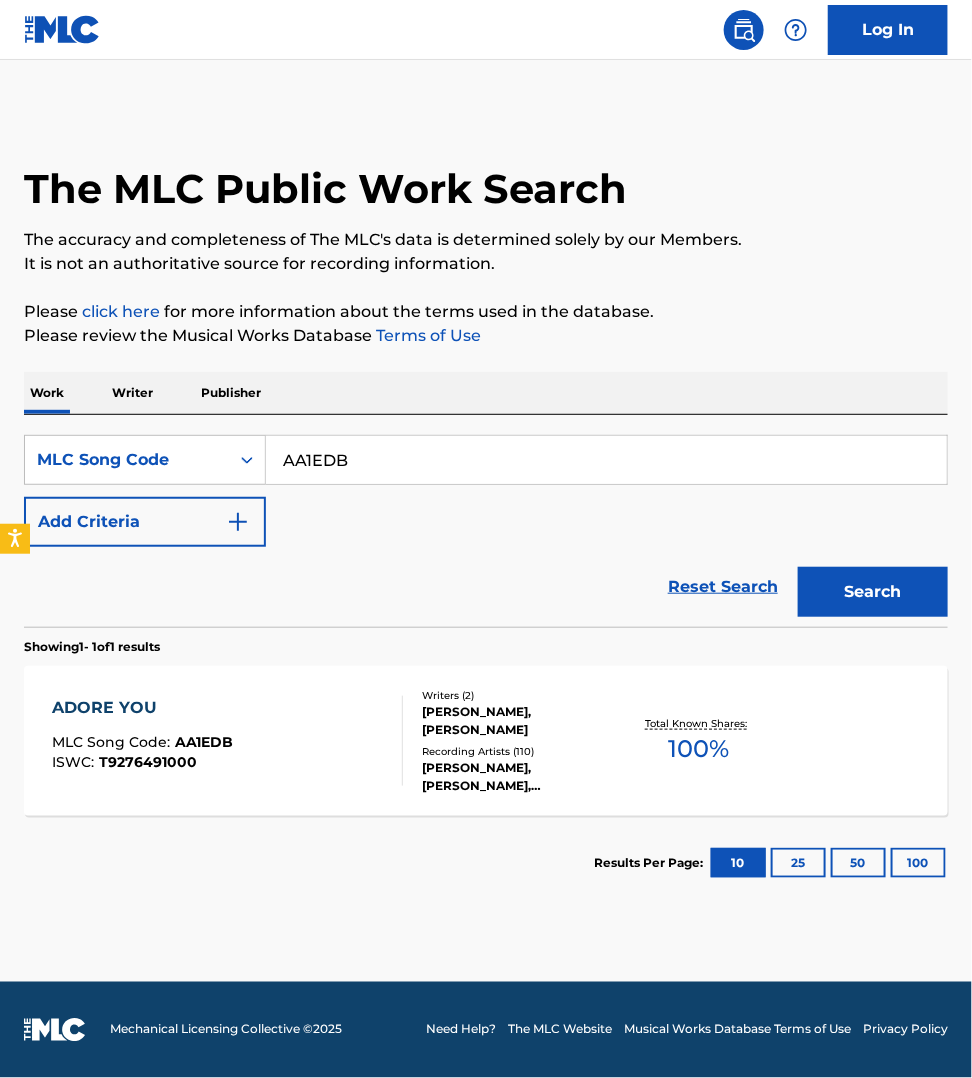 click on "ADORE YOU MLC Song Code : AA1EDB ISWC : T9276491000" at bounding box center [227, 741] 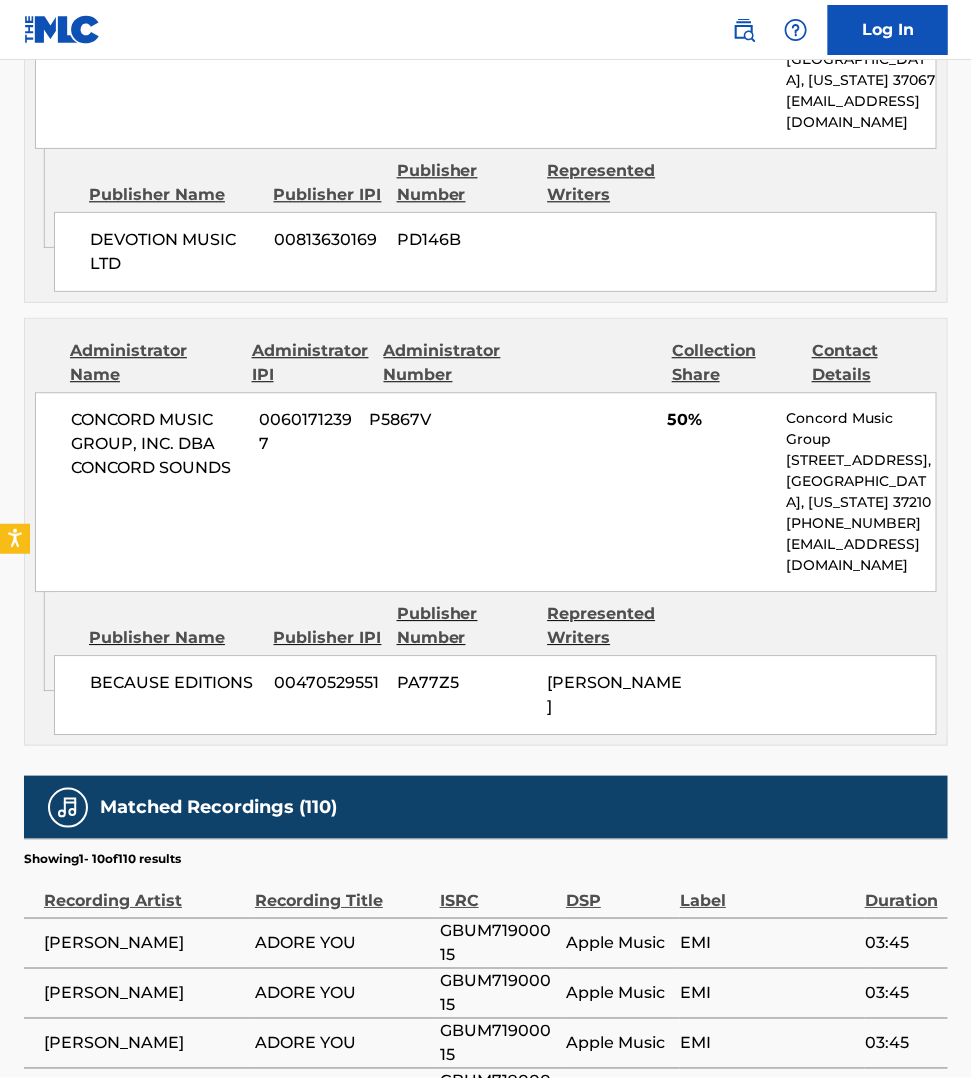 scroll, scrollTop: 1156, scrollLeft: 0, axis: vertical 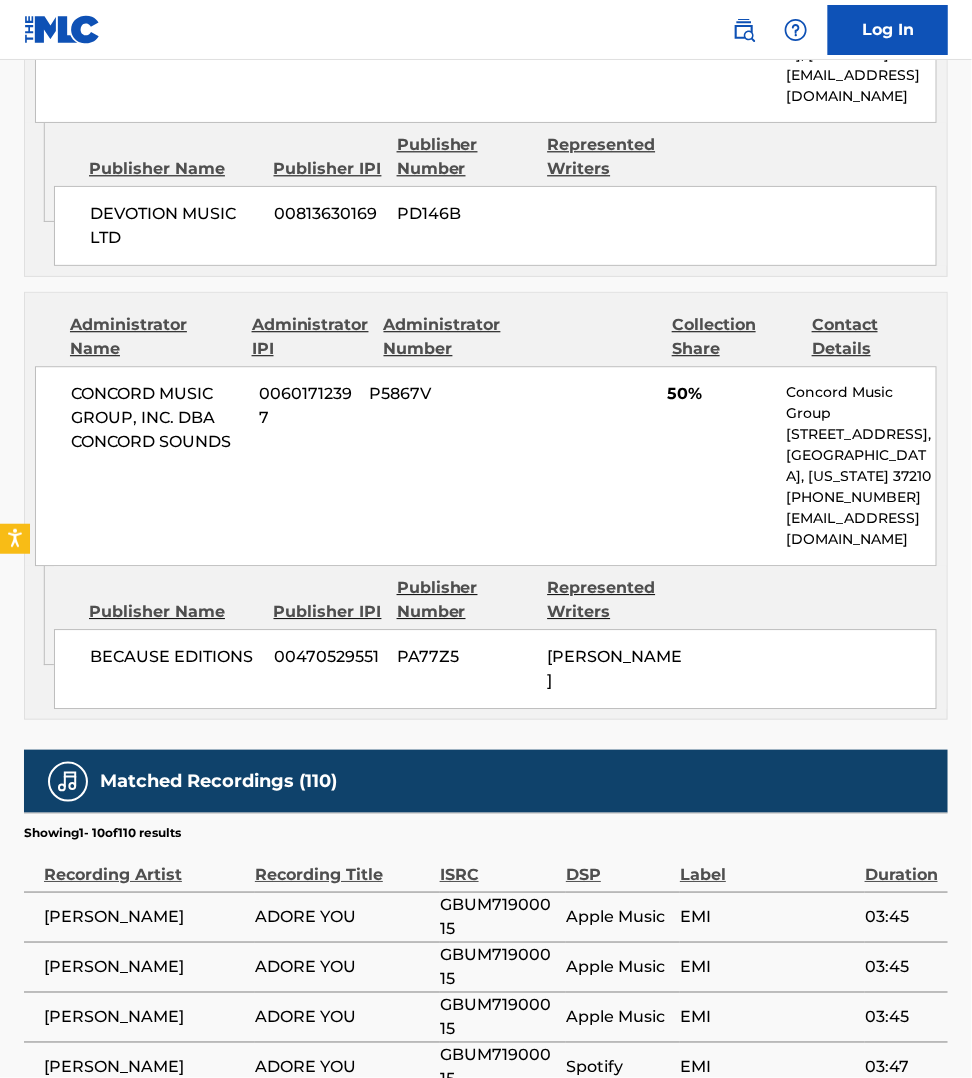 click on "< Back to public search results Copy work link ADORE YOU     Work Detail   Member Work Identifier -- MLC Song Code AA1EDB ISWC T9276491000 Duration --:-- Language -- Alternative Titles No Alternative Titles Writers   (2) Writer Name Writer IPI Writer Role [PERSON_NAME] 00611068975 Composer/Author [PERSON_NAME] 00471245466 Composer/Author Publishers   (2) Total shares:  100 % Administrator Name Administrator IPI Administrator Number Collection Share Contact Details UNIVERSAL - SONGS OF POLYGRAM INTERNATIONAL INC 00353265272 P11963 50% UMPGNACopyright [STREET_ADDRESS][PERSON_NAME][US_STATE] [EMAIL_ADDRESS][DOMAIN_NAME] Admin Original Publisher Connecting Line Publisher Name Publisher IPI Publisher Number Represented Writers DEVOTION MUSIC LTD 00813630169 PD146B Administrator Name Administrator IPI Administrator Number Collection Share Contact Details CONCORD MUSIC GROUP, INC. DBA CONCORD SOUNDS 00601712397 P5867V 50% Concord Music Group [STREET_ADDRESS][US_STATE] %" at bounding box center (486, 255) 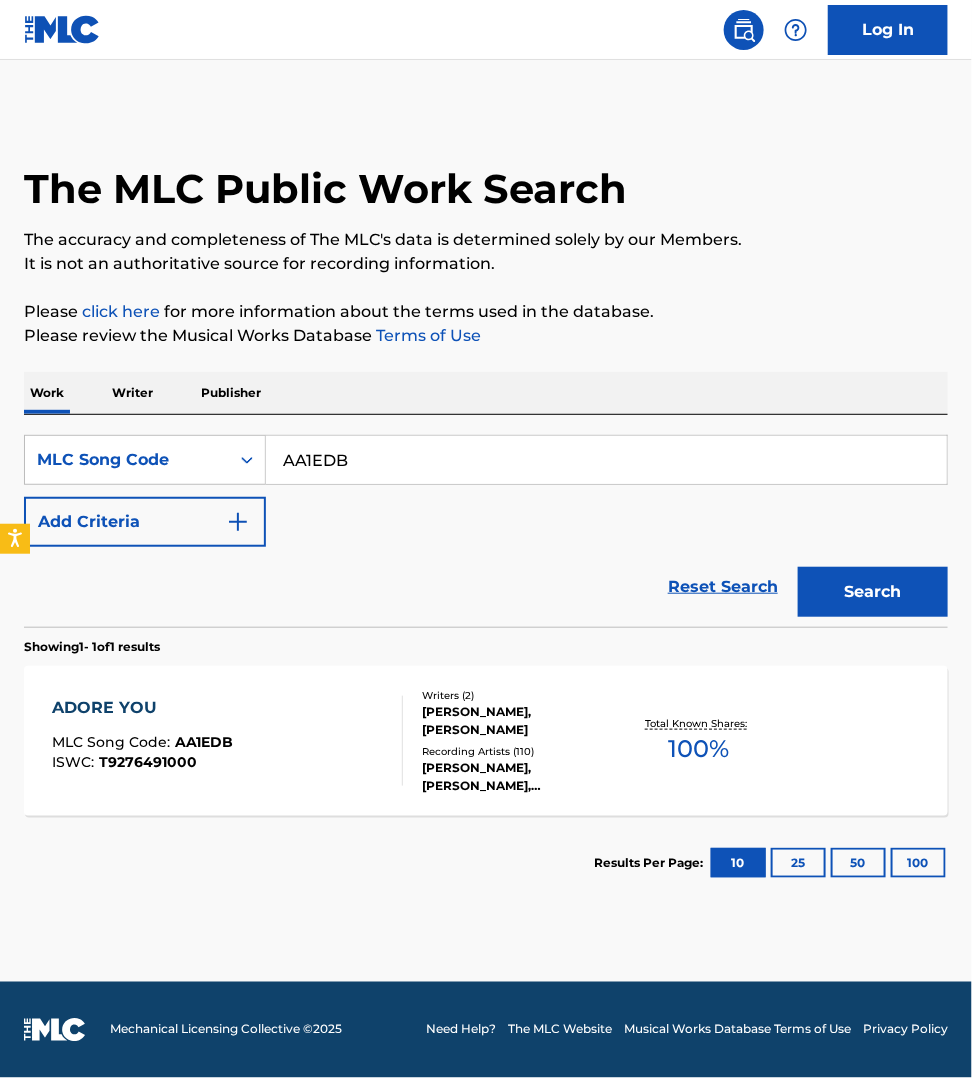 click on "AA1EDB" at bounding box center [606, 460] 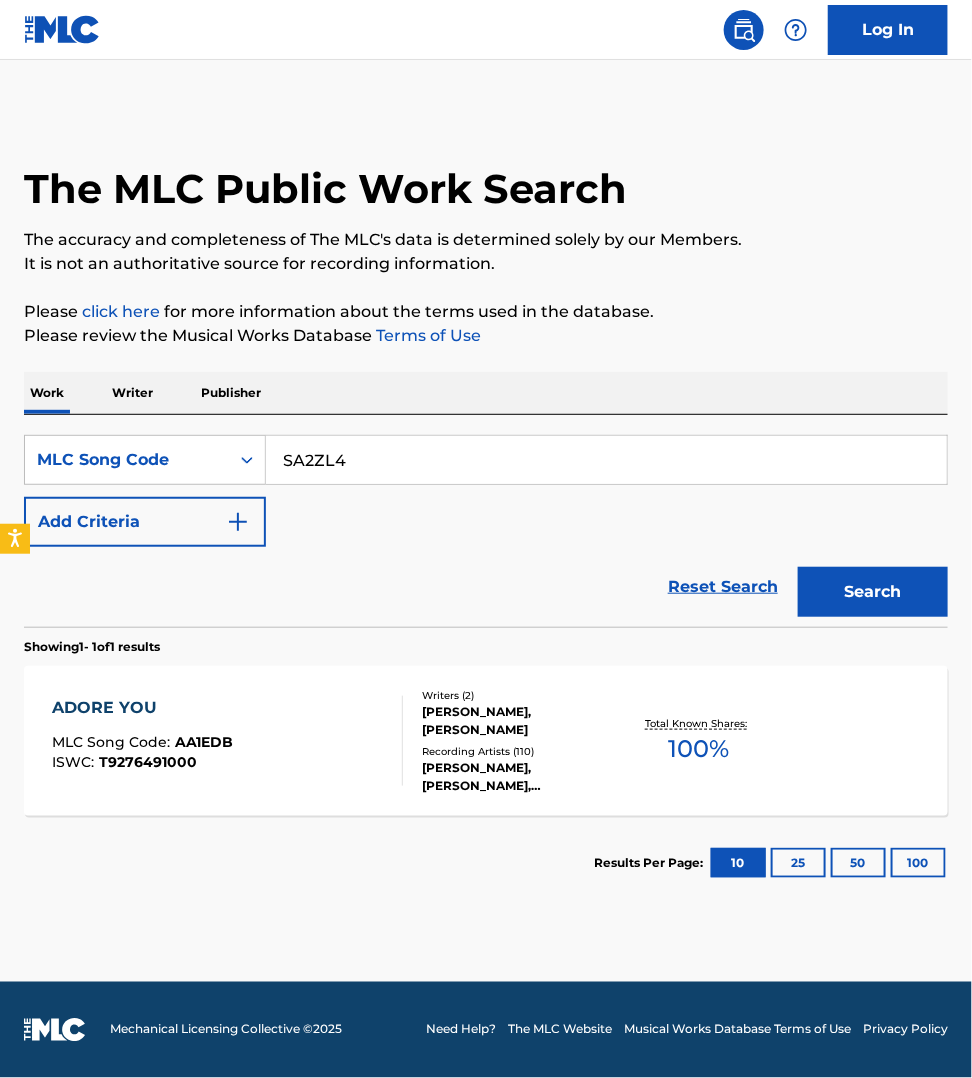 type on "SA2ZL4" 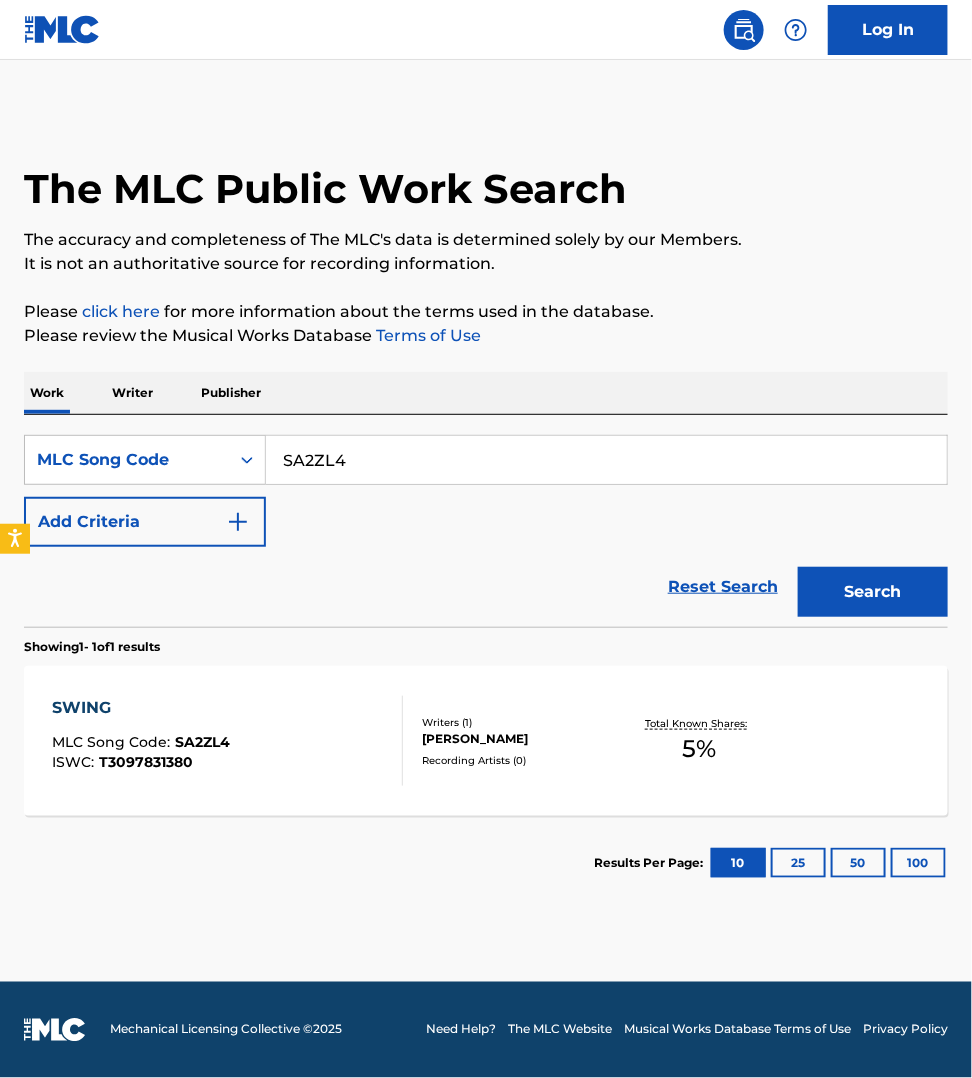 click on "SWING MLC Song Code : SA2ZL4 ISWC : T3097831380" at bounding box center [227, 741] 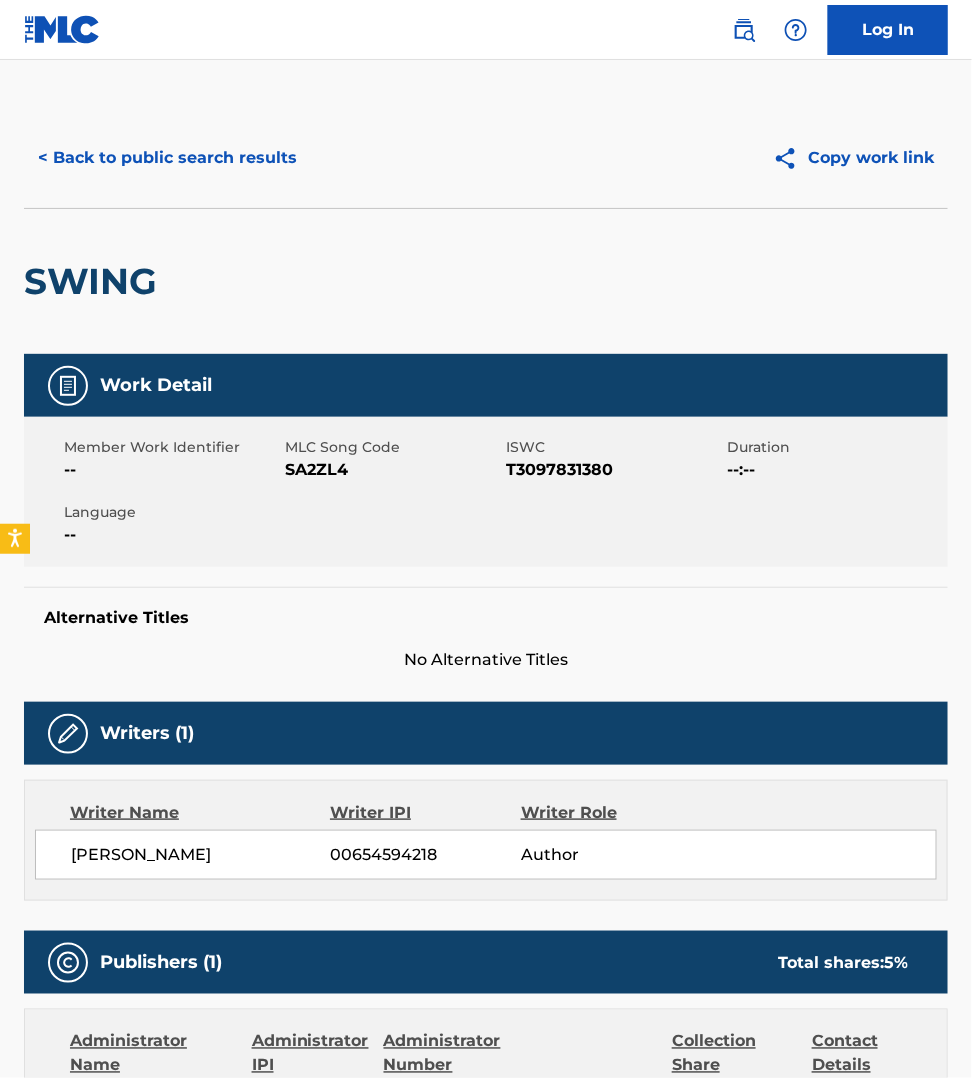scroll, scrollTop: 0, scrollLeft: 0, axis: both 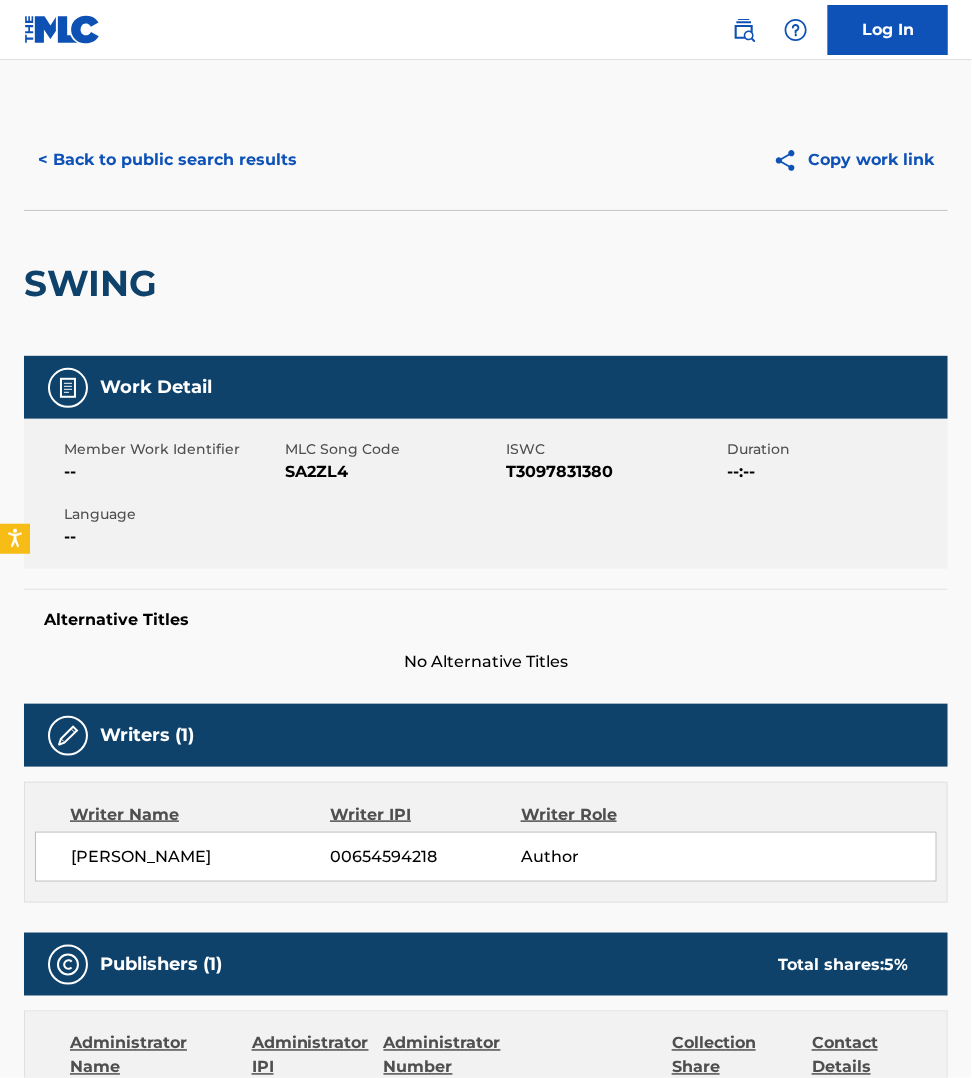 click on "< Back to public search results" at bounding box center (167, 160) 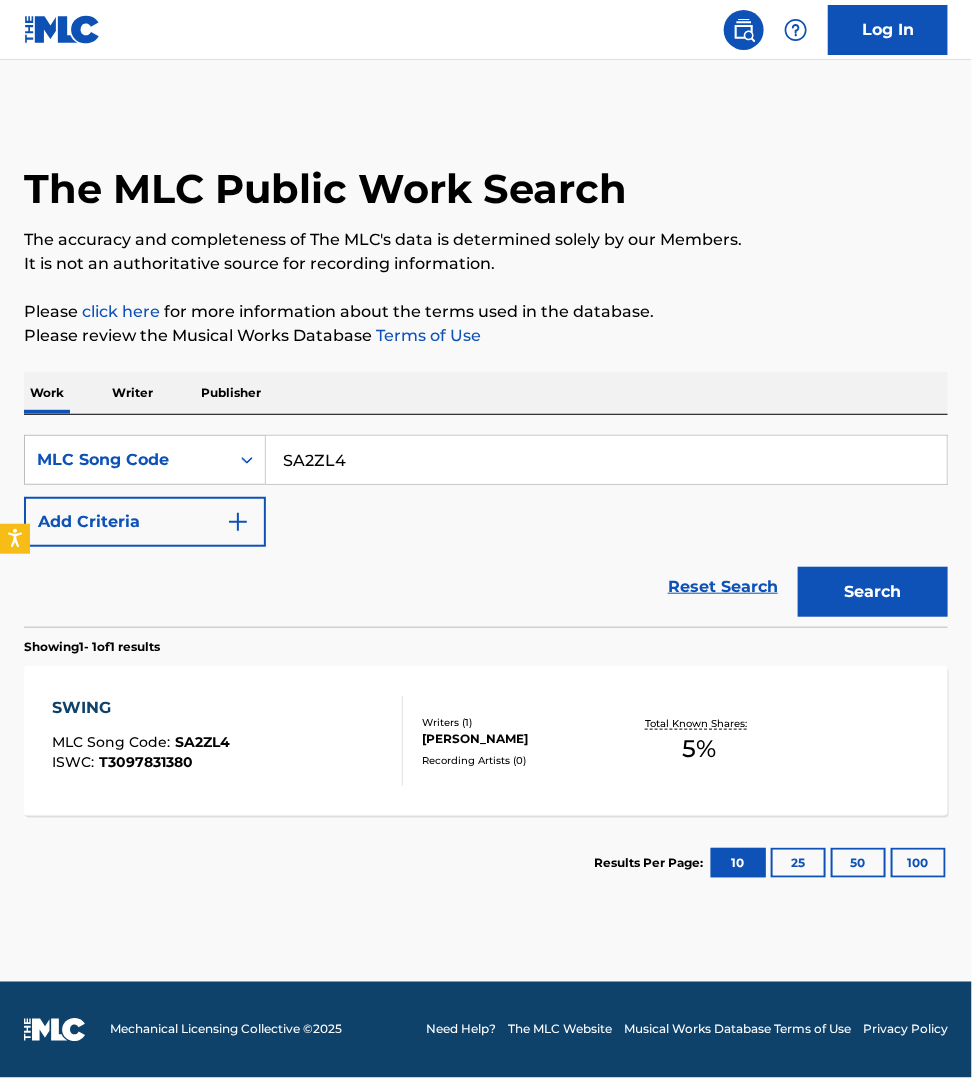 click on "SA2ZL4" at bounding box center [606, 460] 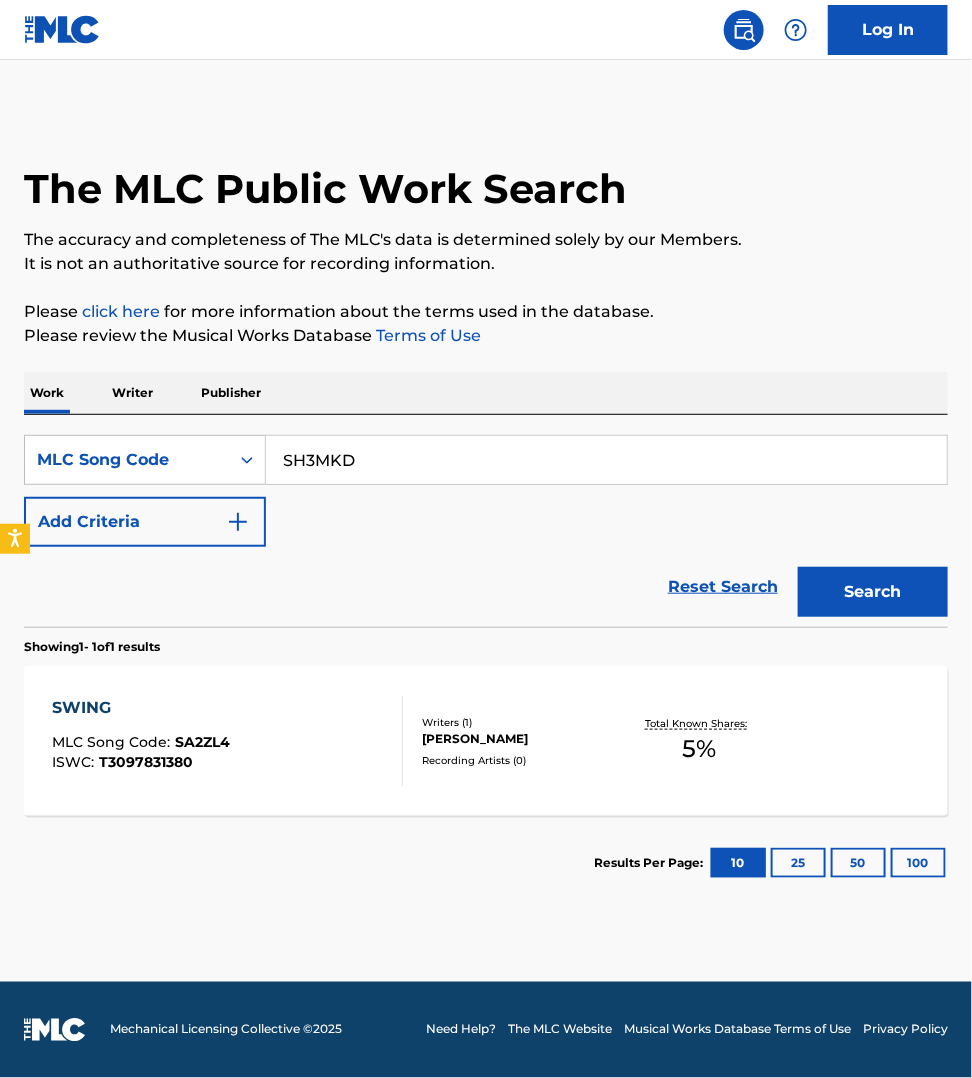 type on "SH3MKD" 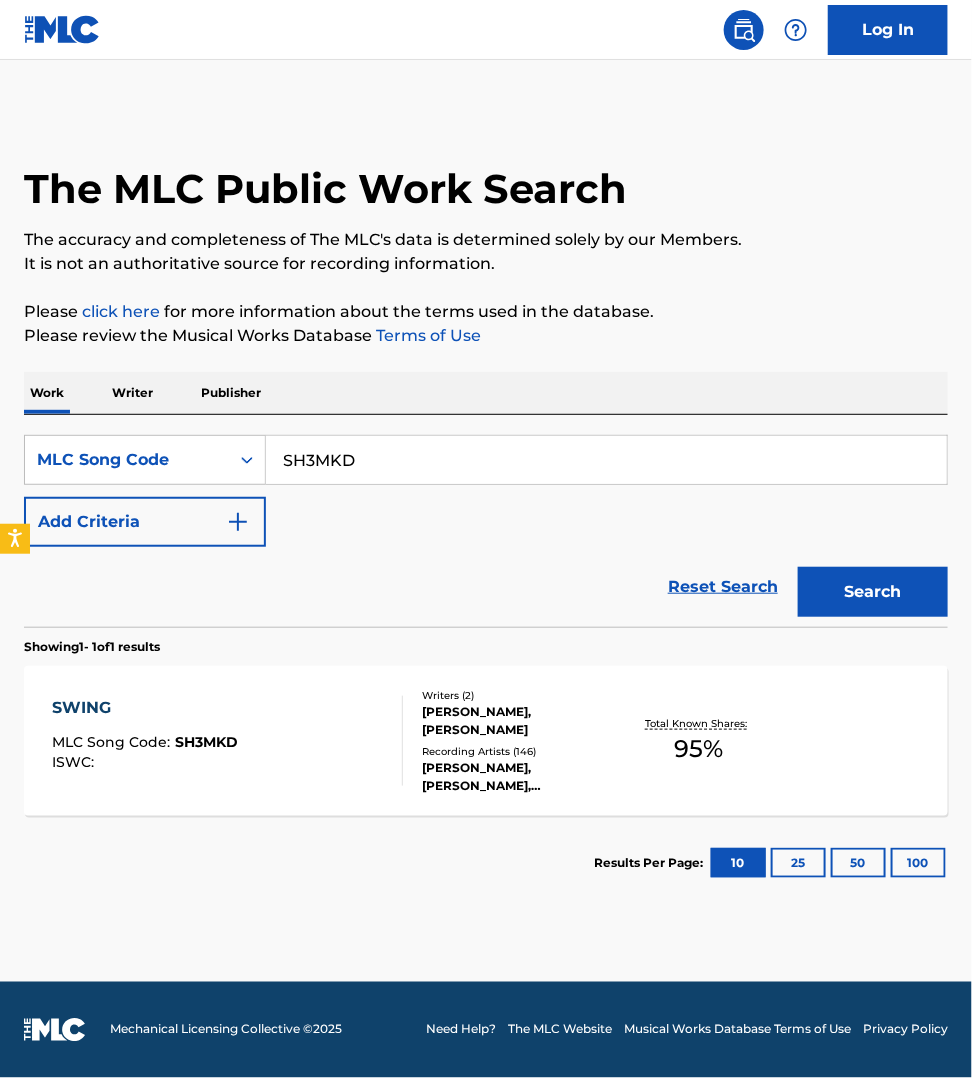 click on "SWING MLC Song Code : SH3MKD ISWC :" at bounding box center (227, 741) 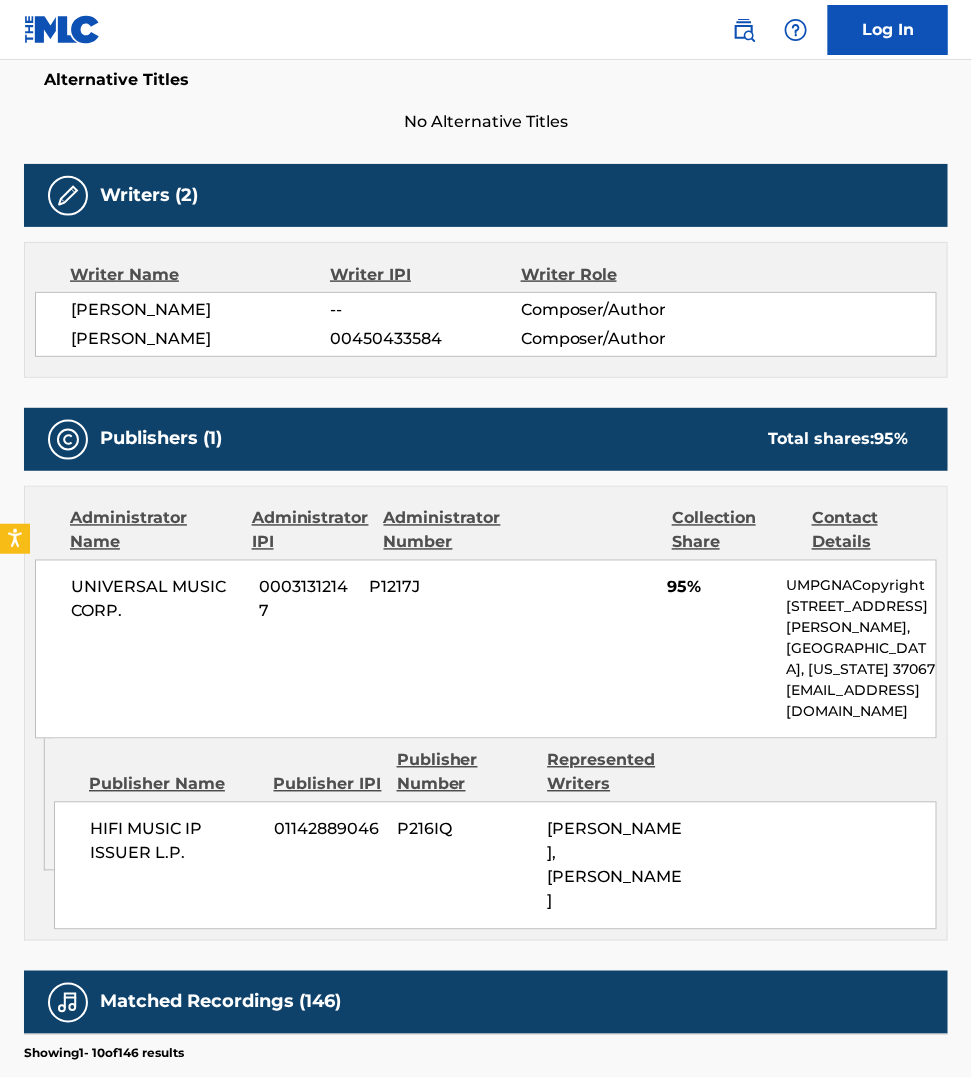 scroll, scrollTop: 562, scrollLeft: 0, axis: vertical 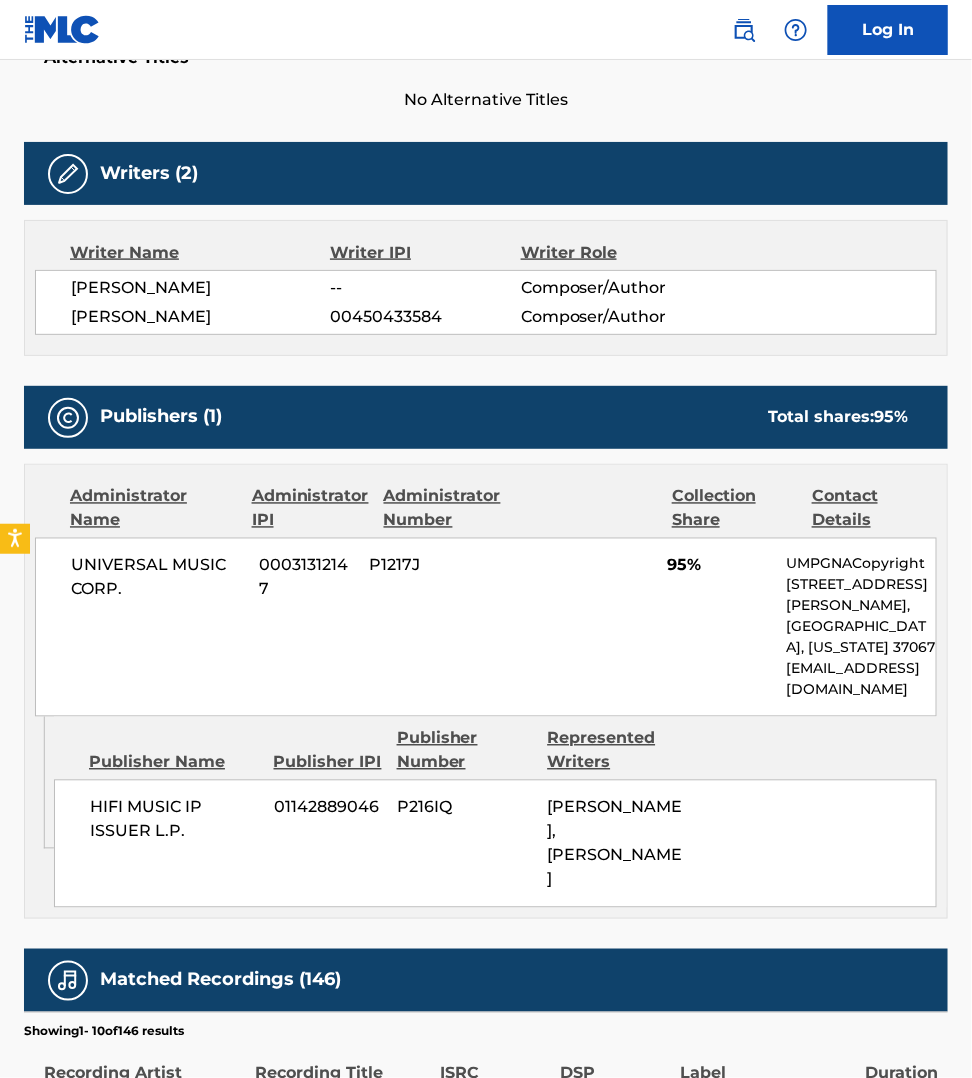 click on "Label" at bounding box center [767, 1063] 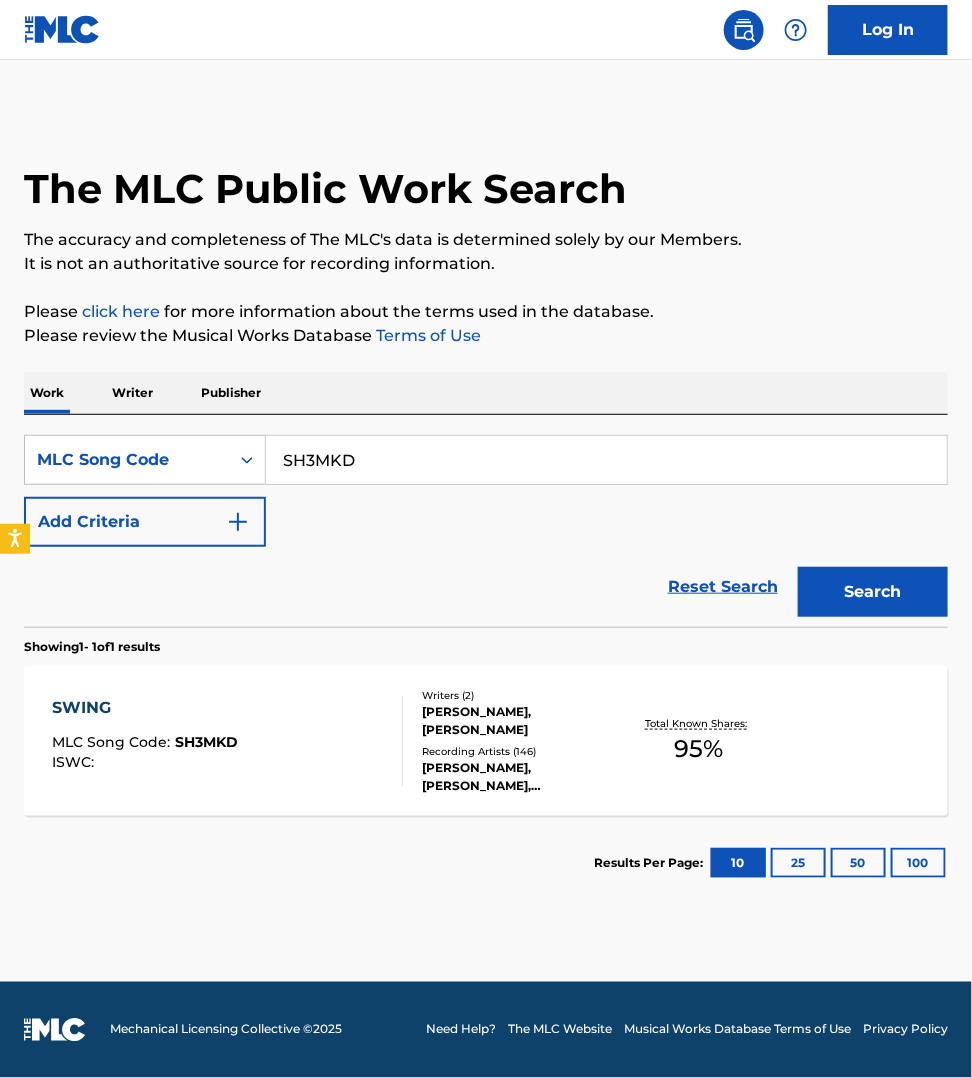 scroll, scrollTop: 0, scrollLeft: 0, axis: both 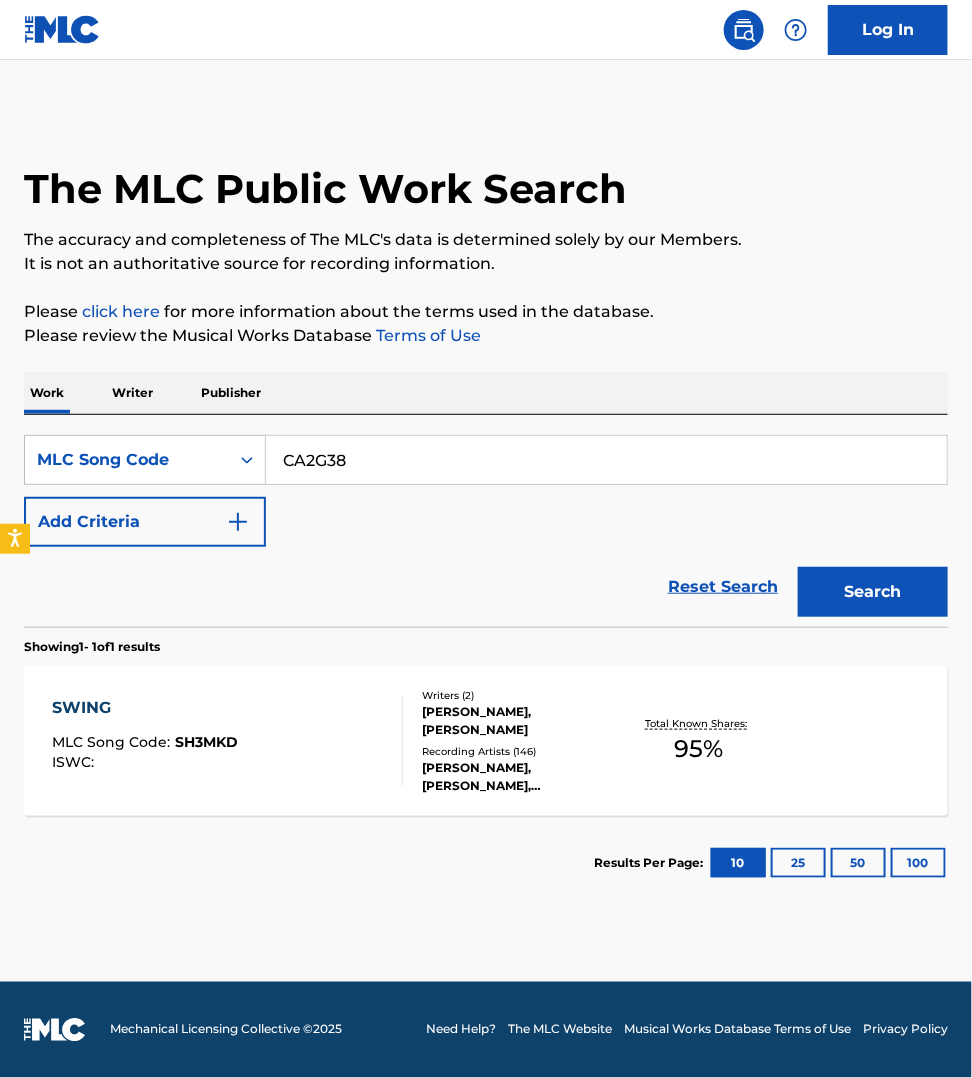 type on "CA2G38" 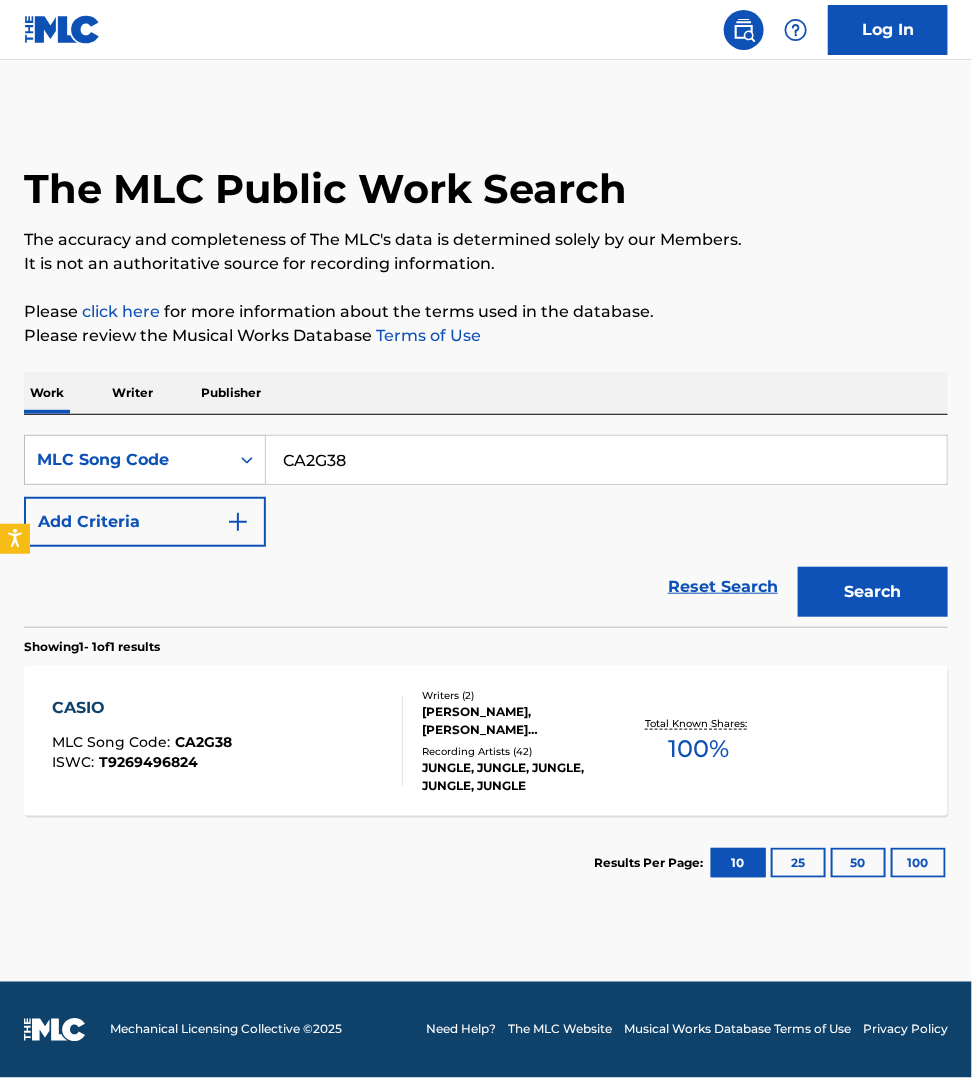 click on "CASIO MLC Song Code : CA2G38 ISWC : T9269496824" at bounding box center (227, 741) 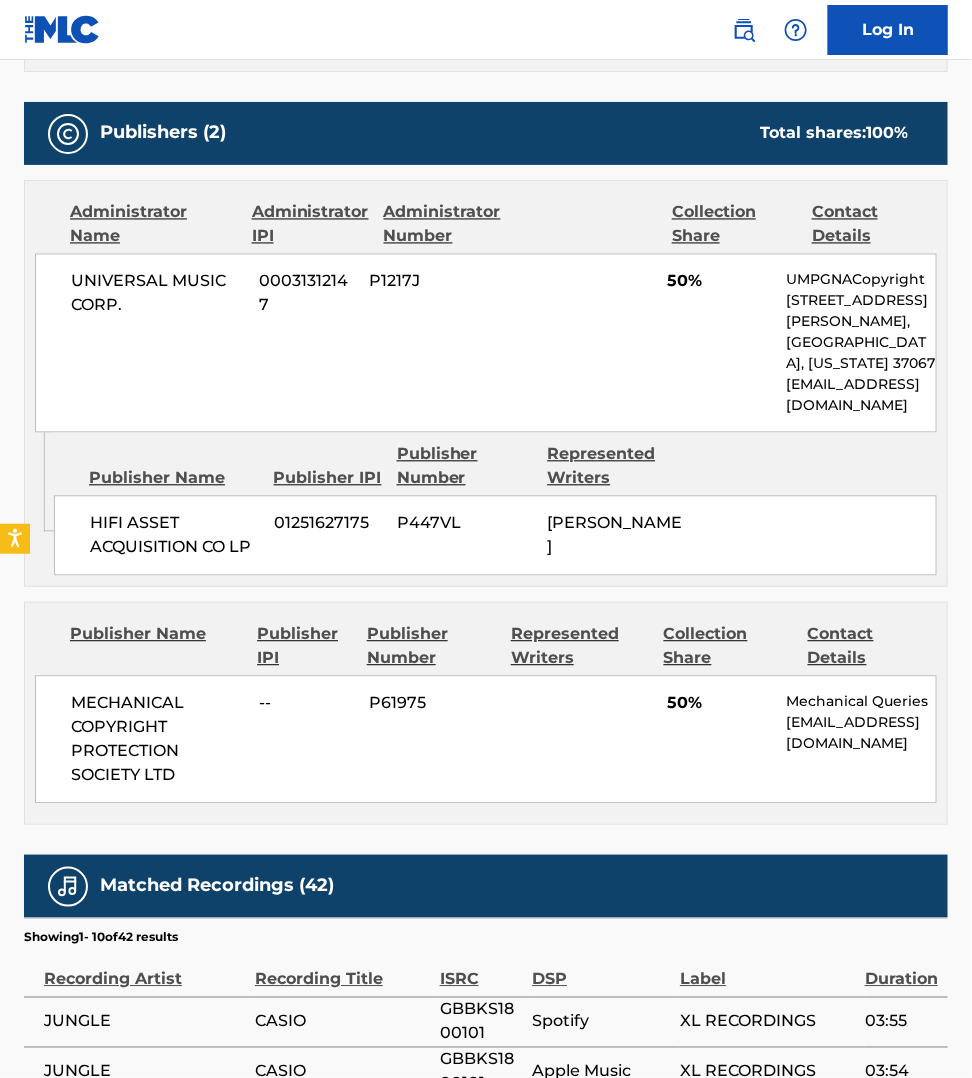 scroll, scrollTop: 875, scrollLeft: 0, axis: vertical 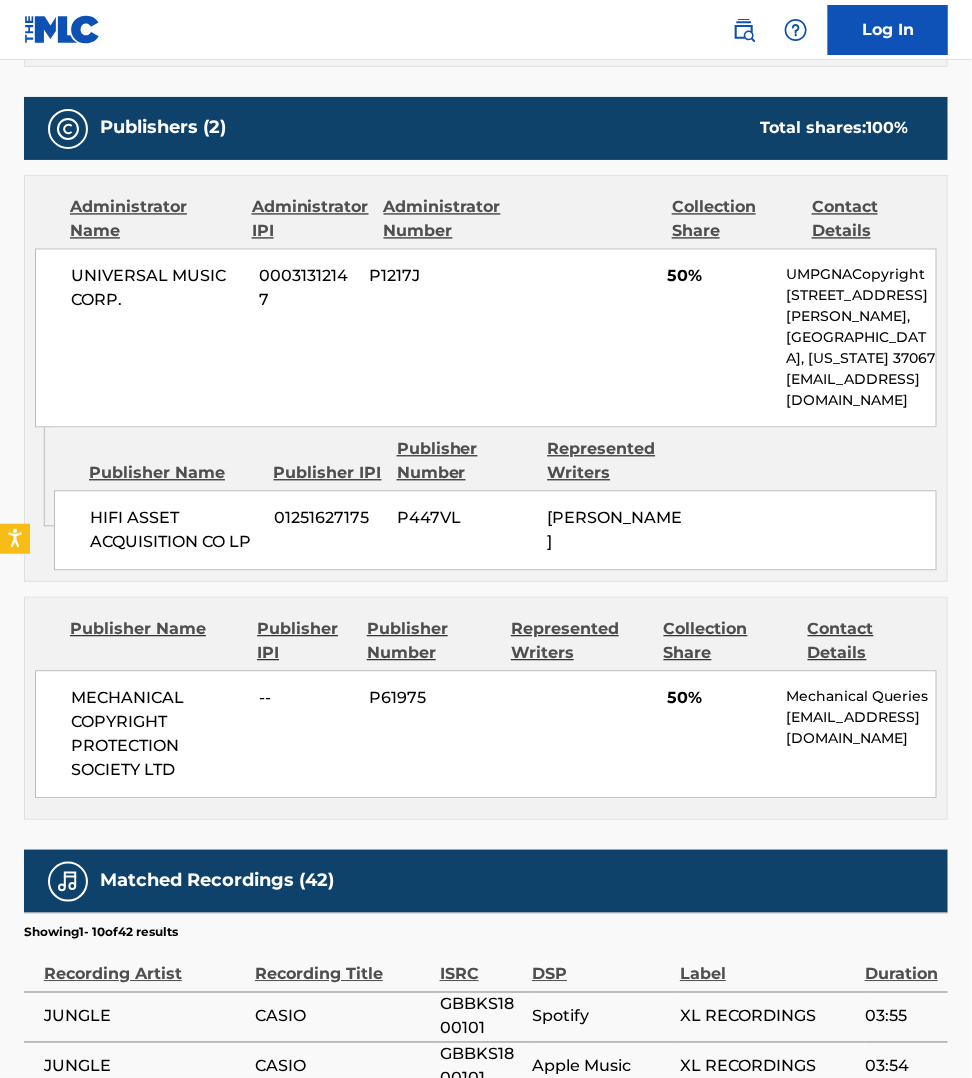 click on "Publishers   (2) Total shares:  100 % Administrator Name Administrator IPI Administrator Number Collection Share Contact Details UNIVERSAL MUSIC CORP. 00031312147 P1217J 50% UMPGNACopyright [STREET_ADDRESS][PERSON_NAME][US_STATE] [EMAIL_ADDRESS][DOMAIN_NAME] Admin Original Publisher Connecting Line Publisher Name Publisher IPI Publisher Number Represented Writers HIFI ASSET ACQUISITION CO LP 01251627175 P447VL [PERSON_NAME] Publisher Name Publisher IPI Publisher Number Represented Writers Collection Share Contact Details MECHANICAL COPYRIGHT PROTECTION SOCIETY LTD -- P61975 50% Mechanical Queries [EMAIL_ADDRESS][DOMAIN_NAME] Total shares:  100 %" at bounding box center [486, 458] 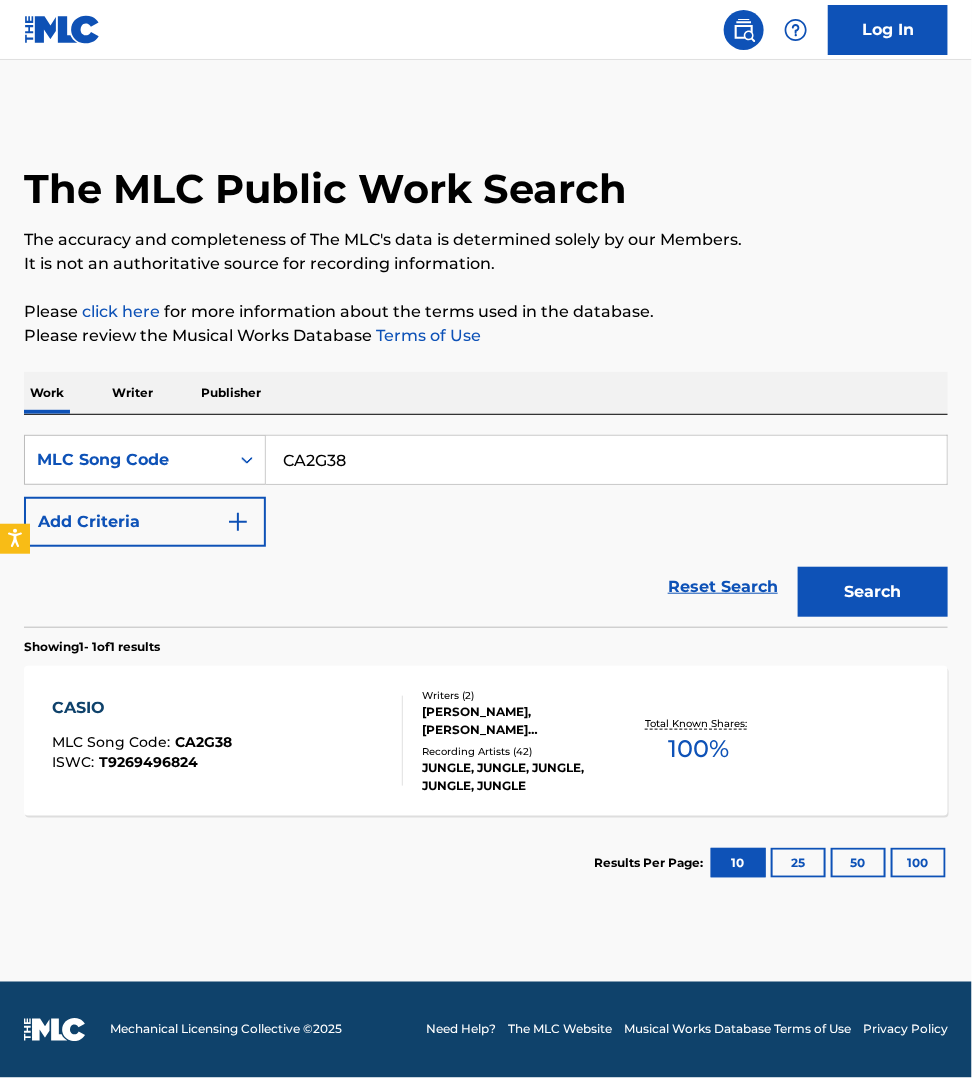 scroll, scrollTop: 0, scrollLeft: 0, axis: both 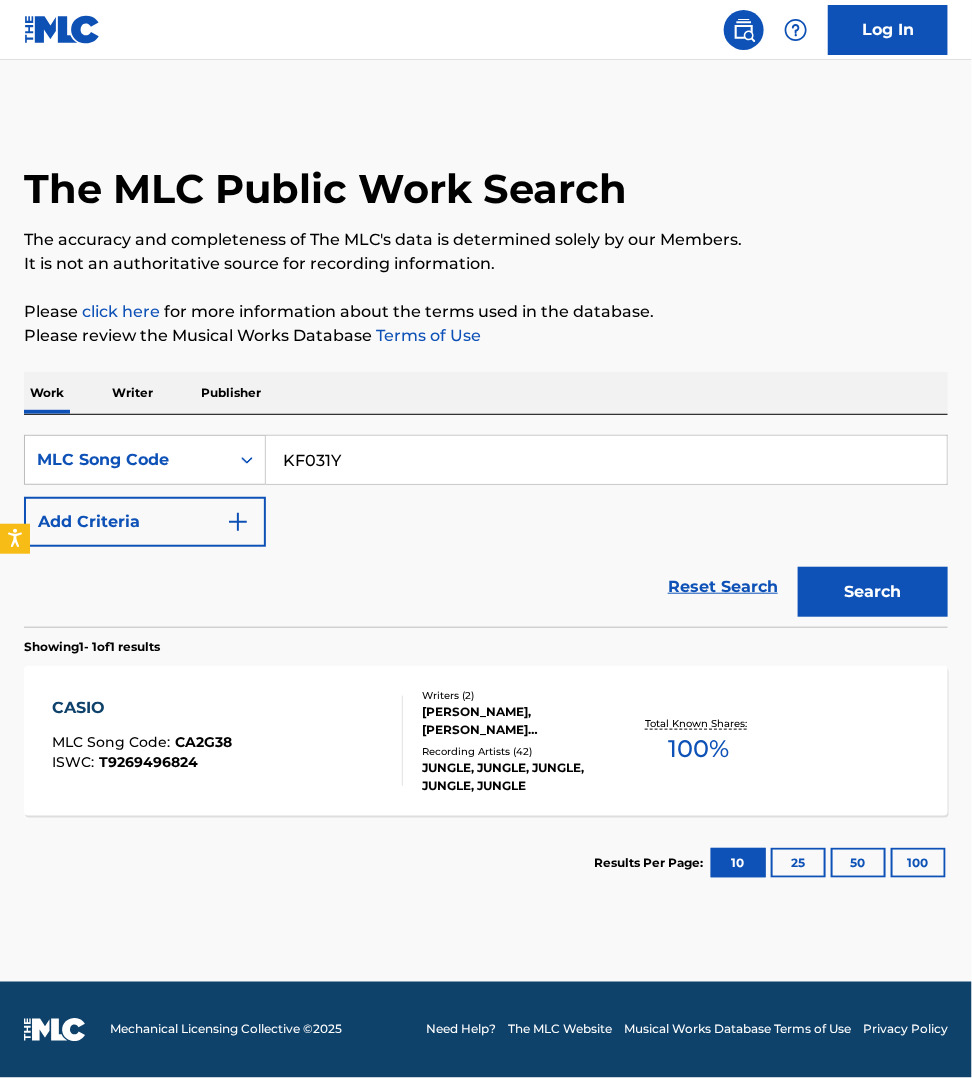 type on "KF031Y" 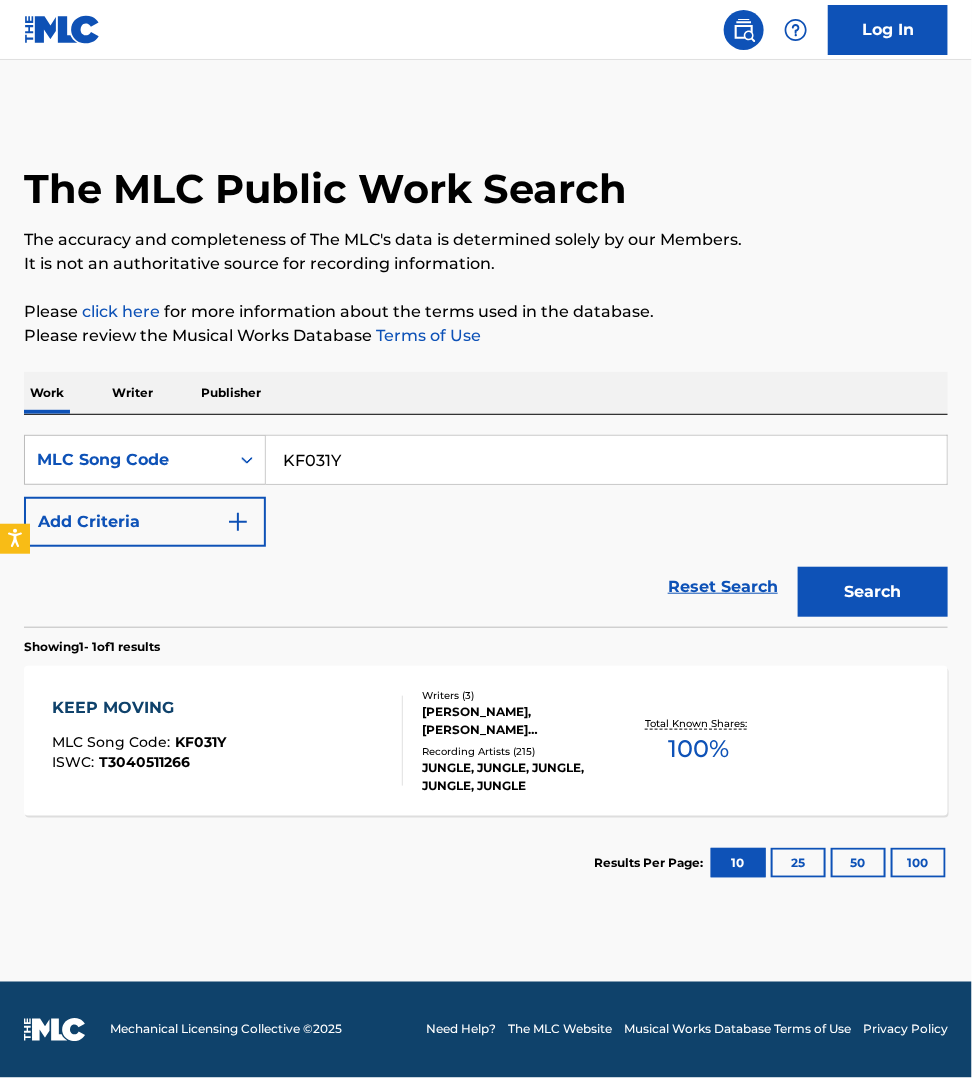 click on "KEEP MOVING MLC Song Code : KF031Y ISWC : T3040511266" at bounding box center (227, 741) 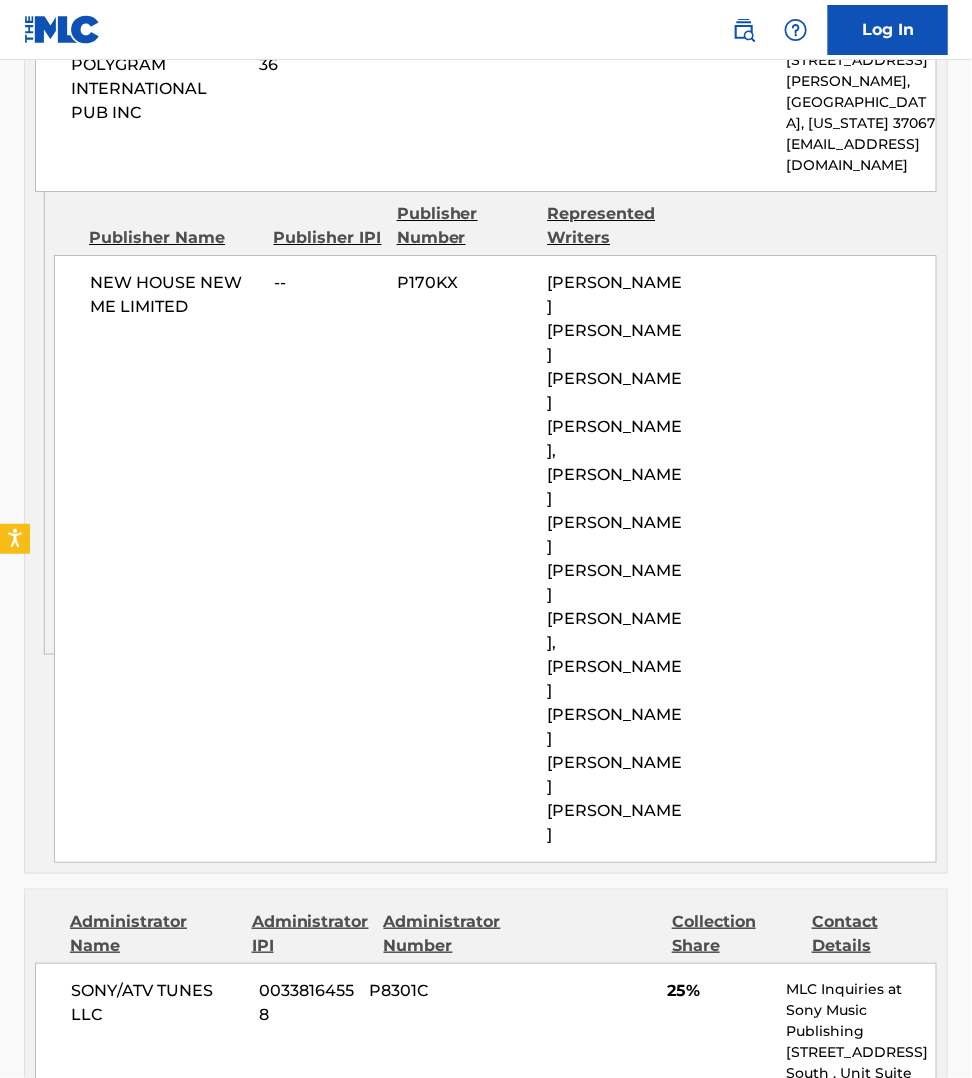 scroll, scrollTop: 1687, scrollLeft: 0, axis: vertical 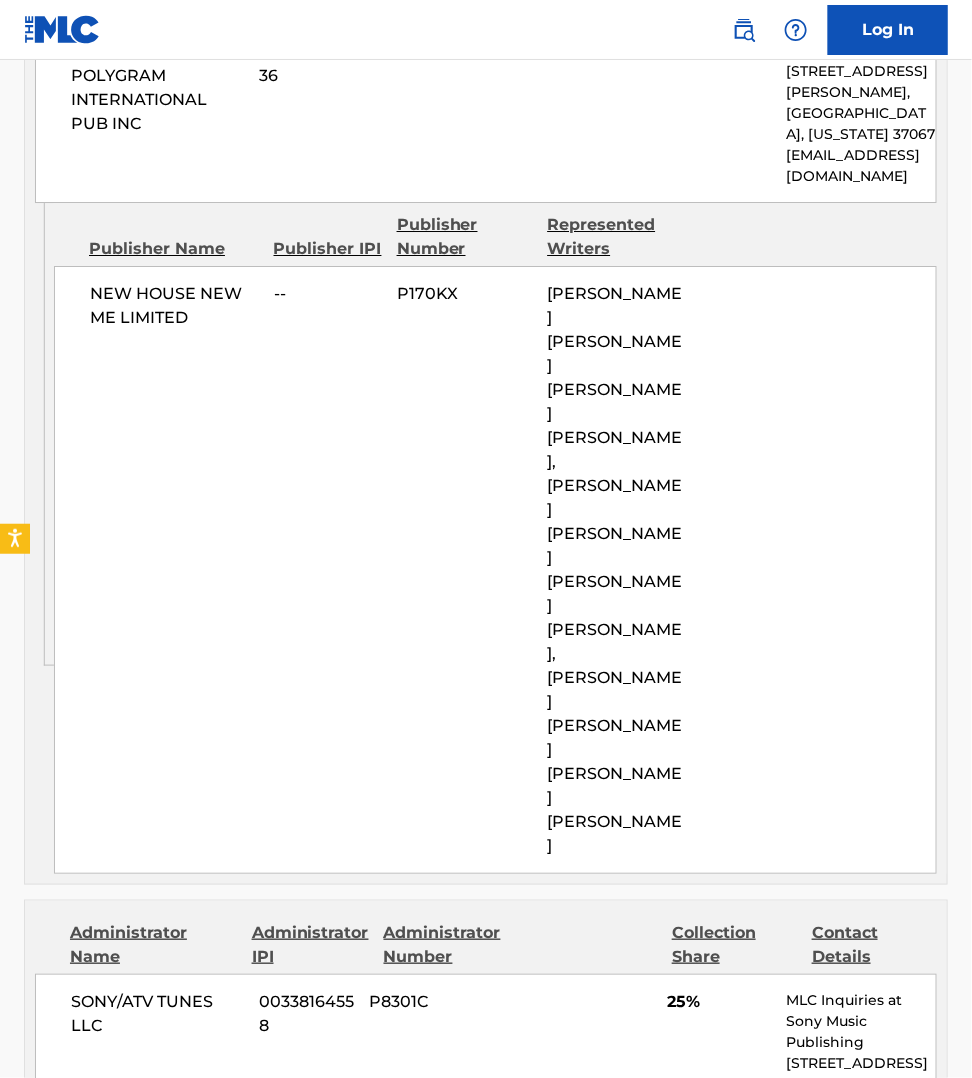 click on "Publisher Name Publisher IPI Publisher Number Represented Writers NEW HOUSE NEW ME LIMITED -- P170KX [PERSON_NAME] [PERSON_NAME] [PERSON_NAME] [PERSON_NAME], [PERSON_NAME] [PERSON_NAME] [PERSON_NAME] [PERSON_NAME], [PERSON_NAME] [PERSON_NAME] [PERSON_NAME] [PERSON_NAME]" at bounding box center (500, 538) 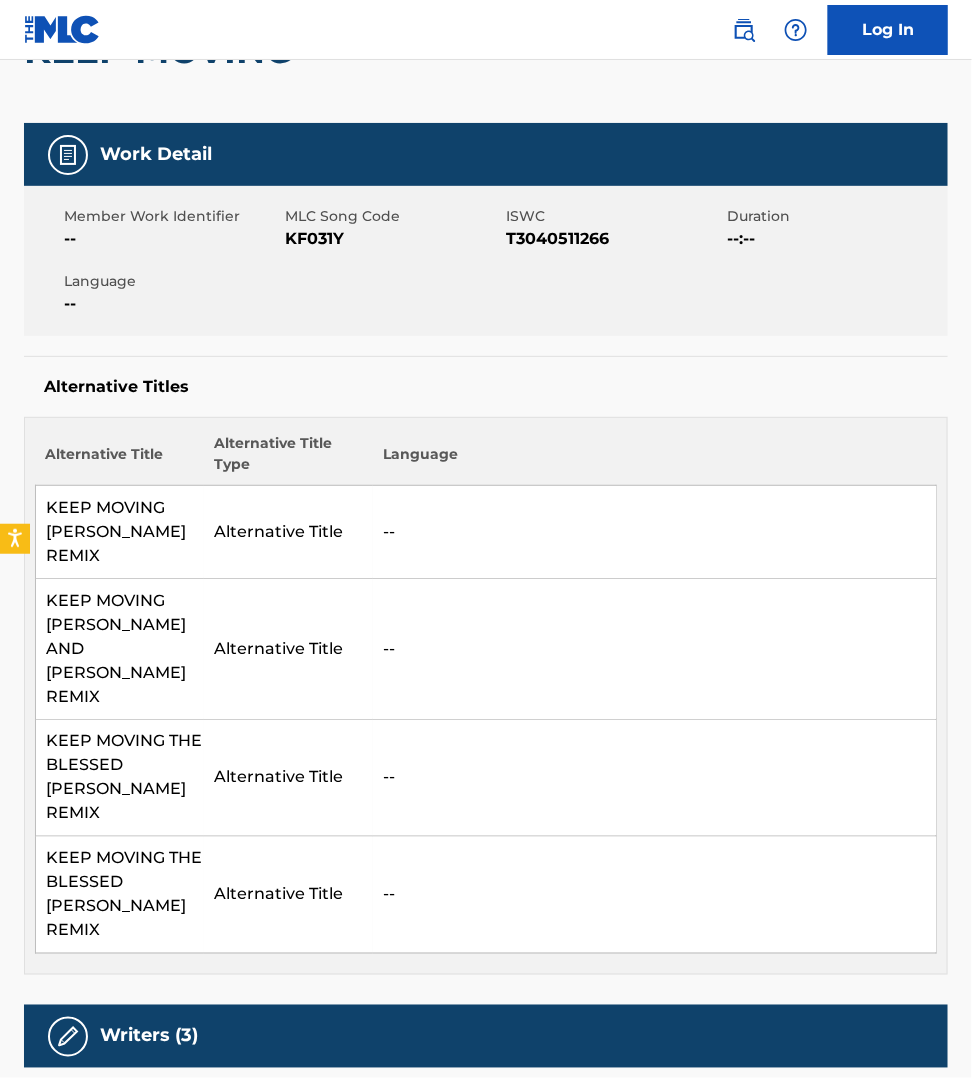 scroll, scrollTop: 0, scrollLeft: 0, axis: both 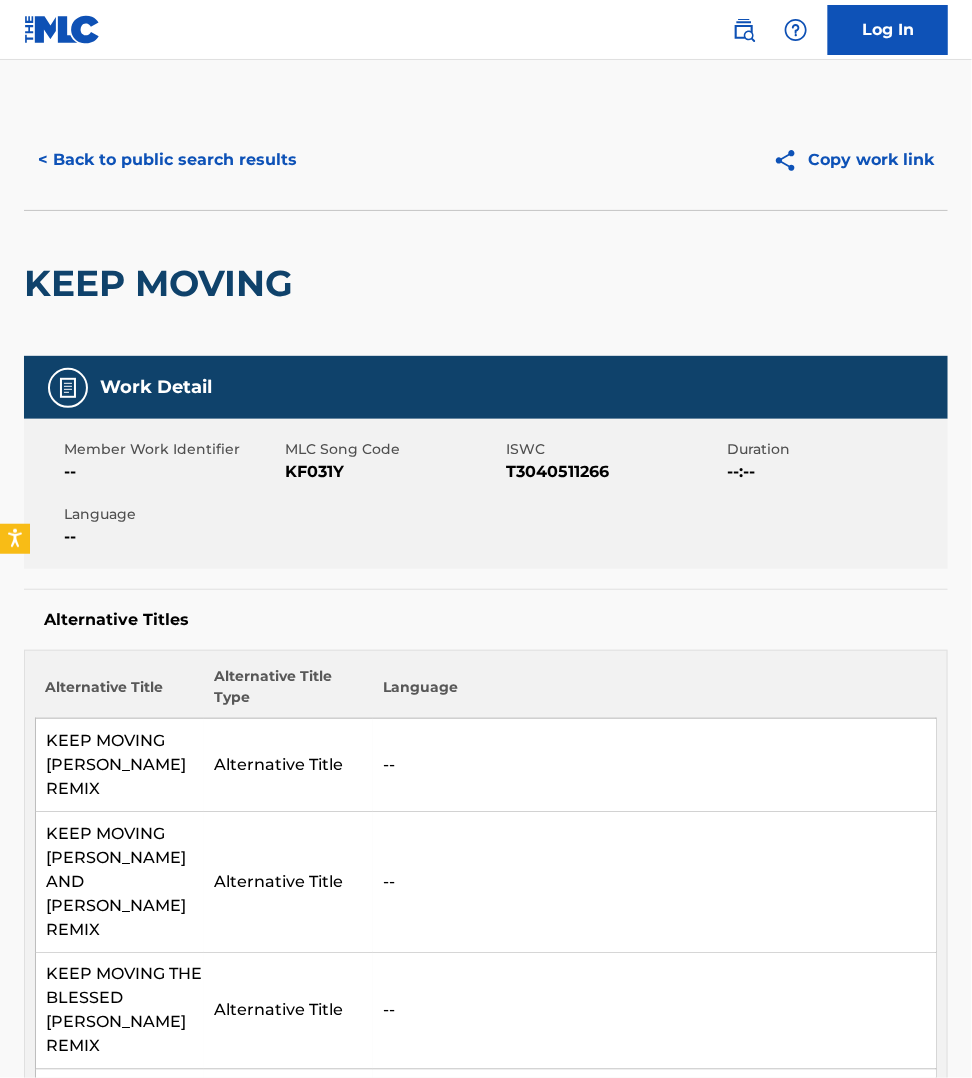 click on "< Back to public search results" at bounding box center (167, 160) 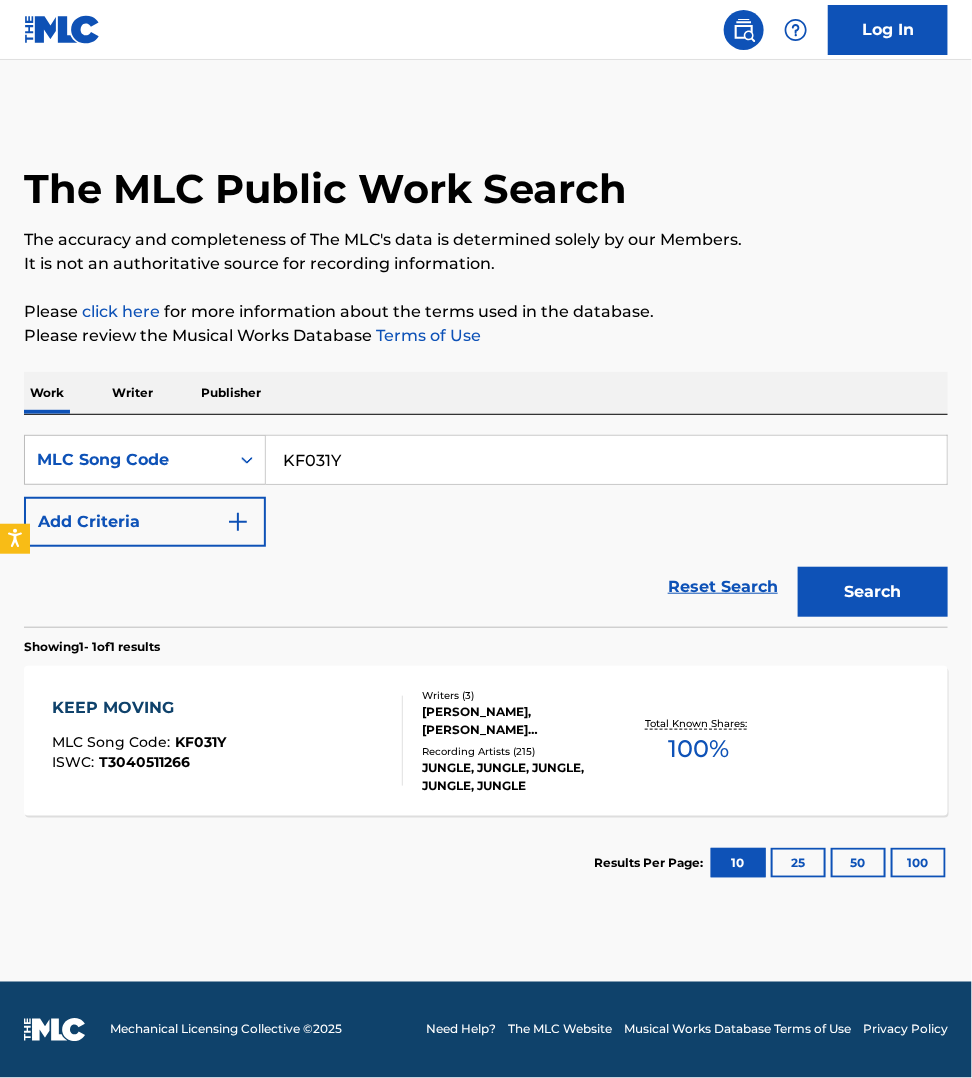 click on "Publisher" at bounding box center [231, 393] 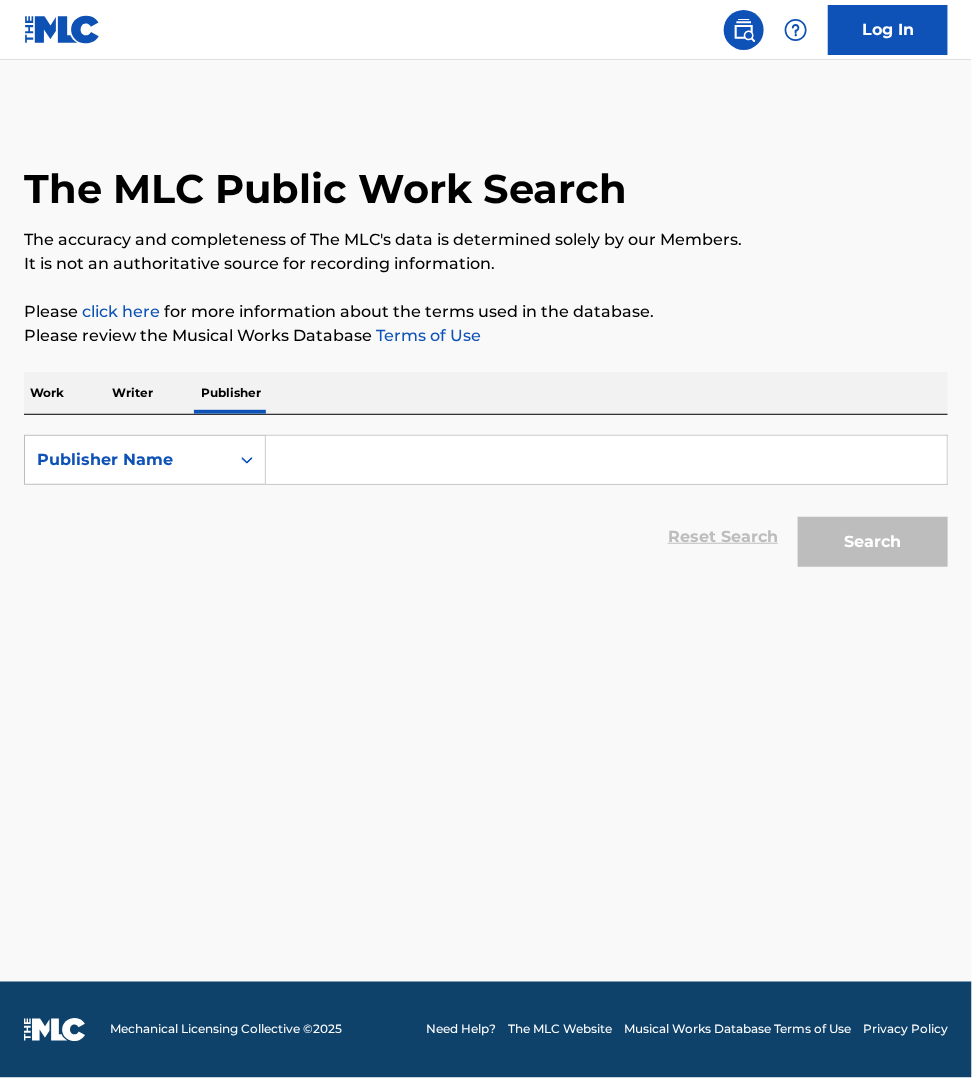 click at bounding box center [606, 460] 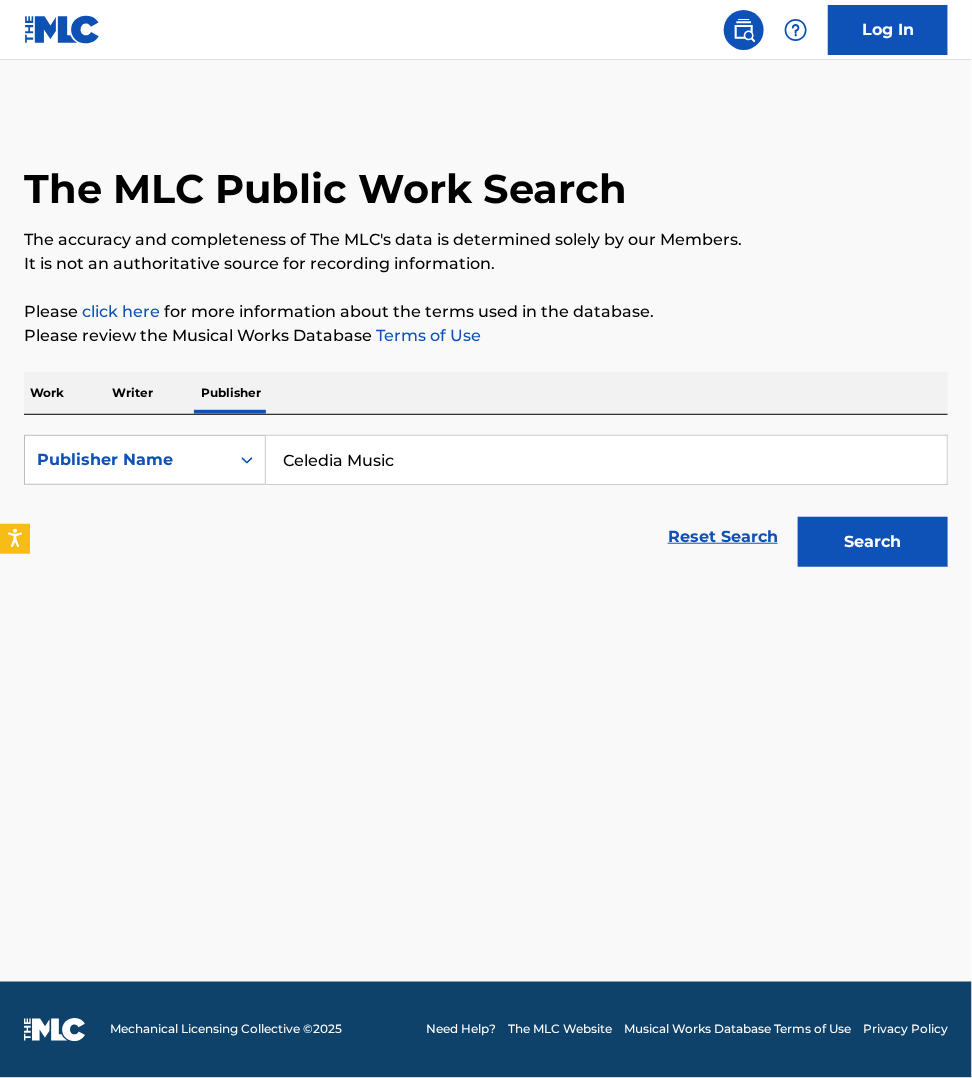 type on "Celedia Music" 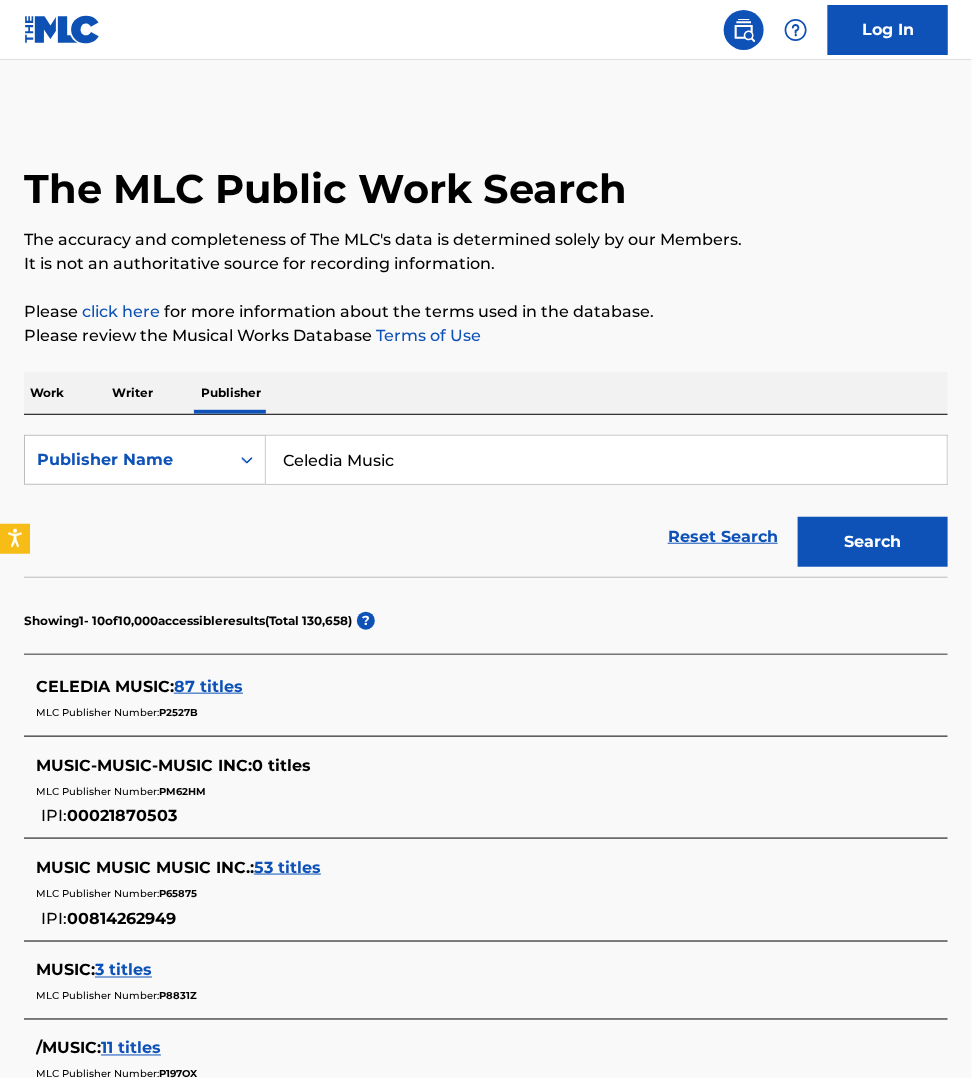 click on "87 titles" at bounding box center [208, 686] 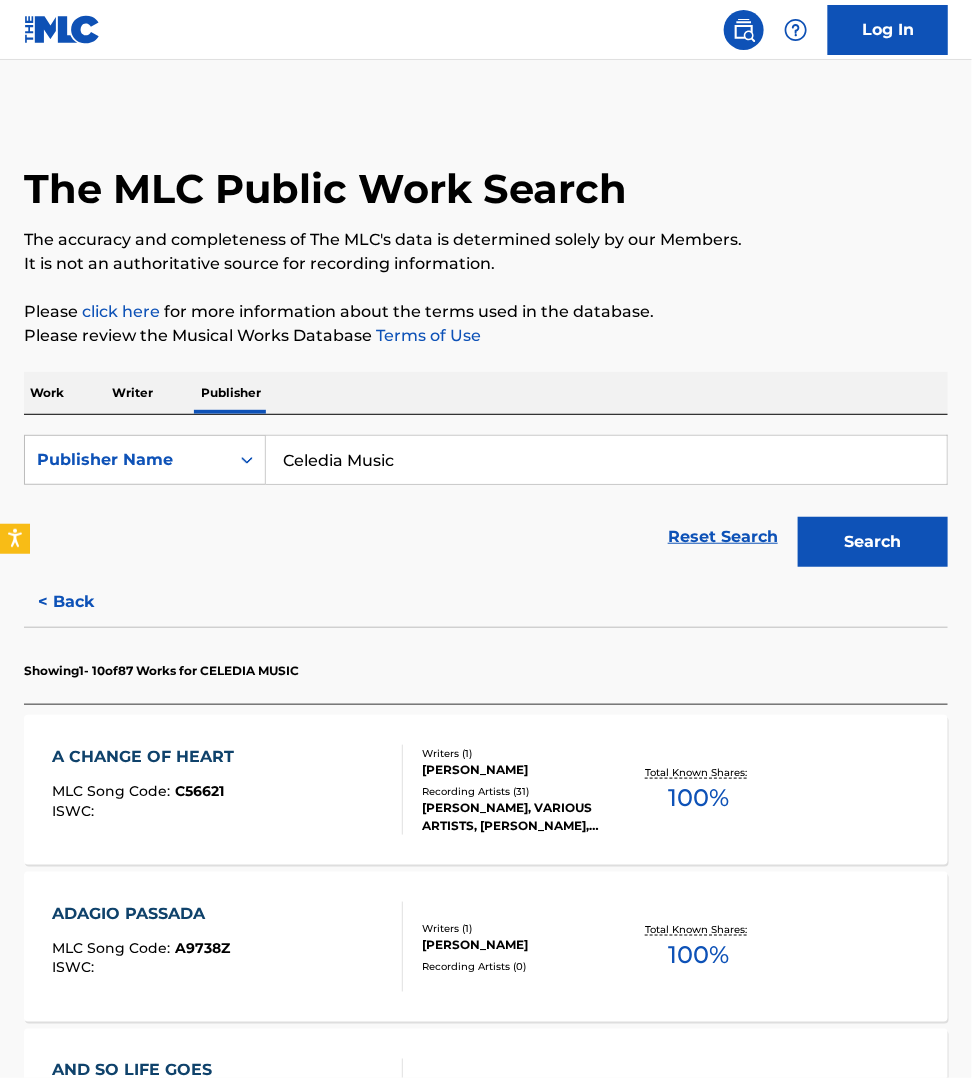click on "A CHANGE OF HEART MLC Song Code : C56621 ISWC :" at bounding box center (227, 790) 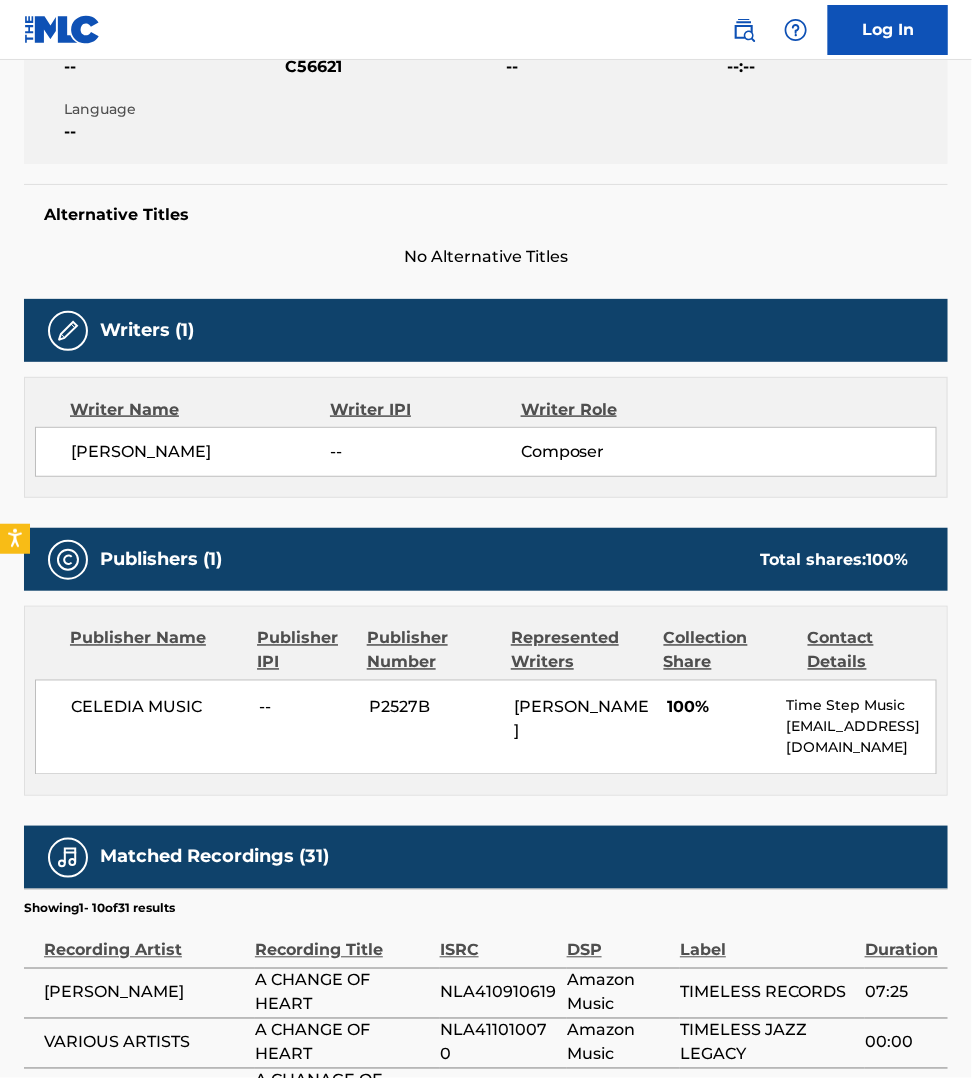 scroll, scrollTop: 406, scrollLeft: 0, axis: vertical 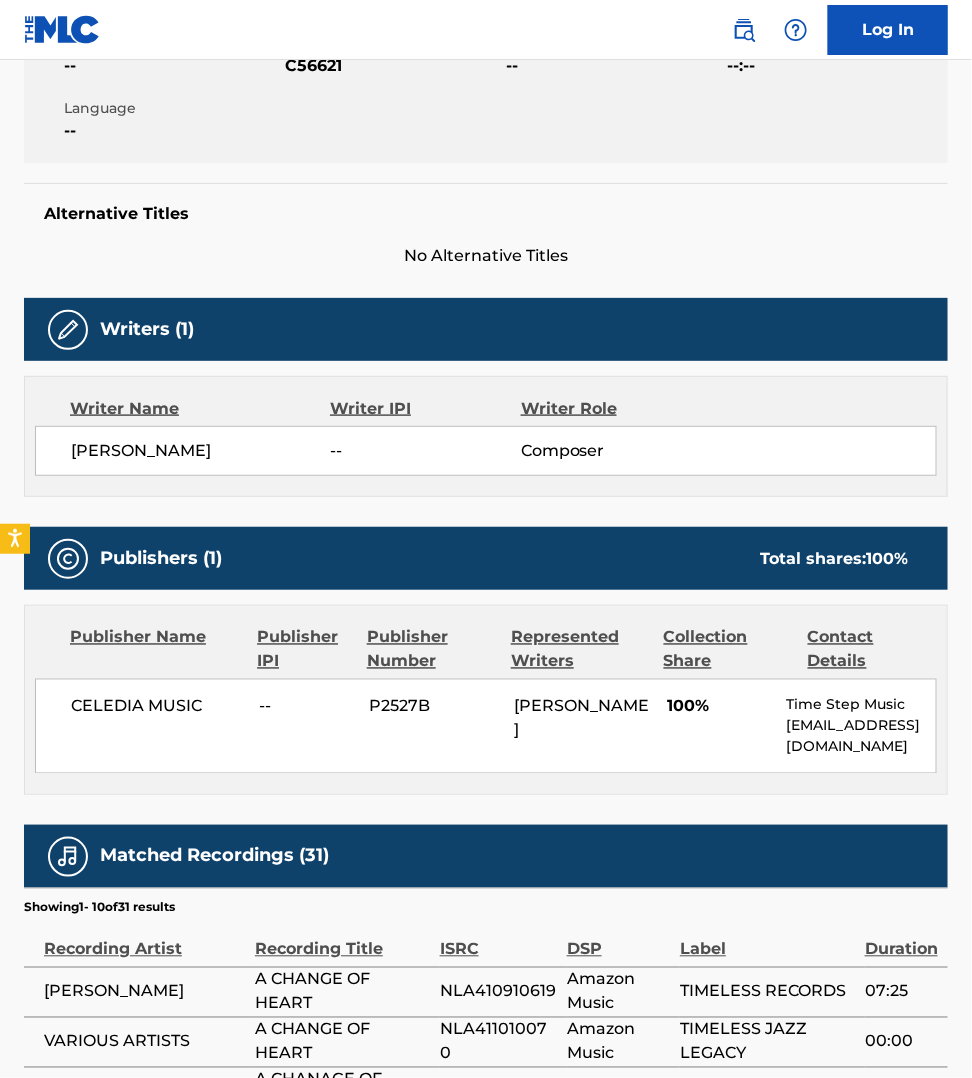 click on "00:00" at bounding box center [906, 1042] 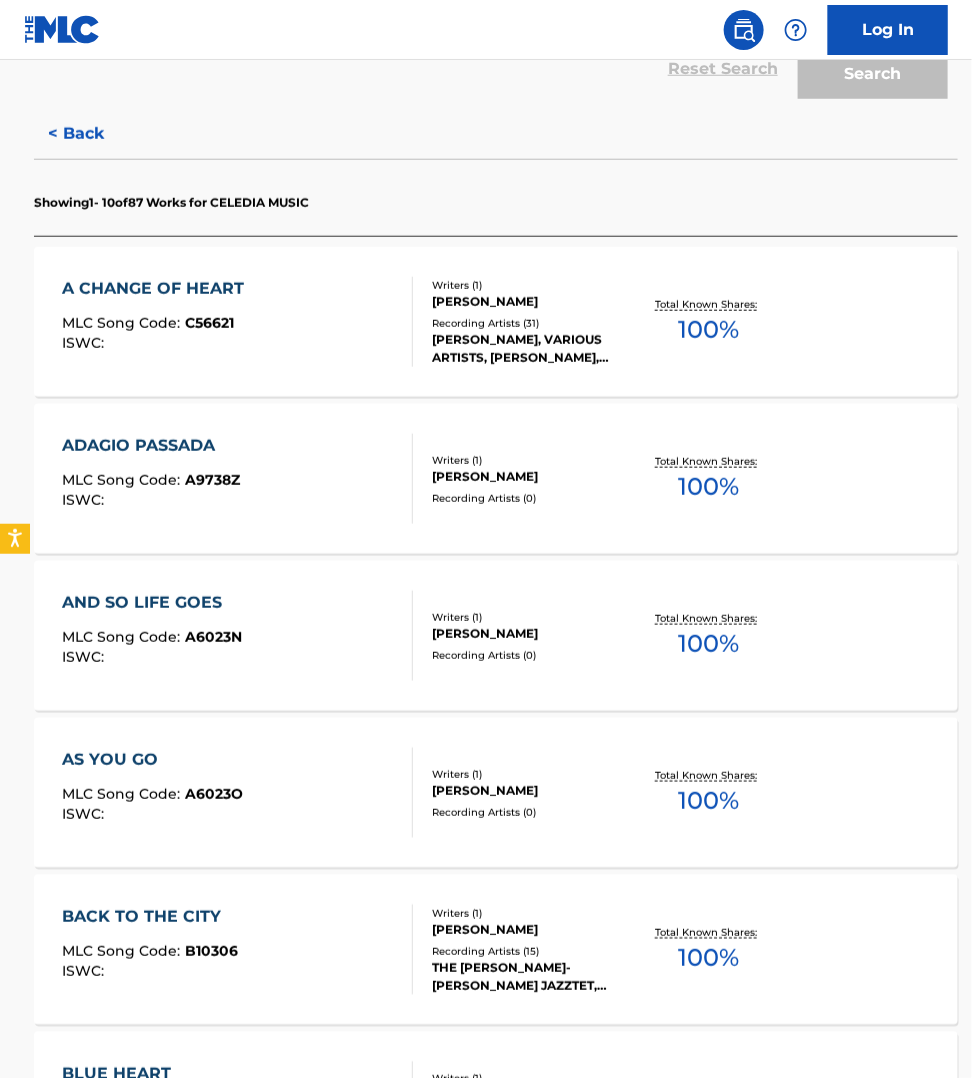 scroll, scrollTop: 0, scrollLeft: 0, axis: both 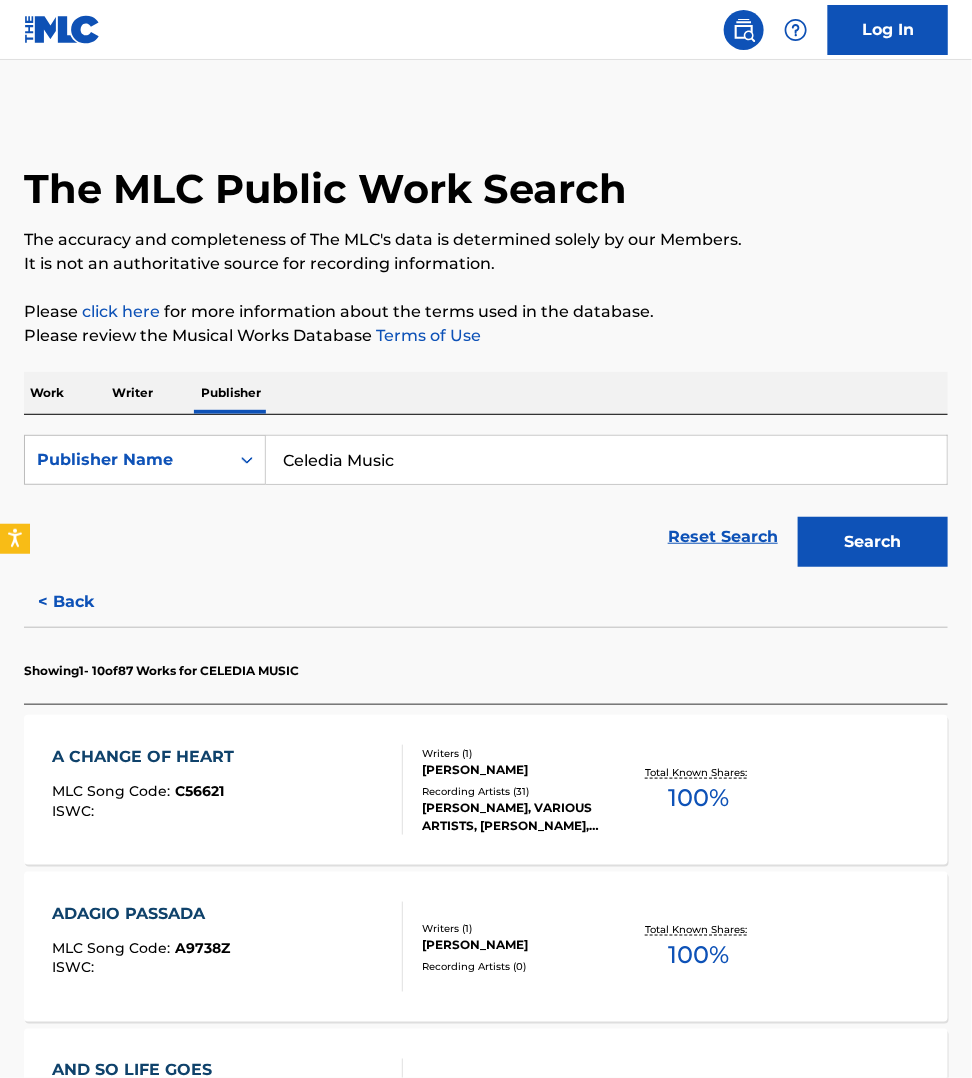 click on "The MLC Public Work Search The accuracy and completeness of The MLC's data is determined solely by our Members. It is not an authoritative source for recording information. Please   click here   for more information about the terms used in the database. Please review the Musical Works Database   Terms of Use Work Writer Publisher SearchWithCriteria99622da2-b2be-41dd-bc4a-c7fcce8b83e7 Publisher Name Celedia Music Reset Search Search < Back Showing  1  -   10  of  87   Works for CELEDIA MUSIC   A CHANGE OF HEART MLC Song Code : C56621 ISWC : Writers ( 1 ) [PERSON_NAME] Recording Artists ( 31 ) [PERSON_NAME], VARIOUS ARTISTS, [PERSON_NAME], [PERSON_NAME], CEDAR Total Known Shares: 100 % [PERSON_NAME] MLC Song Code : A9738Z ISWC : Writers ( 1 ) [PERSON_NAME] Recording Artists ( 0 ) Total Known Shares: 100 % AND SO LIFE GOES MLC Song Code : A6023N ISWC : Writers ( 1 ) [PERSON_NAME] Recording Artists ( 0 ) Total Known Shares: 100 % AS YOU GO MLC Song Code : A6023O ISWC : Writers ( 1 ) [PERSON_NAME] Recording Artists ( 0 ) 100" at bounding box center [486, 1261] 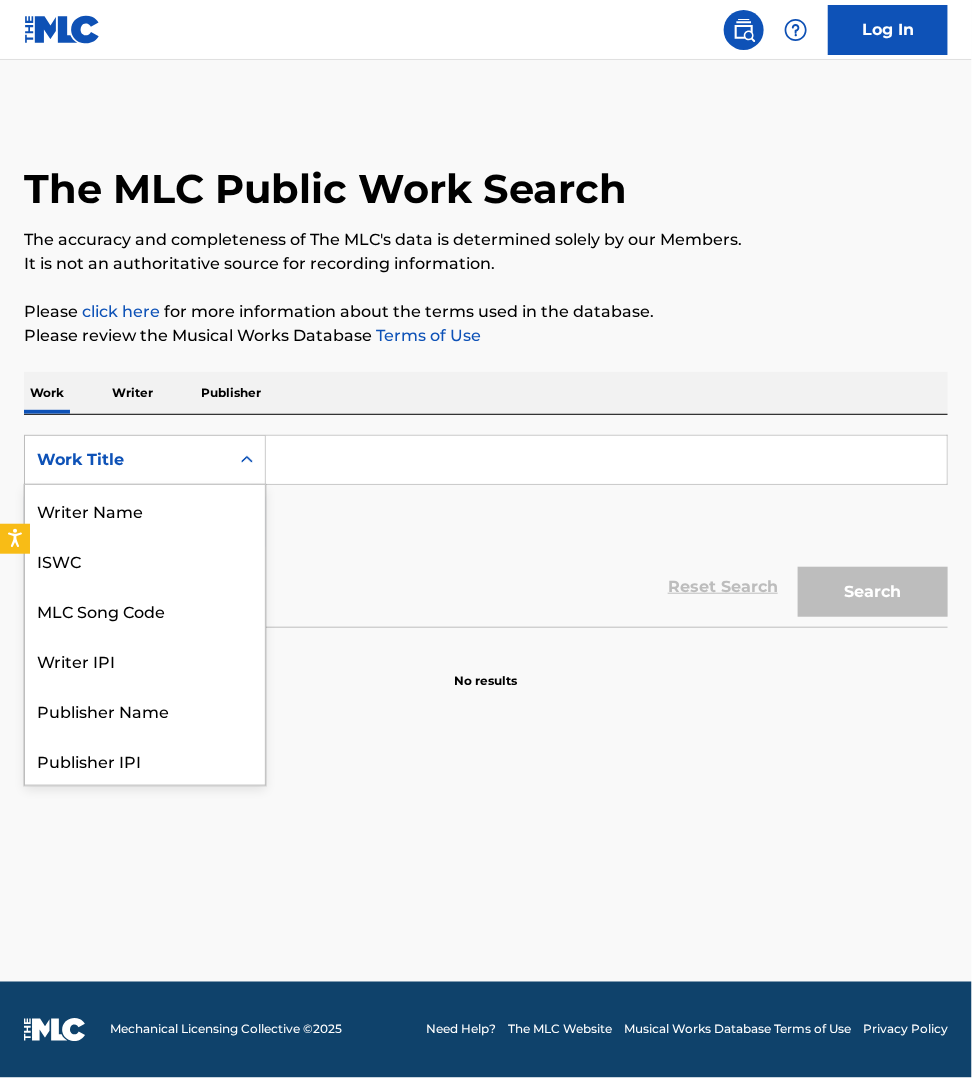 click on "Work Title" at bounding box center [127, 460] 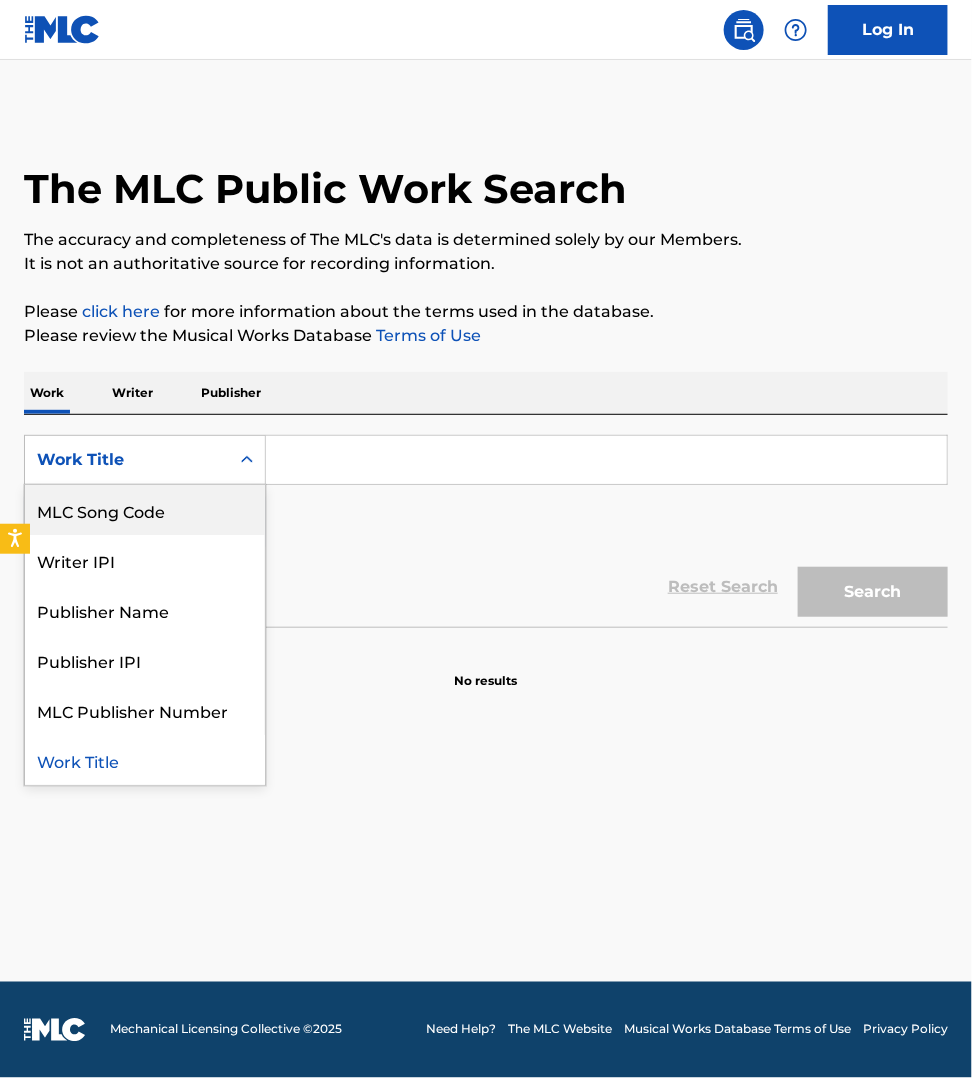 click on "MLC Song Code" at bounding box center [145, 510] 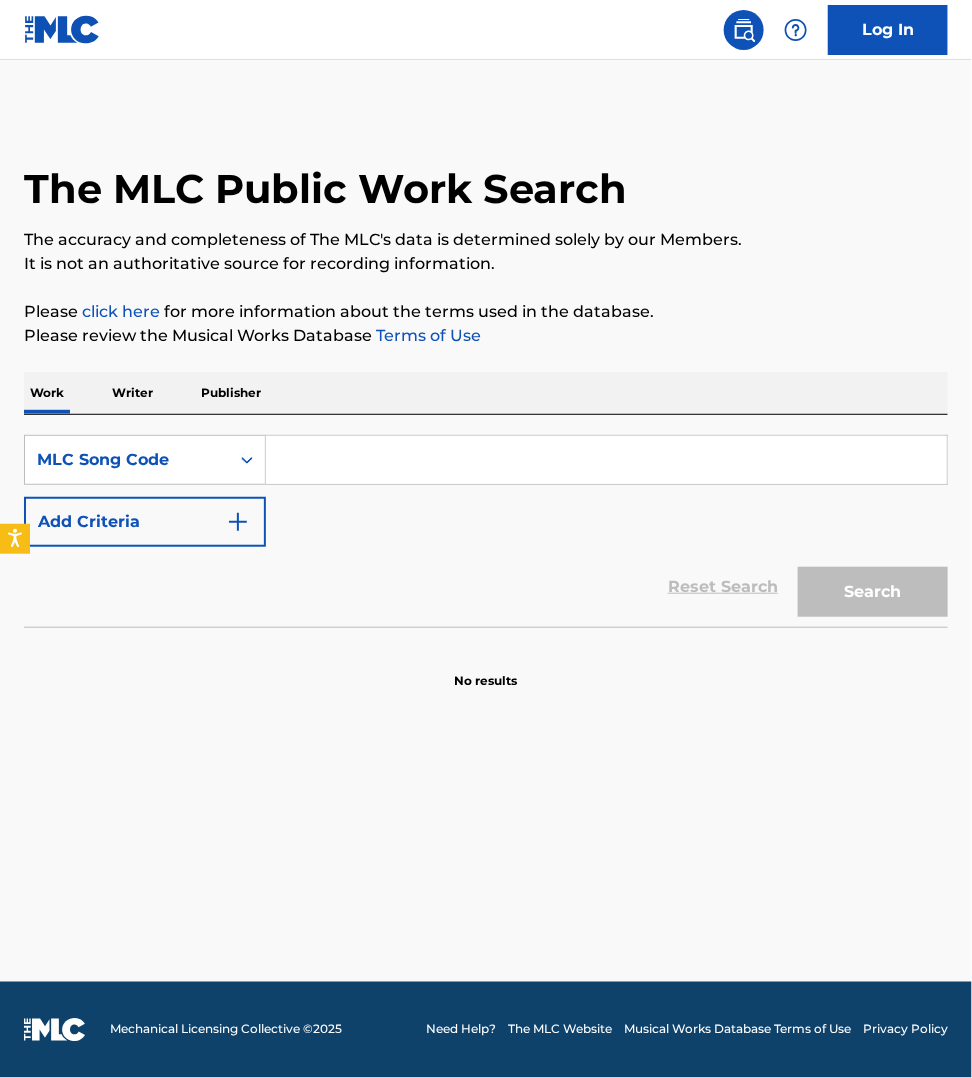 click at bounding box center (606, 460) 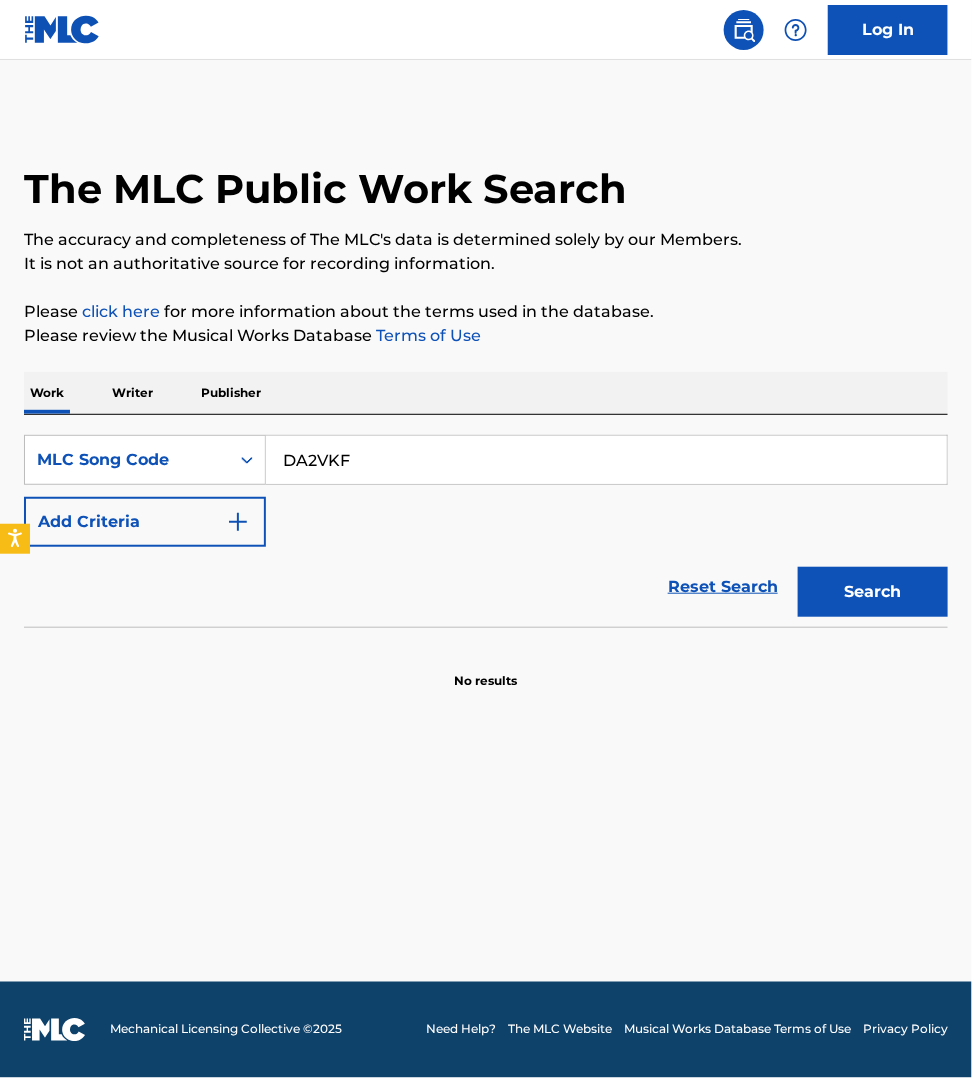 type on "DA2VKF" 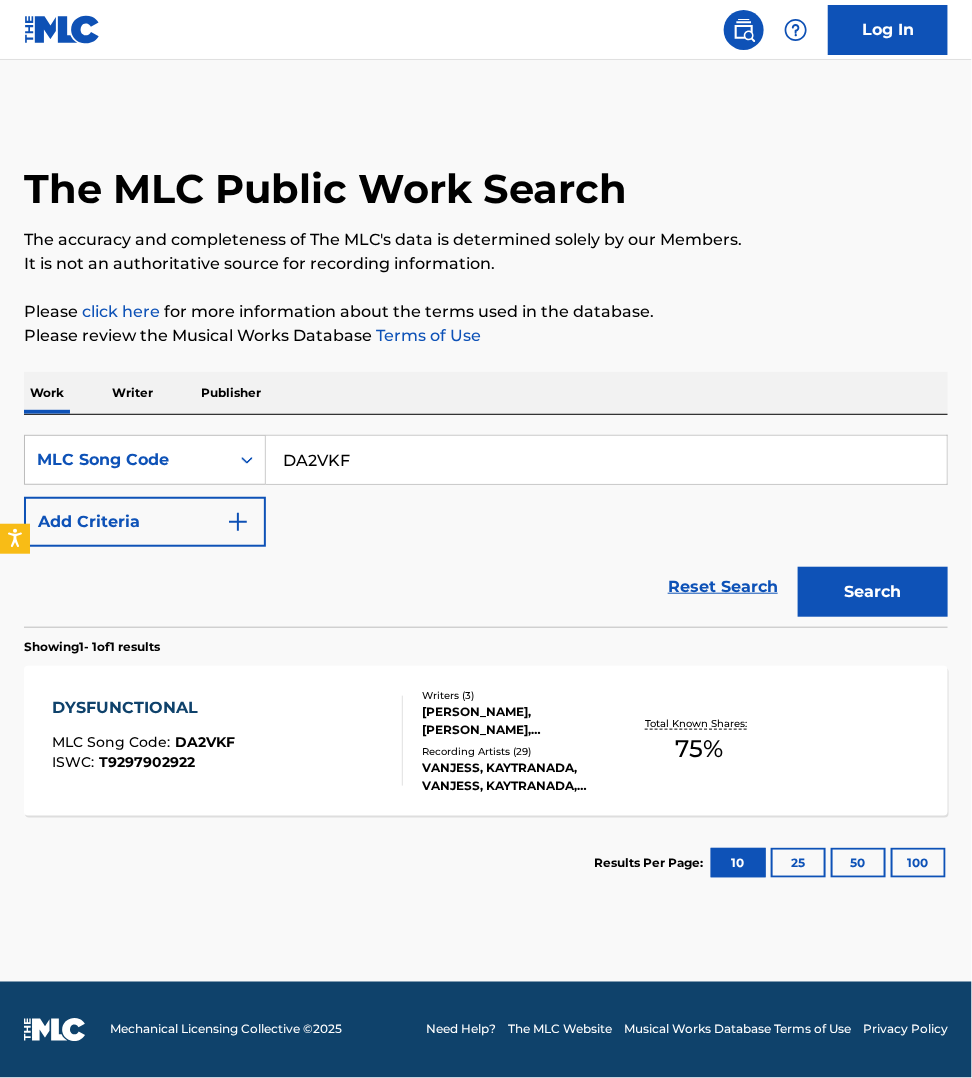 click on "DYSFUNCTIONAL MLC Song Code : DA2VKF ISWC : T9297902922" at bounding box center [227, 741] 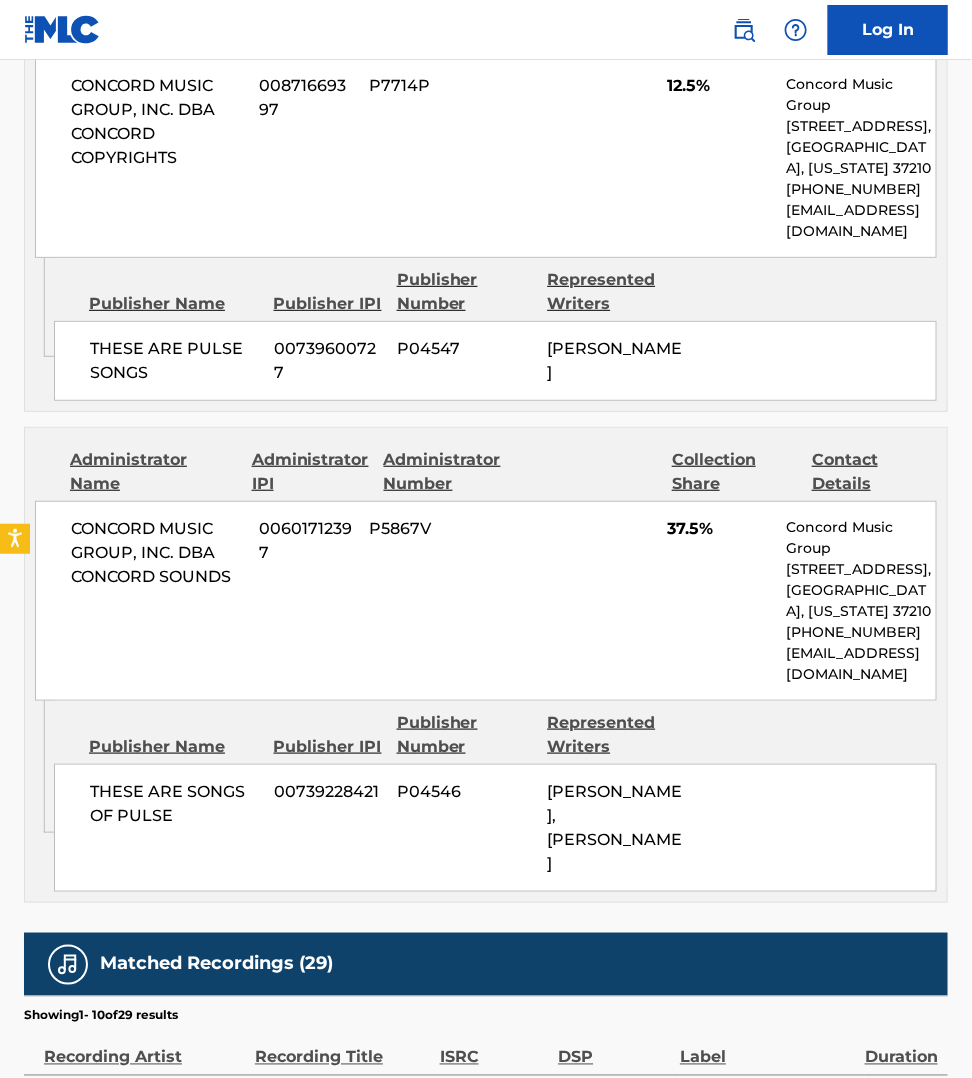 scroll, scrollTop: 2156, scrollLeft: 0, axis: vertical 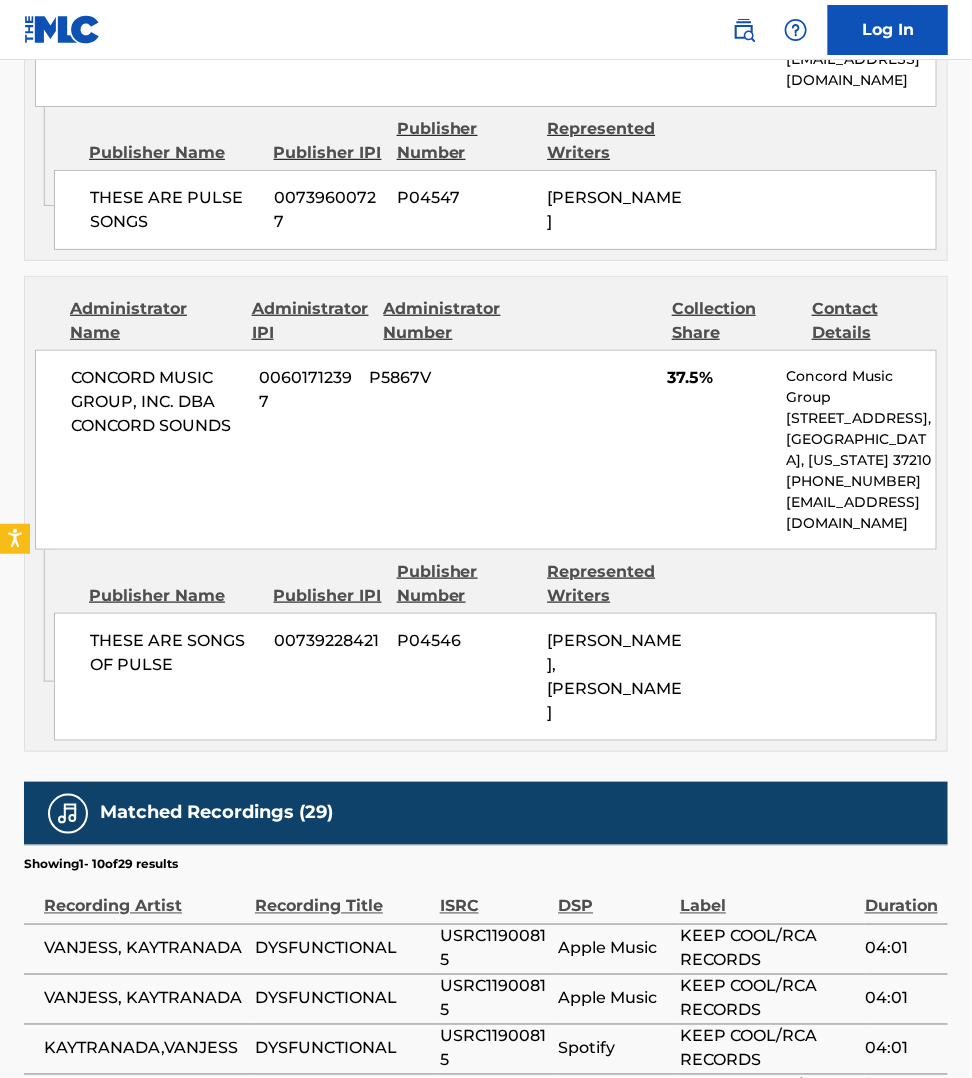 click on "< Back to public search results Copy work link DYSFUNCTIONAL     Work Detail   Member Work Identifier -- MLC Song Code DA2VKF ISWC T9297902922 Duration --:-- Language -- Alternative Titles No Alternative Titles Writers   (3) Writer Name Writer IPI Writer Role [PERSON_NAME] 00601323505 Composer/Author [PERSON_NAME] 00700744867 Composer/Author [PERSON_NAME] 00679324408 Composer/Author Publishers   (4) Total shares:  75 % Administrator Name Administrator IPI Administrator Number Collection Share Contact Details CONCORD MUSIC GROUP, INC. DBA CONCORD COPYRIGHTS 00871669397 P7714P 12.5% Concord Music Group [STREET_ADDRESS][US_STATE] [PHONE_NUMBER] [EMAIL_ADDRESS][DOMAIN_NAME] Admin Original Publisher Connecting Line Publisher Name Publisher IPI Publisher Number Represented Writers AMAKA MUSIC 01208573459 P289I0 [PERSON_NAME] Administrator Name Administrator IPI Administrator Number Collection Share Contact Details CONCORD MUSIC GROUP, INC. DBA CONCORD SOUNDS 00601712397 P5867V" at bounding box center [486, -275] 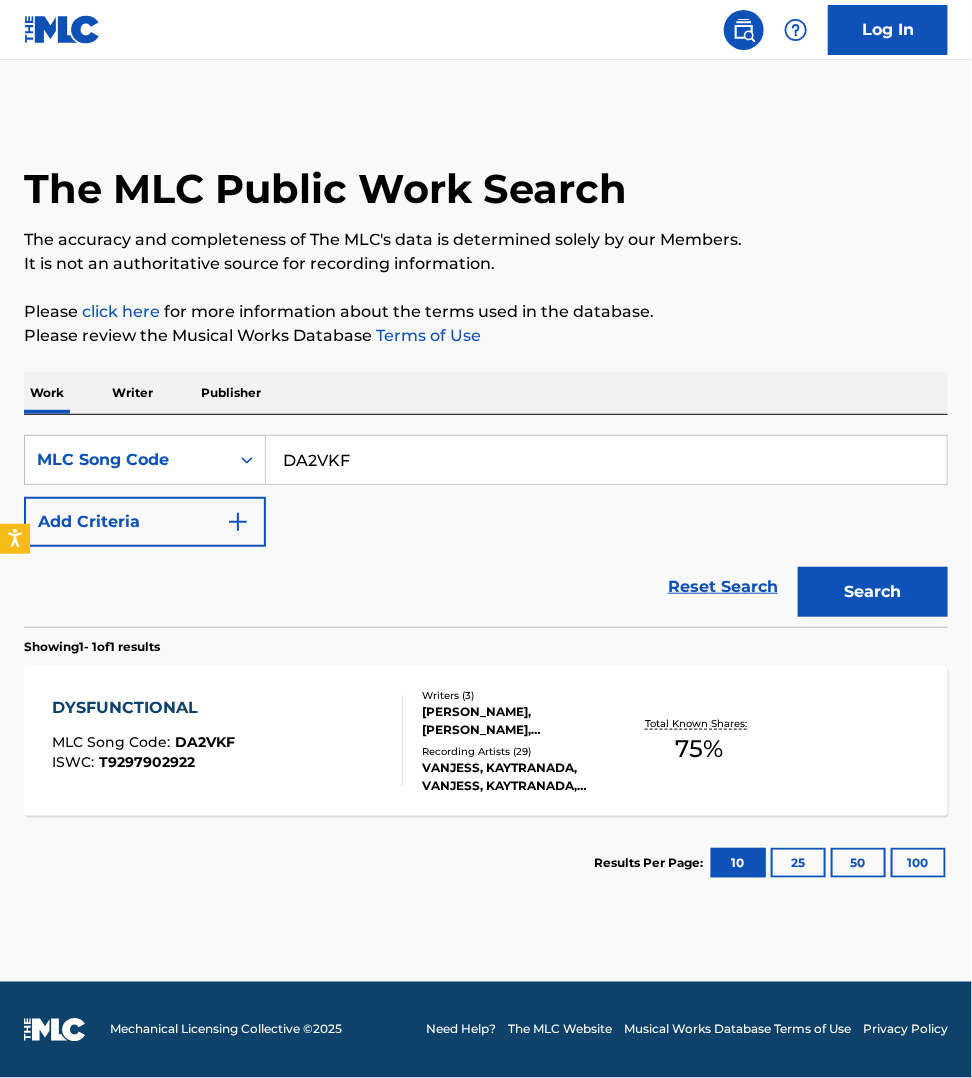 scroll, scrollTop: 0, scrollLeft: 0, axis: both 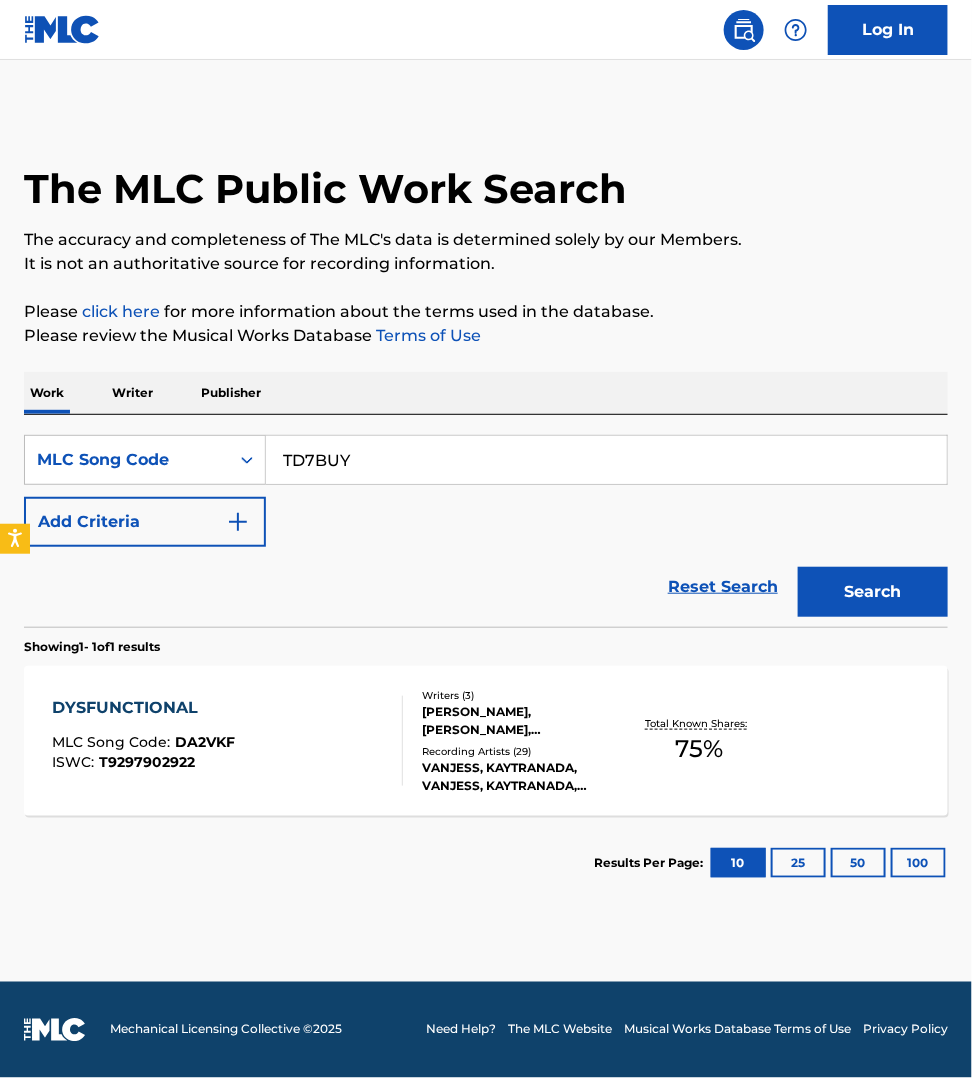 type on "TD7BUY" 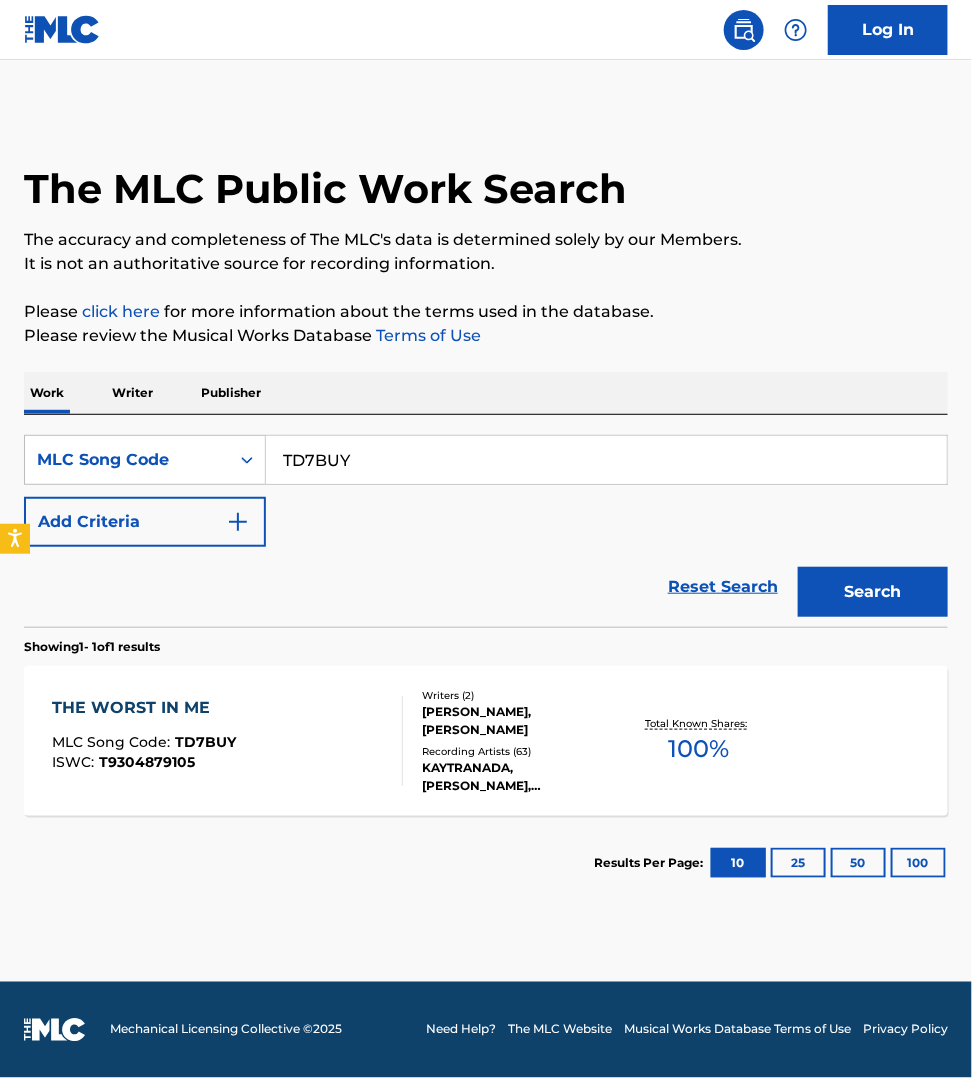 click on "THE WORST IN ME MLC Song Code : TD7BUY ISWC : T9304879105" at bounding box center (227, 741) 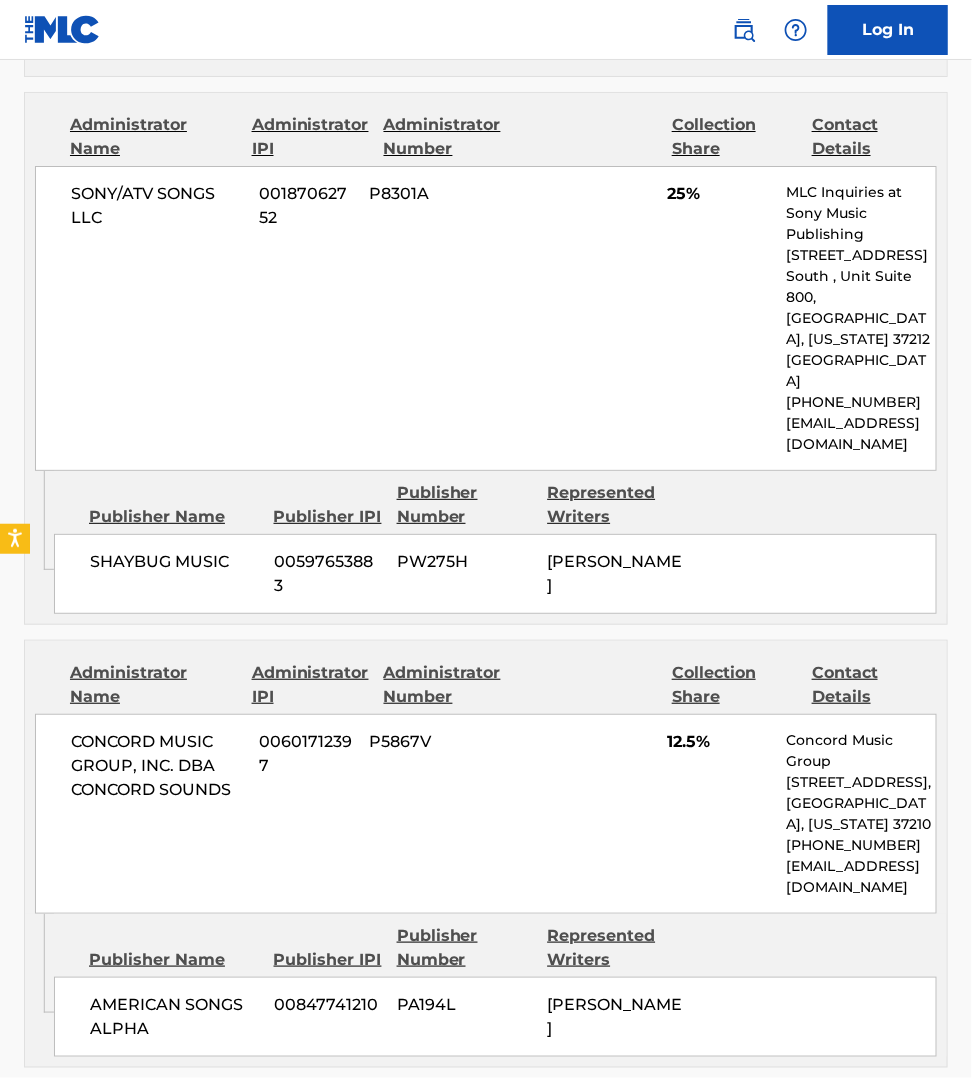 scroll, scrollTop: 1812, scrollLeft: 0, axis: vertical 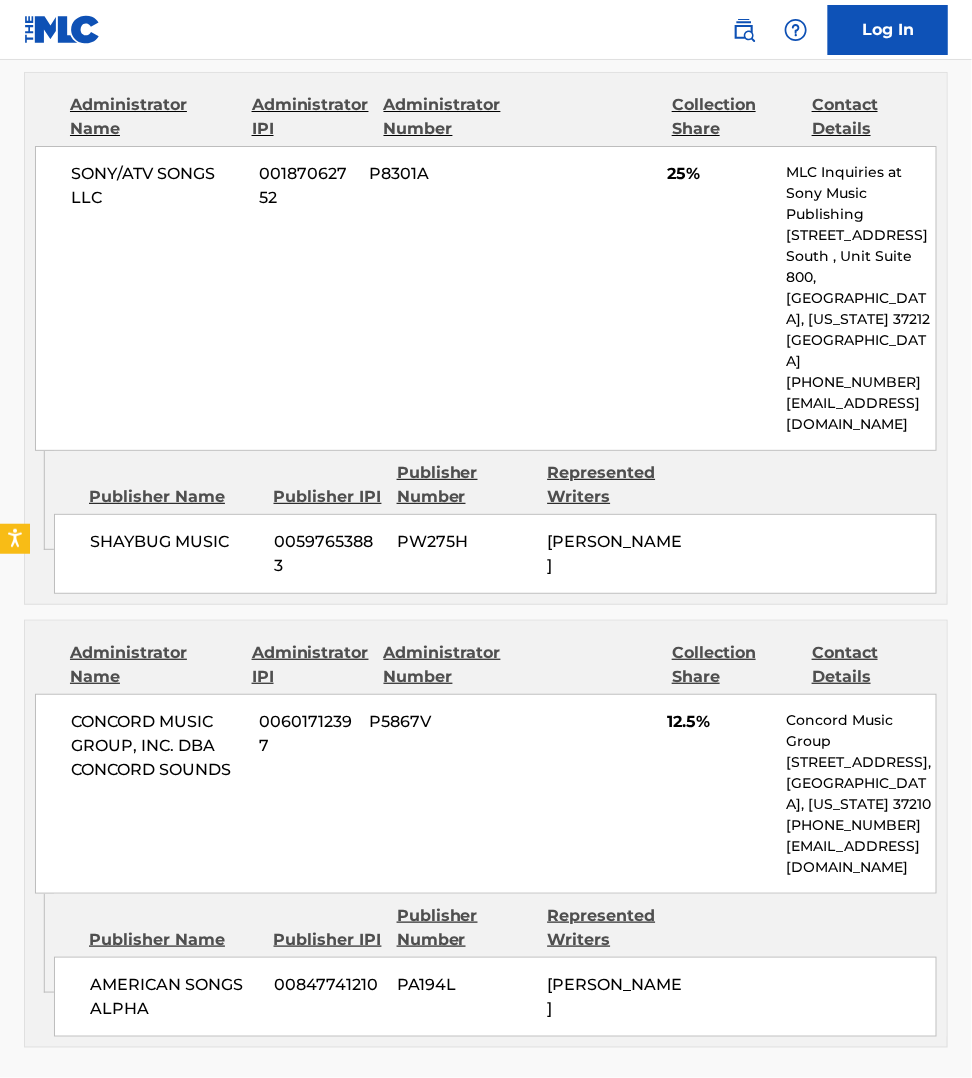 click on "< Back to public search results Copy work link THE WORST IN ME     Work Detail   Member Work Identifier -- MLC Song Code TD7BUY ISWC T9304879105 Duration --:-- Language -- Alternative Titles No Alternative Titles Writers   (2) Writer Name Writer IPI Writer Role [PERSON_NAME] 00700744867 Composer/Author [PERSON_NAME] 00593900722 Composer/Author Publishers   (4) Total shares:  100 % Administrator Name Administrator IPI Administrator Number Collection Share Contact Details CONCORD MUSIC GROUP, INC. DBA CONCORD SOUNDS 00601712397 P5867V 37.5% Concord Music Group [STREET_ADDRESS][US_STATE] [PHONE_NUMBER] [EMAIL_ADDRESS][DOMAIN_NAME] Admin Original Publisher Connecting Line Publisher Name Publisher IPI Publisher Number Represented Writers THESE ARE SONGS OF PULSE 00739228421 P04546 [PERSON_NAME] Publisher Name Publisher IPI Publisher Number Represented Writers Collection Share Contact Details SONY/ATV SONGS LLC 00187062752 P8301A [PERSON_NAME] 25% MLC Inquiries at Sony Music Publishing 25%" at bounding box center [486, 45] 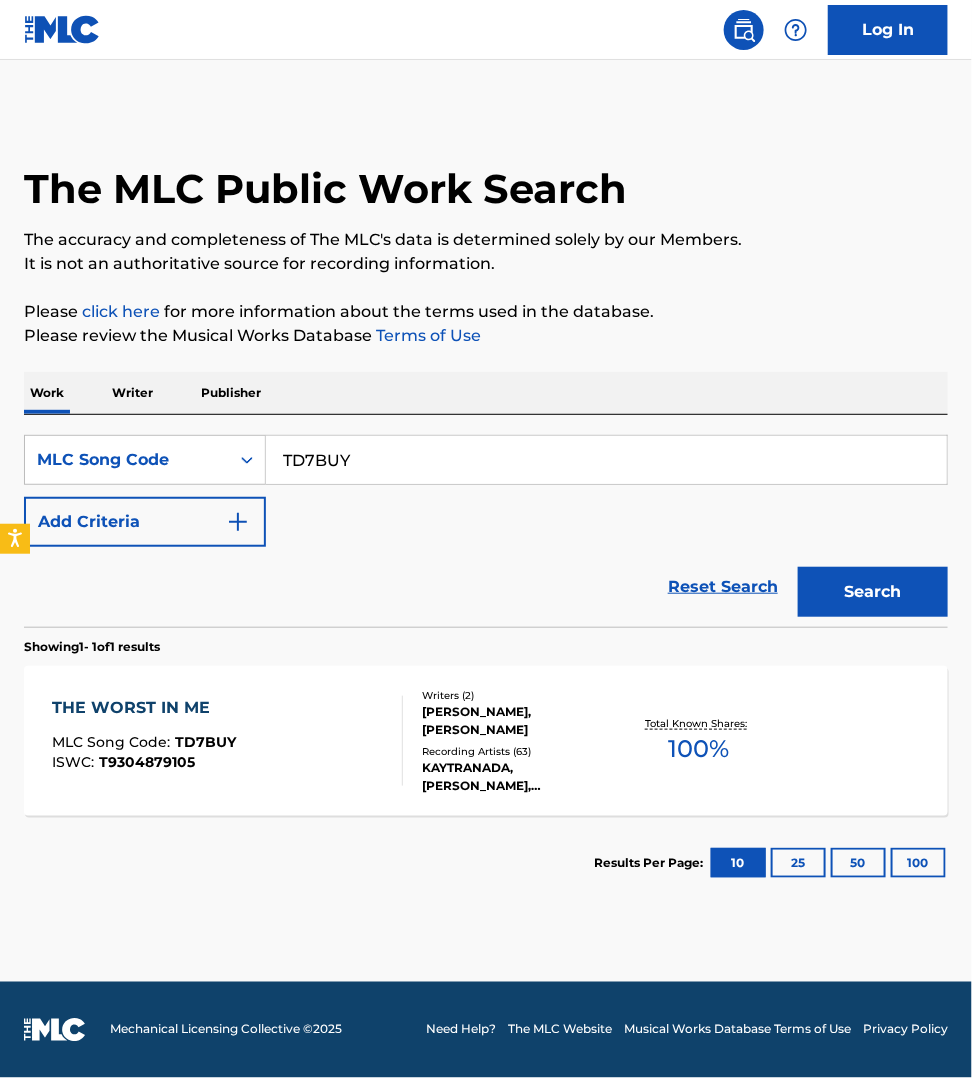 scroll, scrollTop: 0, scrollLeft: 0, axis: both 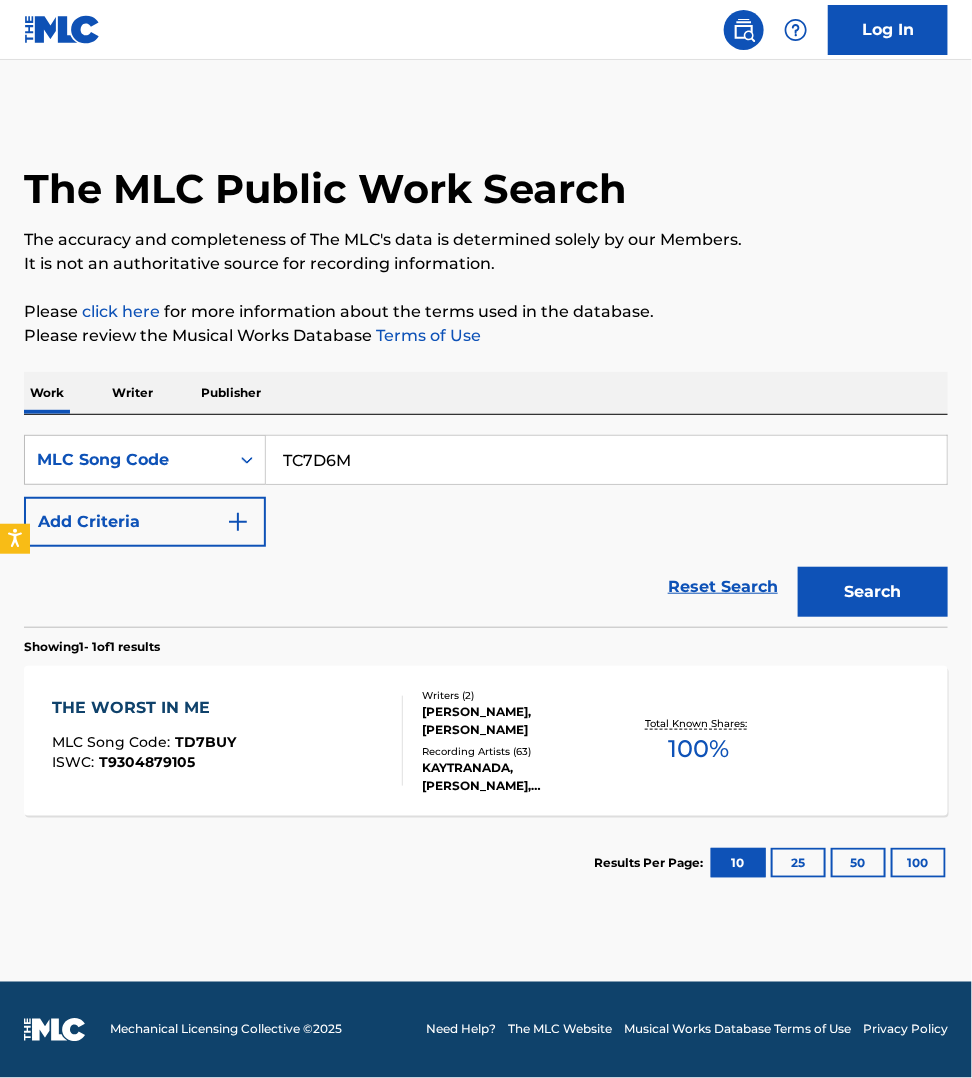 type on "TC7D6M" 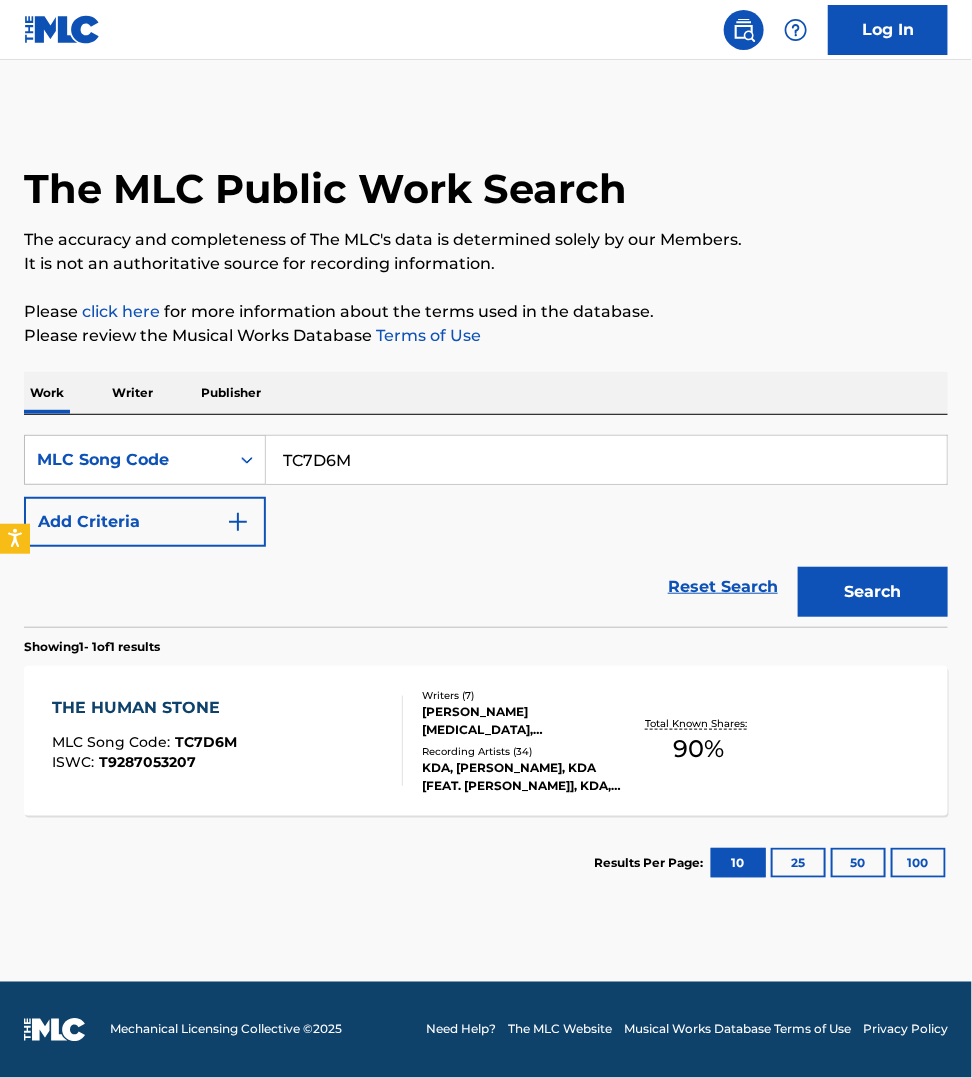 click on "THE HUMAN STONE MLC Song Code : TC7D6M ISWC : T9287053207" at bounding box center [227, 741] 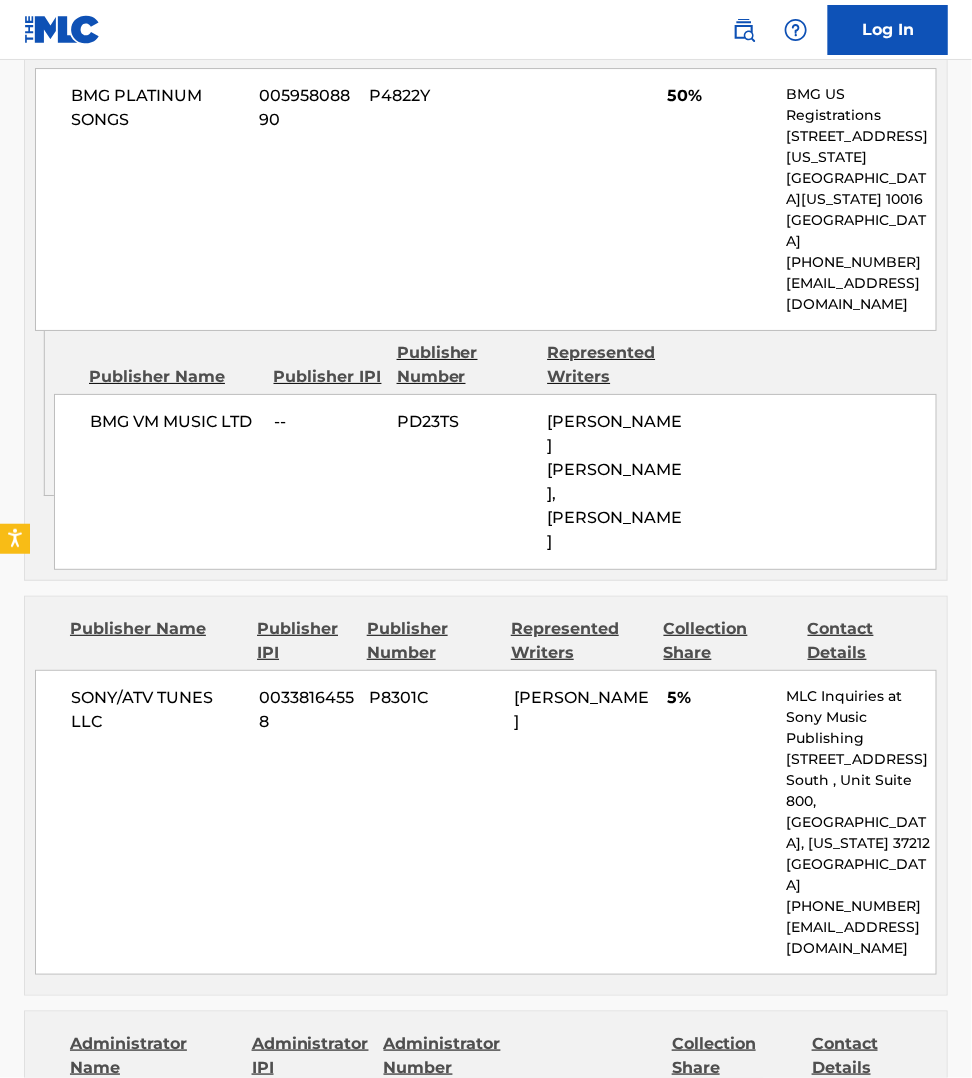 scroll, scrollTop: 1750, scrollLeft: 0, axis: vertical 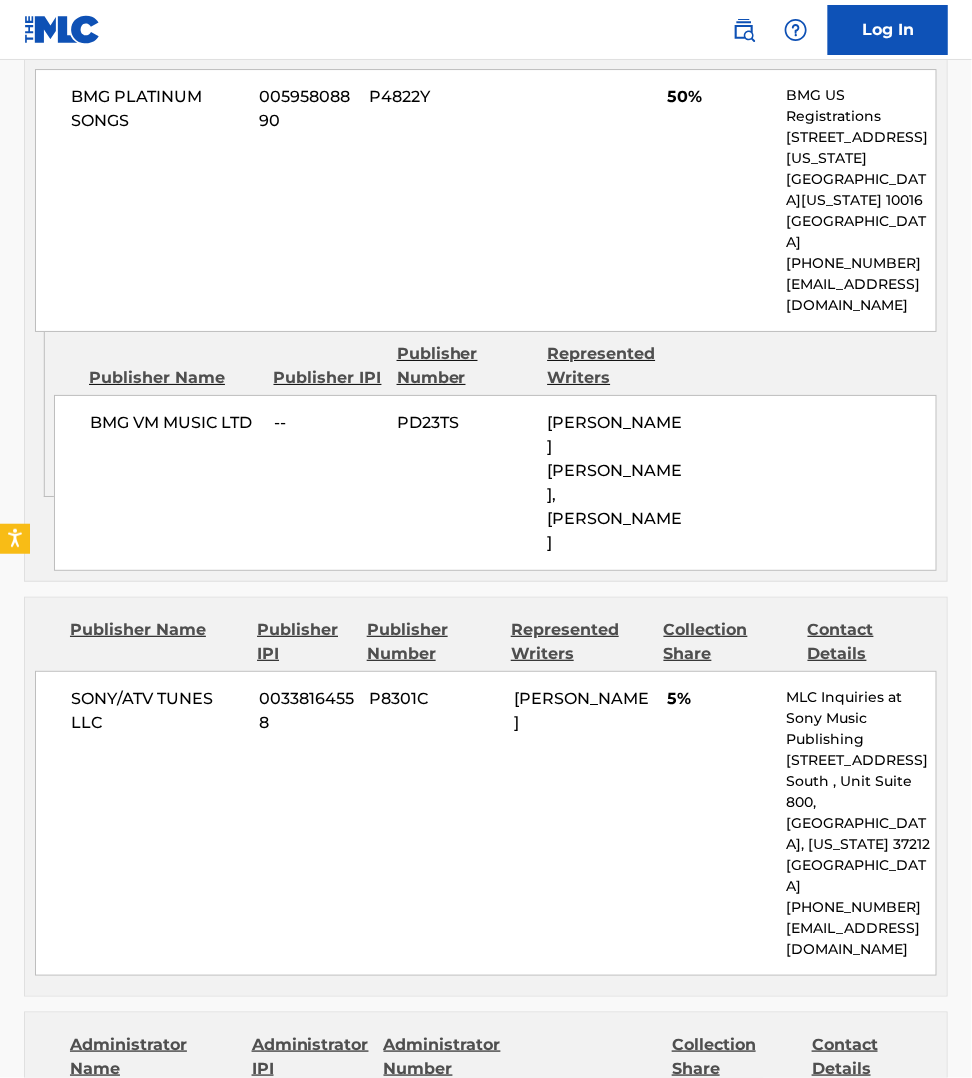 click on "Publisher Name Publisher IPI Publisher Number Represented Writers" at bounding box center (495, 1425) 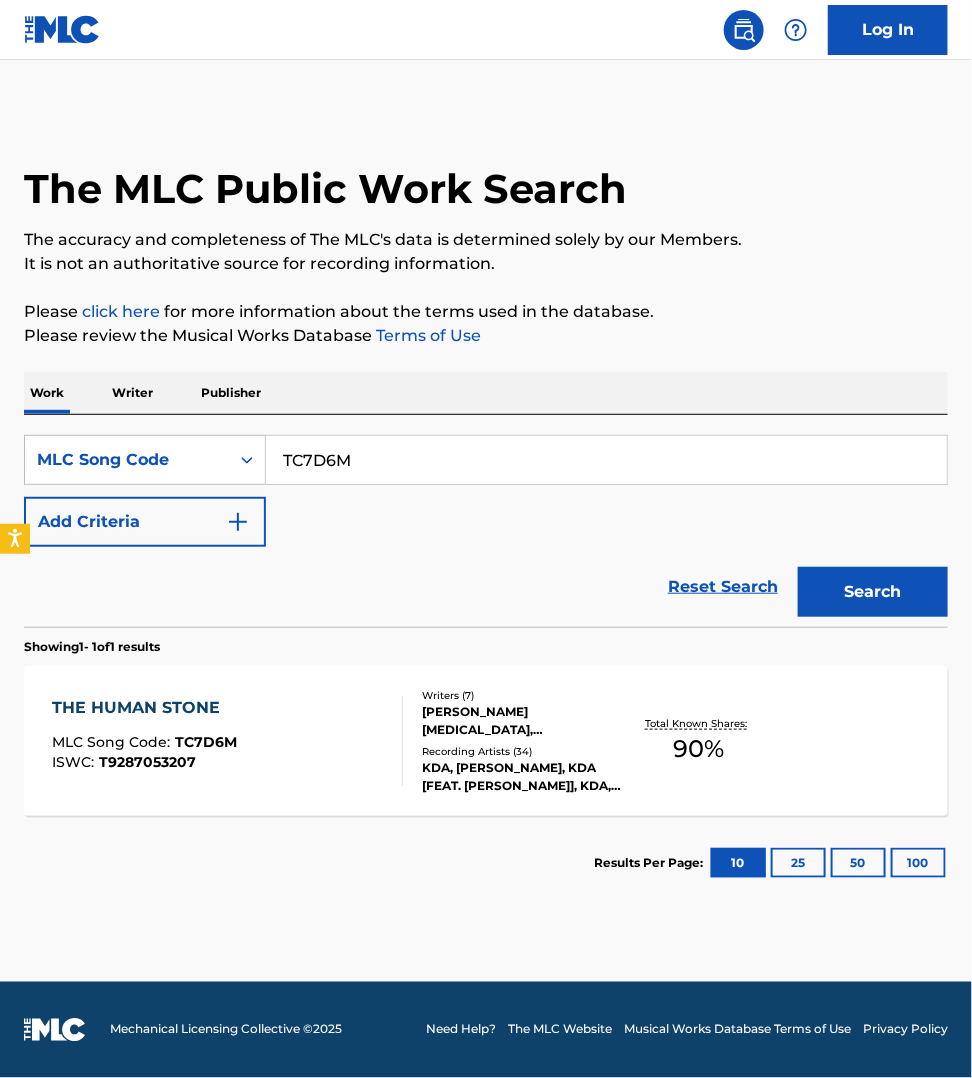 scroll, scrollTop: 0, scrollLeft: 0, axis: both 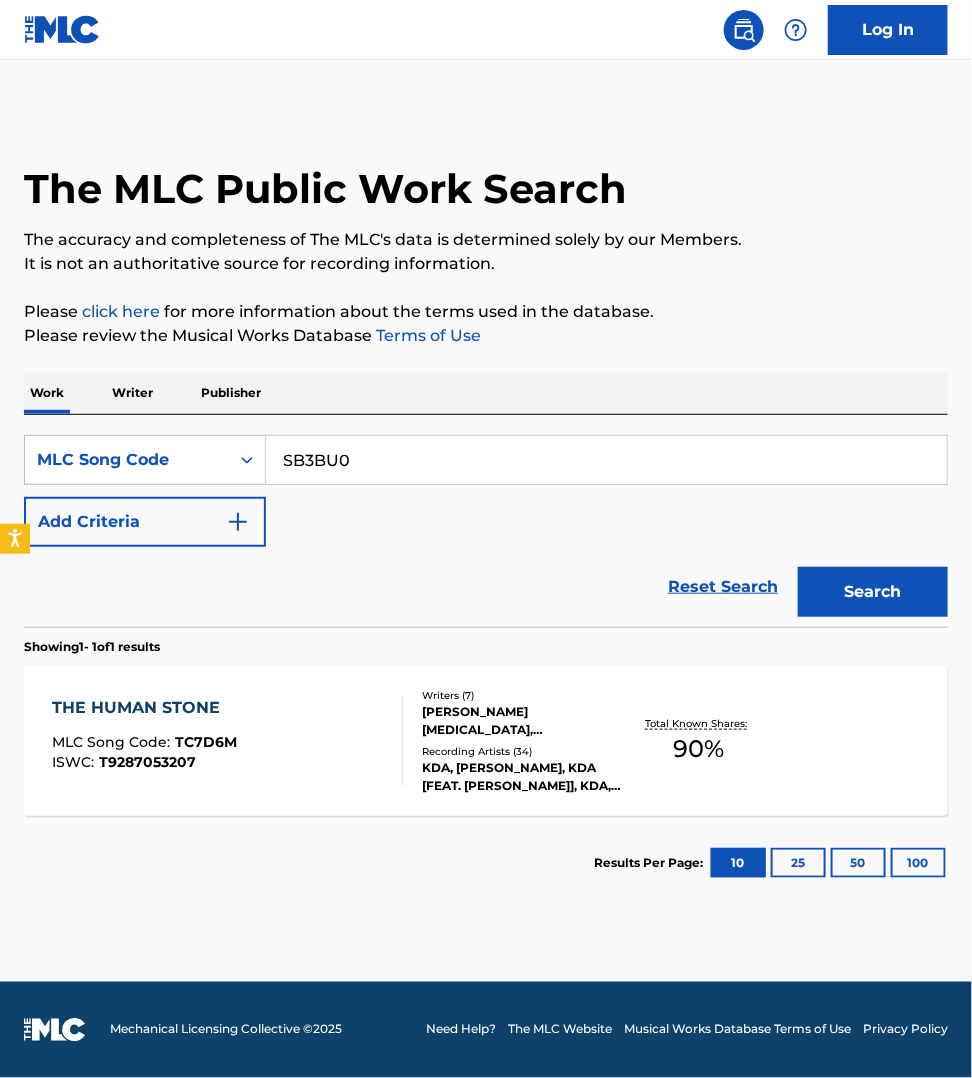 type on "SB3BU0" 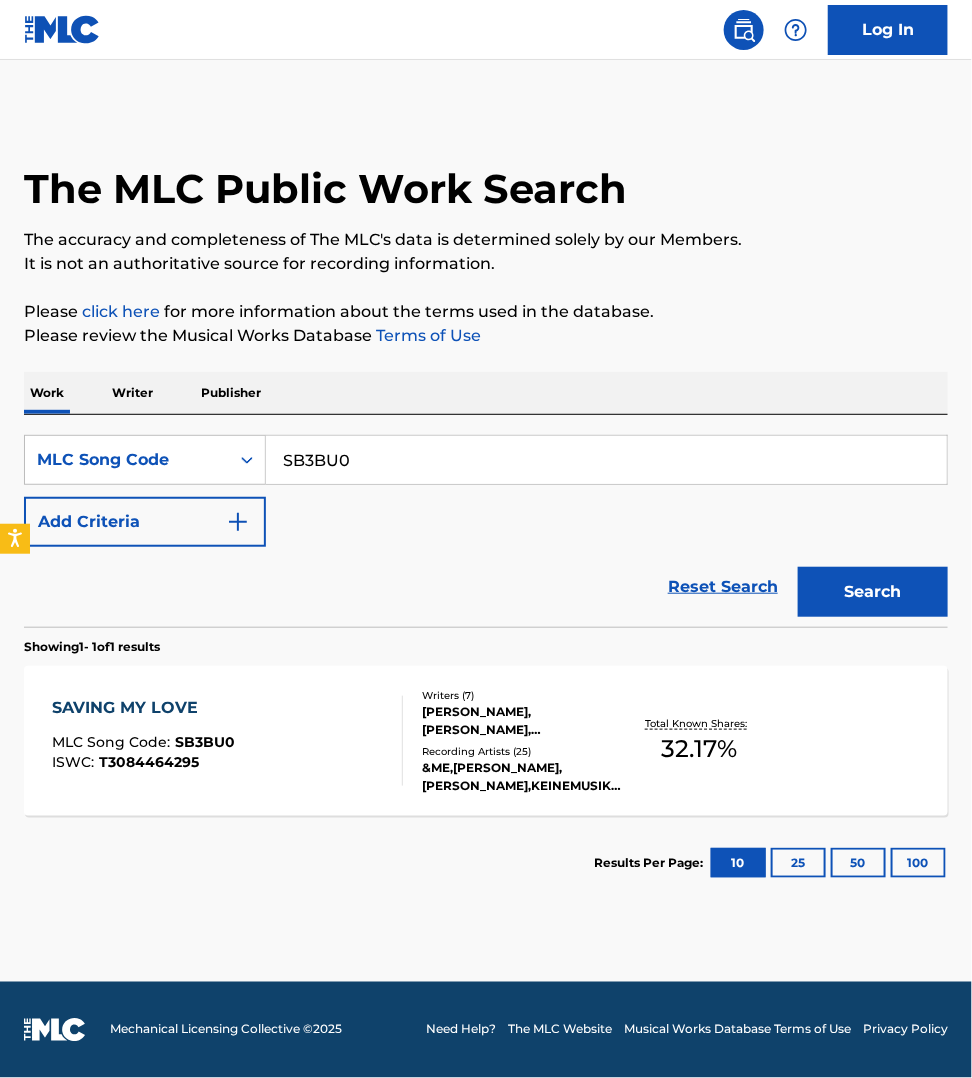click on "SAVING MY LOVE MLC Song Code : SB3BU0 ISWC : T3084464295" at bounding box center (227, 741) 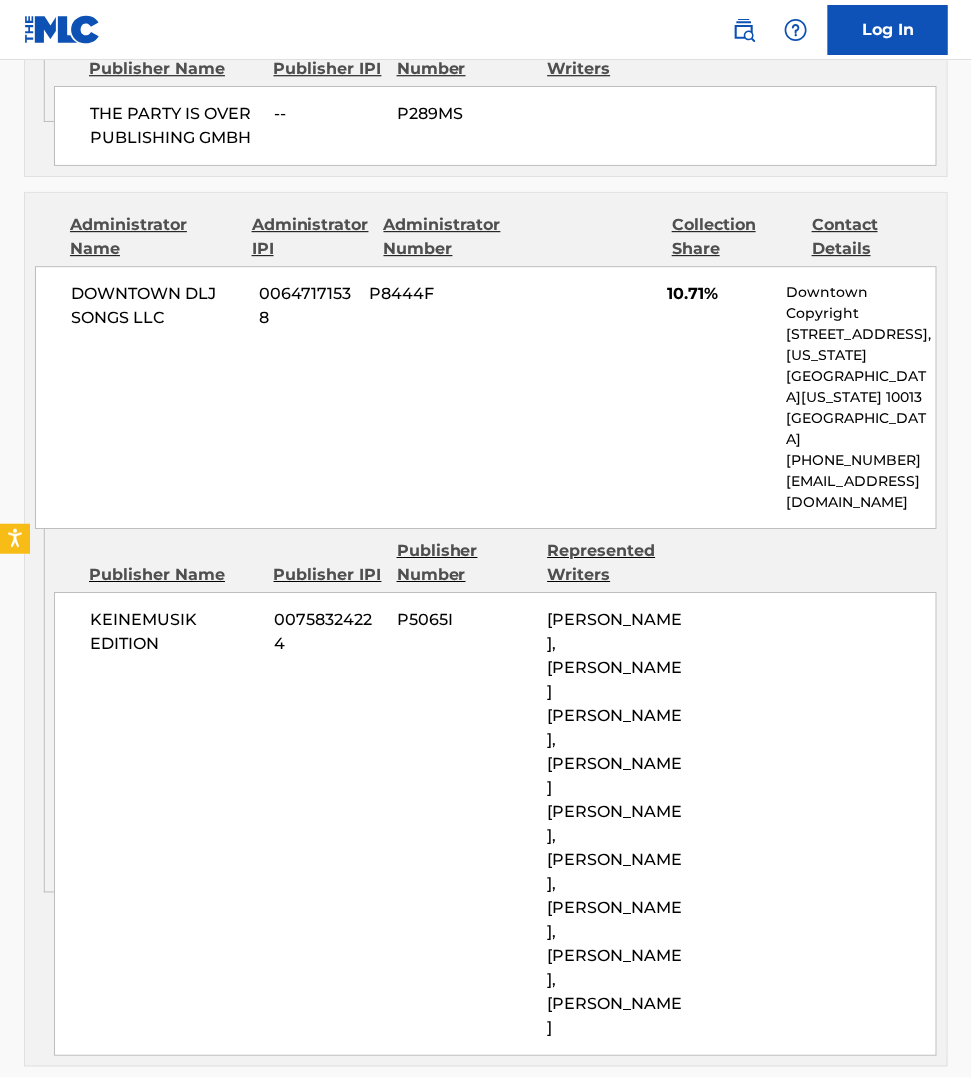 scroll, scrollTop: 1406, scrollLeft: 0, axis: vertical 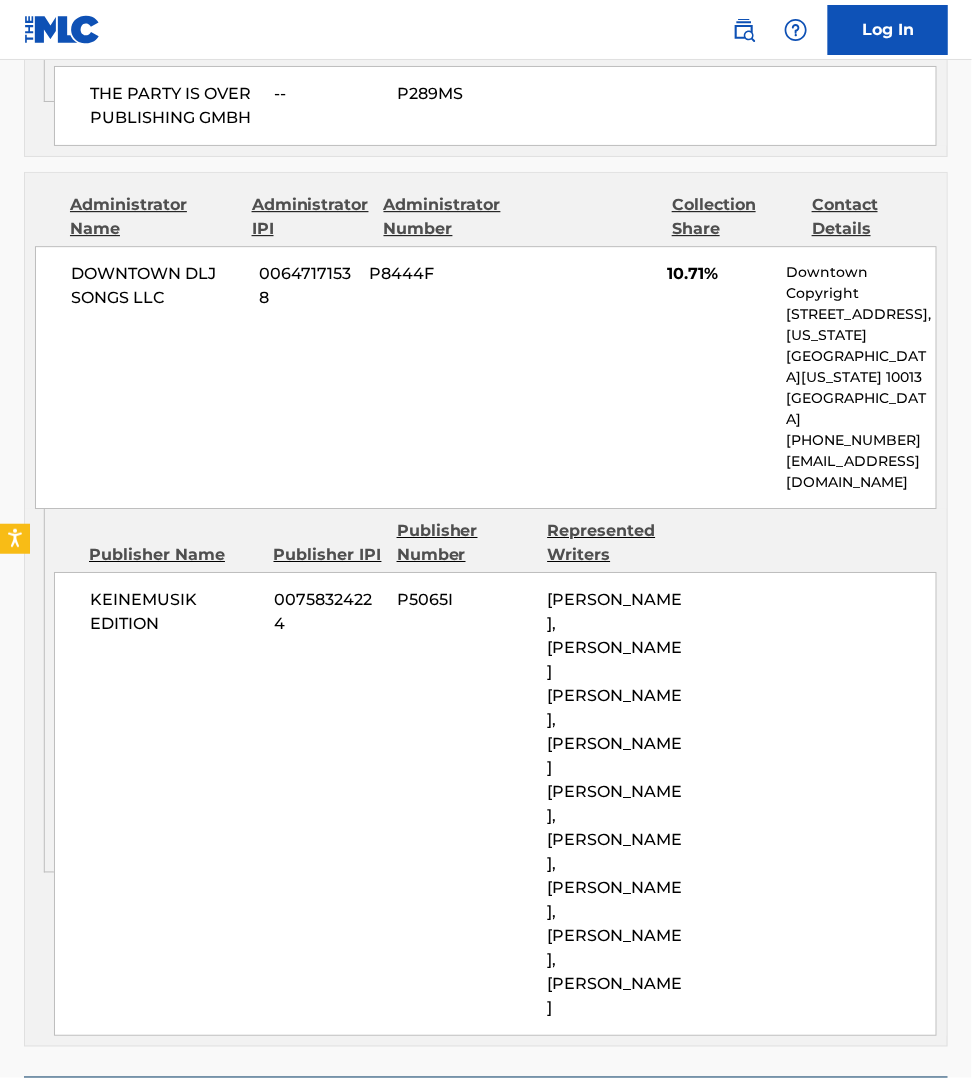click on "Publisher Name Publisher IPI Publisher Number Represented Writers" at bounding box center (495, 543) 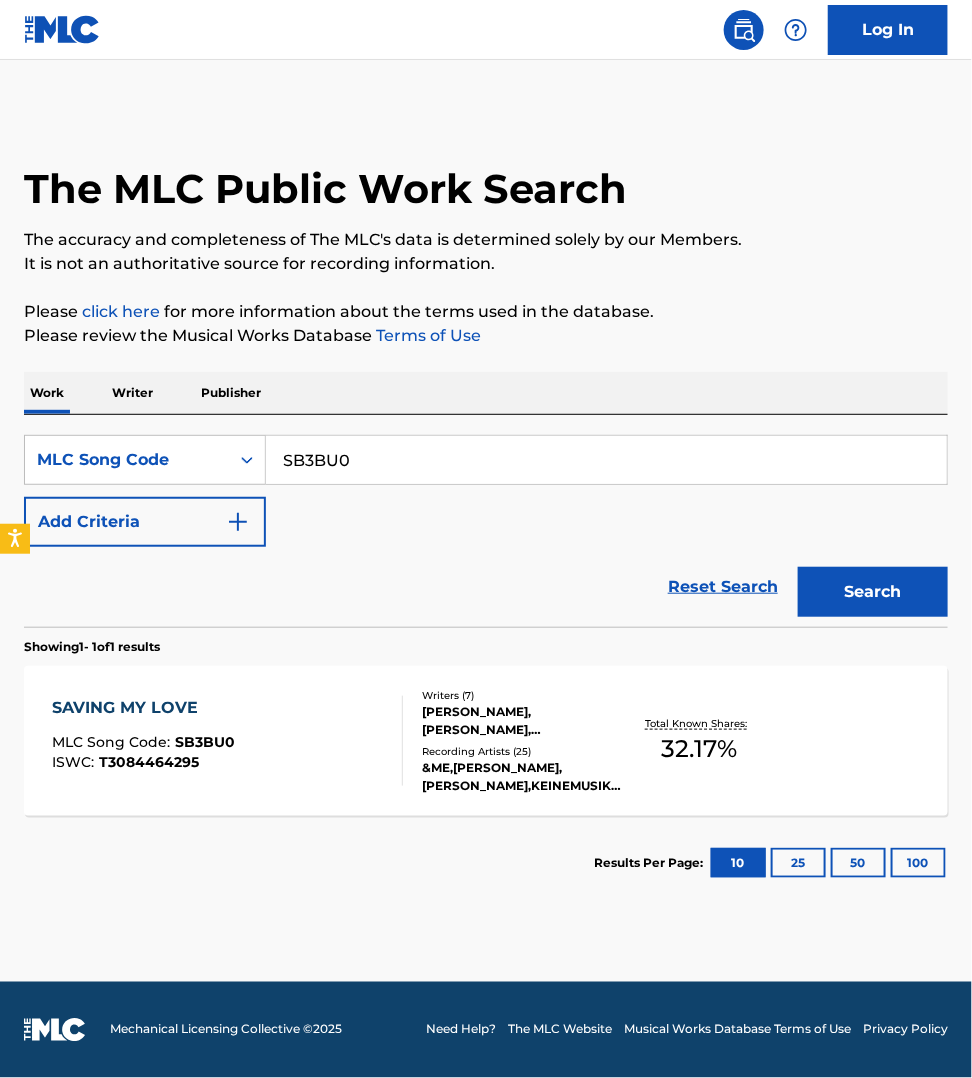 scroll, scrollTop: 0, scrollLeft: 0, axis: both 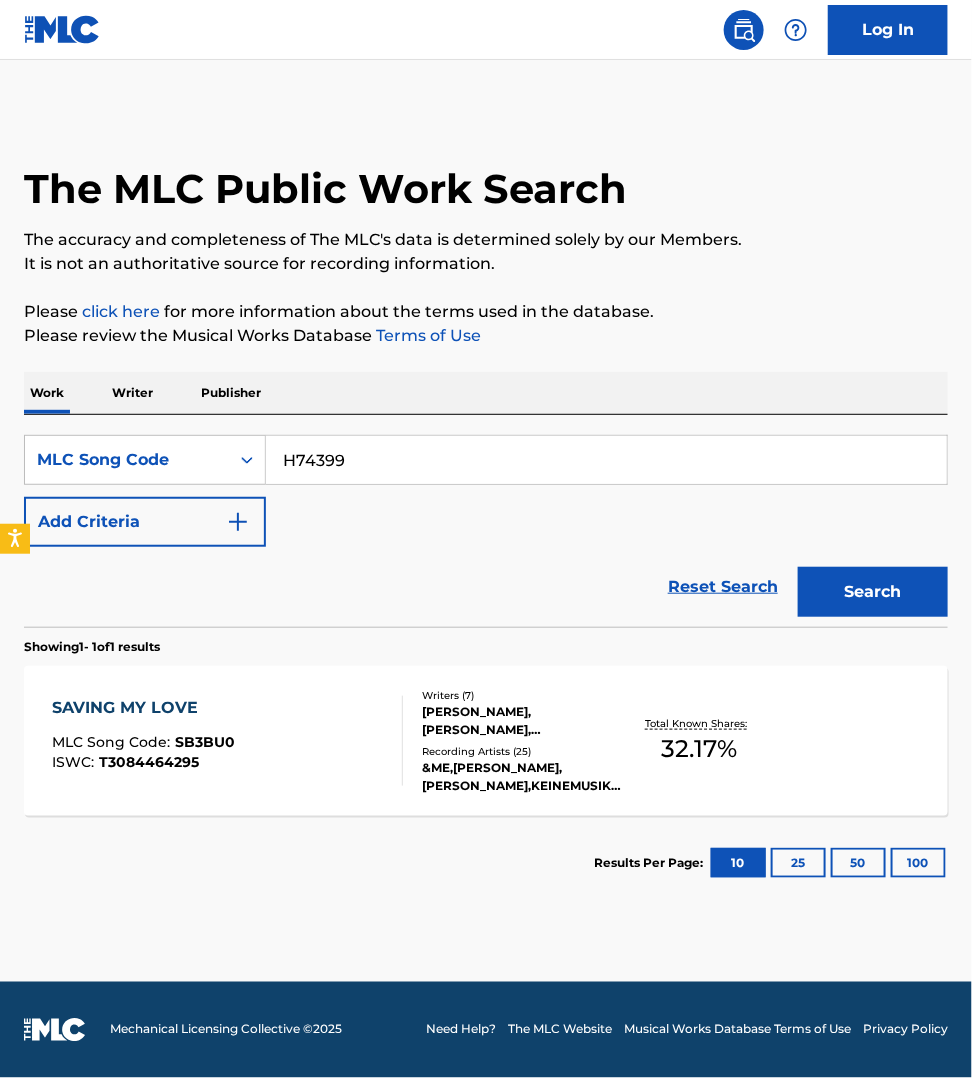type on "H74399" 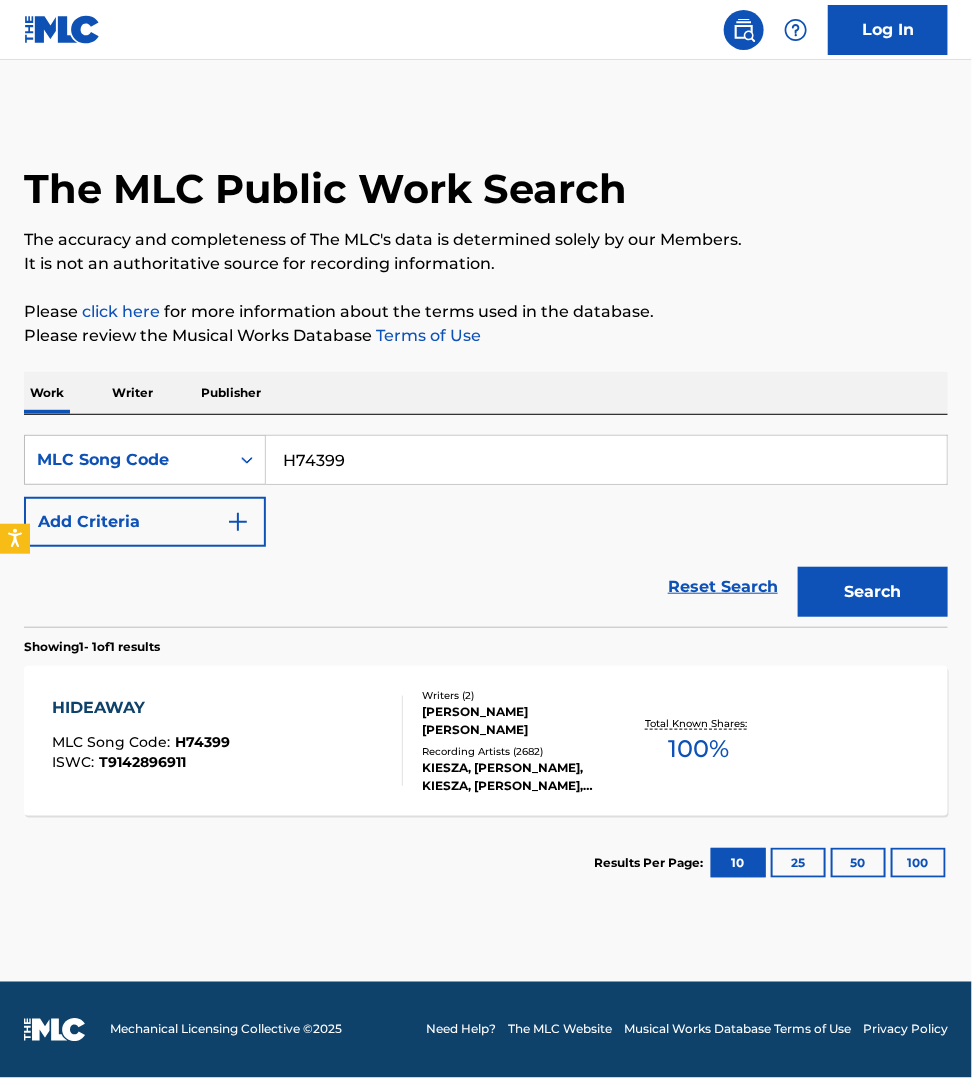 click on "HIDEAWAY MLC Song Code : H74399 ISWC : T9142896911" at bounding box center (227, 741) 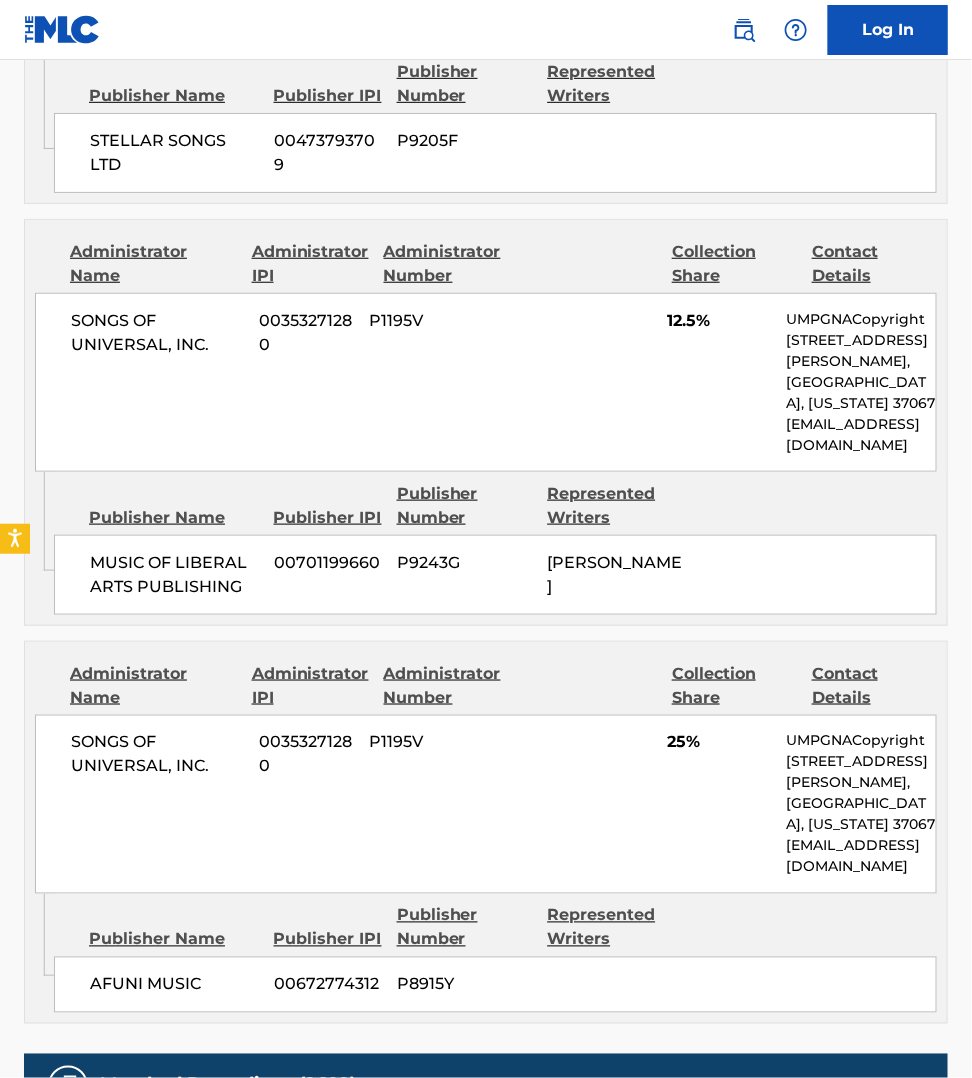 scroll, scrollTop: 2343, scrollLeft: 0, axis: vertical 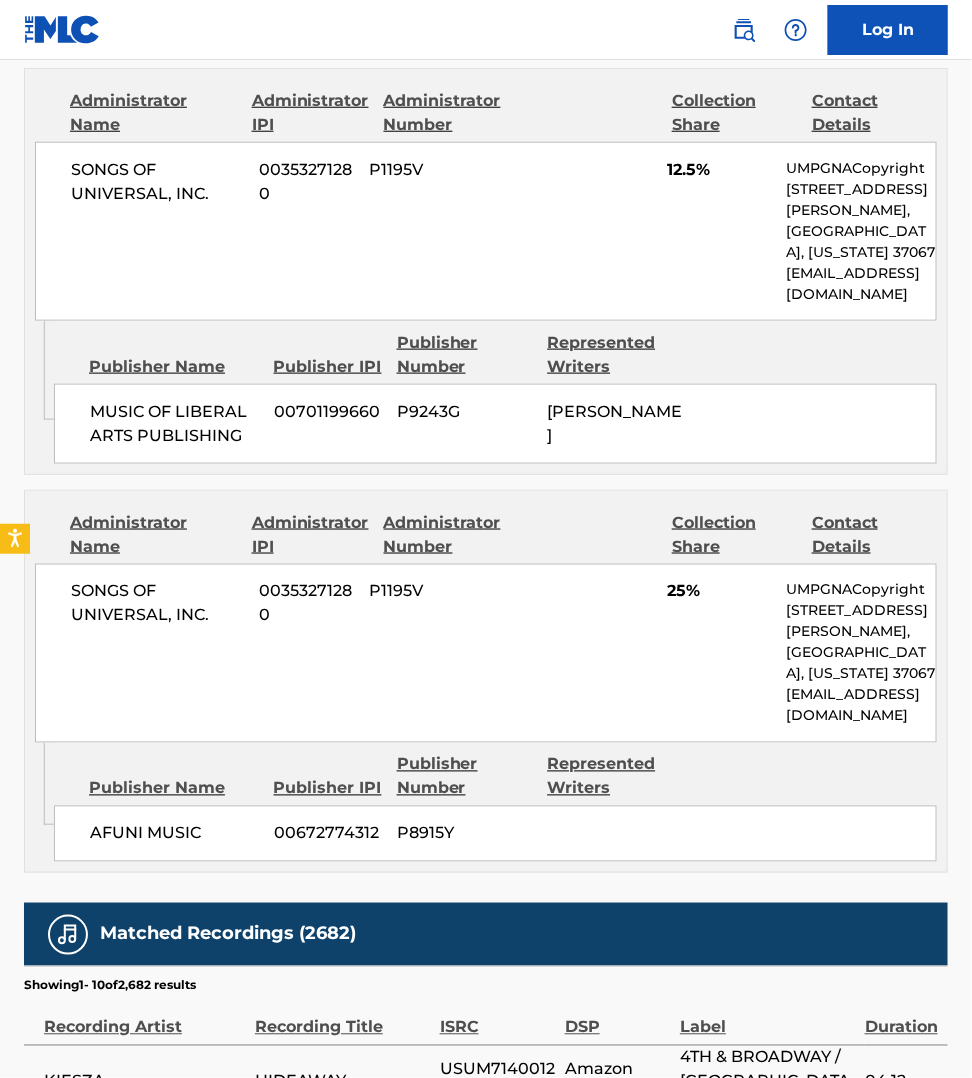 click on "Publisher Name Publisher IPI Publisher Number Represented Writers AFUNI MUSIC 00672774312 P8915Y" at bounding box center (500, 802) 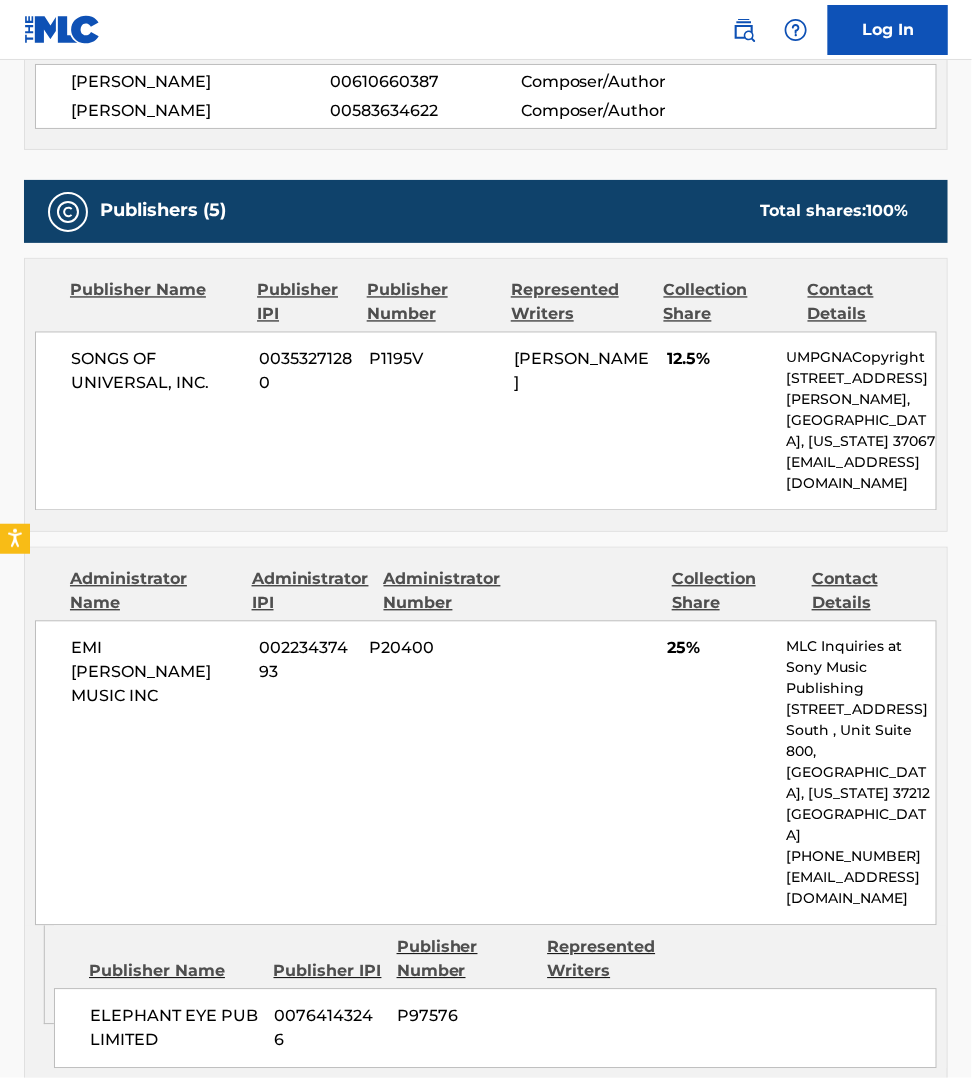 scroll, scrollTop: 750, scrollLeft: 0, axis: vertical 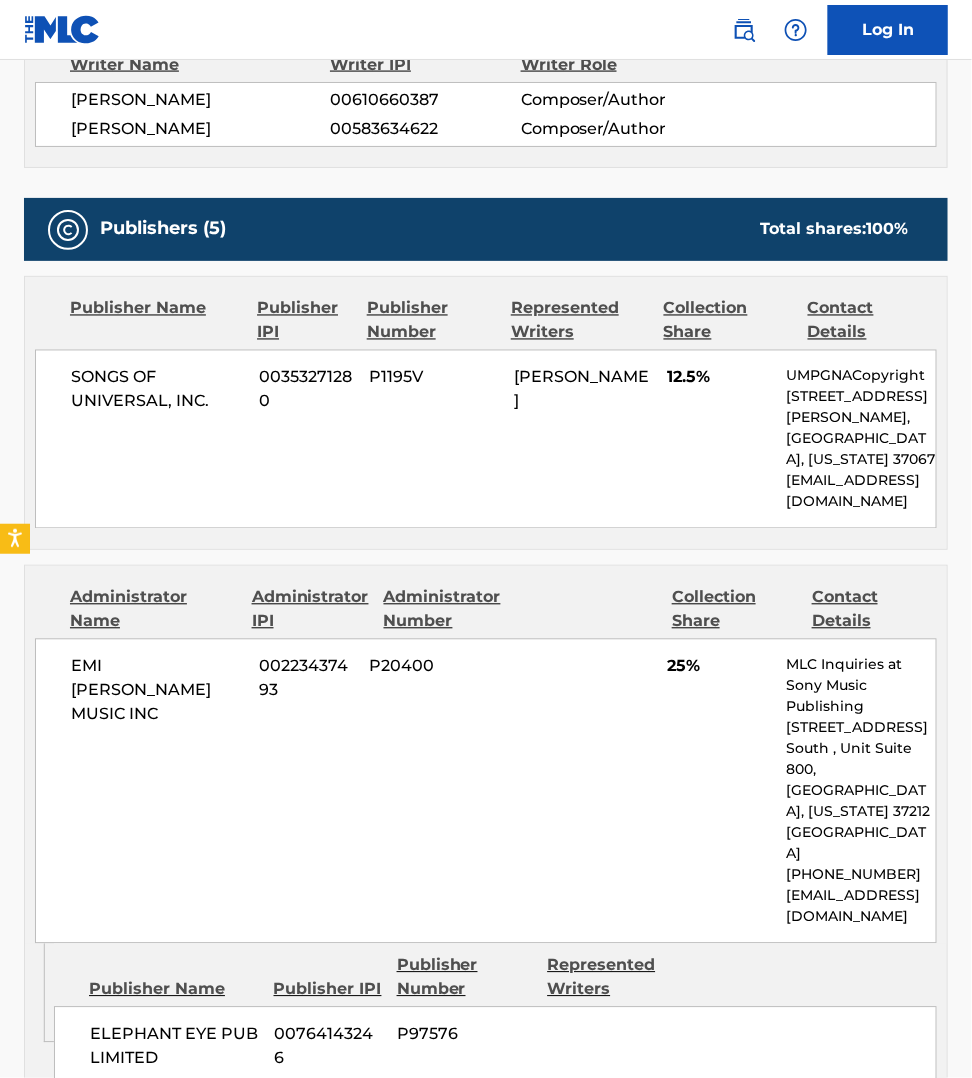 click on "[PERSON_NAME]" at bounding box center [201, 100] 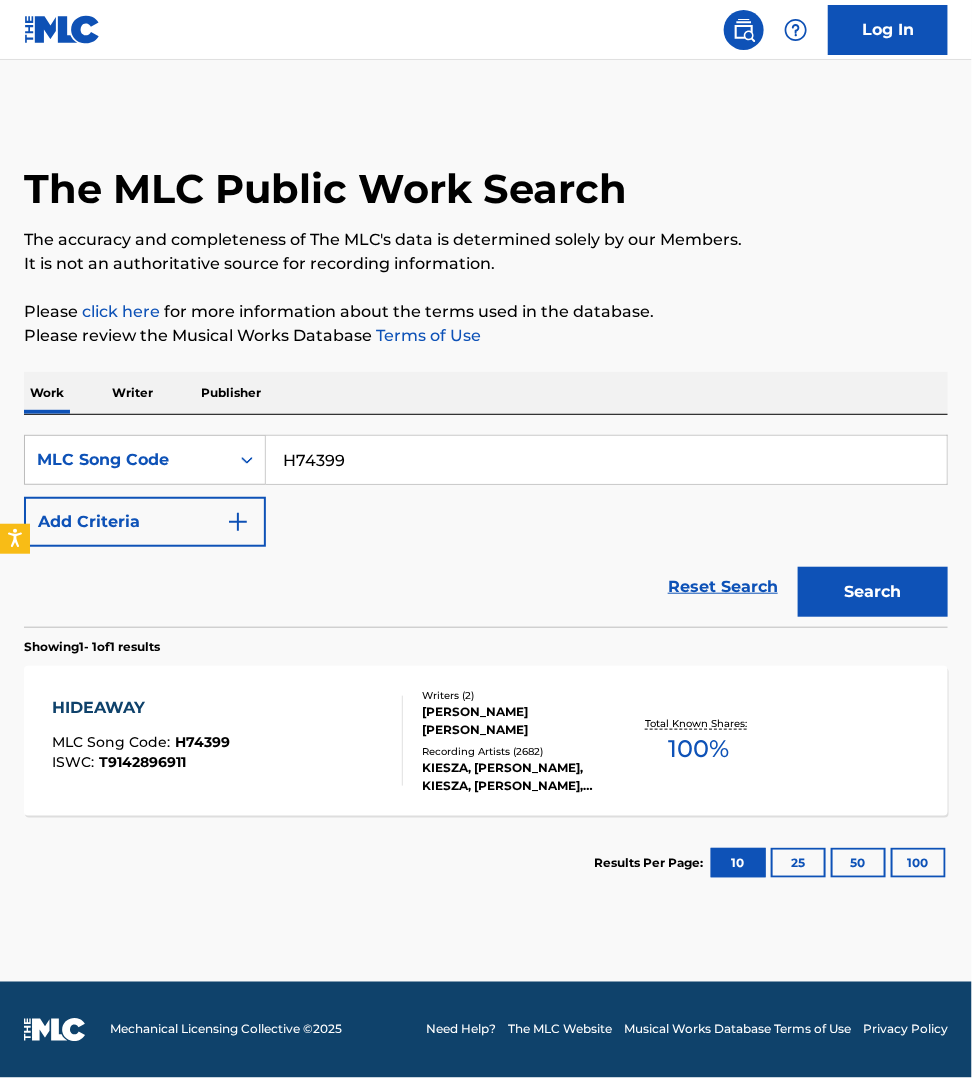 scroll, scrollTop: 0, scrollLeft: 0, axis: both 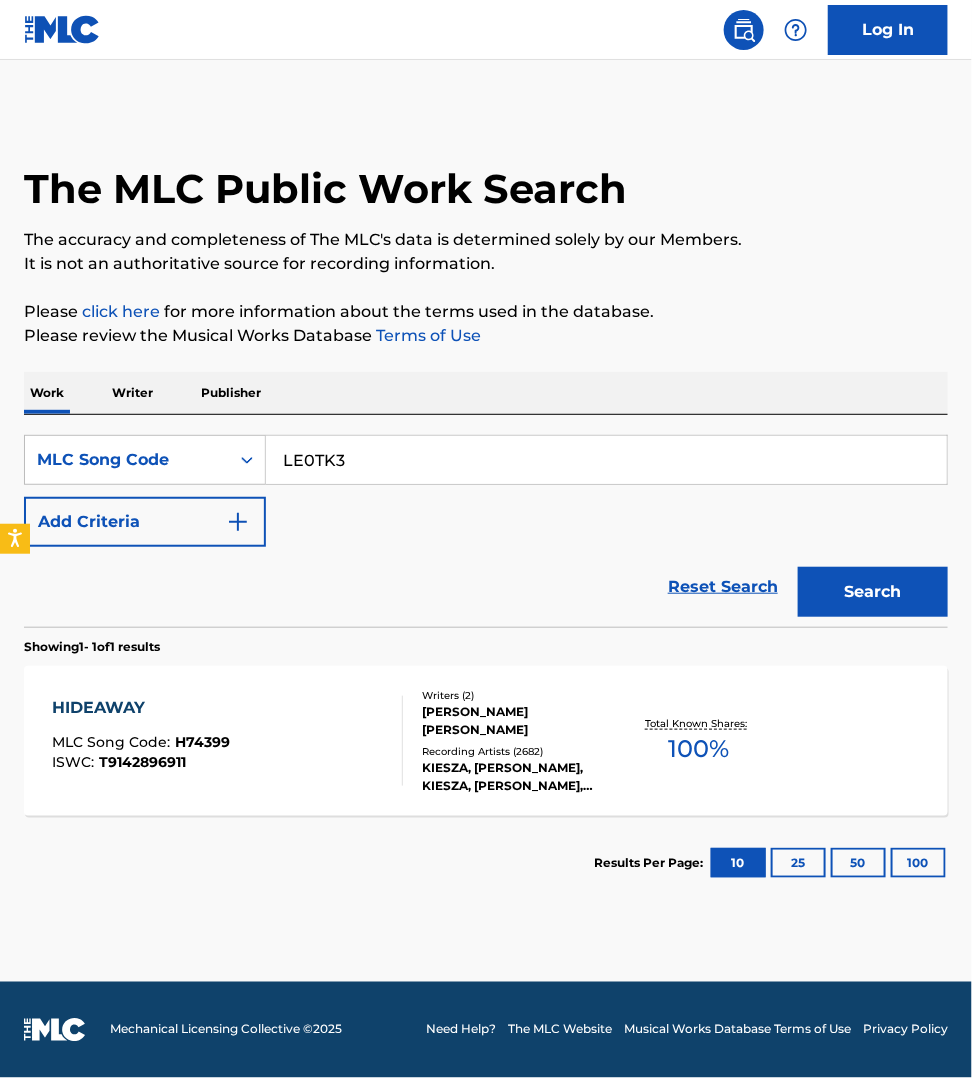 type on "LE0TK3" 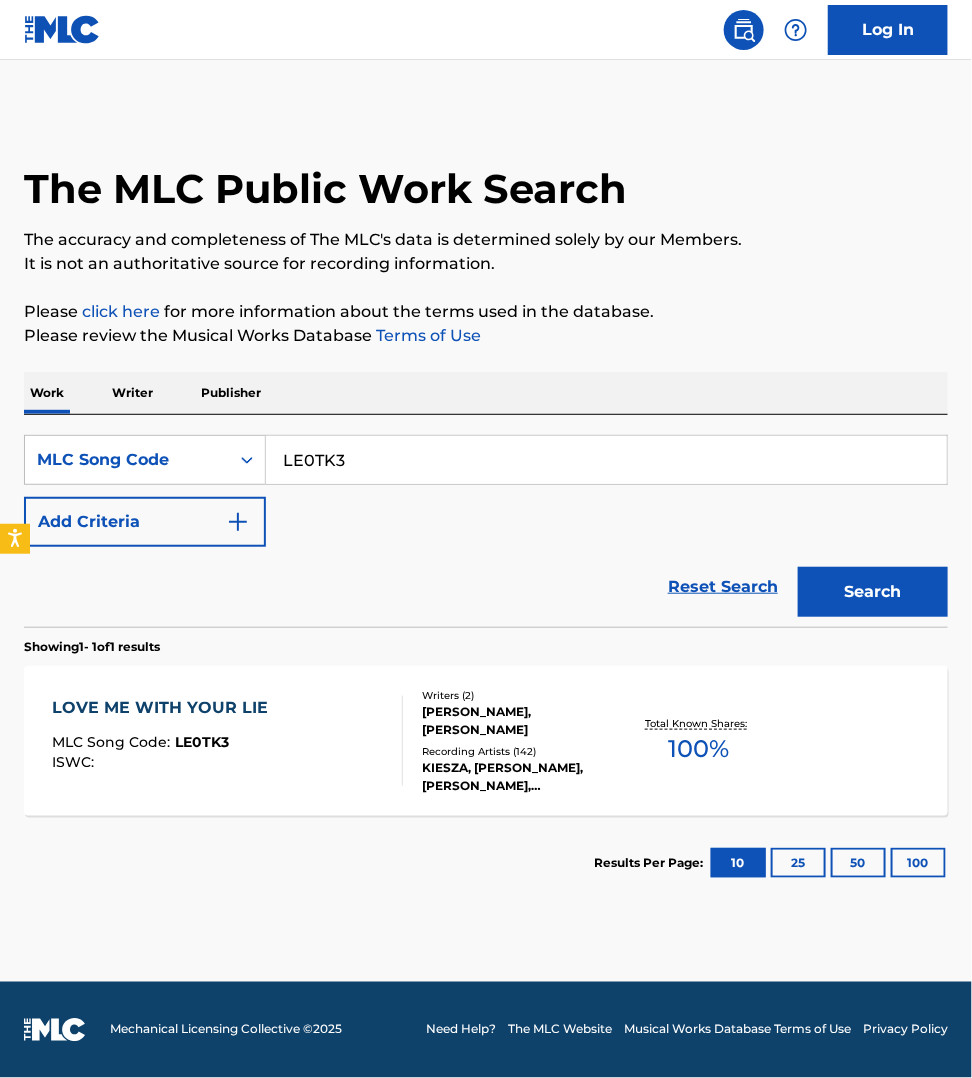 click on "LOVE ME WITH YOUR LIE MLC Song Code : LE0TK3 ISWC :" at bounding box center (227, 741) 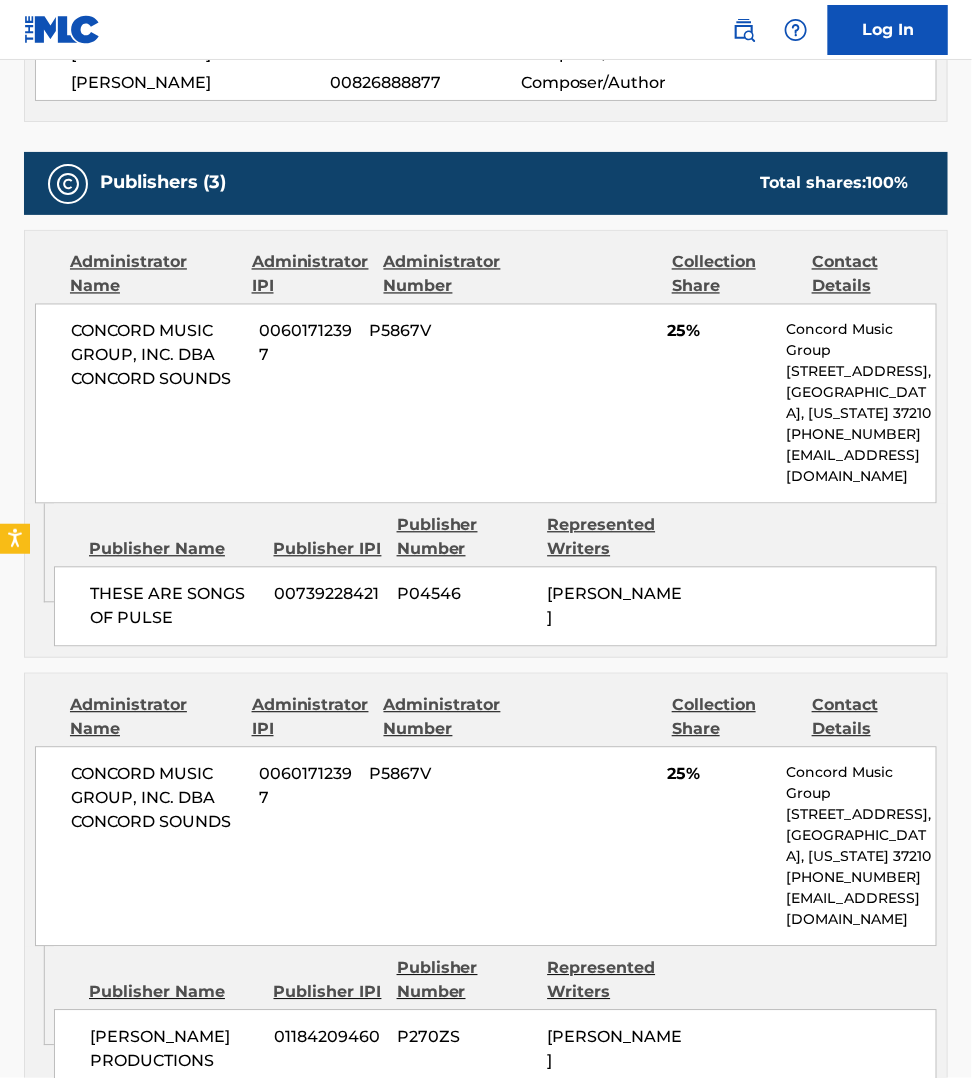 scroll, scrollTop: 750, scrollLeft: 0, axis: vertical 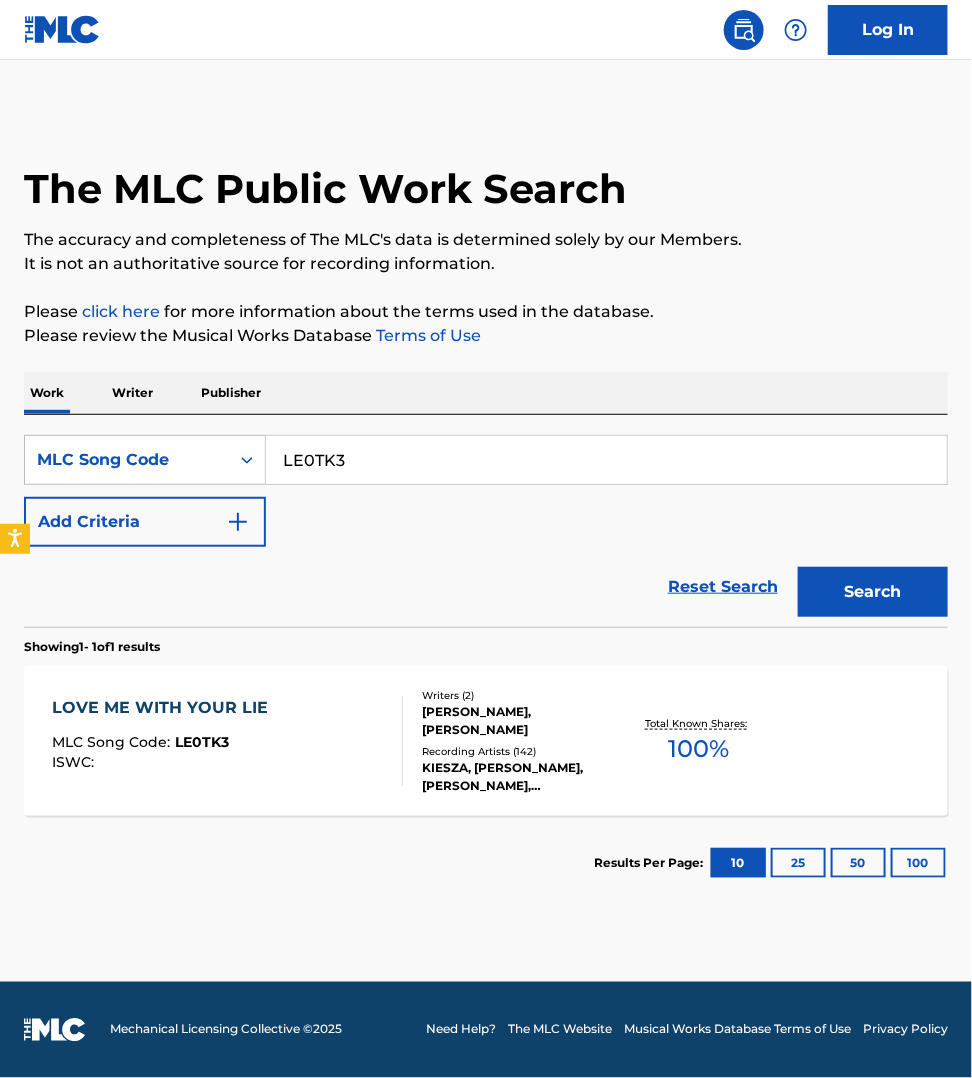 click on "LE0TK3" at bounding box center (606, 460) 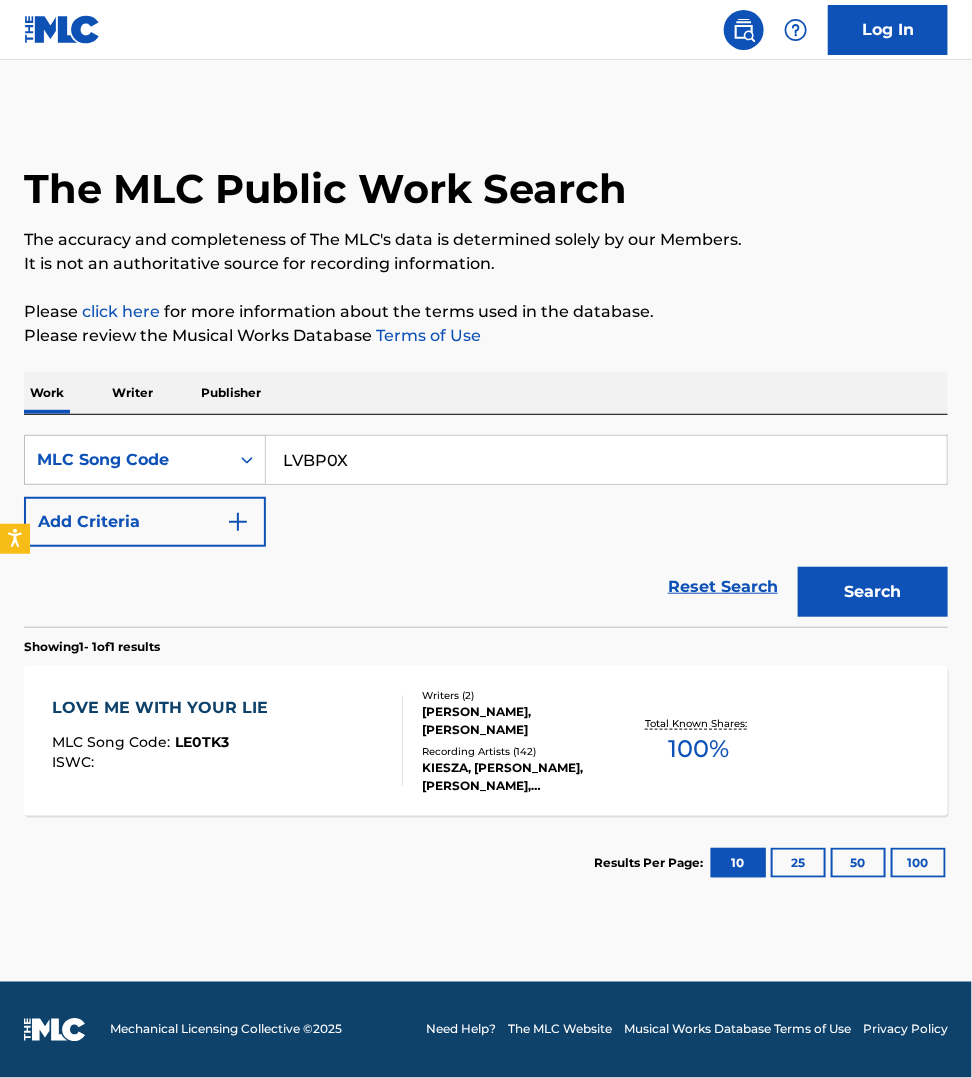 type on "LVBP0X" 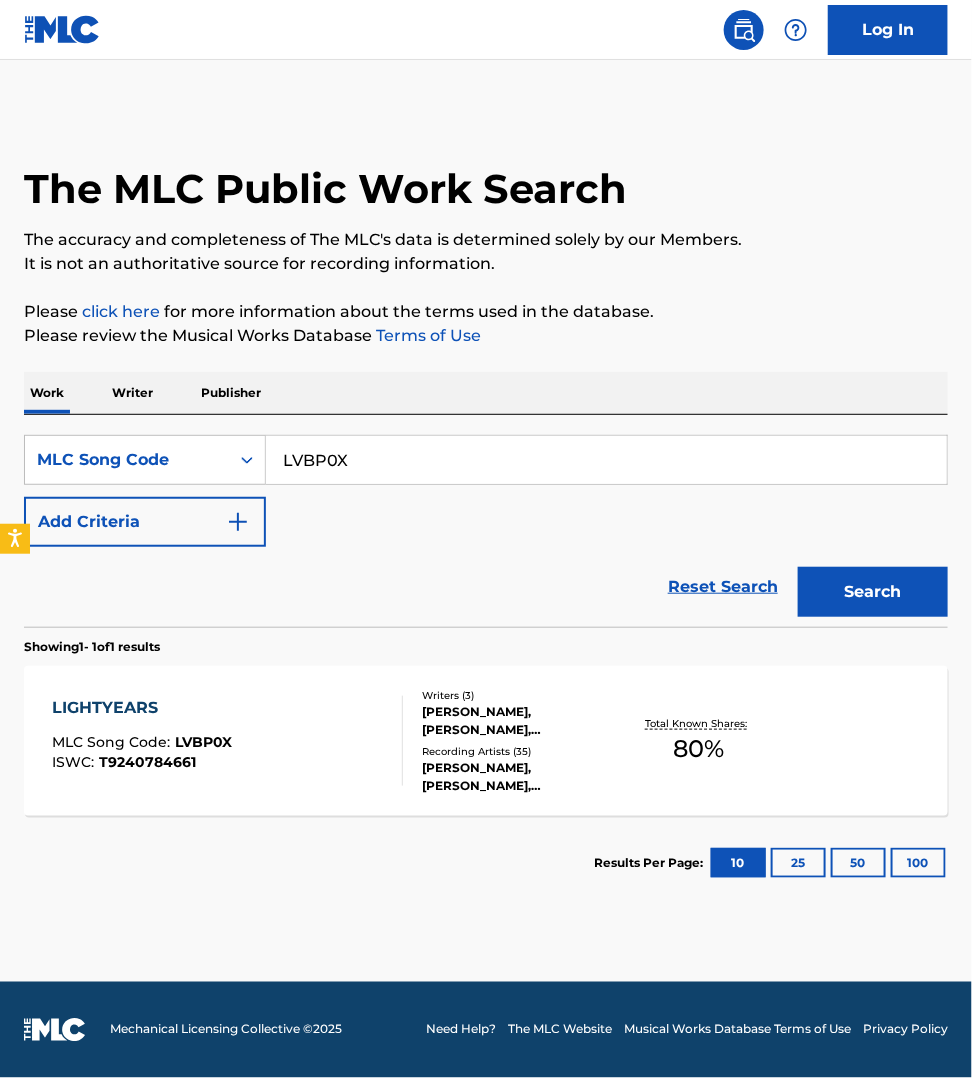 click on "The MLC Public Work Search The accuracy and completeness of The MLC's data is determined solely by our Members. It is not an authoritative source for recording information. Please   click here   for more information about the terms used in the database. Please review the Musical Works Database   Terms of Use Work Writer Publisher SearchWithCriteriae6903314-8c09-4fe3-9d37-c773ba57a840 MLC Song Code LVBP0X Add Criteria Reset Search Search Showing  1  -   1  of  1   results   LIGHTYEARS MLC Song Code : LVBP0X ISWC : T9240784661 Writers ( 3 ) [PERSON_NAME], [PERSON_NAME], [PERSON_NAME] [PERSON_NAME] Recording Artists ( 35 ) [PERSON_NAME], [PERSON_NAME], [PERSON_NAME], [PERSON_NAME], [PERSON_NAME], [PERSON_NAME] Total Known Shares: 80 % Results Per Page: 10 25 50 100" at bounding box center [486, 510] 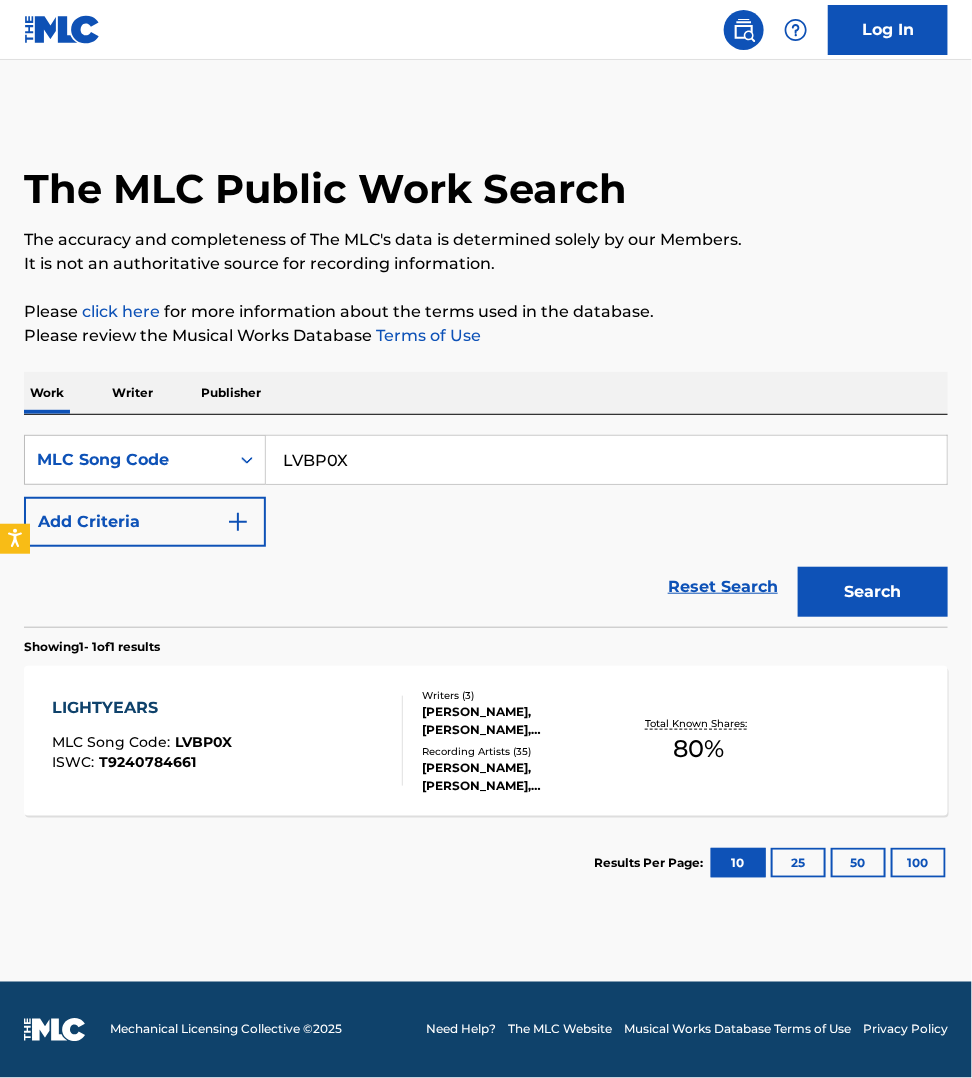 click on "LIGHTYEARS MLC Song Code : LVBP0X ISWC : T9240784661 Writers ( 3 ) [PERSON_NAME], [PERSON_NAME], [PERSON_NAME] [PERSON_NAME] Recording Artists ( 35 ) [PERSON_NAME], [PERSON_NAME], [PERSON_NAME], [PERSON_NAME], [PERSON_NAME], [PERSON_NAME] Total Known Shares: 80 %" at bounding box center (486, 741) 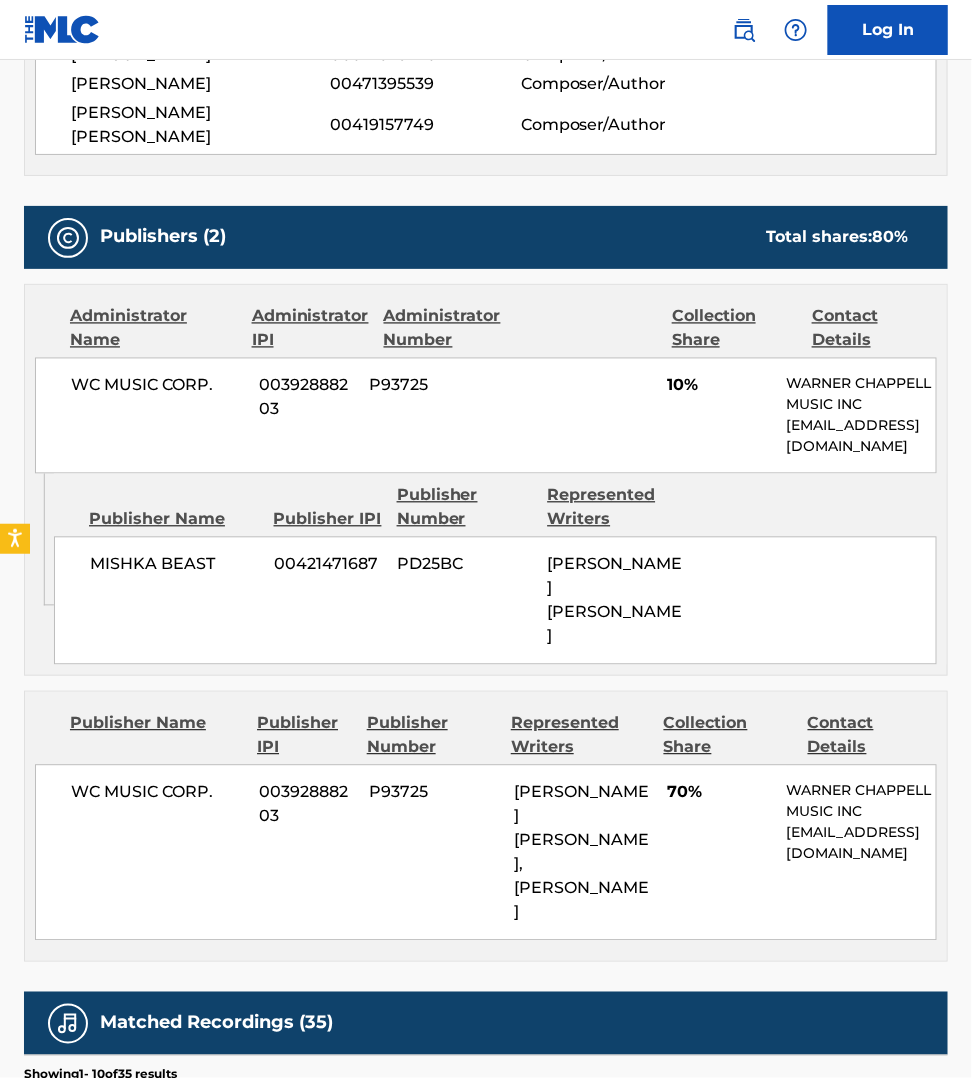 scroll, scrollTop: 781, scrollLeft: 0, axis: vertical 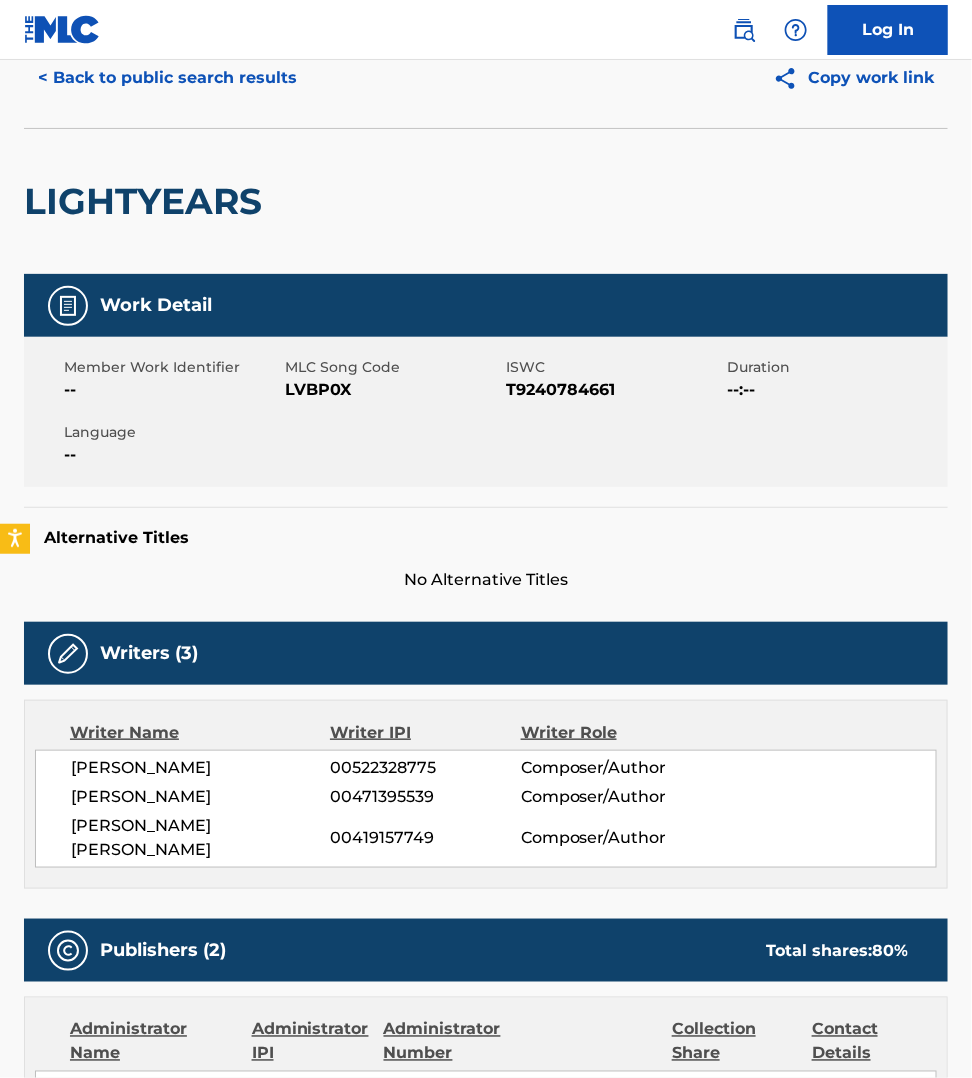 click on "LVBP0X" at bounding box center [393, 390] 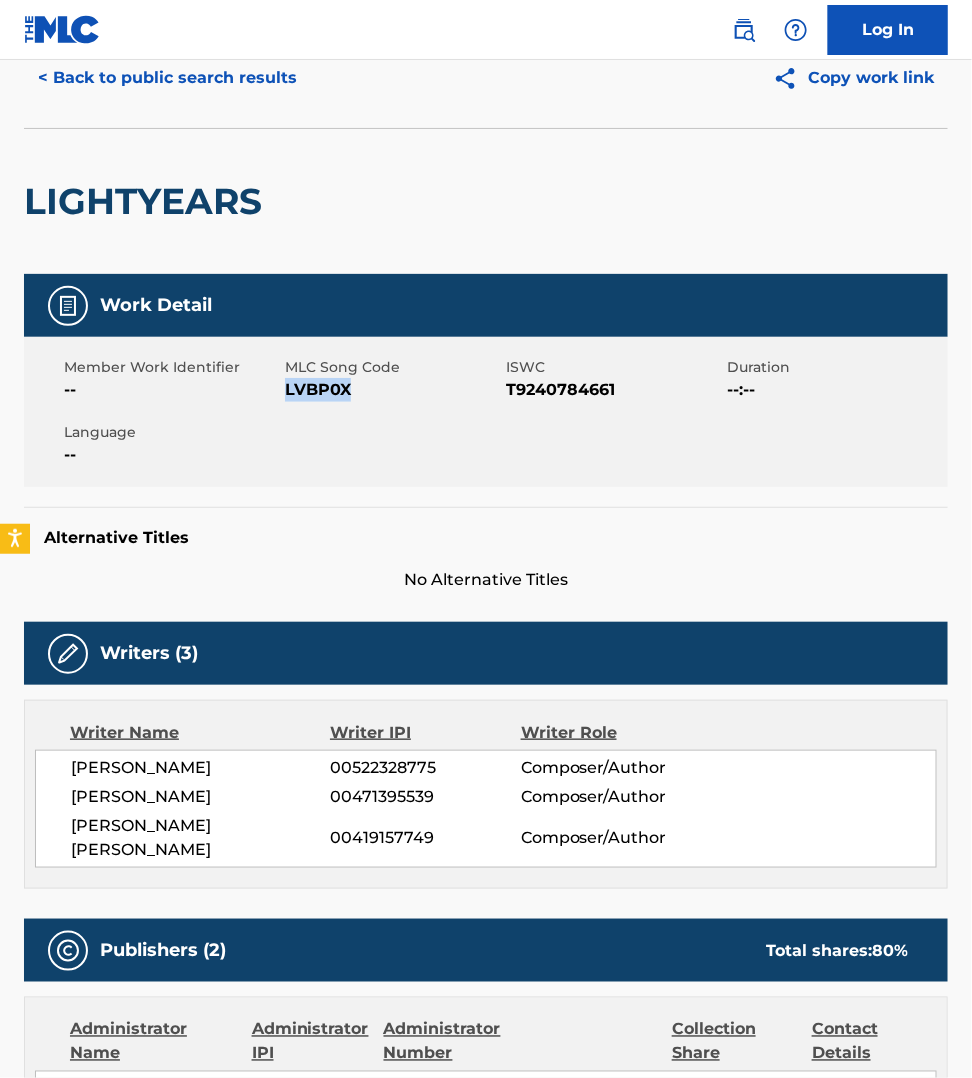 click on "LVBP0X" at bounding box center (393, 390) 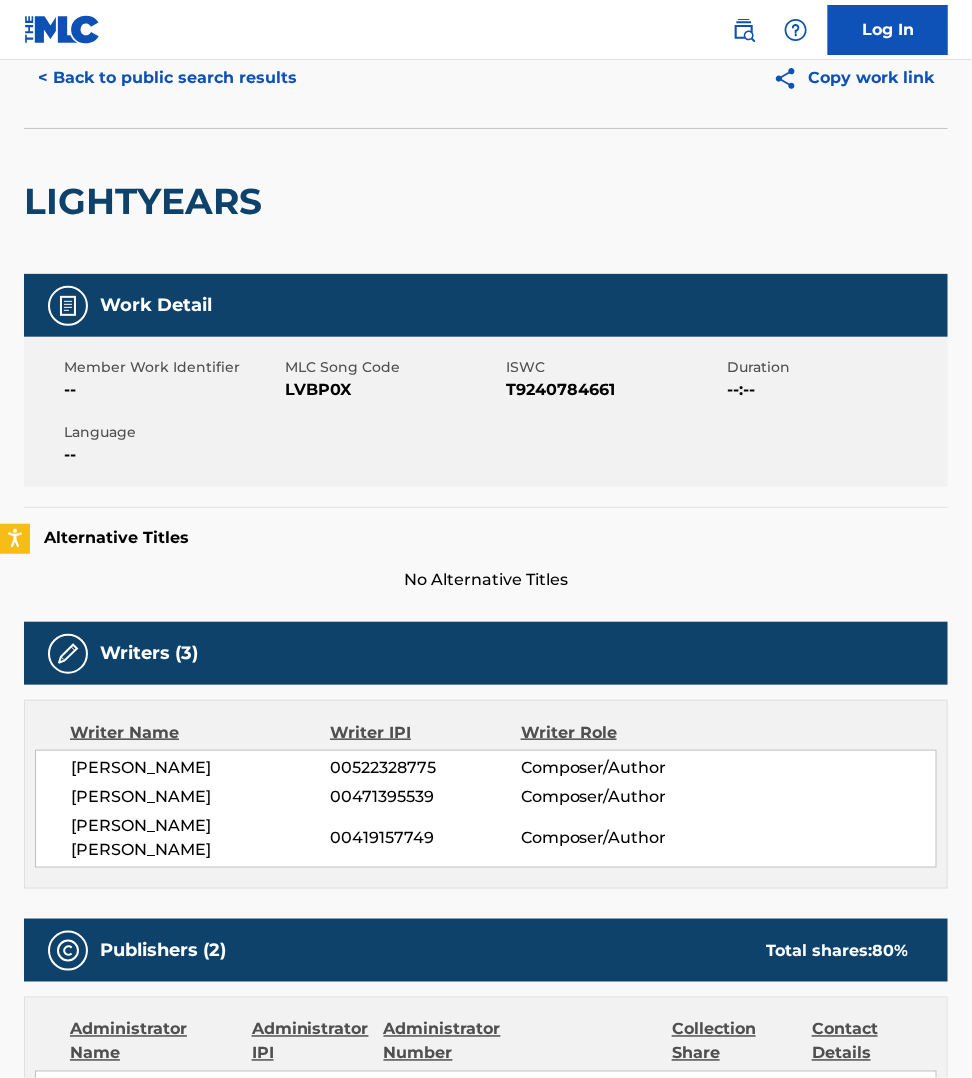 click on "No Alternative Titles" at bounding box center (486, 580) 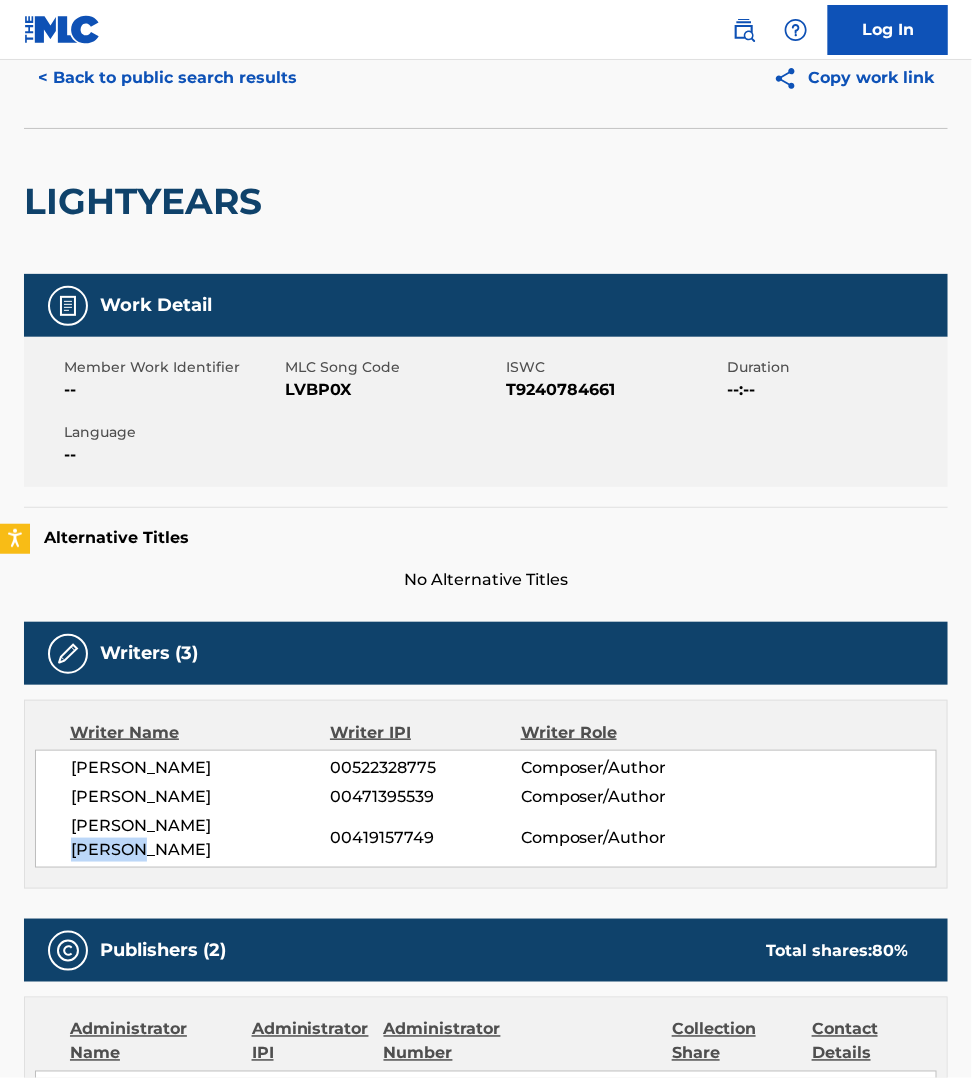 click on "[PERSON_NAME] [PERSON_NAME]" at bounding box center [201, 838] 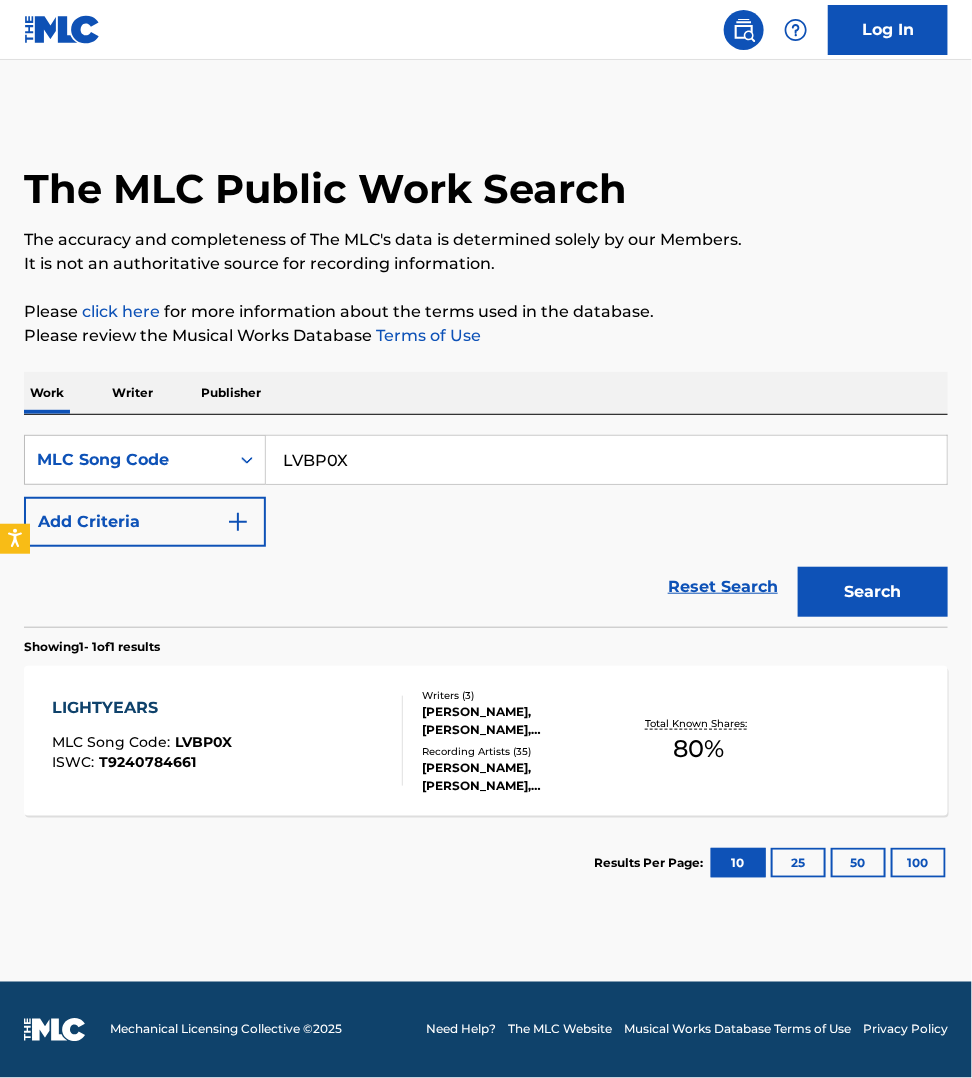 scroll, scrollTop: 0, scrollLeft: 0, axis: both 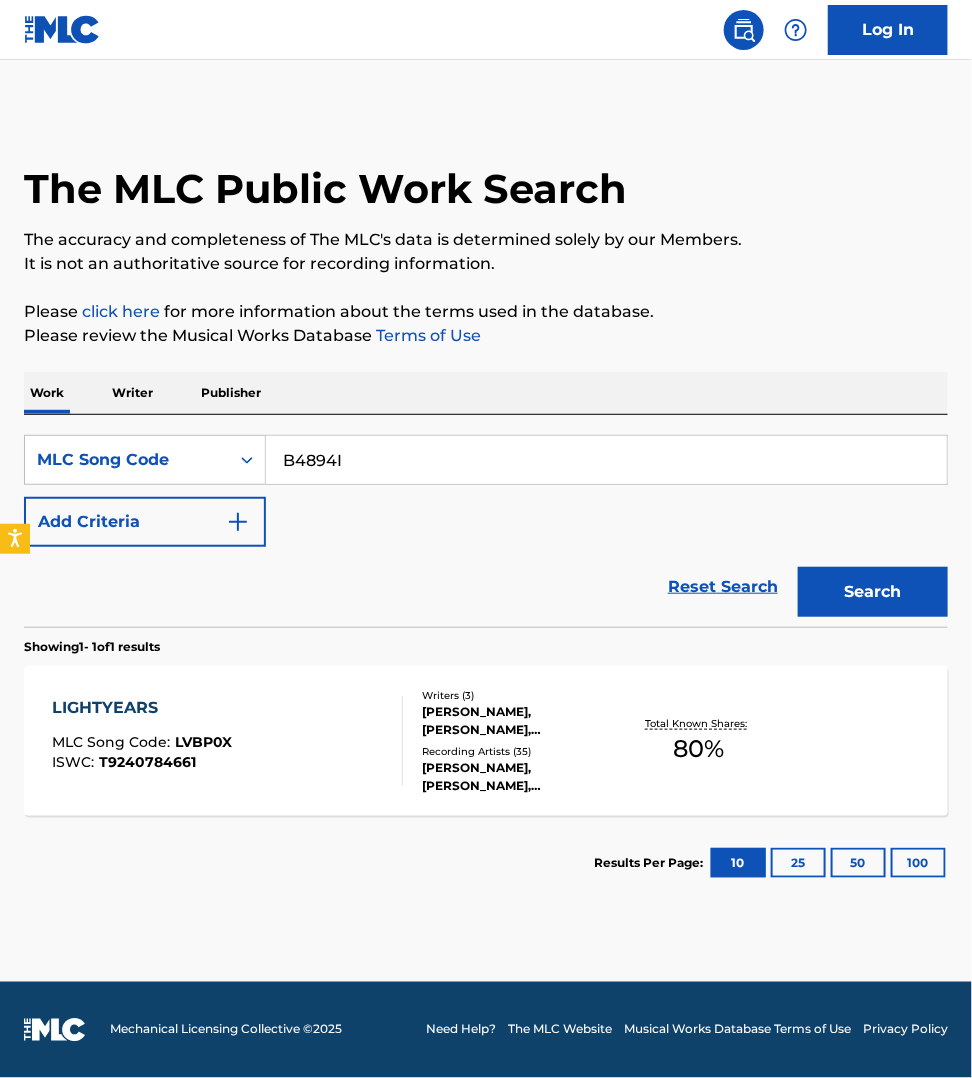 type on "B4894I" 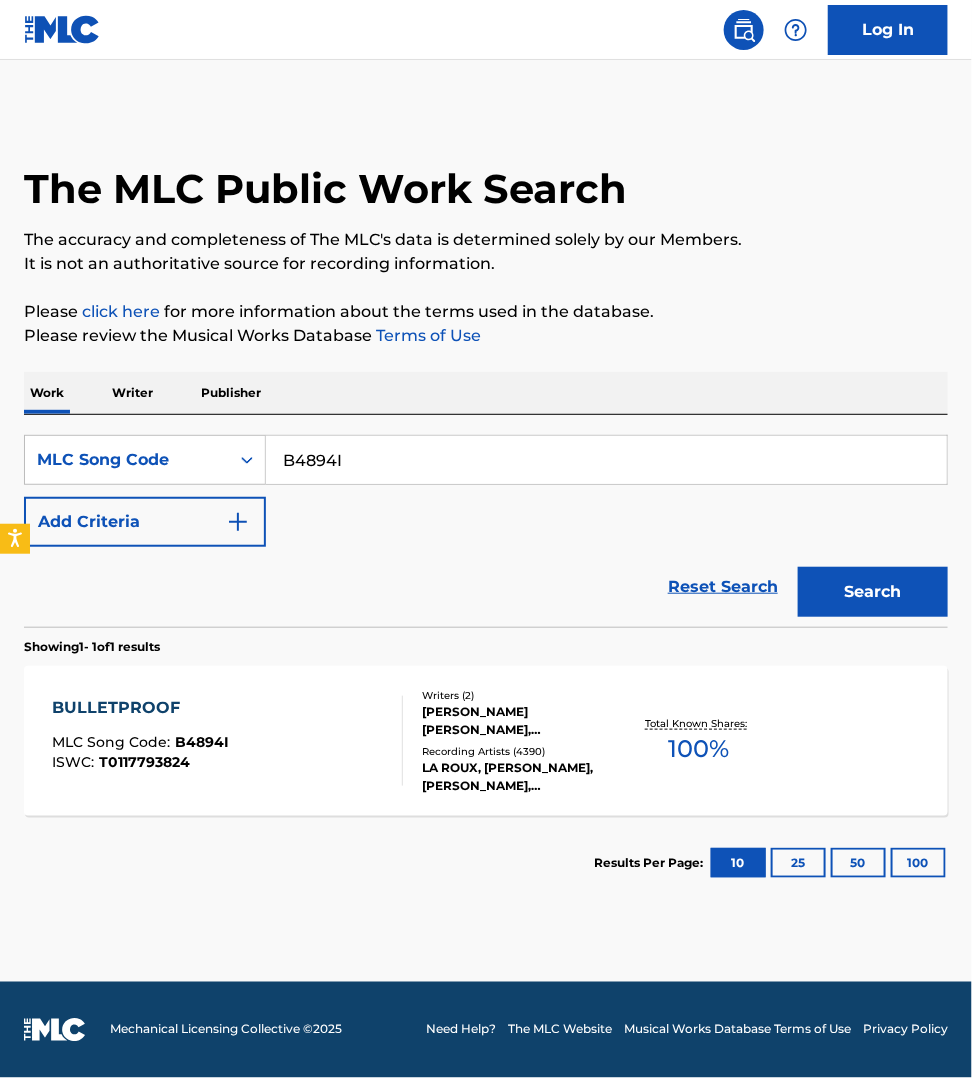 click on "BULLETPROOF MLC Song Code : B4894I ISWC : T0117793824" at bounding box center (227, 741) 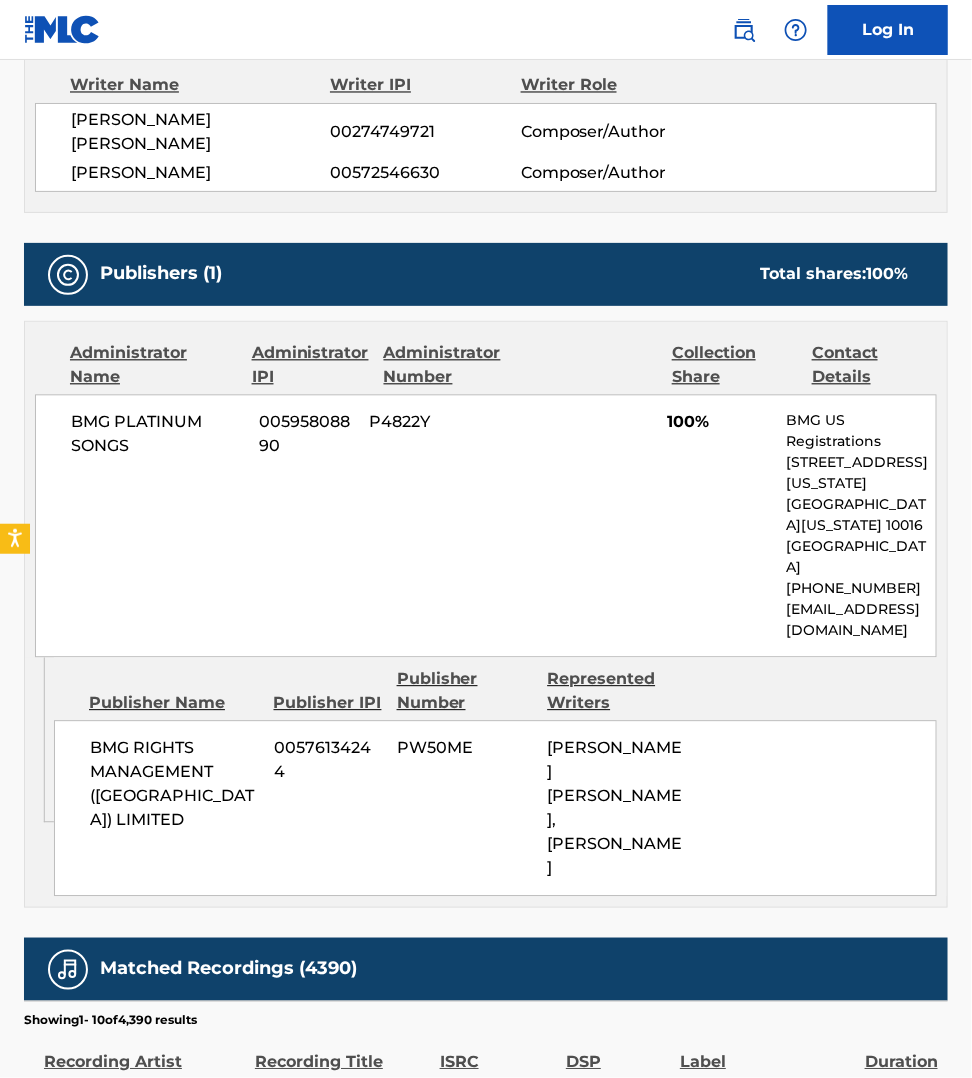 scroll, scrollTop: 937, scrollLeft: 0, axis: vertical 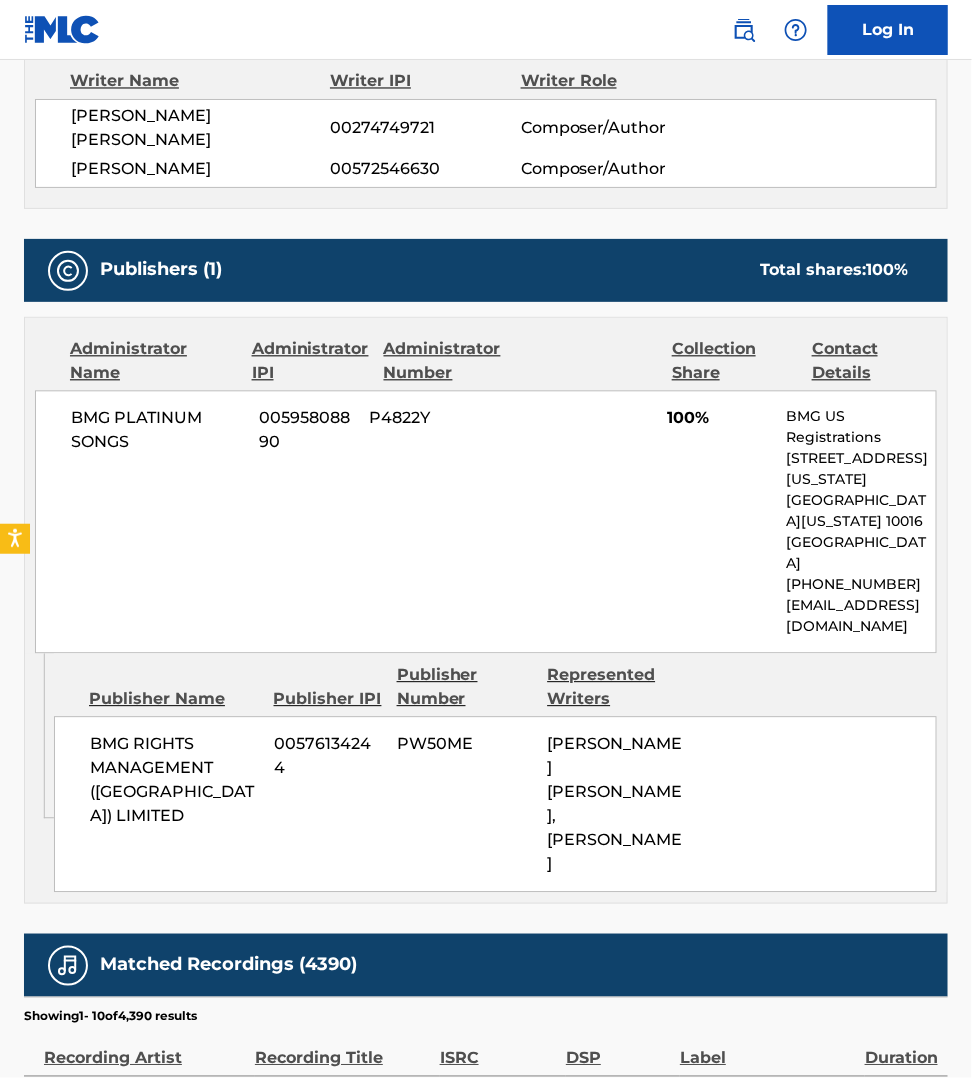 click on "Publisher Name Publisher IPI Publisher Number Represented Writers" at bounding box center (495, 688) 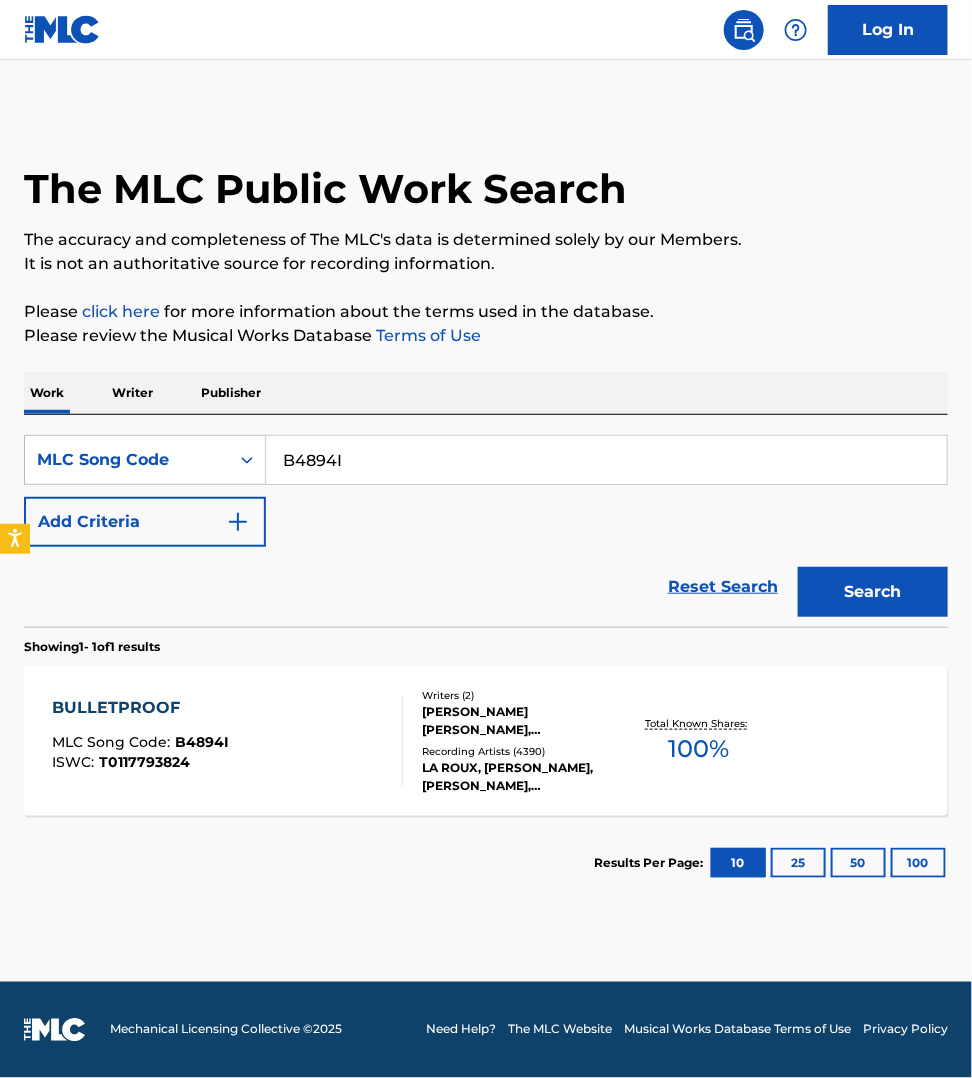 scroll, scrollTop: 0, scrollLeft: 0, axis: both 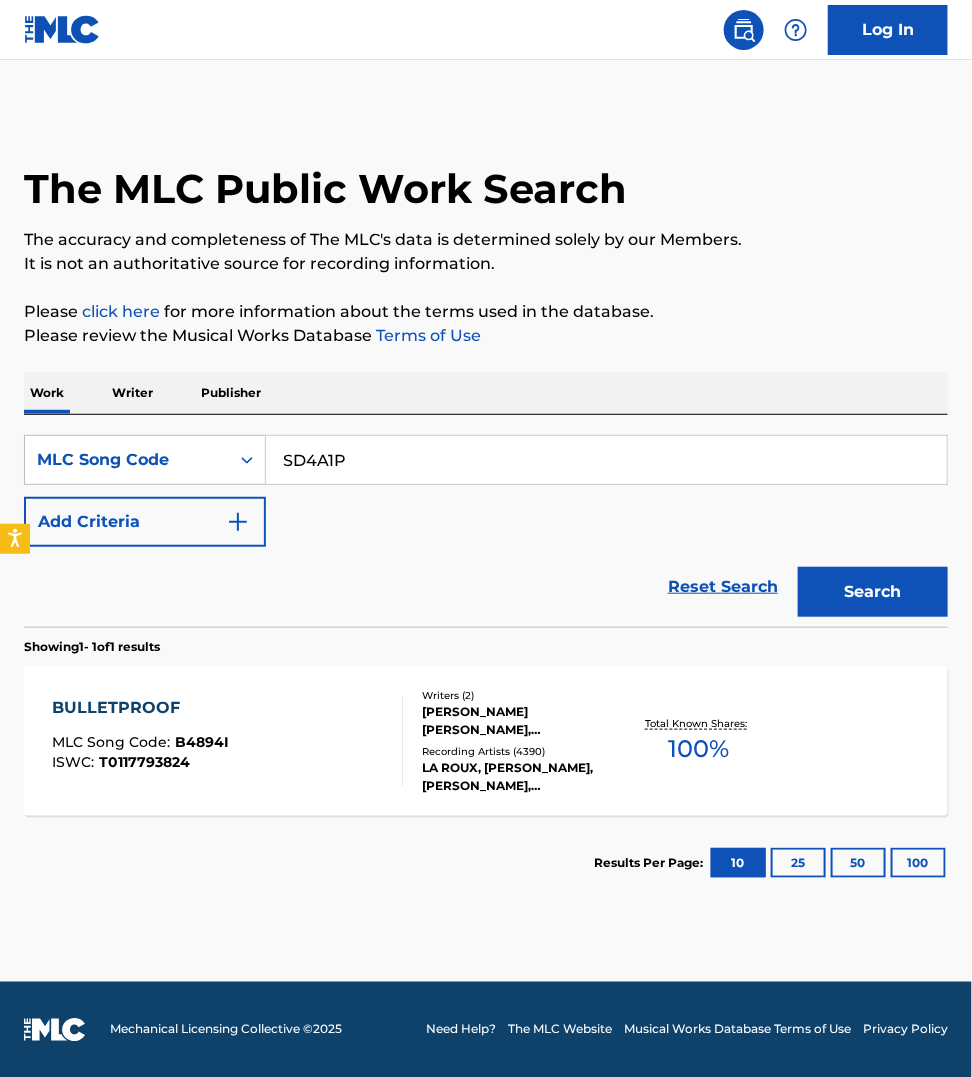 type on "SD4A1P" 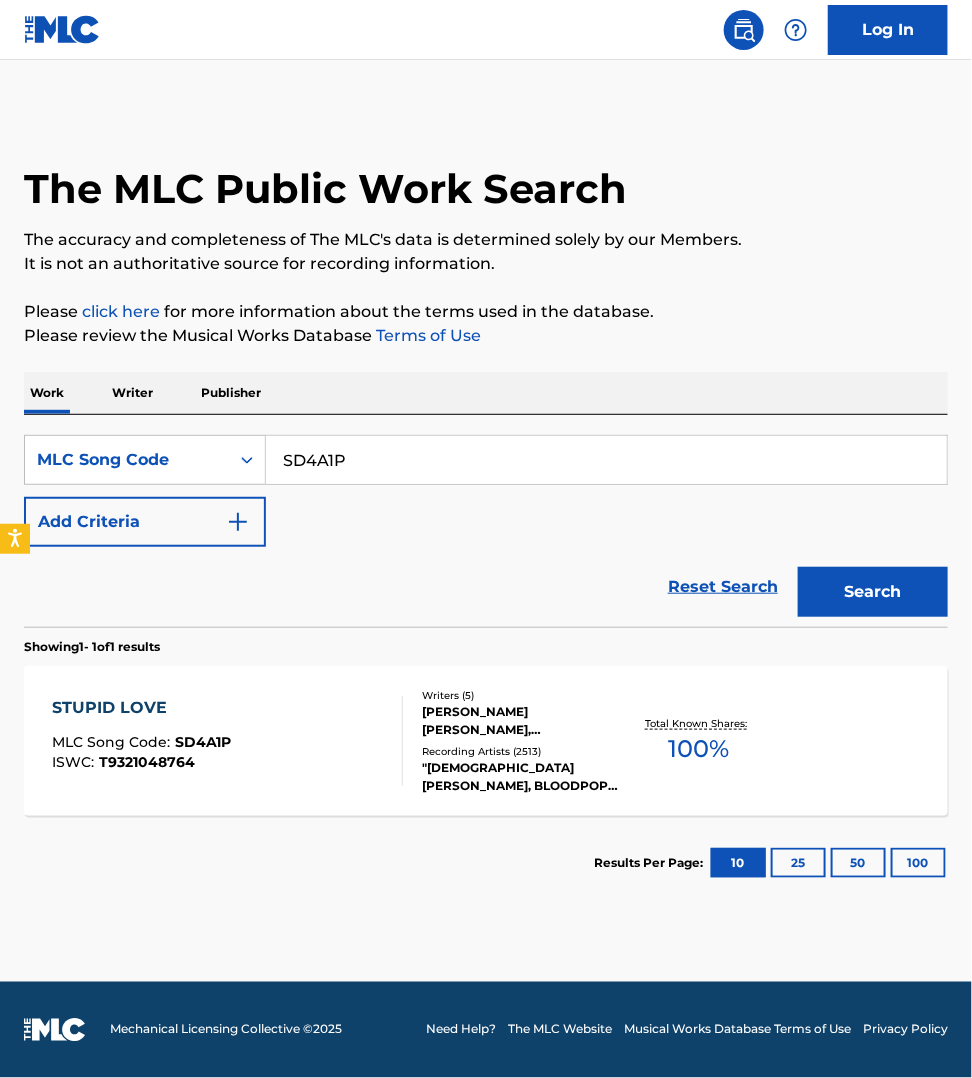 click on "STUPID LOVE MLC Song Code : SD4A1P ISWC : T9321048764" at bounding box center (227, 741) 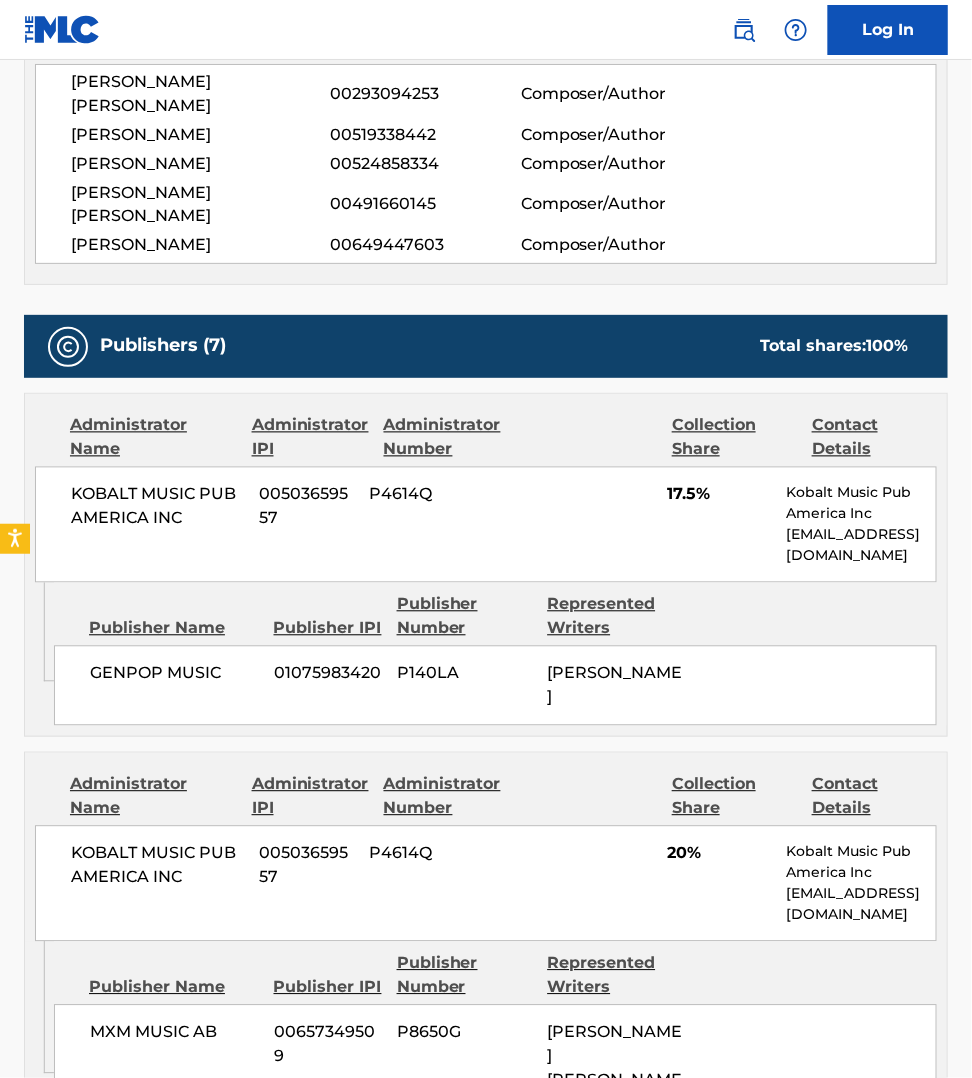 scroll, scrollTop: 718, scrollLeft: 0, axis: vertical 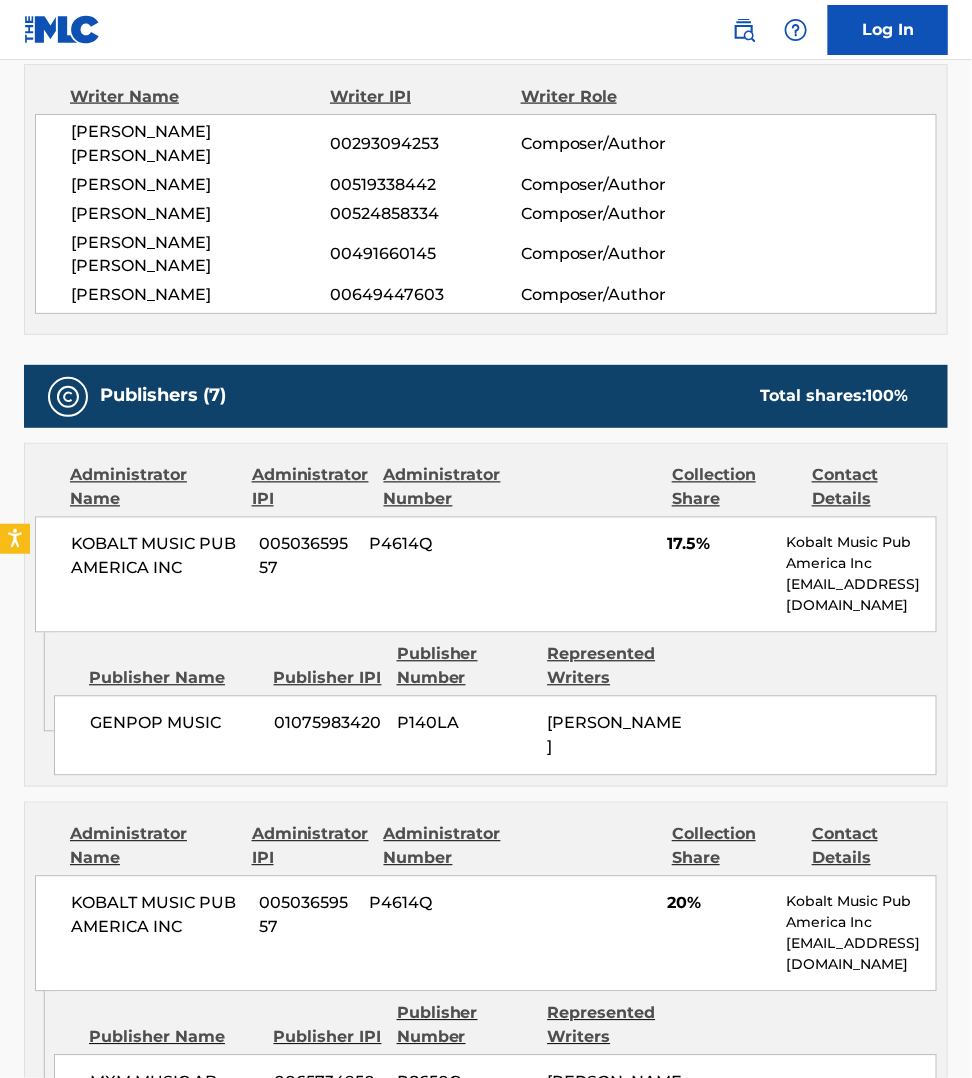 click on "Administrator Name Administrator IPI Administrator Number Collection Share Contact Details KOBALT MUSIC PUB AMERICA INC 00503659557 P4614Q 20% Kobalt Music Pub America Inc [EMAIL_ADDRESS][DOMAIN_NAME]" at bounding box center (486, 897) 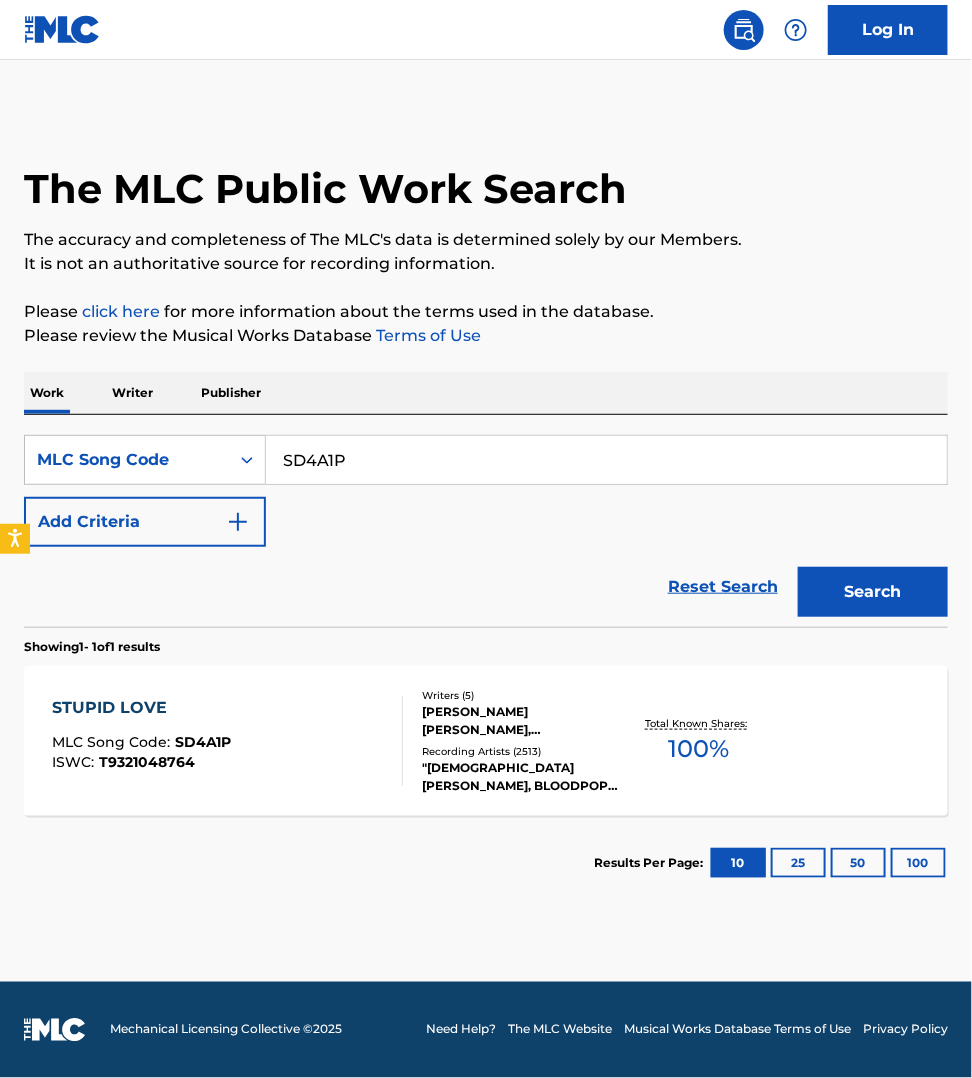 click on "SD4A1P" at bounding box center [606, 460] 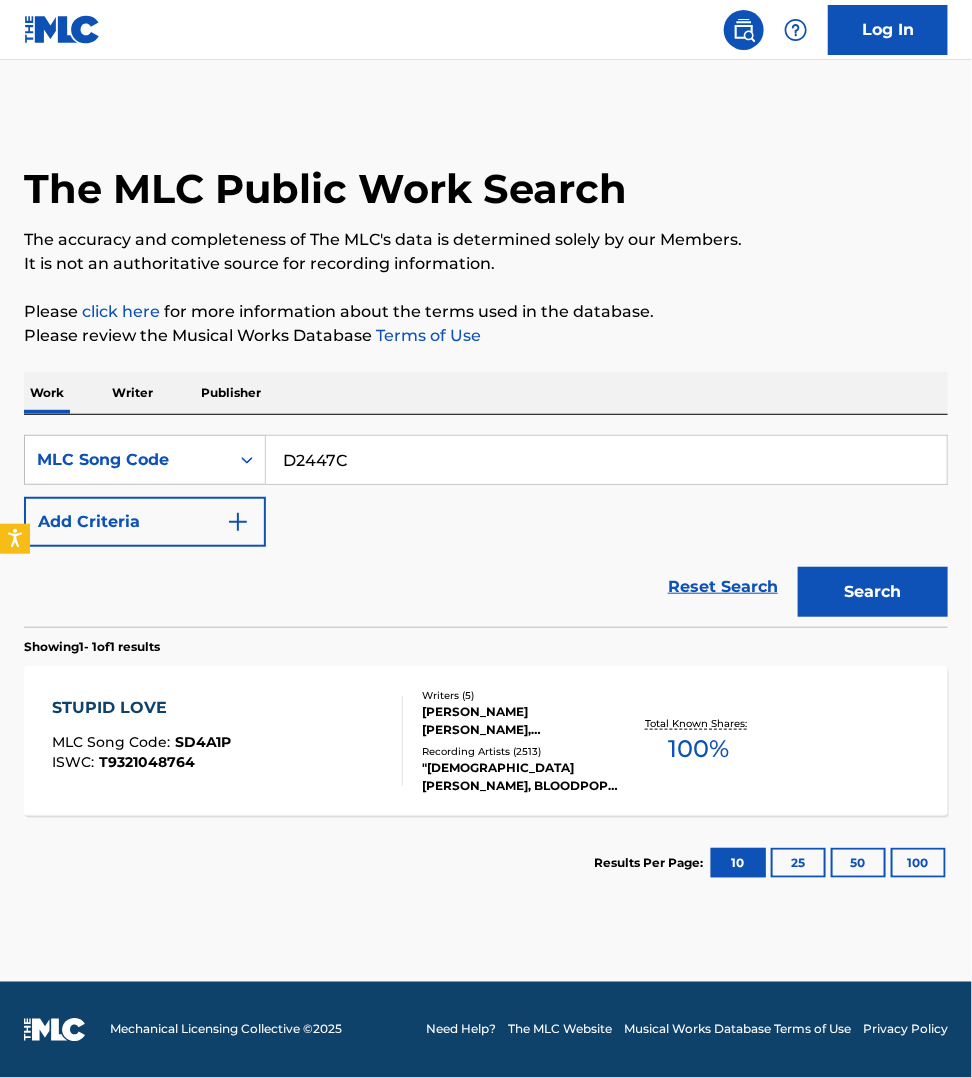 type on "D2447C" 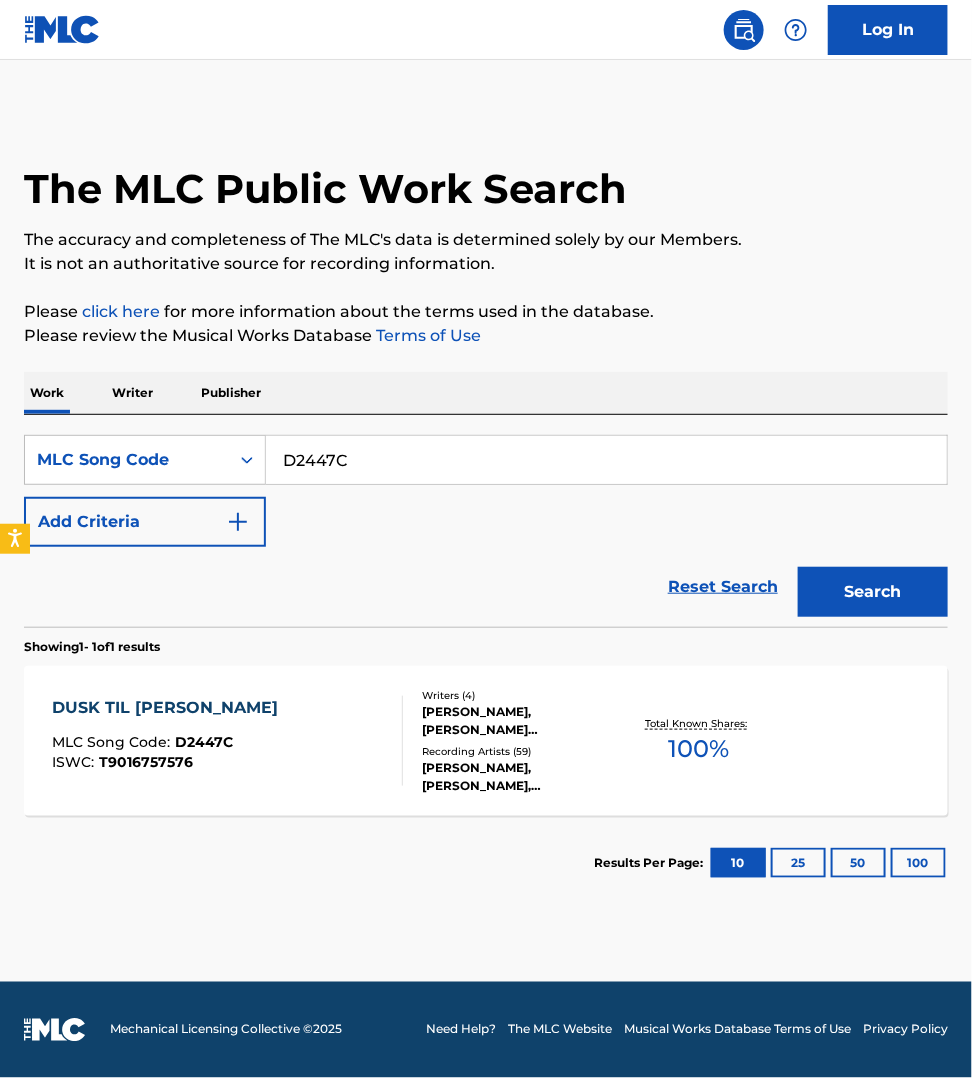 click on "DUSK TIL [PERSON_NAME] MLC Song Code : D2447C ISWC : T9016757576" at bounding box center (227, 741) 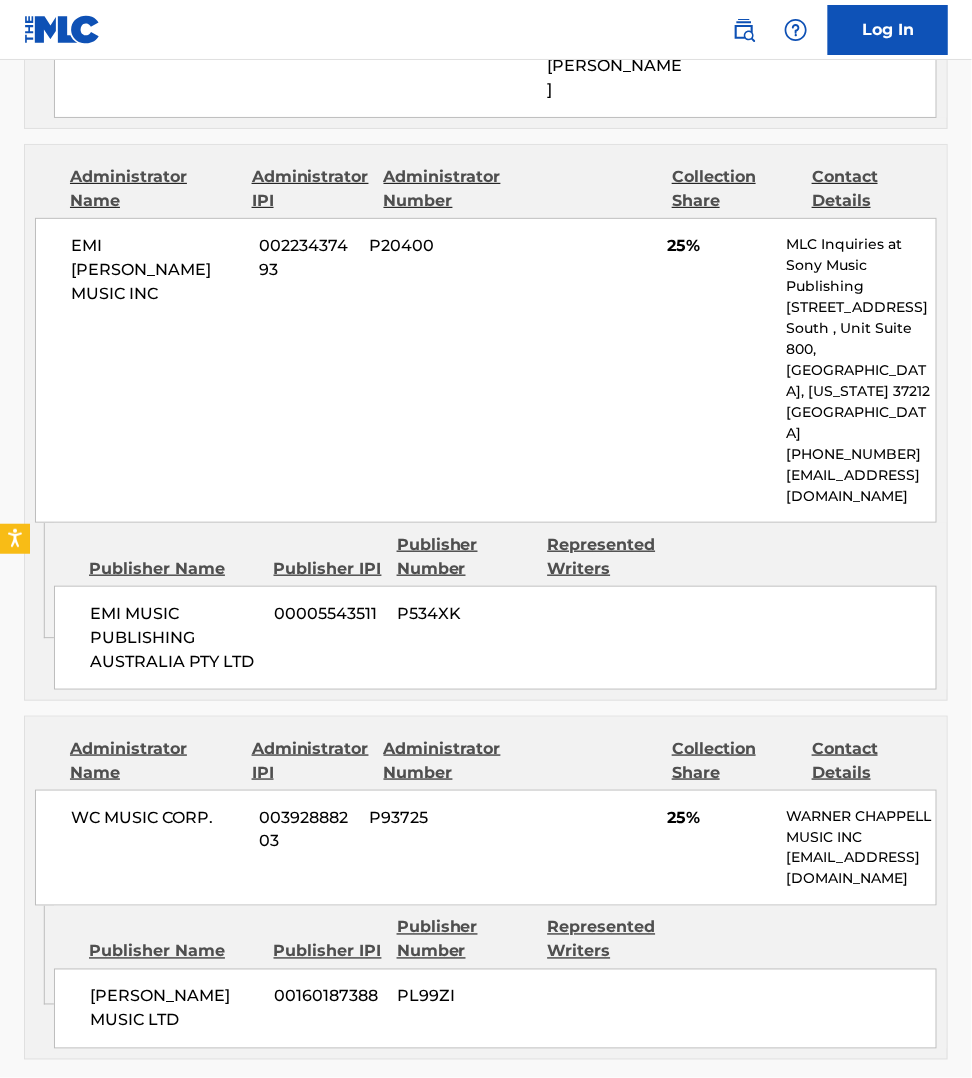 scroll, scrollTop: 2250, scrollLeft: 0, axis: vertical 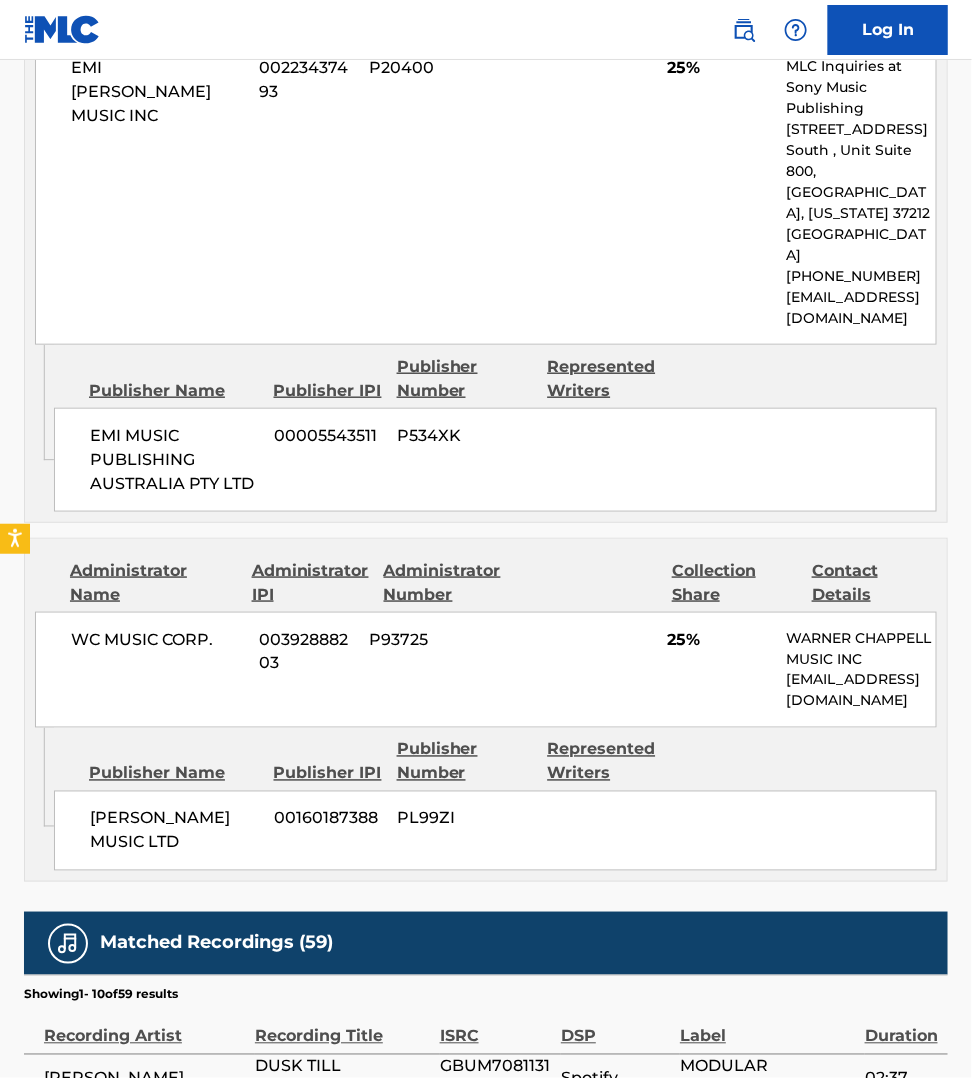 click on "Publishers   (4) Total shares:  100 % Administrator Name Administrator IPI Administrator Number Collection Share Contact Details UNIVERSAL - POLYGRAM INTERNATIONAL PUB INC 00343892736 P1214D 25% UMPGNACopyright [STREET_ADDRESS][PERSON_NAME][US_STATE] [EMAIL_ADDRESS][DOMAIN_NAME] Admin Original Publisher Connecting Line Publisher Name Publisher IPI Publisher Number Represented Writers NATIVE SONGS LTD. 00404429777 P7914H Administrator Name Administrator IPI Administrator Number Collection Share Contact Details KOBALT MUSIC PUB AMERICA INC 00503659557 P4614Q 25% Kobalt Music Pub America Inc [EMAIL_ADDRESS][DOMAIN_NAME] Admin Original Publisher Connecting Line Publisher Name Publisher IPI Publisher Number Represented Writers ANGEL & MAVERICK LLP 00811742950 PA08BJ [PERSON_NAME] [PERSON_NAME], [PERSON_NAME], [PERSON_NAME] GB [PERSON_NAME] Administrator Name Administrator IPI Administrator Number Collection Share Contact Details EMI [PERSON_NAME] MUSIC INC 00223437493 P20400 25% [GEOGRAPHIC_DATA][US_STATE]" at bounding box center (486, -102) 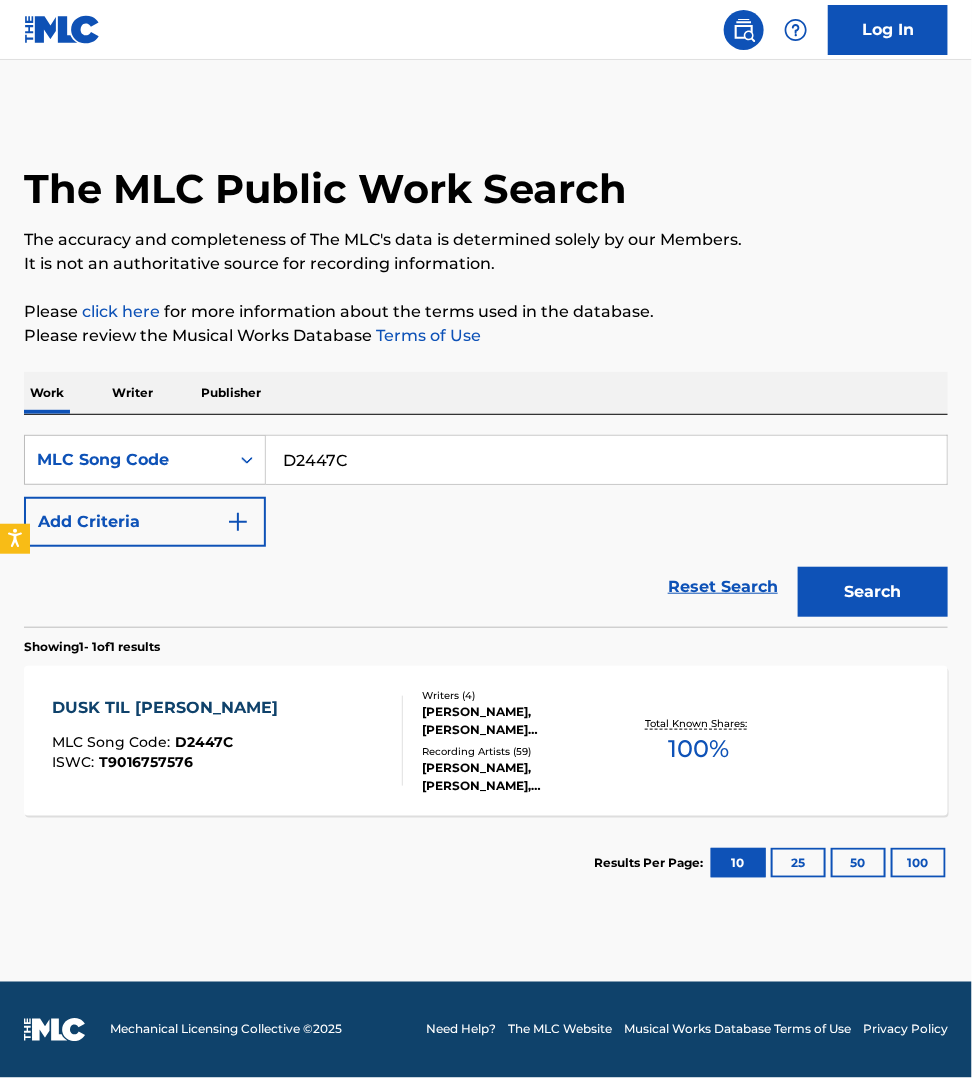 click on "D2447C" at bounding box center [606, 460] 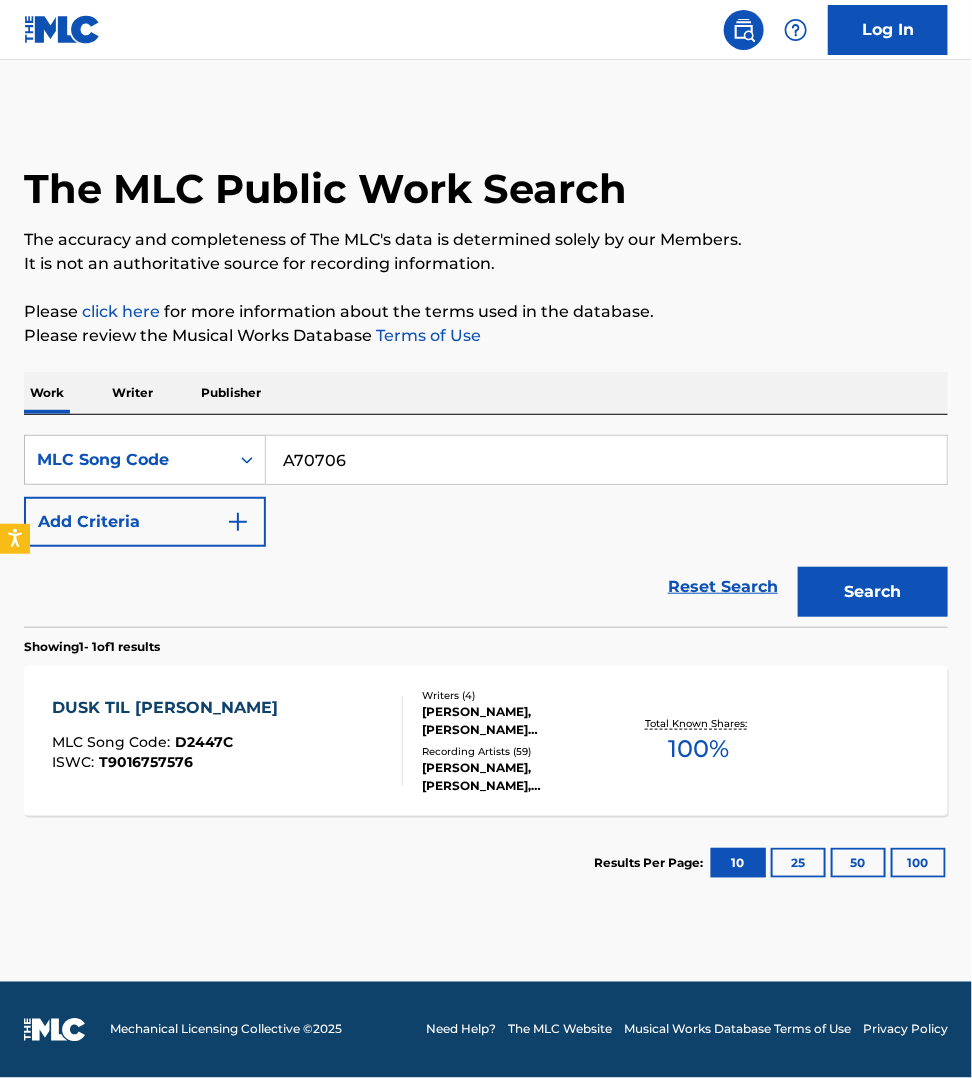 type on "A70706" 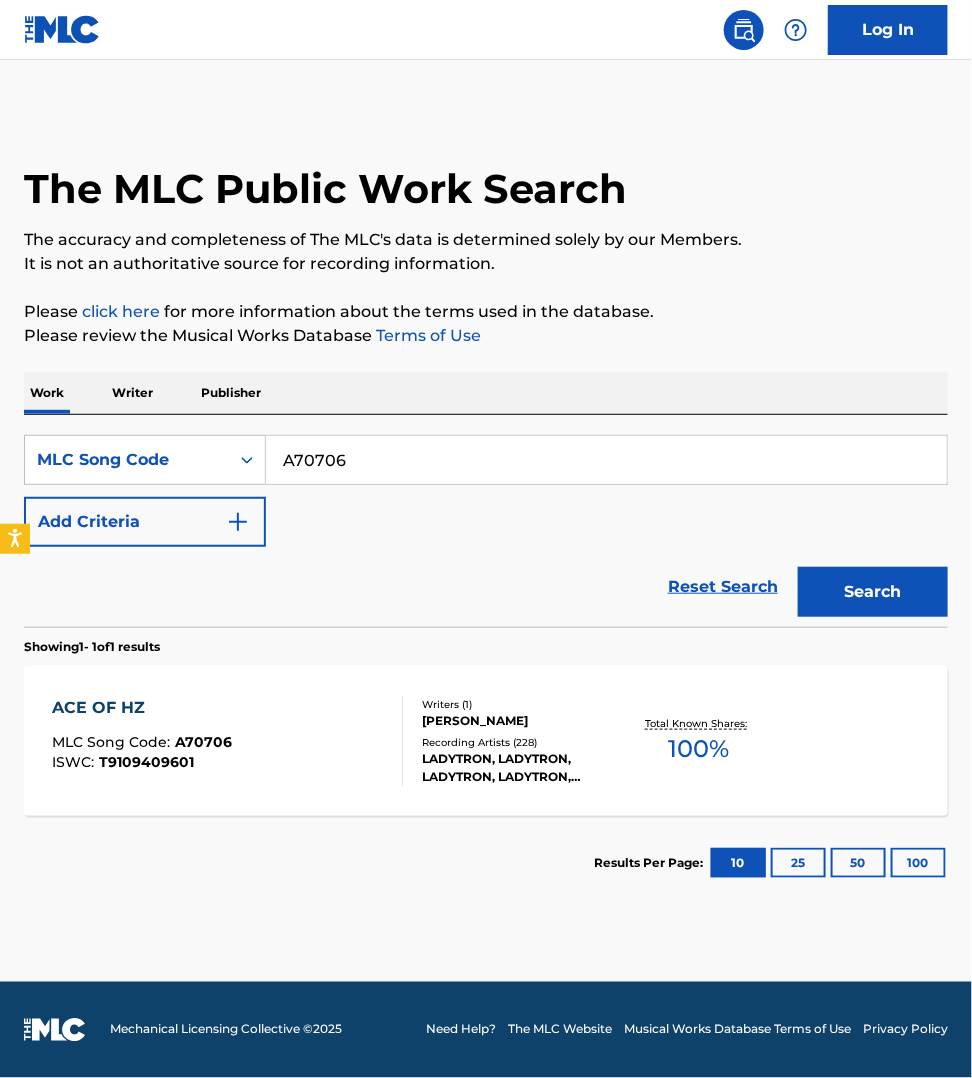 click on "ACE OF HZ MLC Song Code : A70706 ISWC : T9109409601" at bounding box center (227, 741) 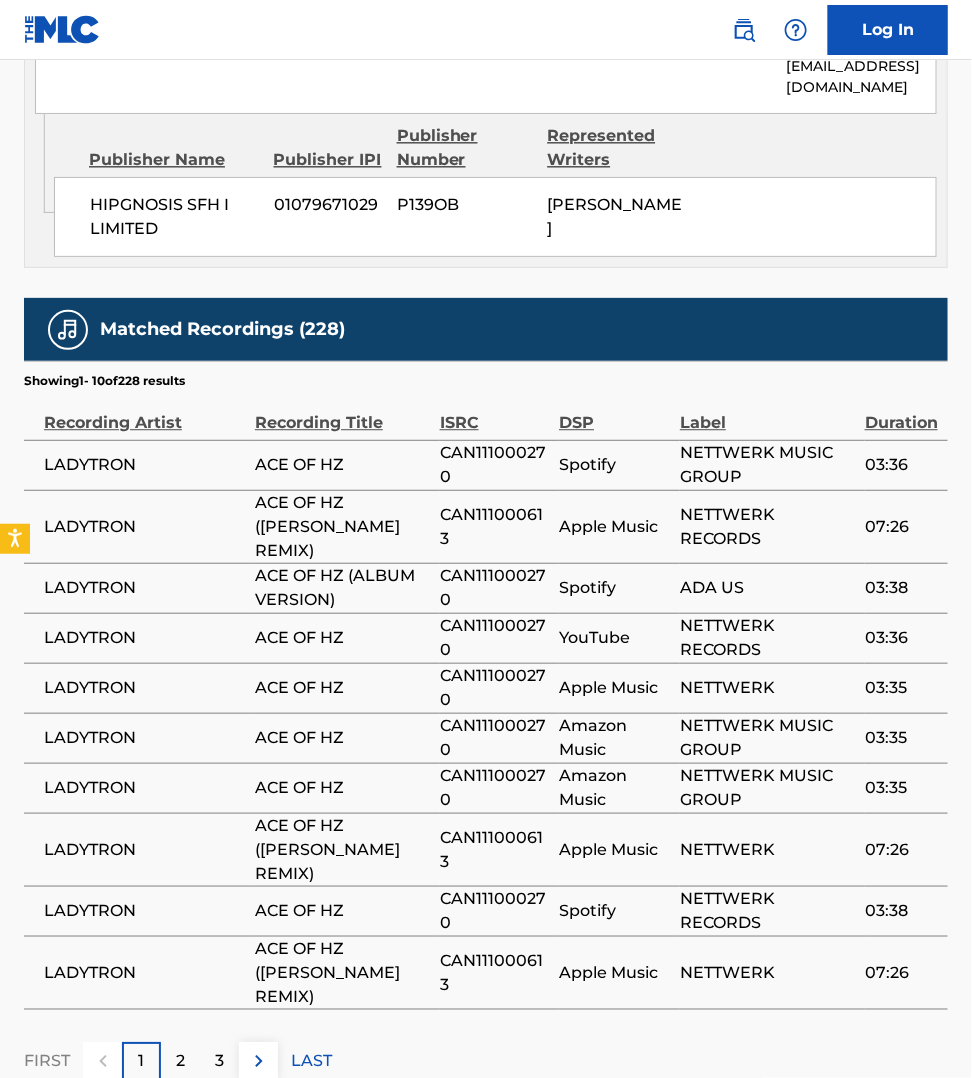 scroll, scrollTop: 1093, scrollLeft: 0, axis: vertical 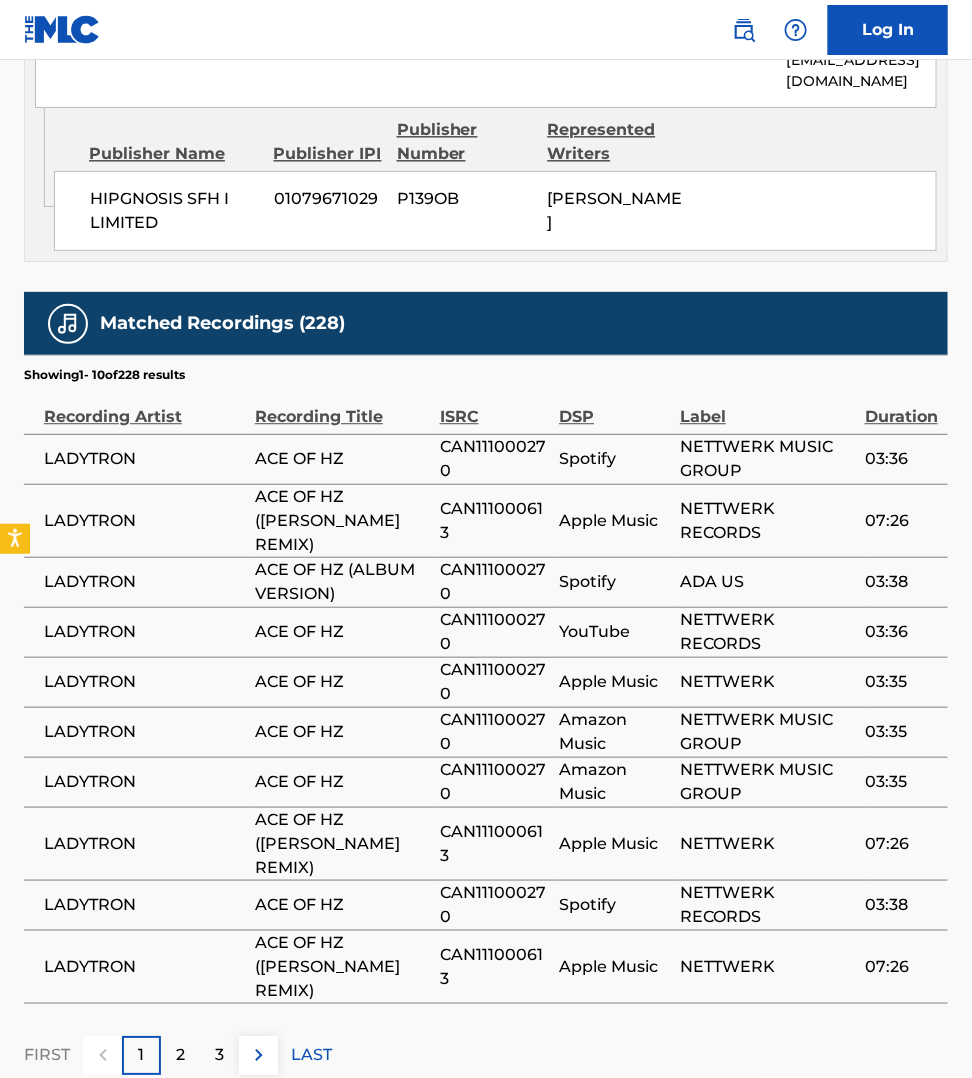 click at bounding box center (259, 1055) 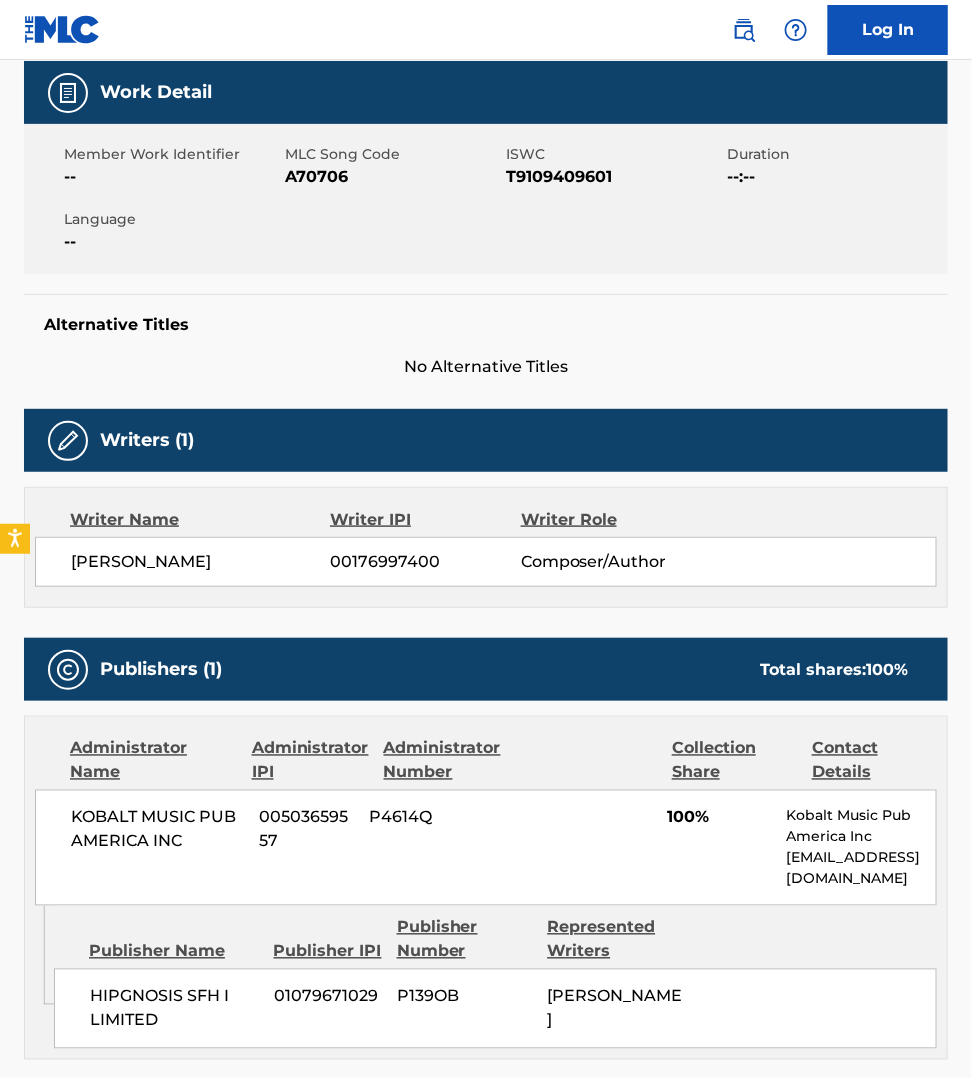 scroll, scrollTop: 281, scrollLeft: 0, axis: vertical 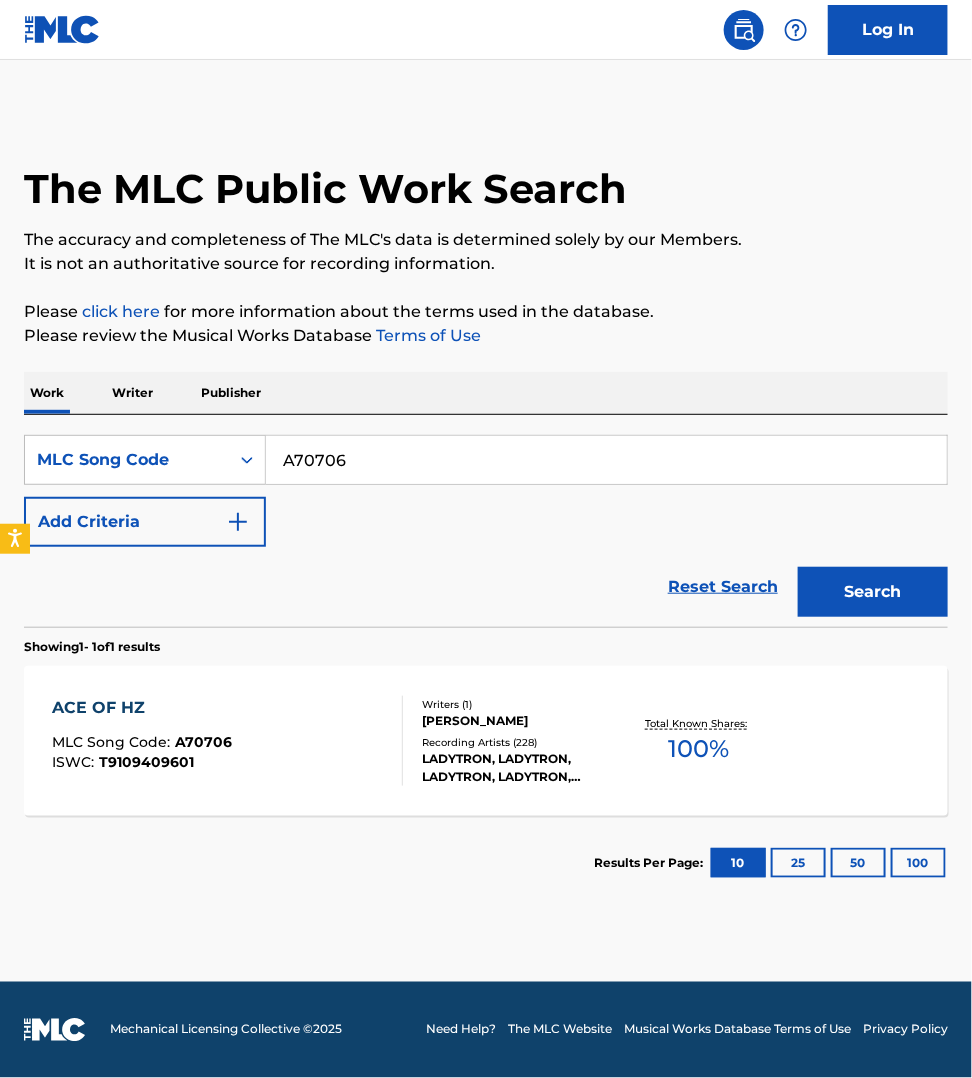 click on "A70706" at bounding box center [606, 460] 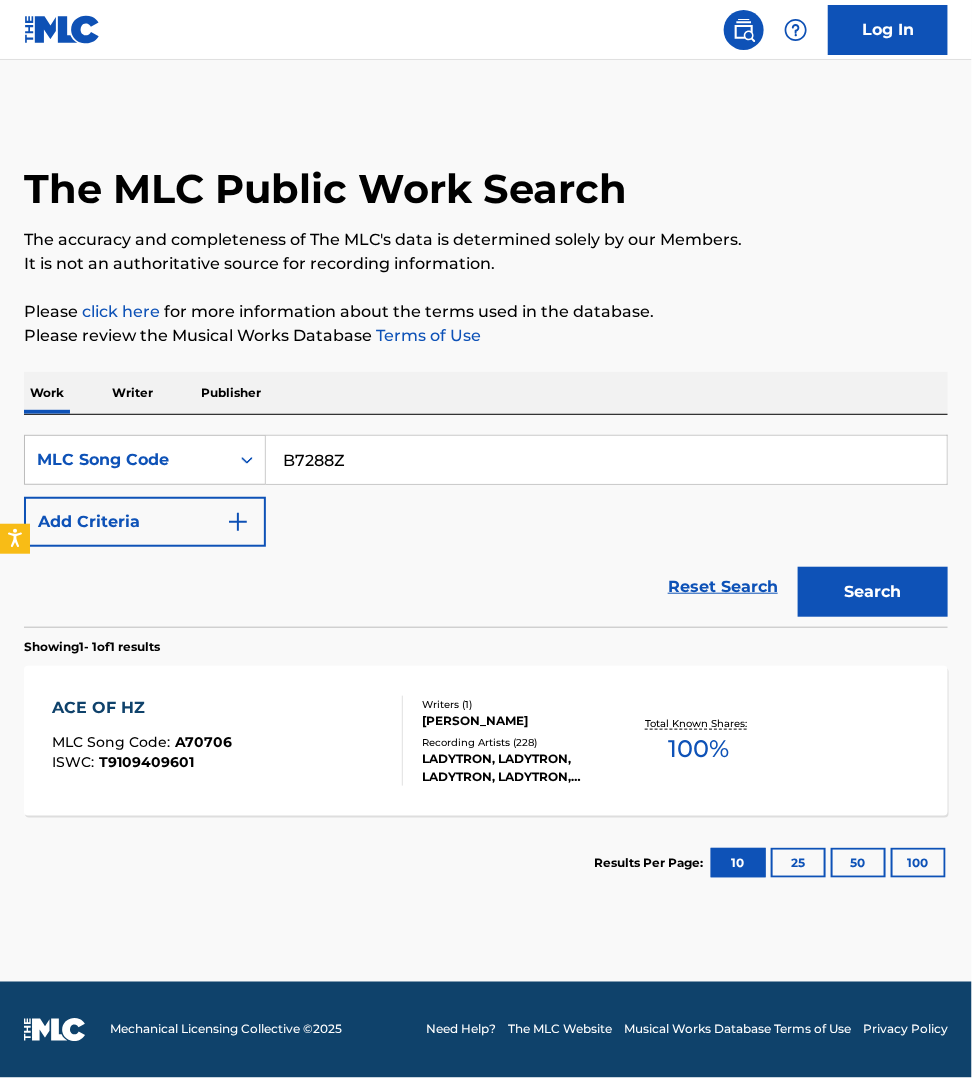 type on "B7288Z" 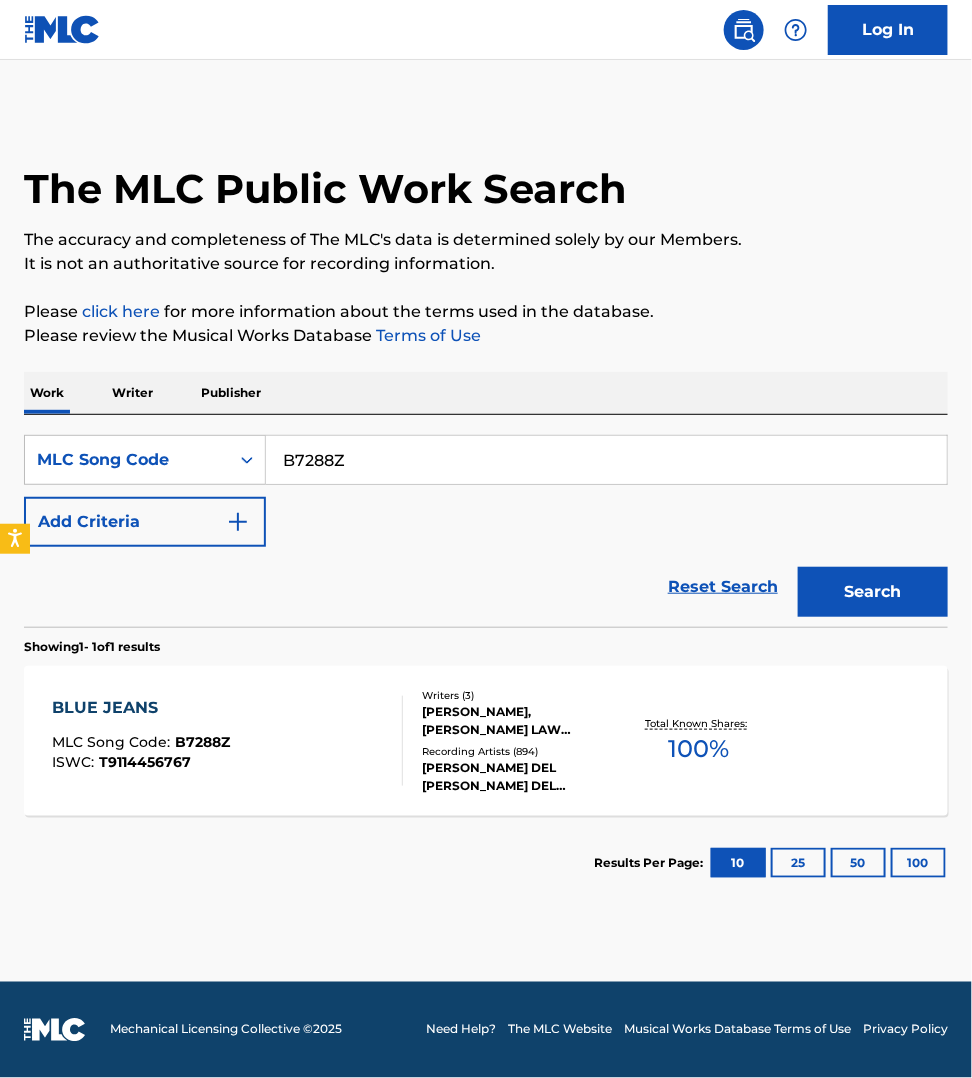 click on "BLUE JEANS MLC Song Code : B7288Z ISWC : T9114456767" at bounding box center [227, 741] 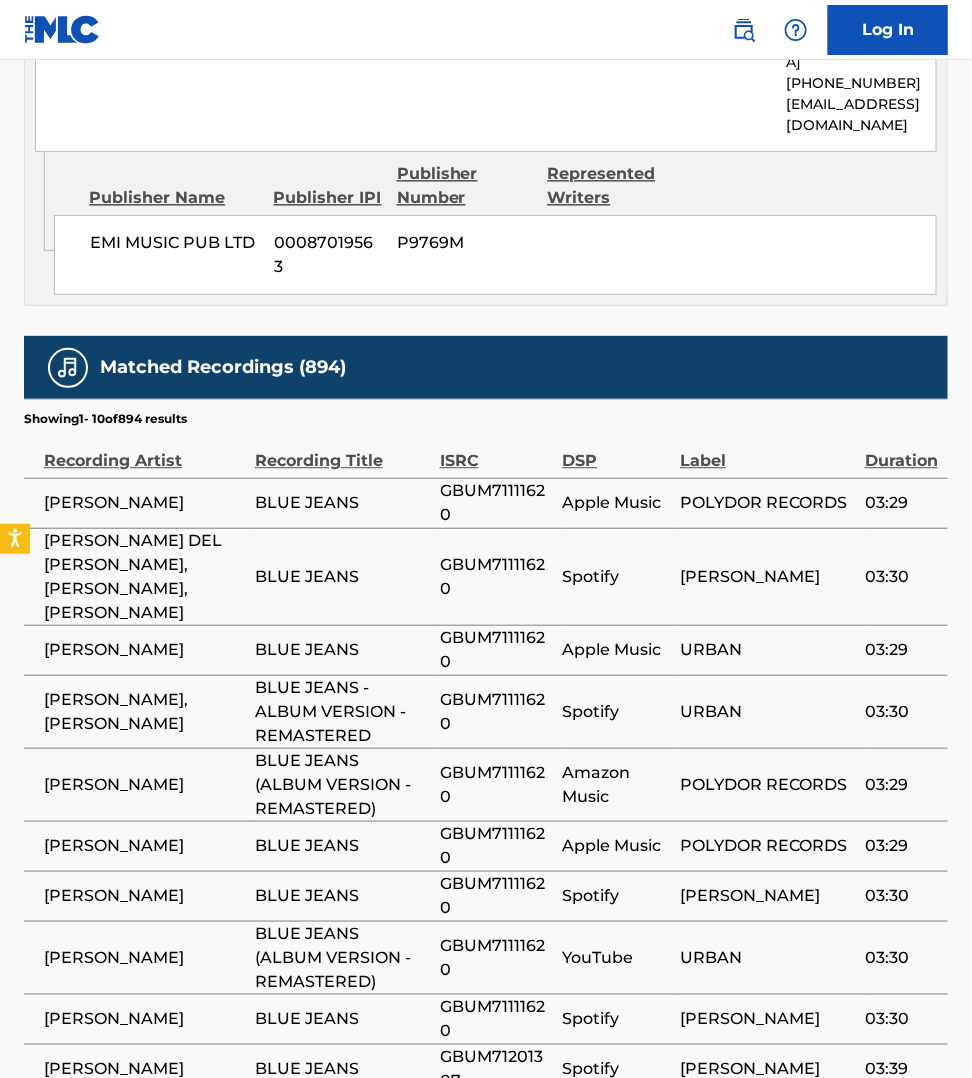 scroll, scrollTop: 2995, scrollLeft: 0, axis: vertical 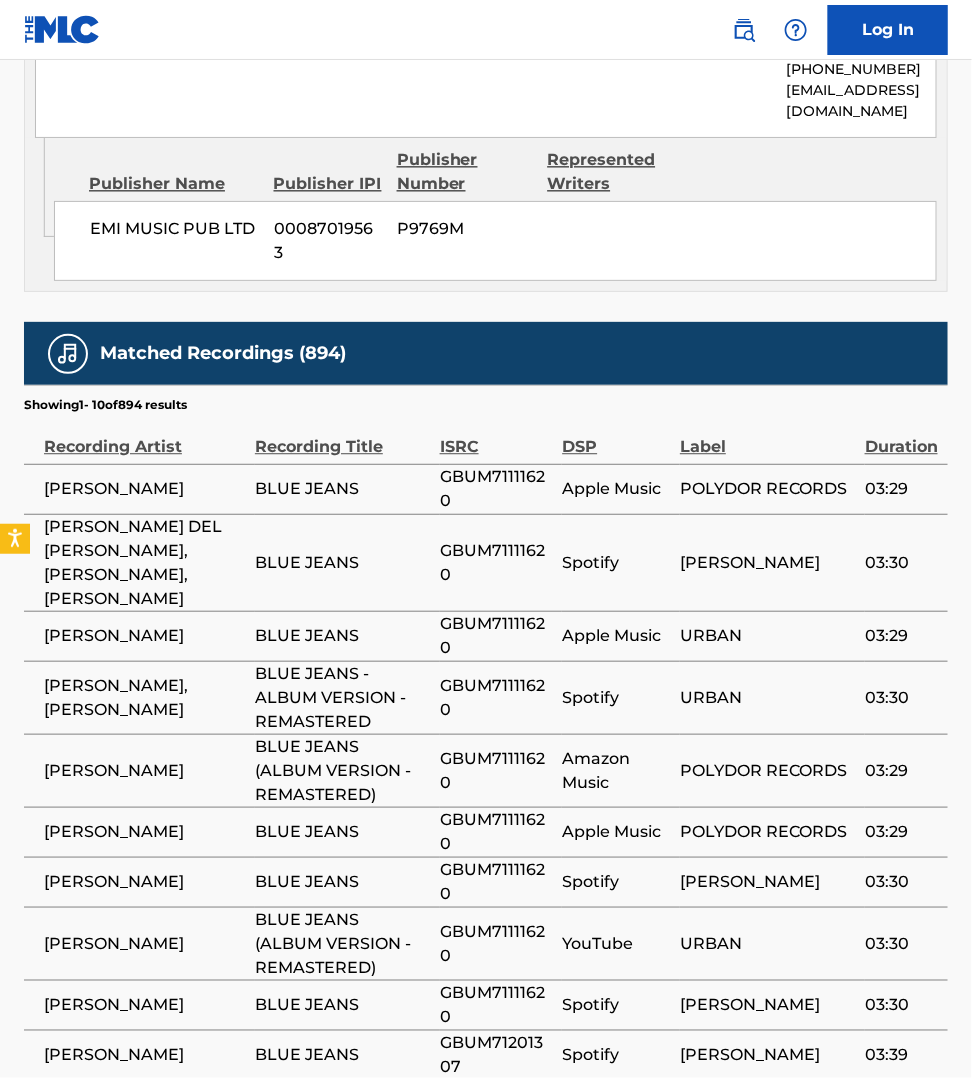 click at bounding box center (259, 1132) 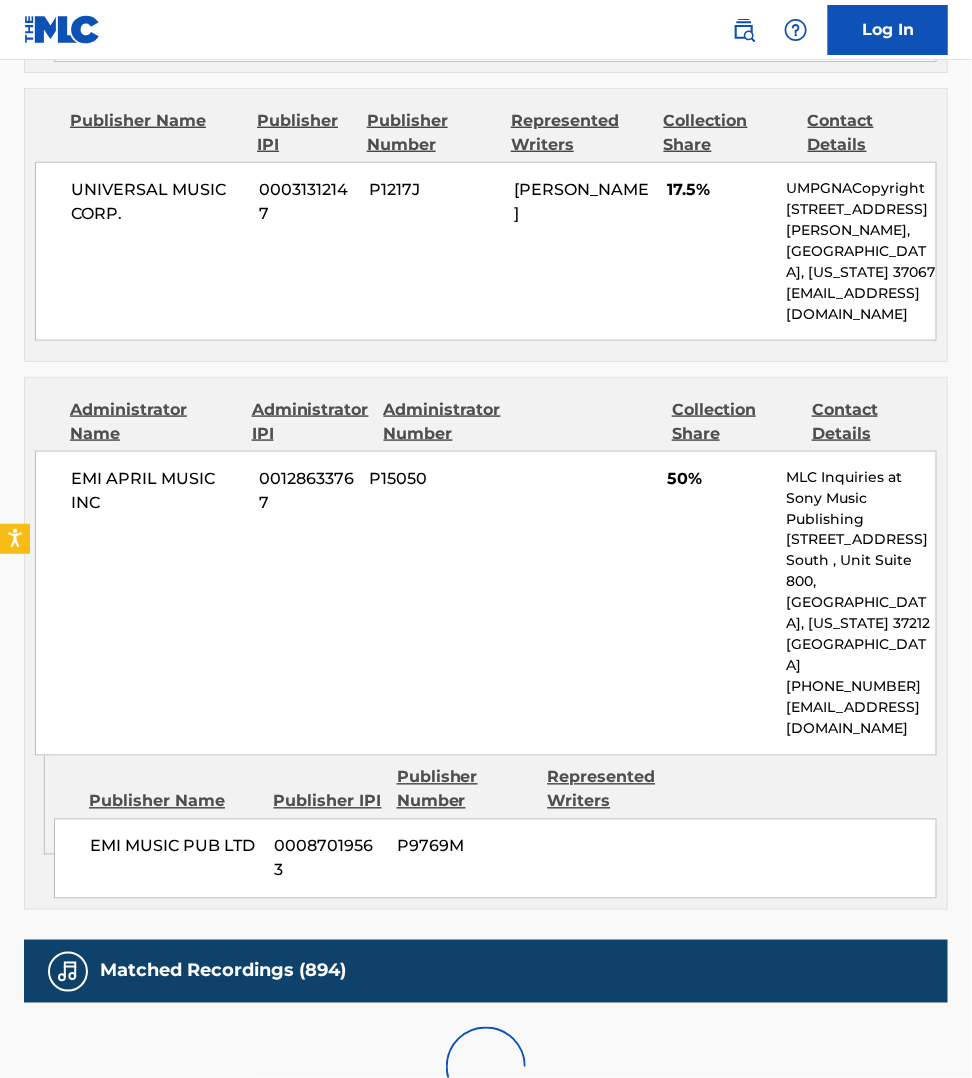 scroll, scrollTop: 2901, scrollLeft: 0, axis: vertical 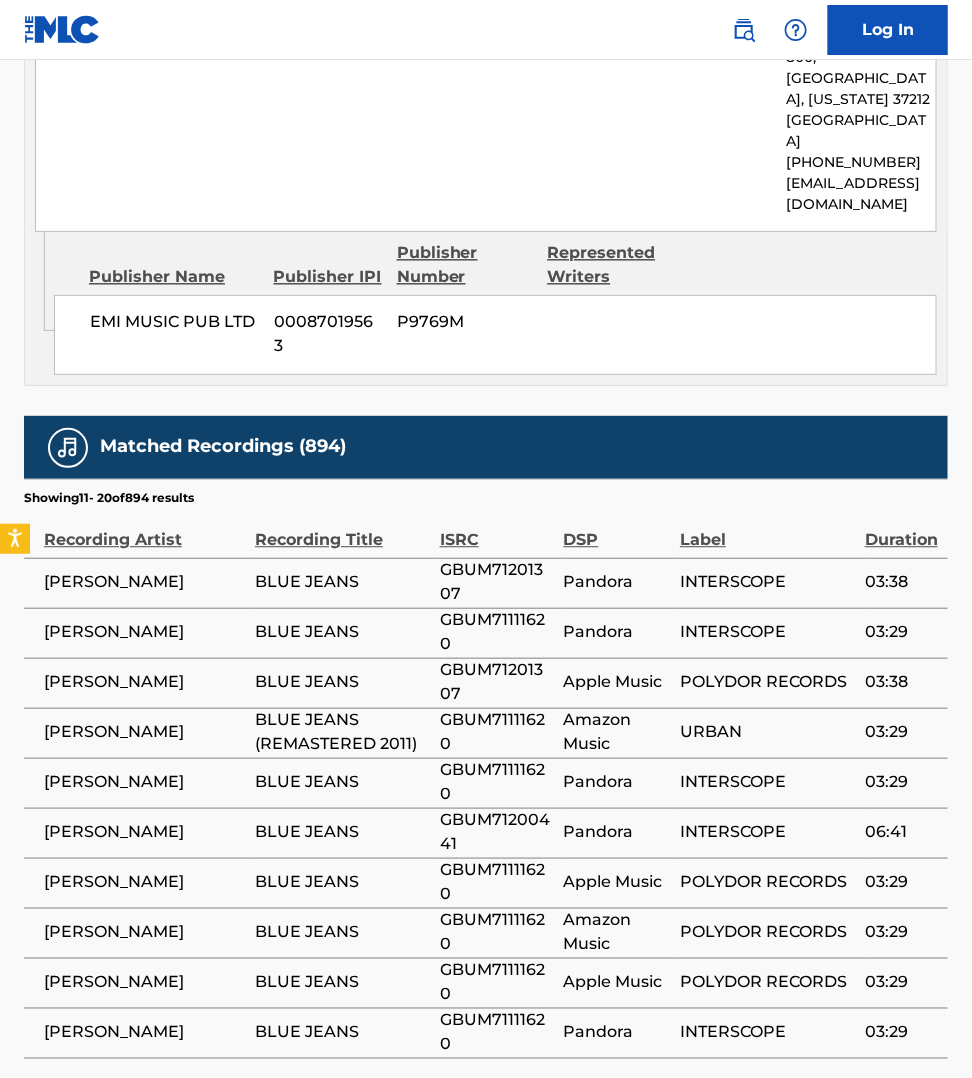 click at bounding box center (259, 1110) 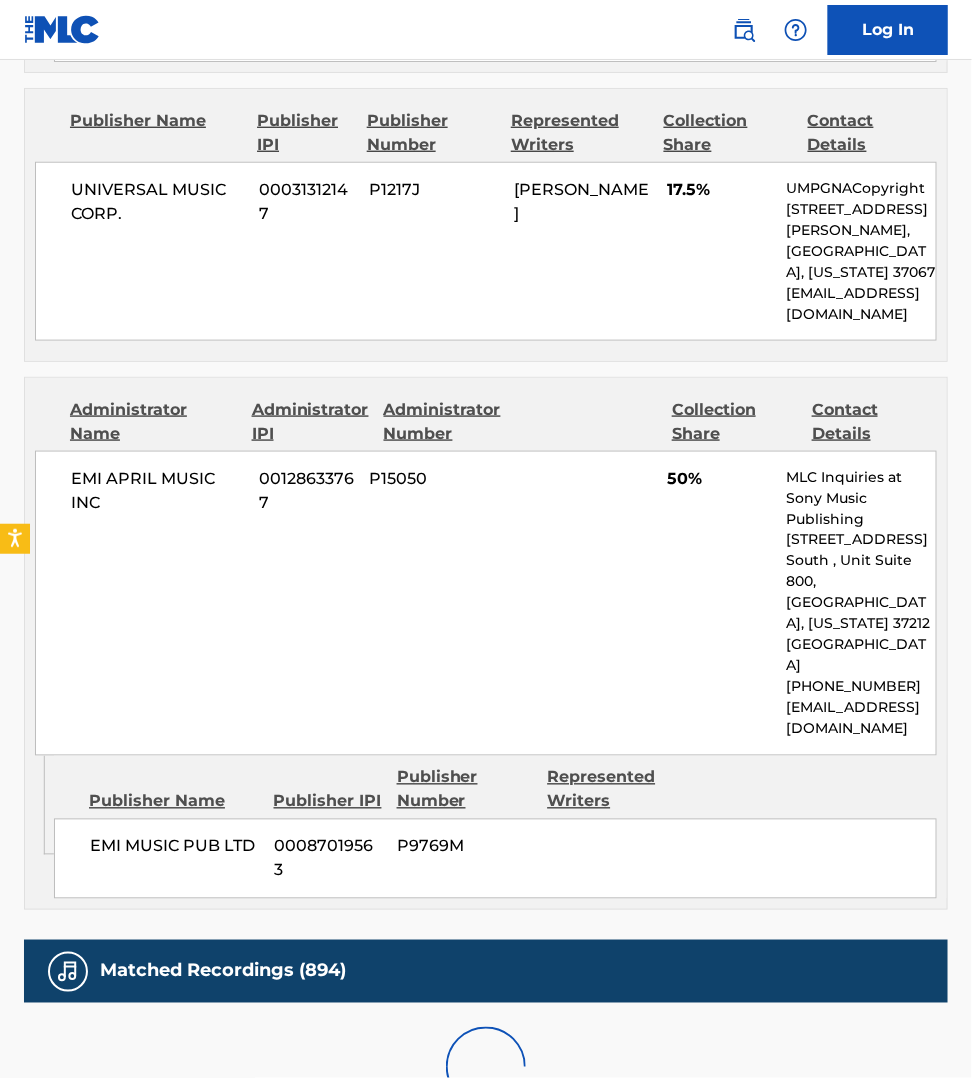 scroll, scrollTop: 2901, scrollLeft: 0, axis: vertical 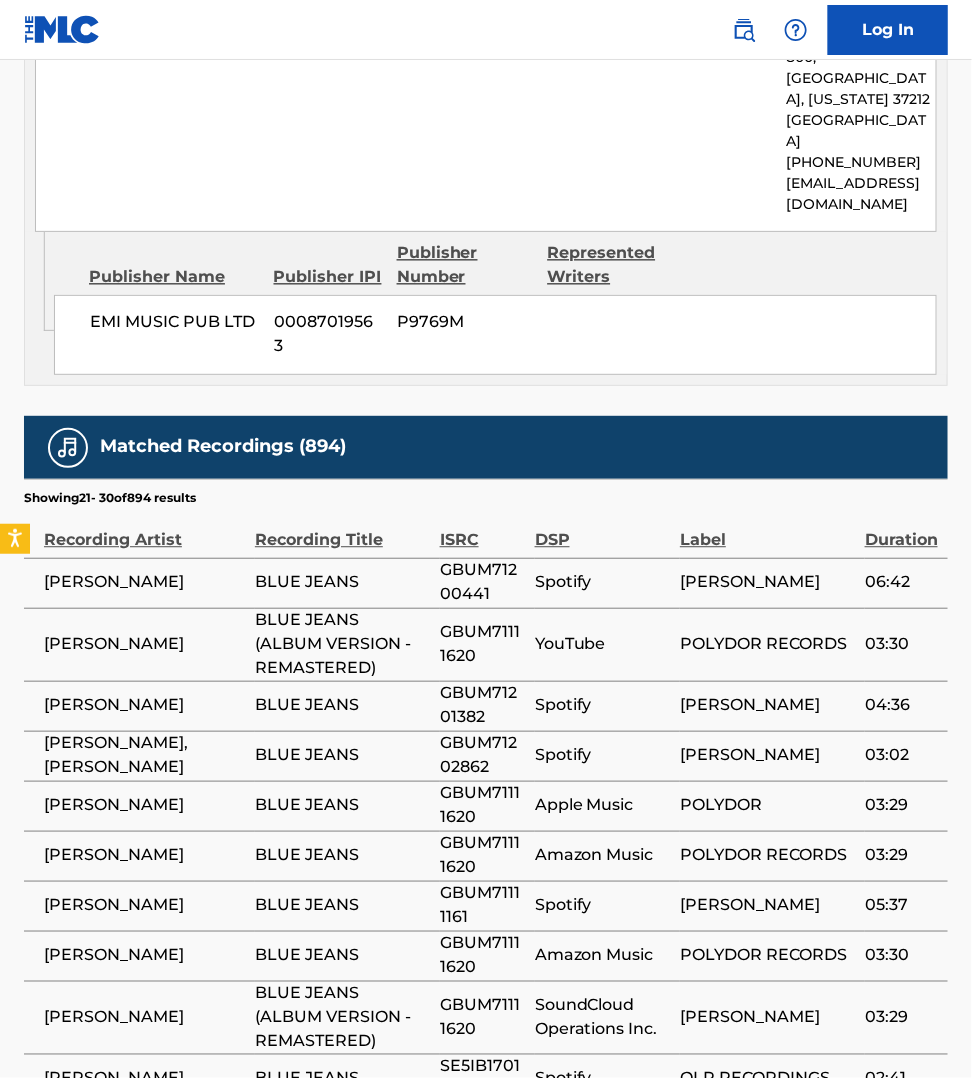 click at bounding box center [258, 1156] 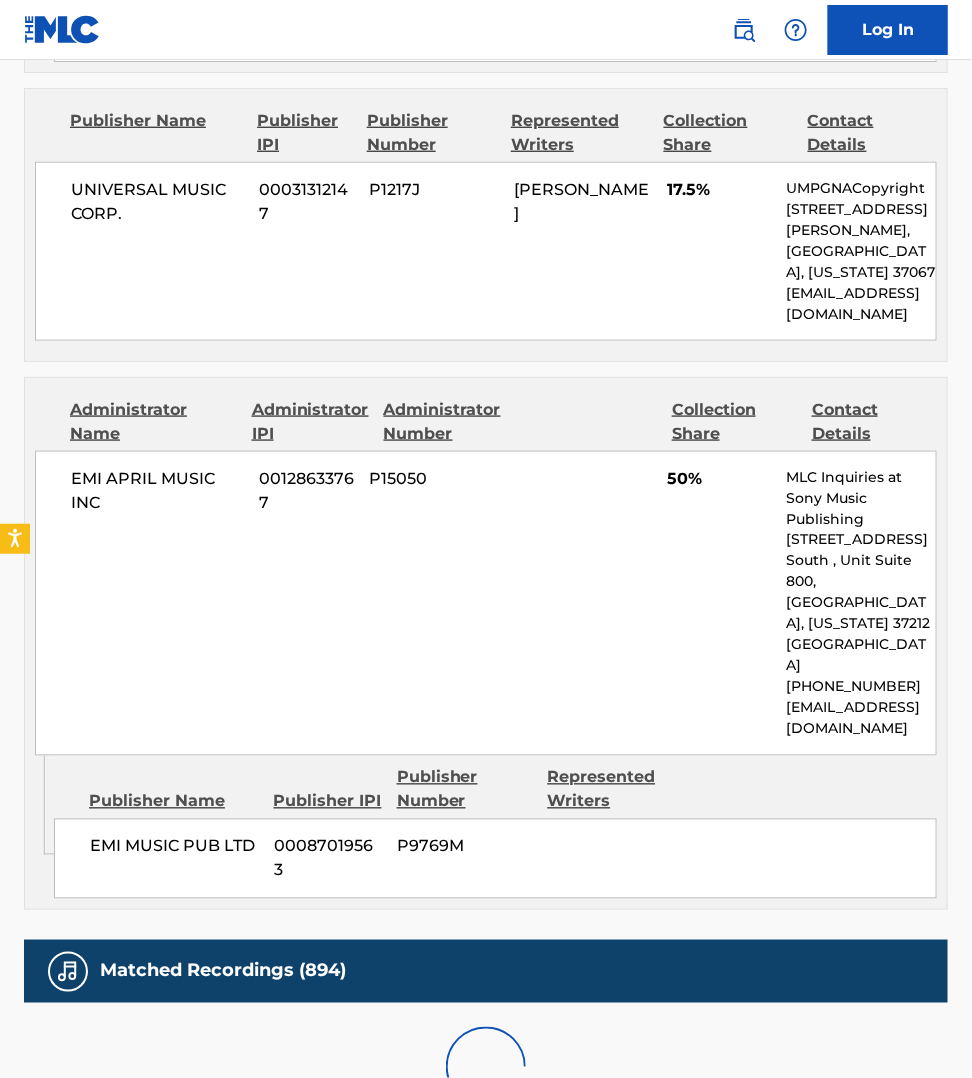 scroll, scrollTop: 2901, scrollLeft: 0, axis: vertical 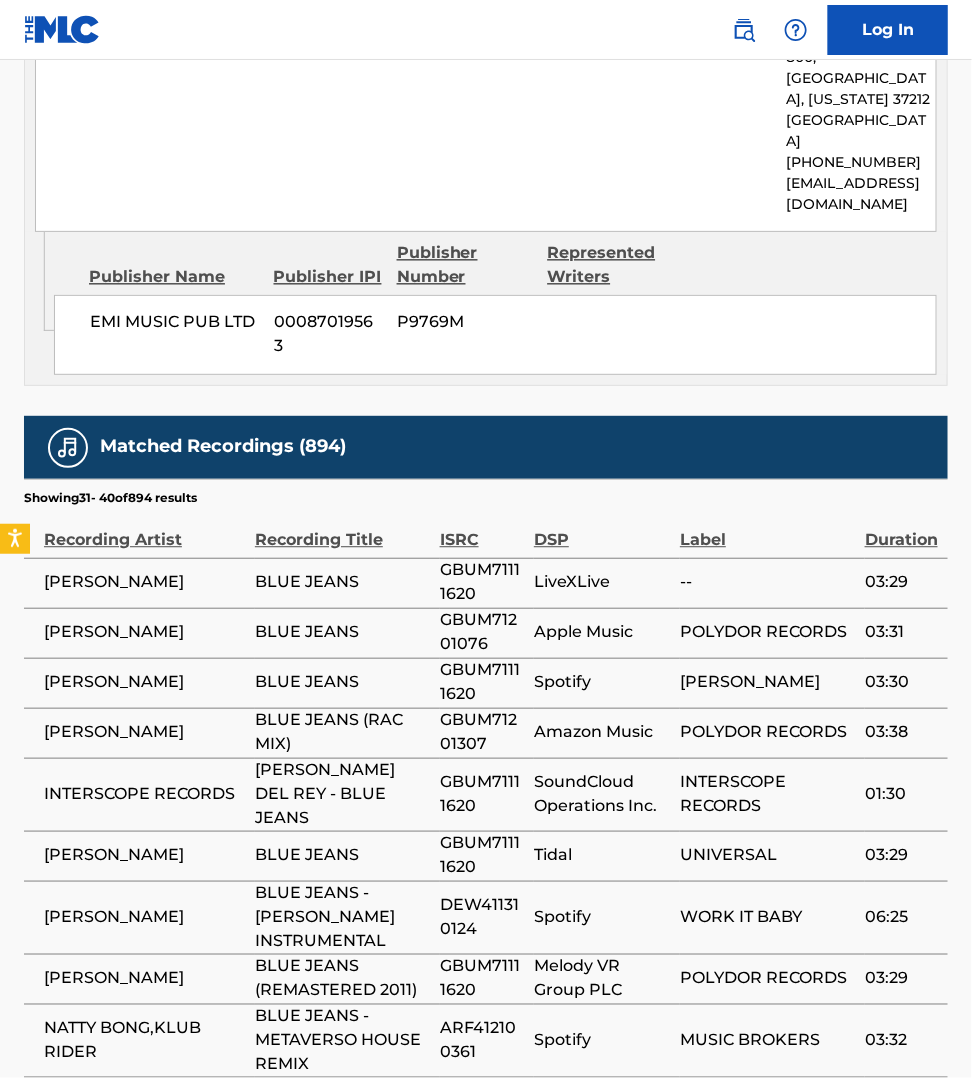 click at bounding box center (259, 1179) 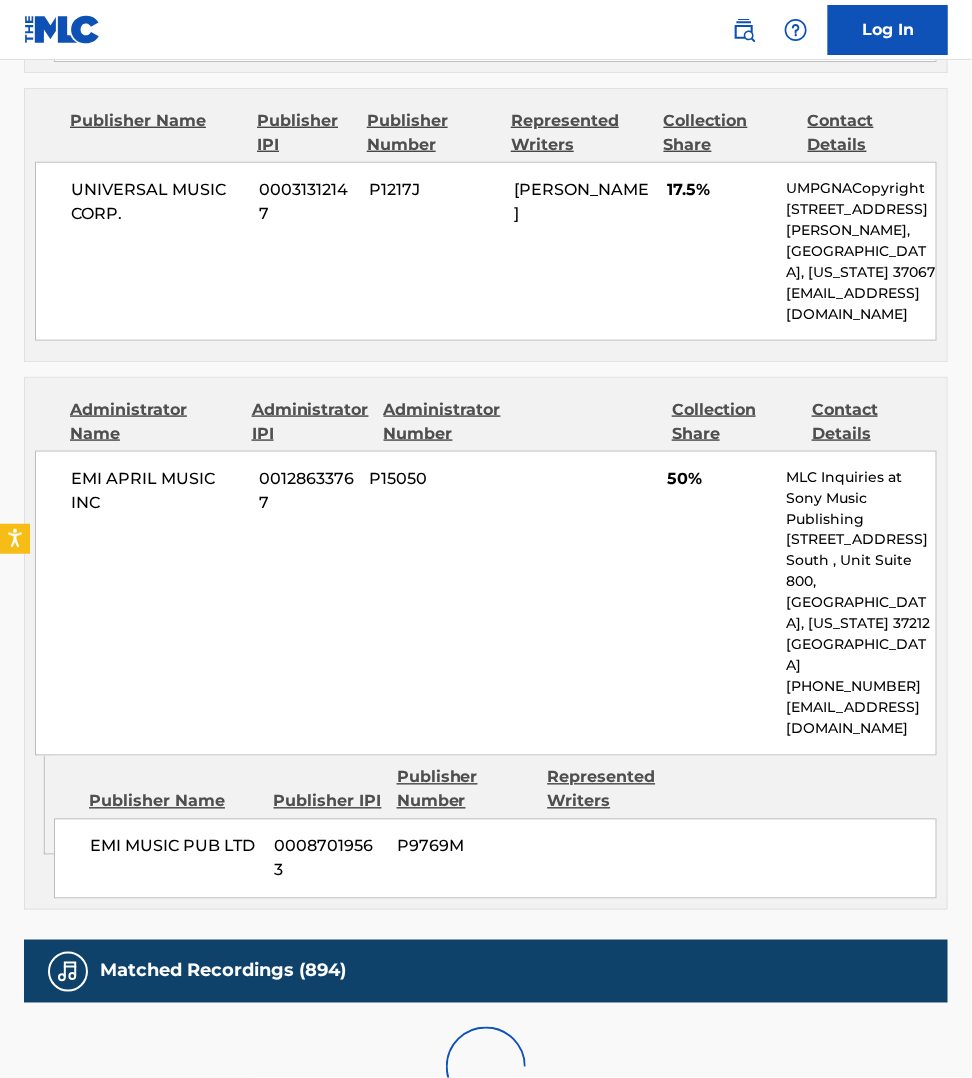 scroll, scrollTop: 2901, scrollLeft: 0, axis: vertical 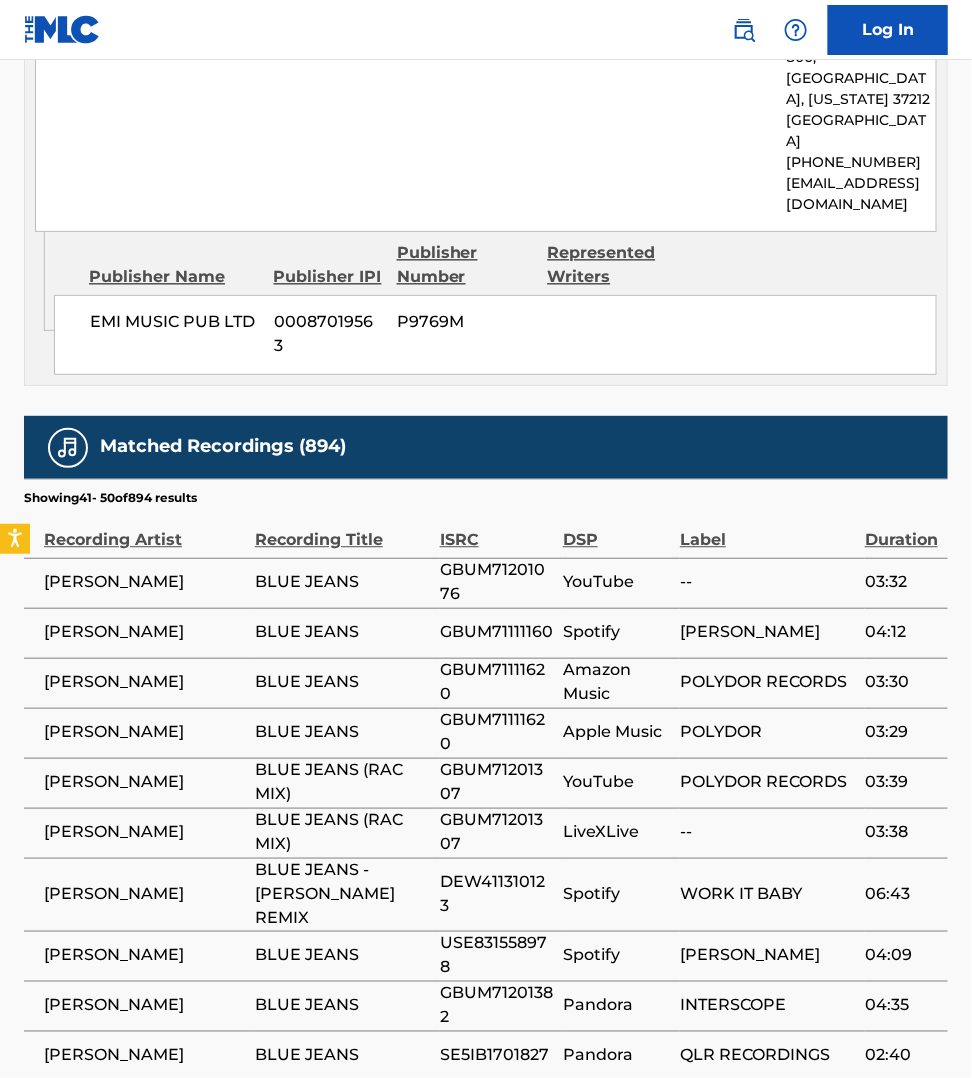 click at bounding box center (258, 1133) 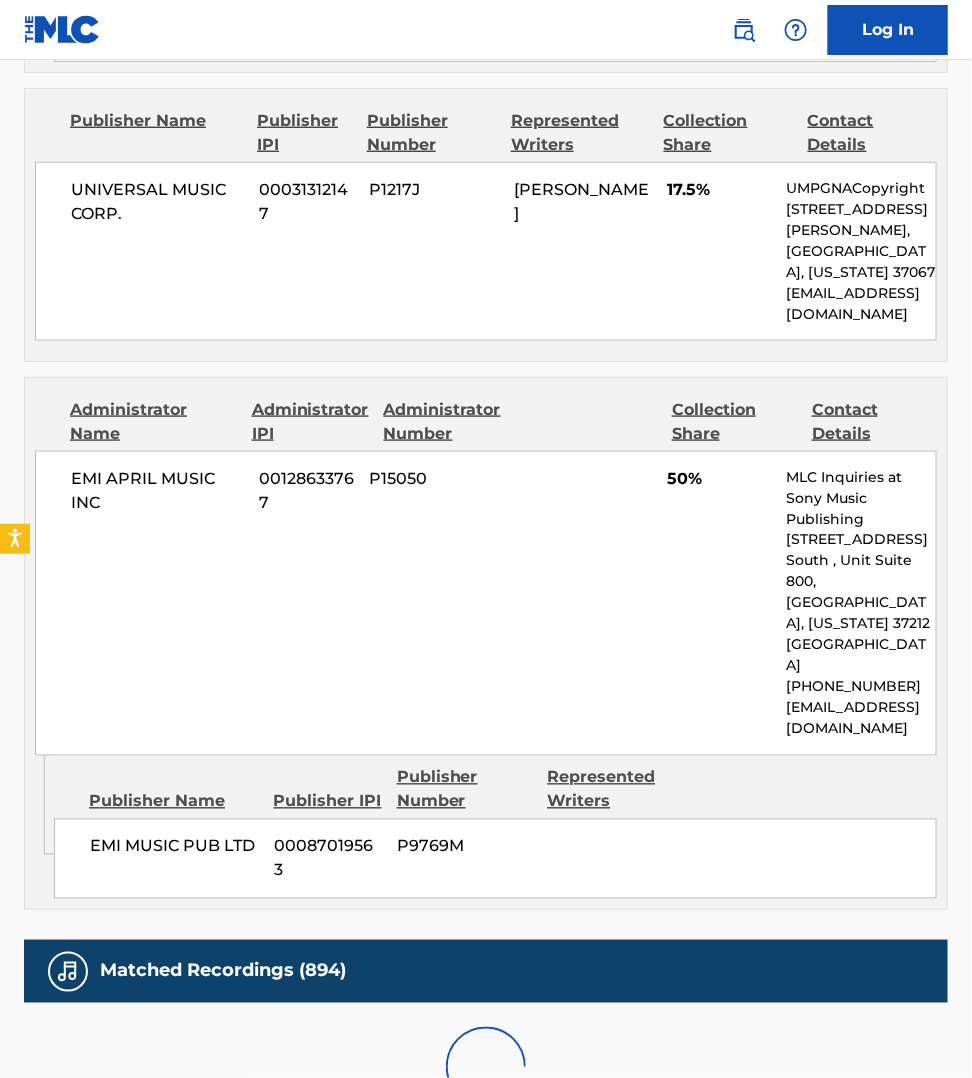 scroll, scrollTop: 2901, scrollLeft: 0, axis: vertical 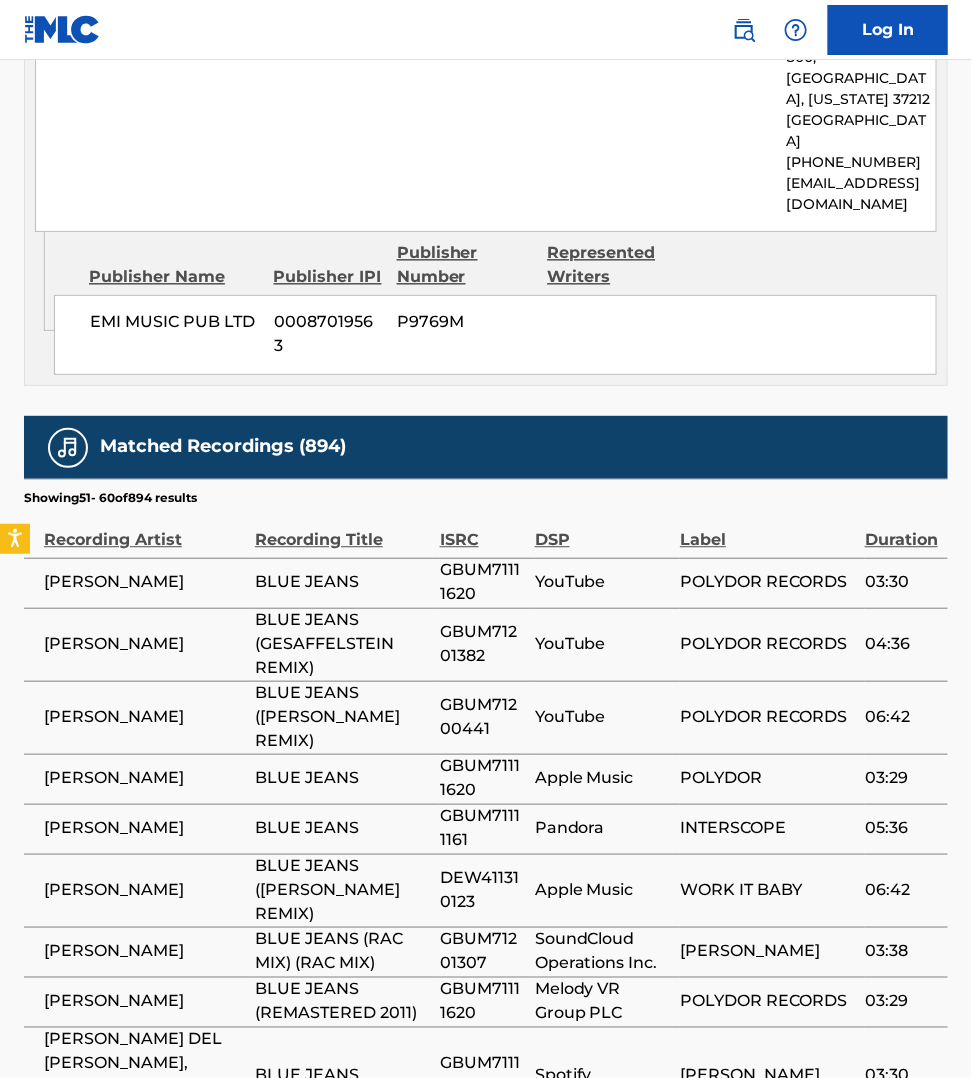 click at bounding box center [259, 1249] 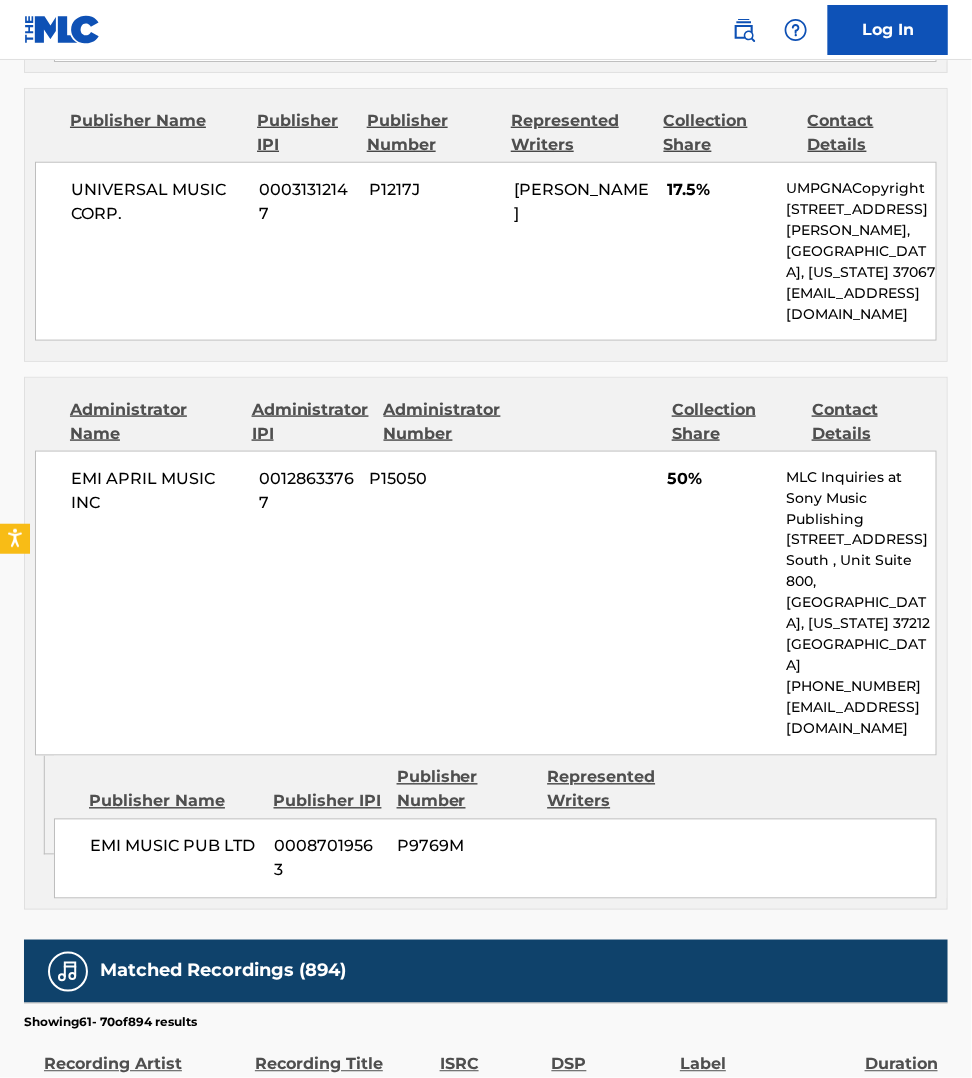 scroll, scrollTop: 2901, scrollLeft: 0, axis: vertical 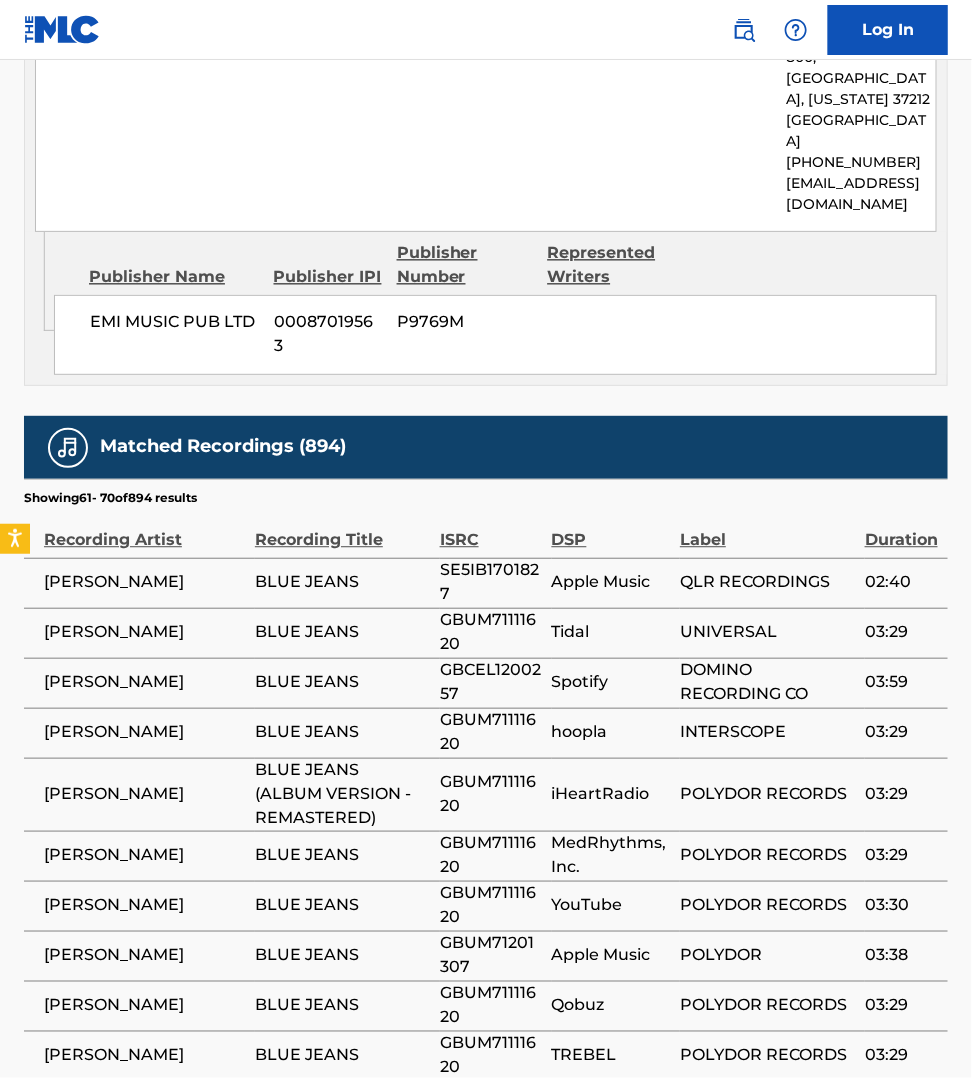 click at bounding box center (258, 1133) 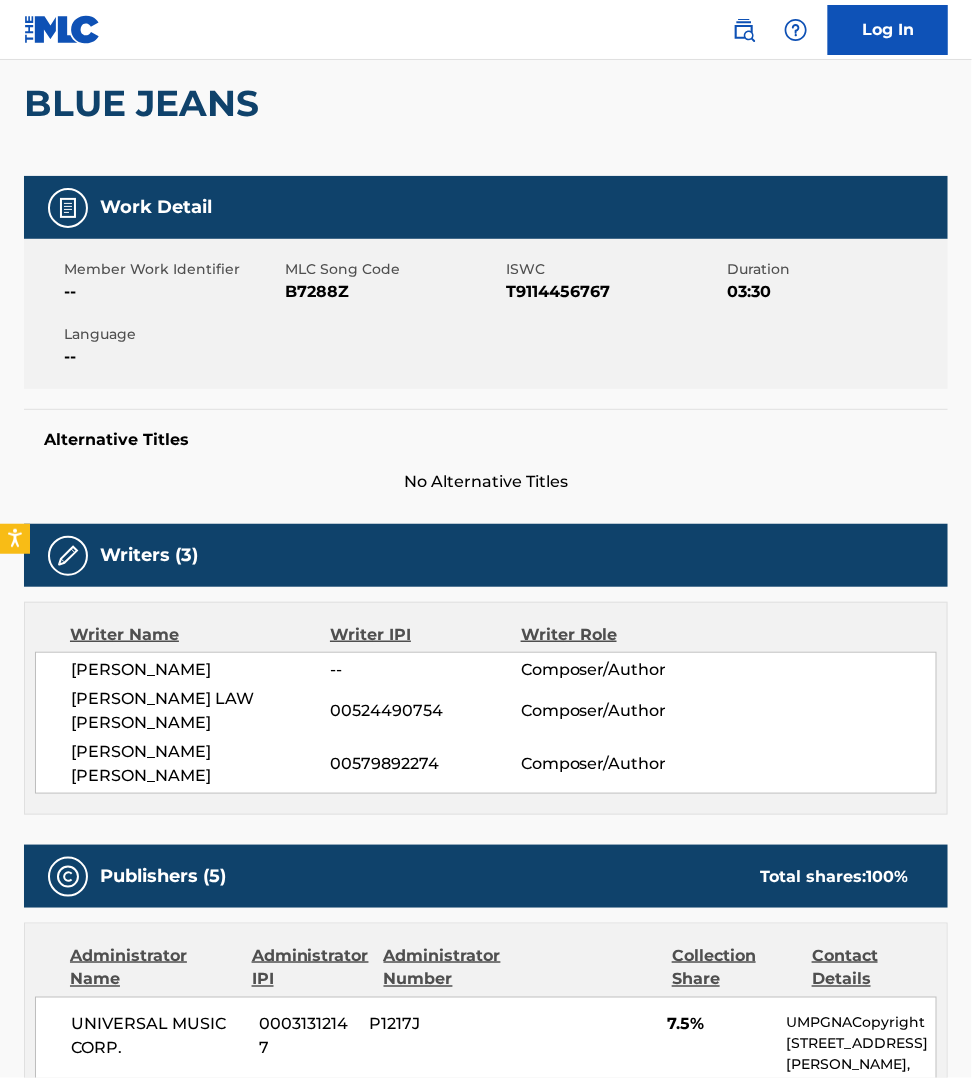 scroll, scrollTop: 88, scrollLeft: 0, axis: vertical 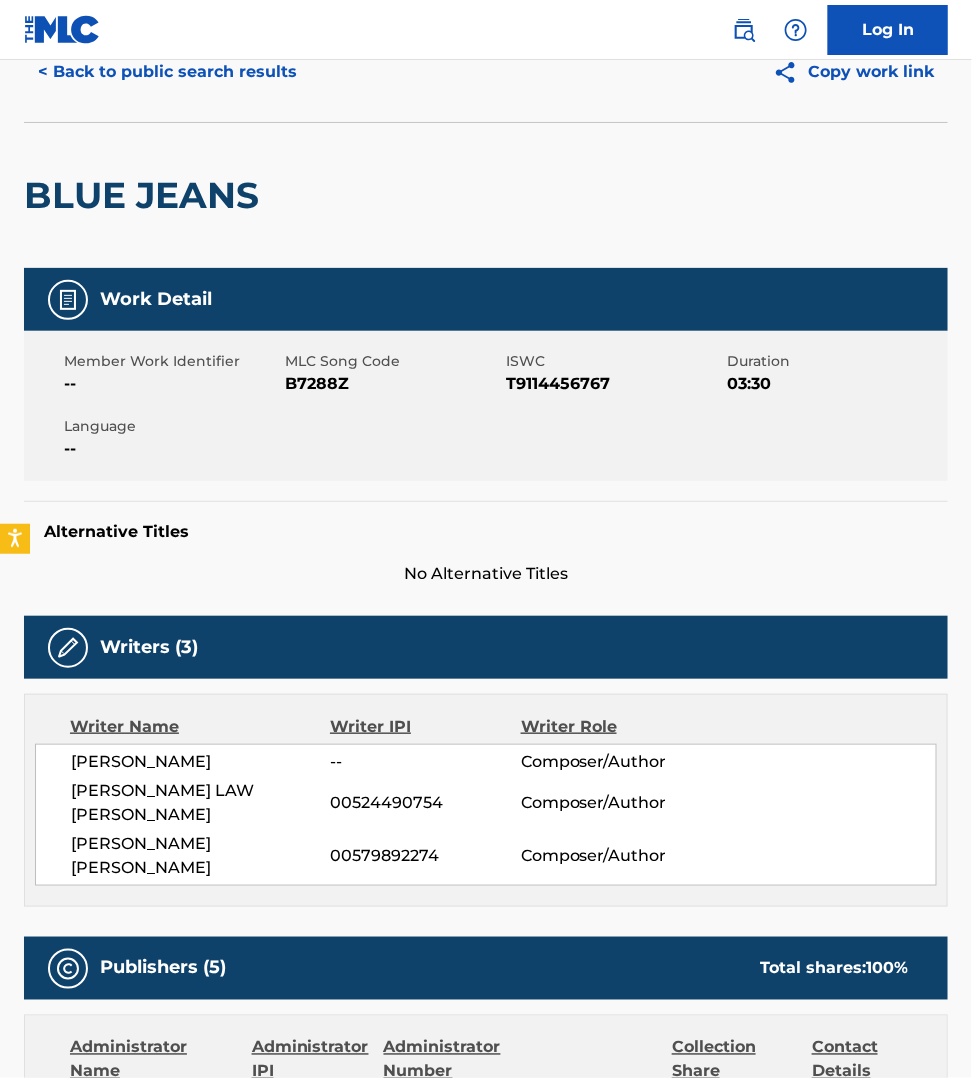 click on "B7288Z" at bounding box center (393, 384) 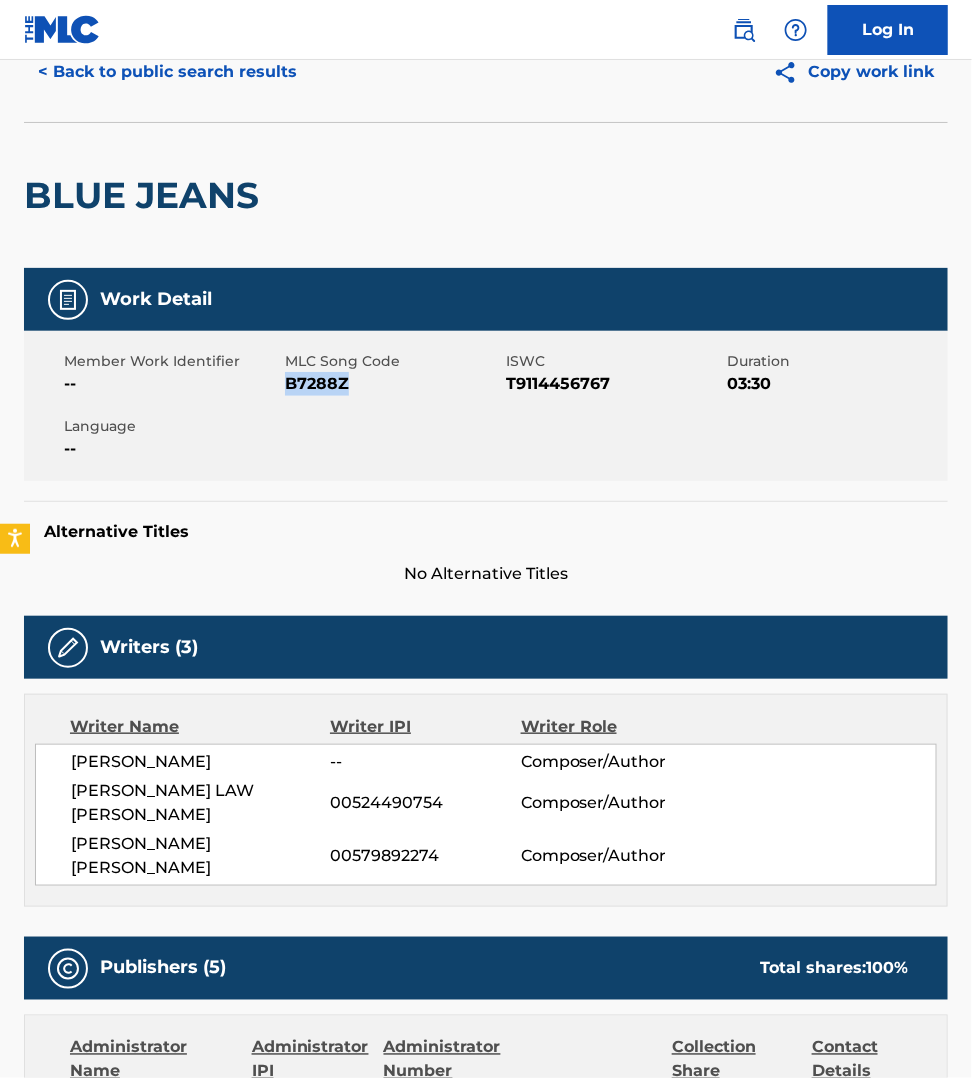 click on "B7288Z" at bounding box center [393, 384] 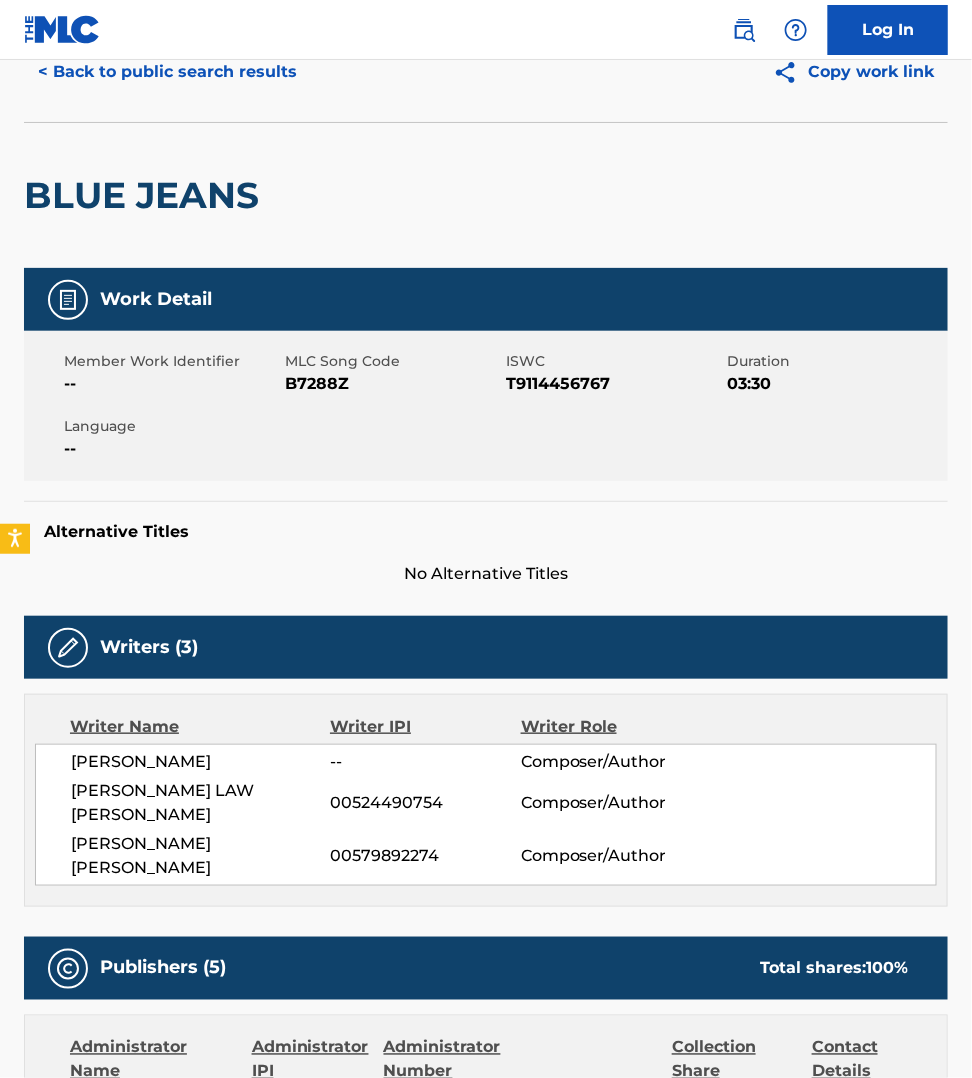 click on "< Back to public search results Copy work link BLUE JEANS     Work Detail   Member Work Identifier -- MLC Song Code B7288Z ISWC T9114456767 Duration 03:30 Language -- Alternative Titles No Alternative Titles Writers   (3) Writer Name Writer IPI Writer Role [PERSON_NAME] -- Composer/Author [PERSON_NAME] LAW [PERSON_NAME] 00524490754 Composer/Author [PERSON_NAME] [PERSON_NAME] 00579892274 Composer/Author Publishers   (5) Total shares:  100 % Administrator Name Administrator IPI Administrator Number Collection Share Contact Details UNIVERSAL MUSIC CORP. 00031312147 P1217J 7.5% UMPGNACopyright [STREET_ADDRESS][PERSON_NAME][US_STATE][EMAIL_ADDRESS][DOMAIN_NAME] Admin Original Publisher Connecting Line Publisher Name Publisher IPI Publisher Number Represented Writers YORKSHIRE MOORS 00658945978 P9102X [PERSON_NAME] LAW [PERSON_NAME] Administrator Name Administrator IPI Administrator Number Collection Share Contact Details UNIVERSAL MUSIC CORP. 00031312147 P1217J 7.5% UMPGNACopyright [STREET_ADDRESS][PERSON_NAME] Name 50%" at bounding box center [486, 1994] 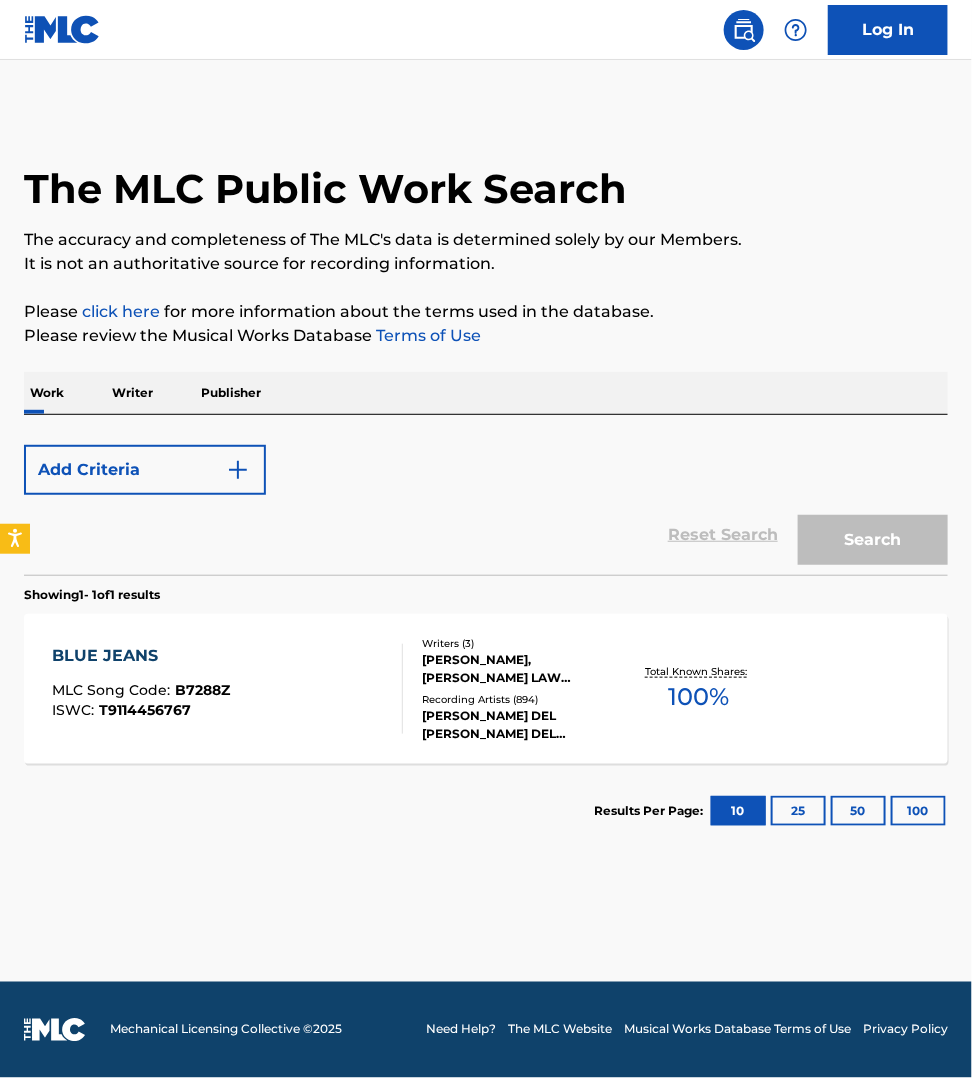 scroll, scrollTop: 0, scrollLeft: 0, axis: both 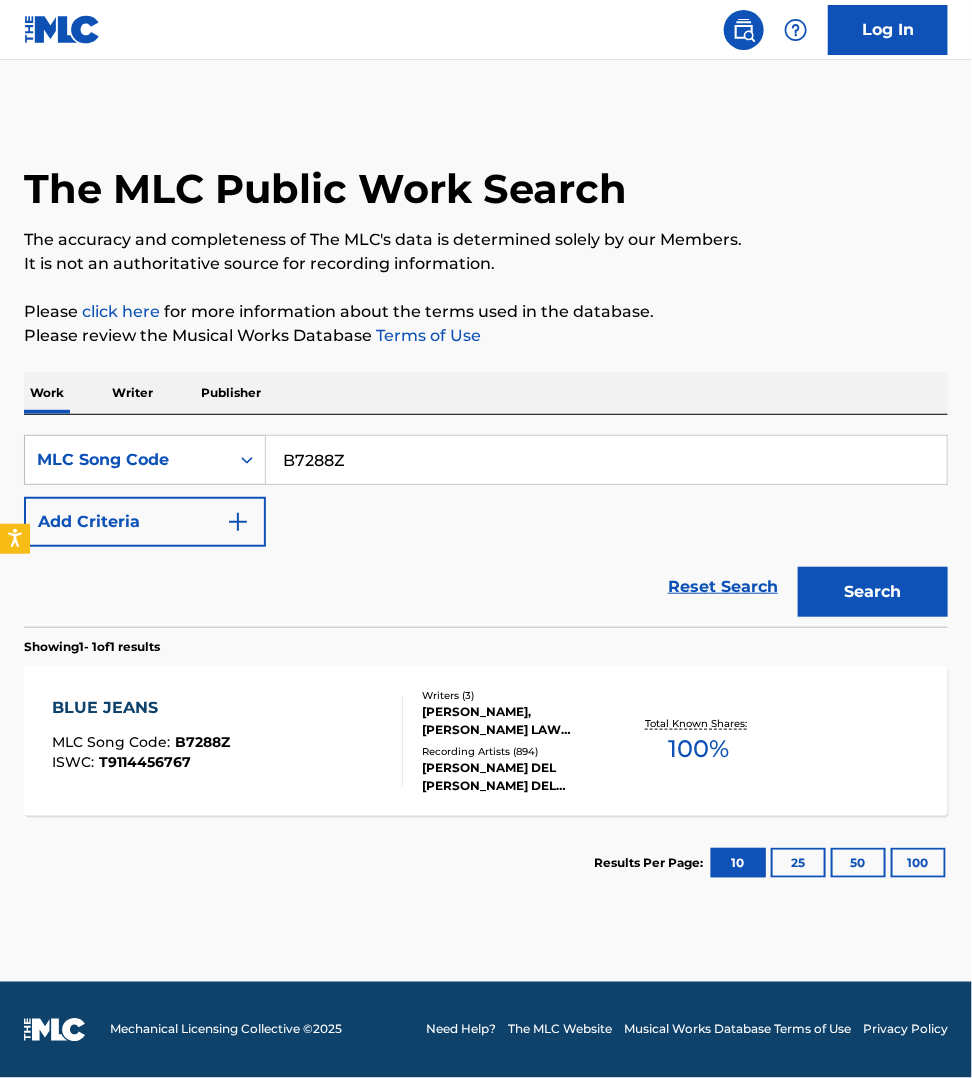 click on "B7288Z" at bounding box center [606, 460] 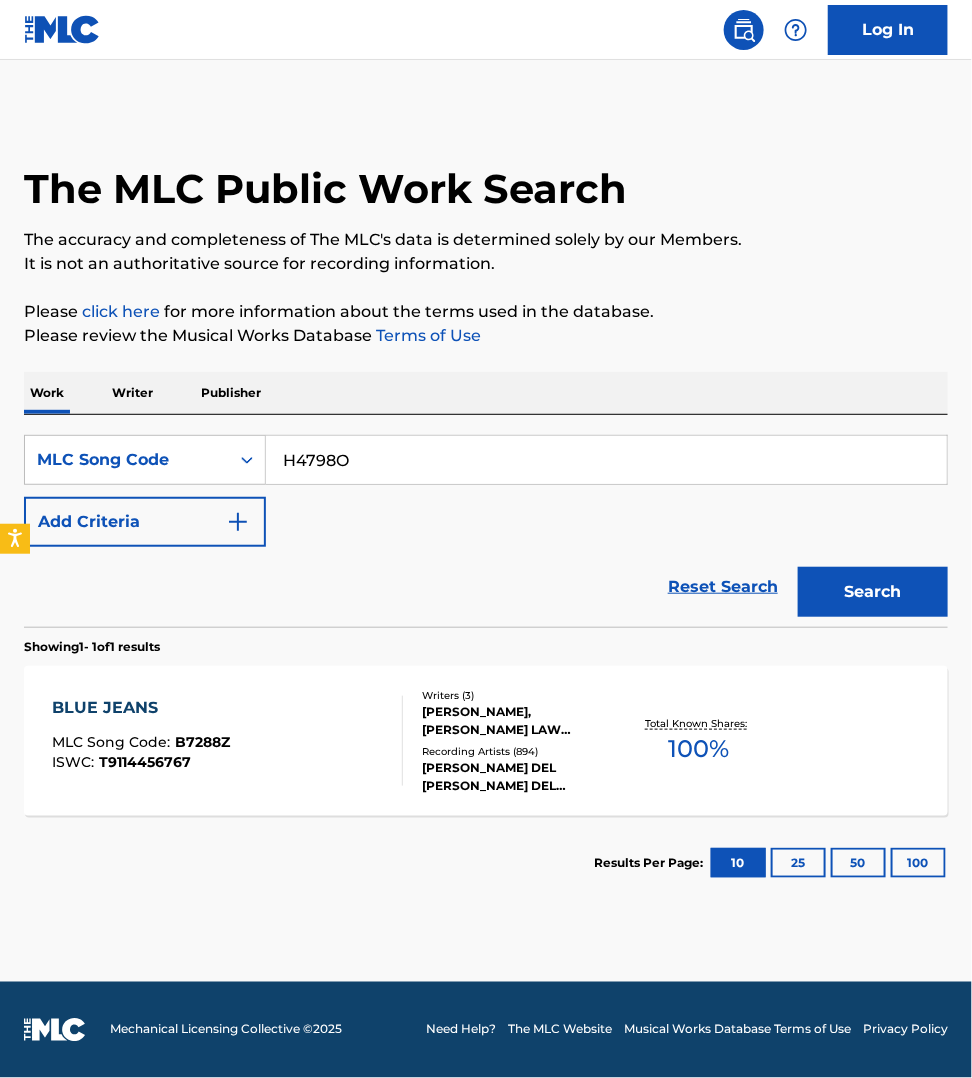 type on "H4798O" 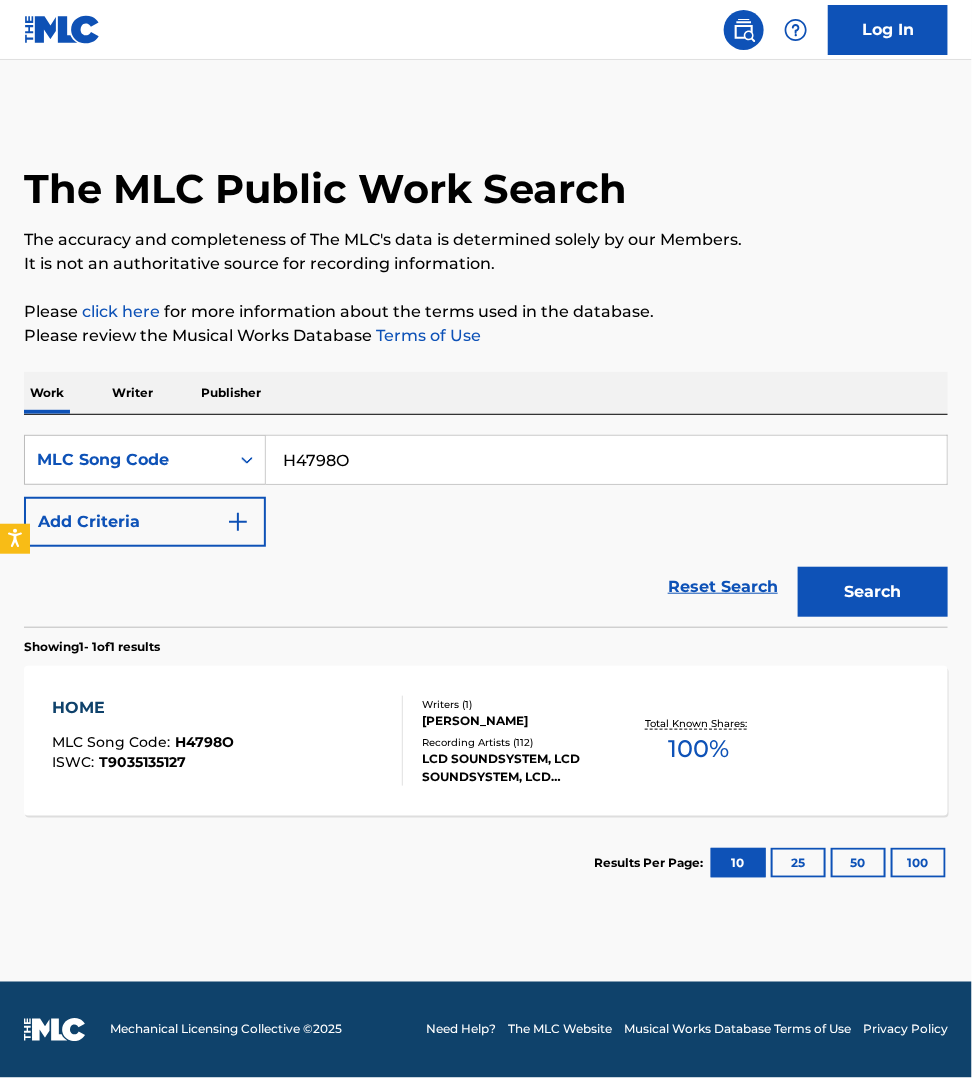 click on "HOME MLC Song Code : H4798O ISWC : T9035135127" at bounding box center [227, 741] 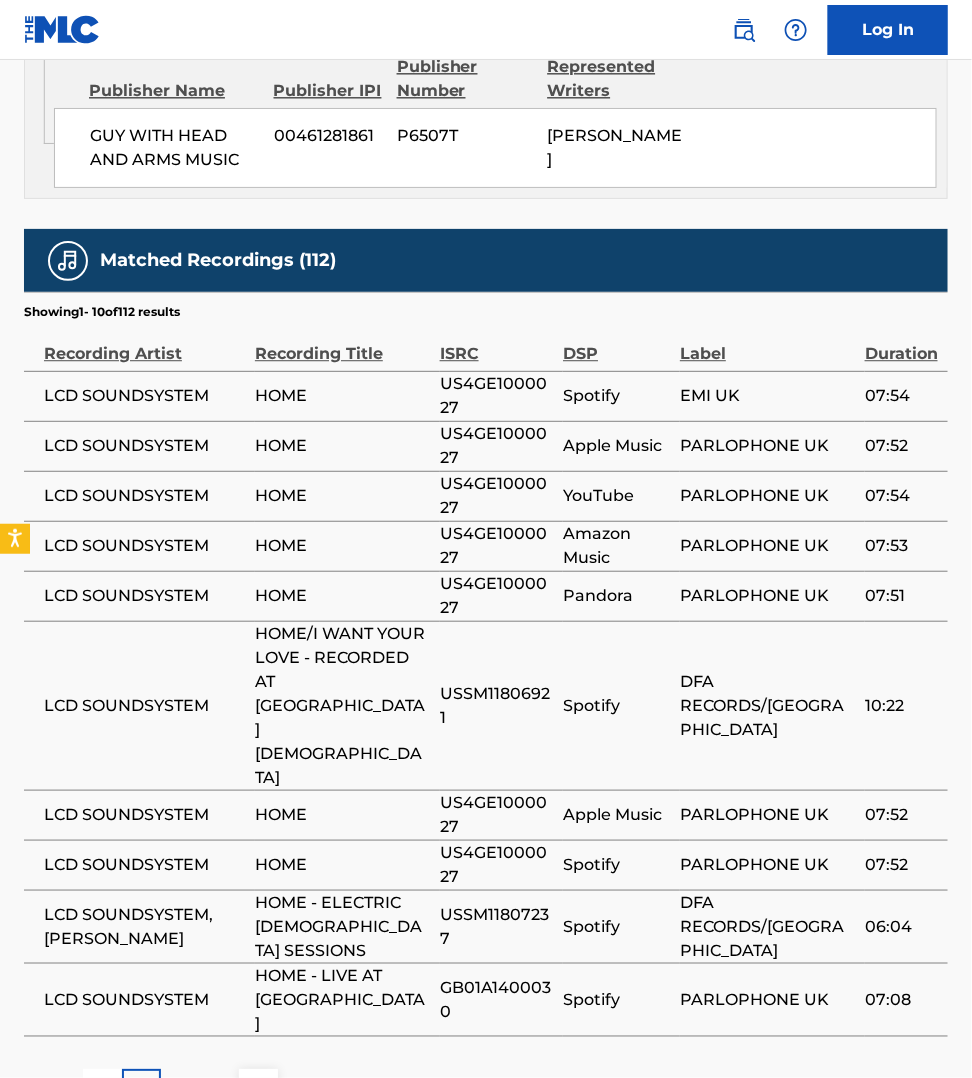 scroll, scrollTop: 1187, scrollLeft: 0, axis: vertical 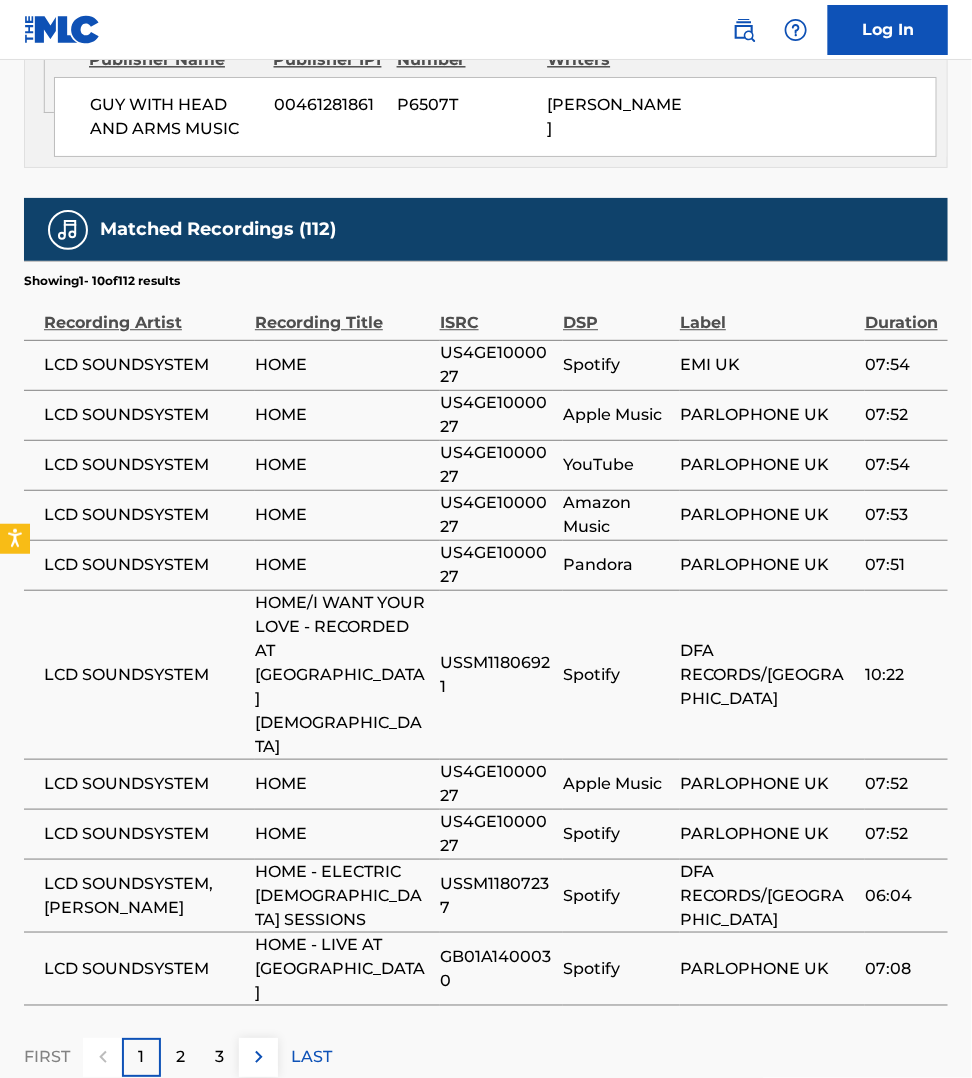 click at bounding box center (259, 1057) 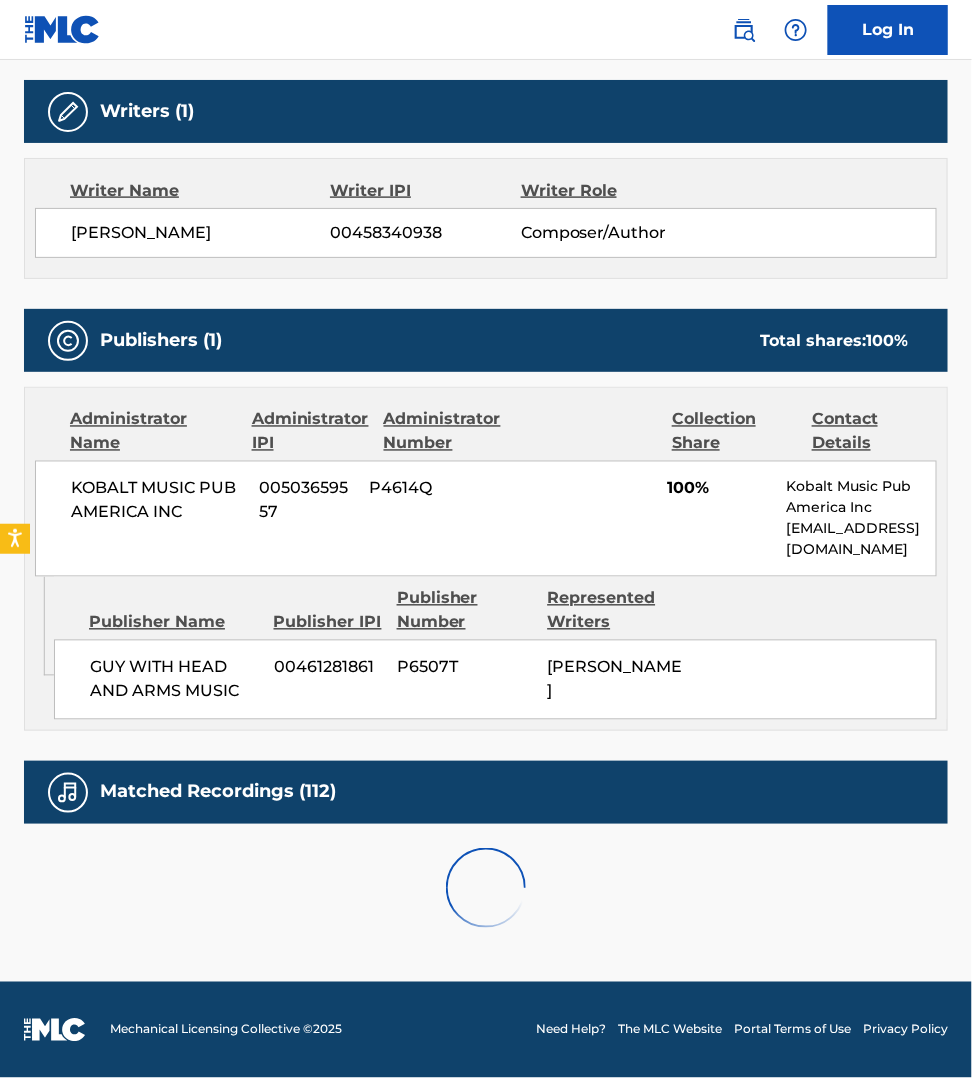 scroll, scrollTop: 1187, scrollLeft: 0, axis: vertical 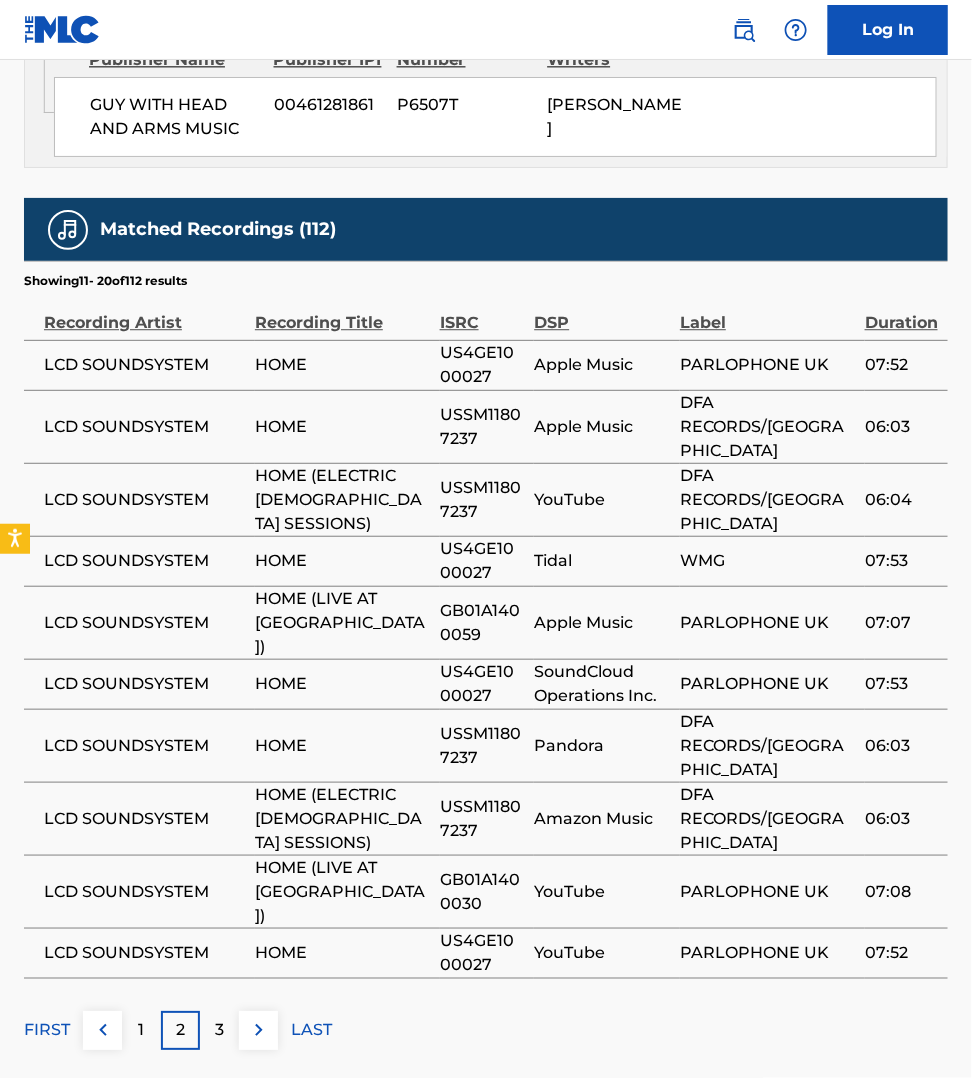 click at bounding box center (259, 1030) 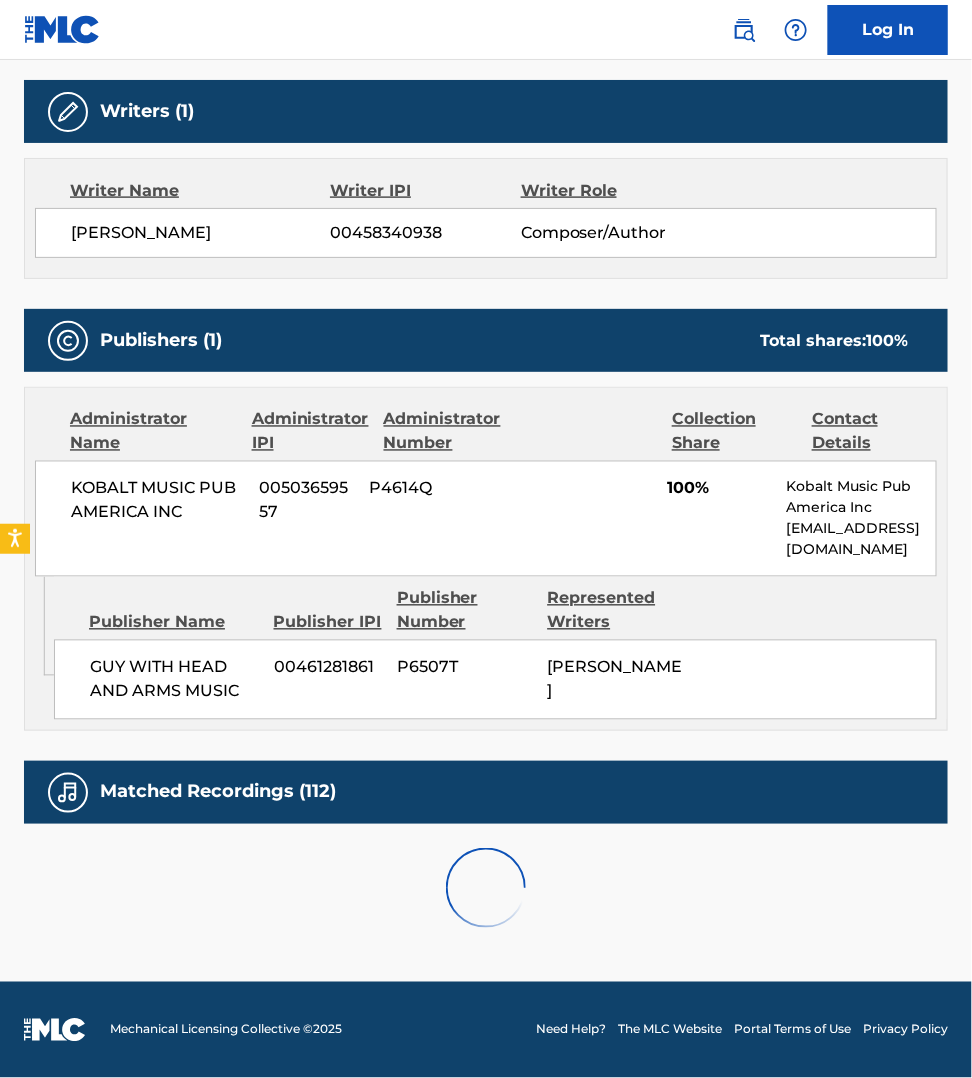 scroll, scrollTop: 1173, scrollLeft: 0, axis: vertical 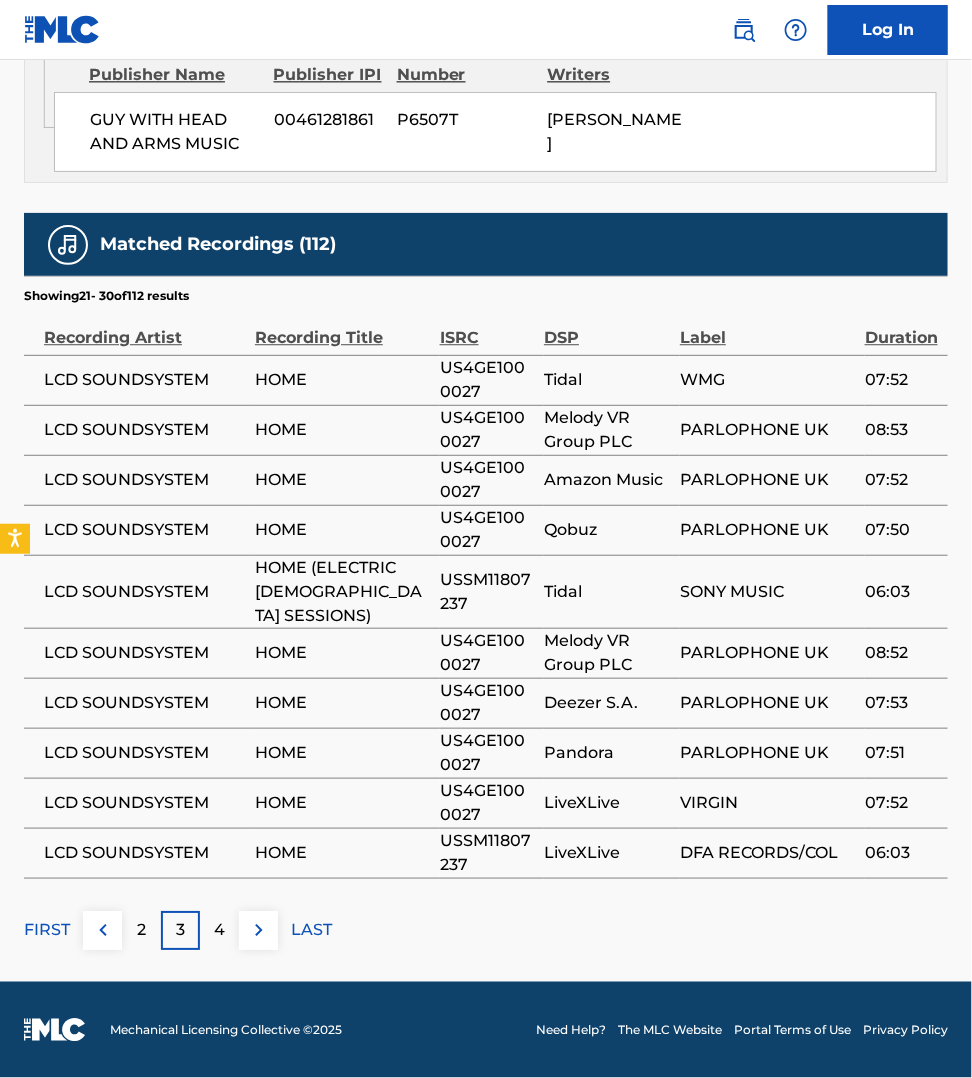click at bounding box center (259, 930) 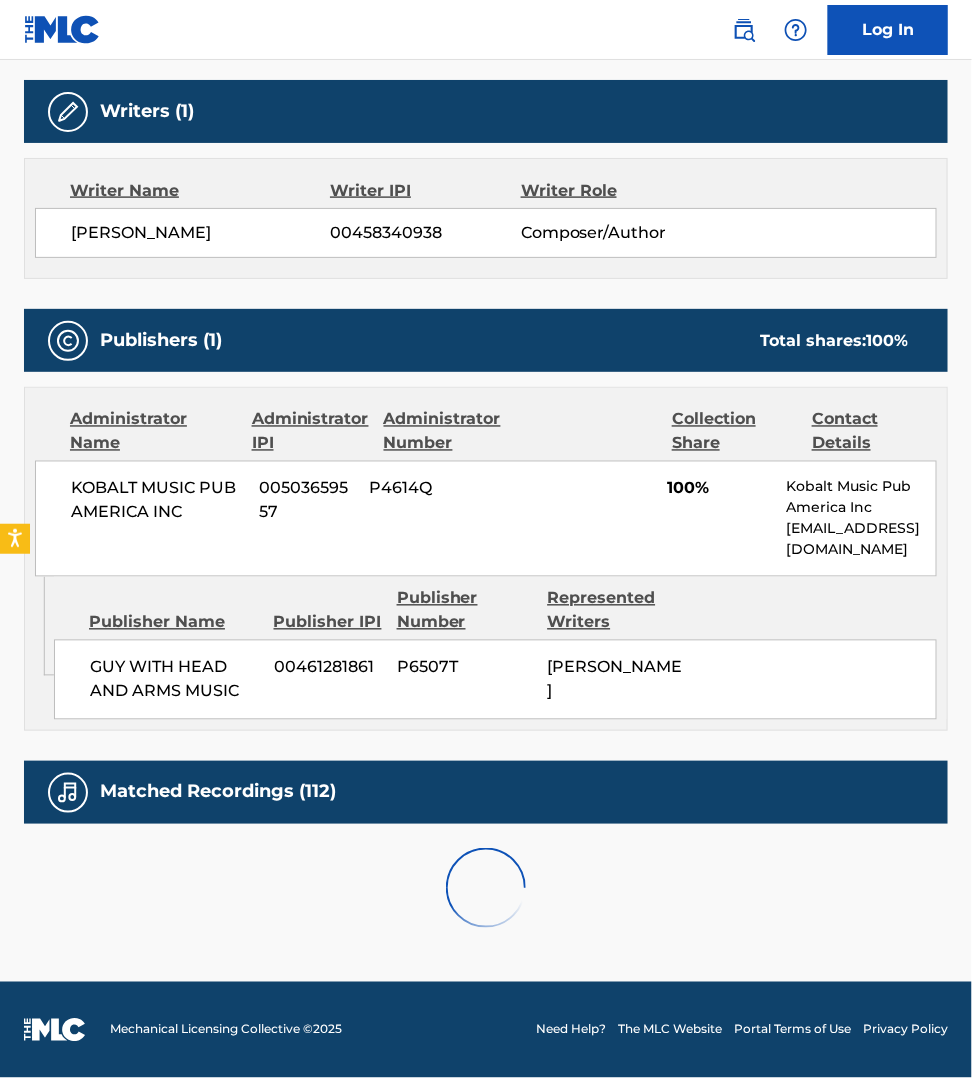 scroll, scrollTop: 1173, scrollLeft: 0, axis: vertical 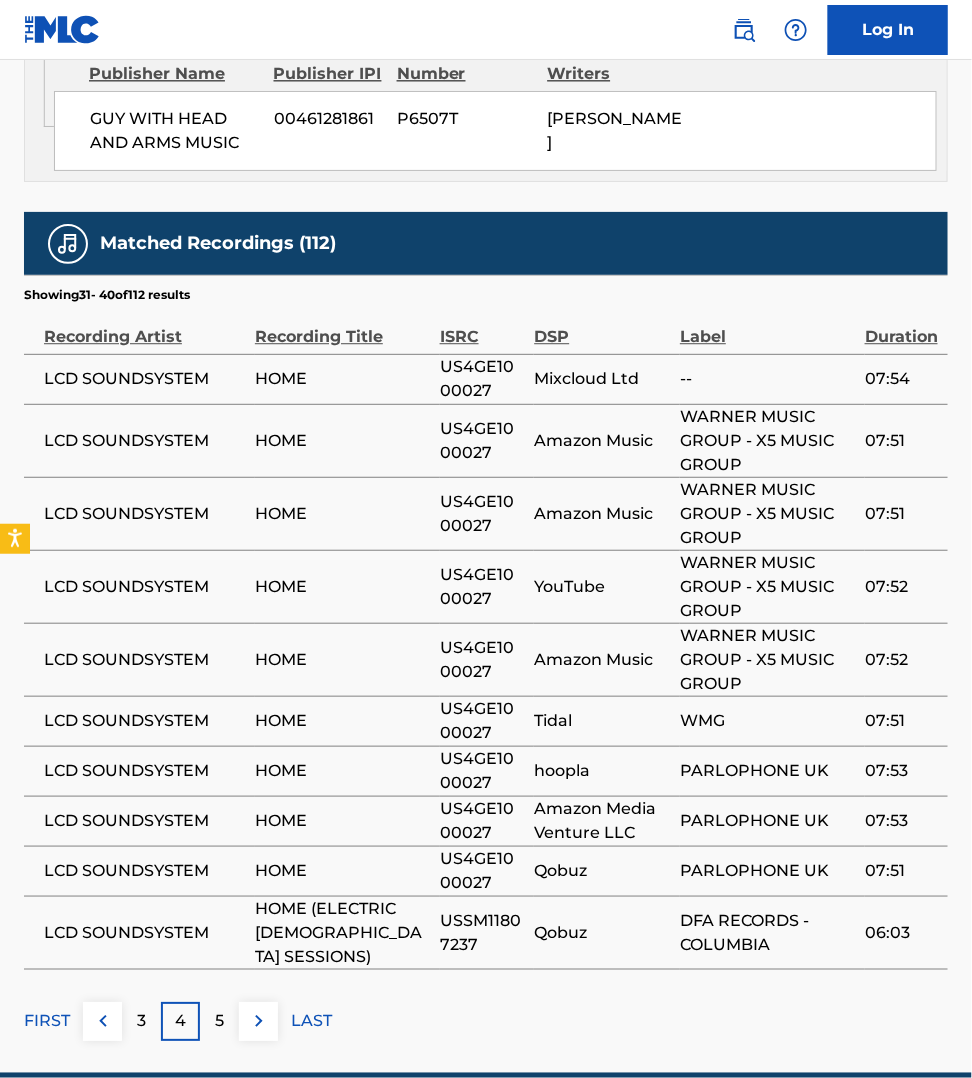 click at bounding box center (258, 1021) 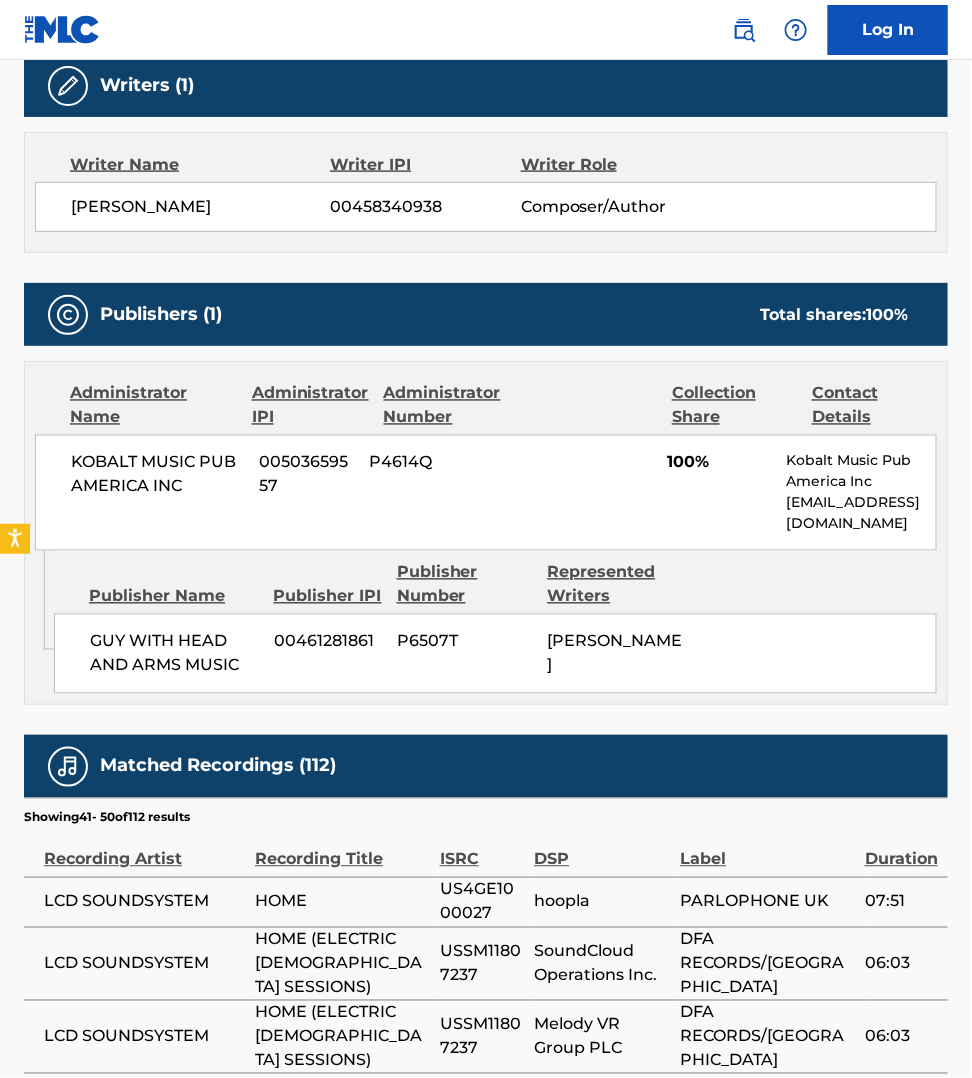 scroll, scrollTop: 1173, scrollLeft: 0, axis: vertical 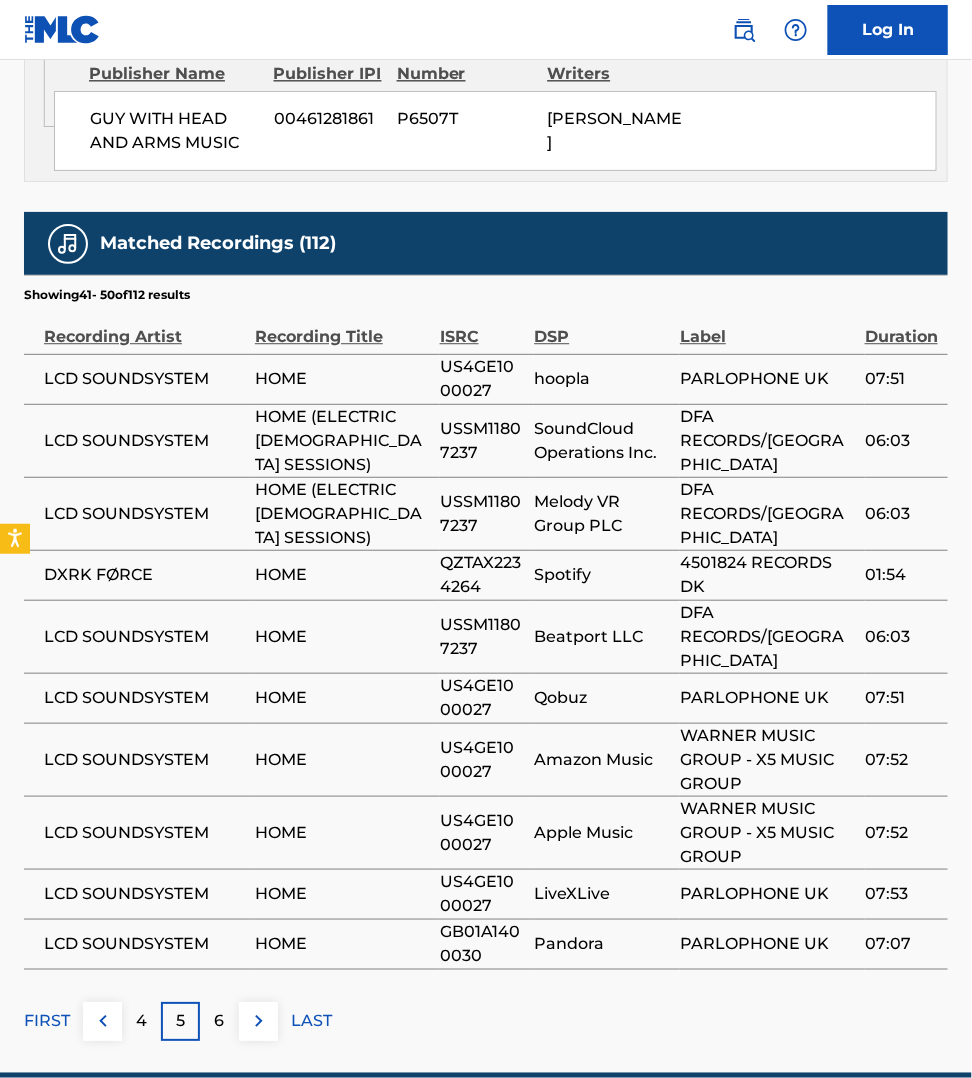 click at bounding box center (258, 1021) 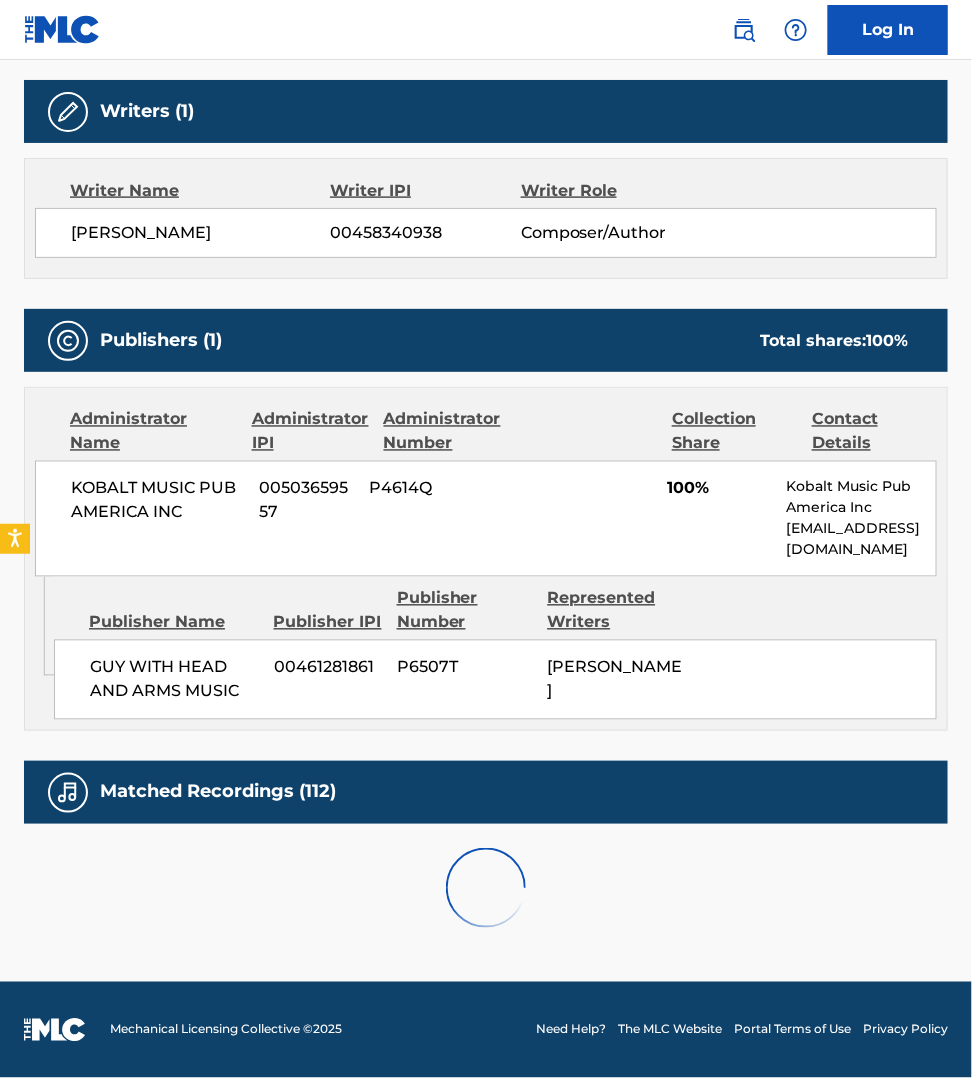 scroll, scrollTop: 1173, scrollLeft: 0, axis: vertical 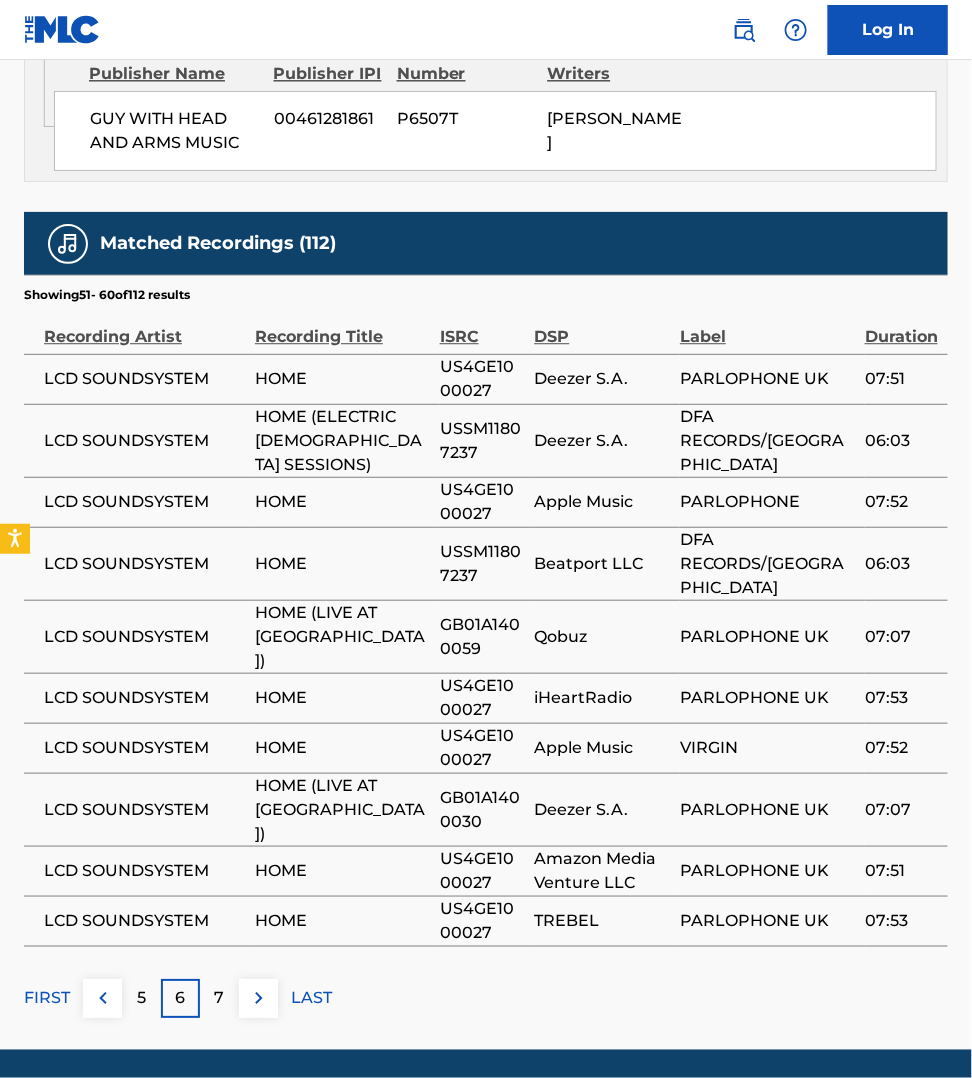 click at bounding box center [259, 998] 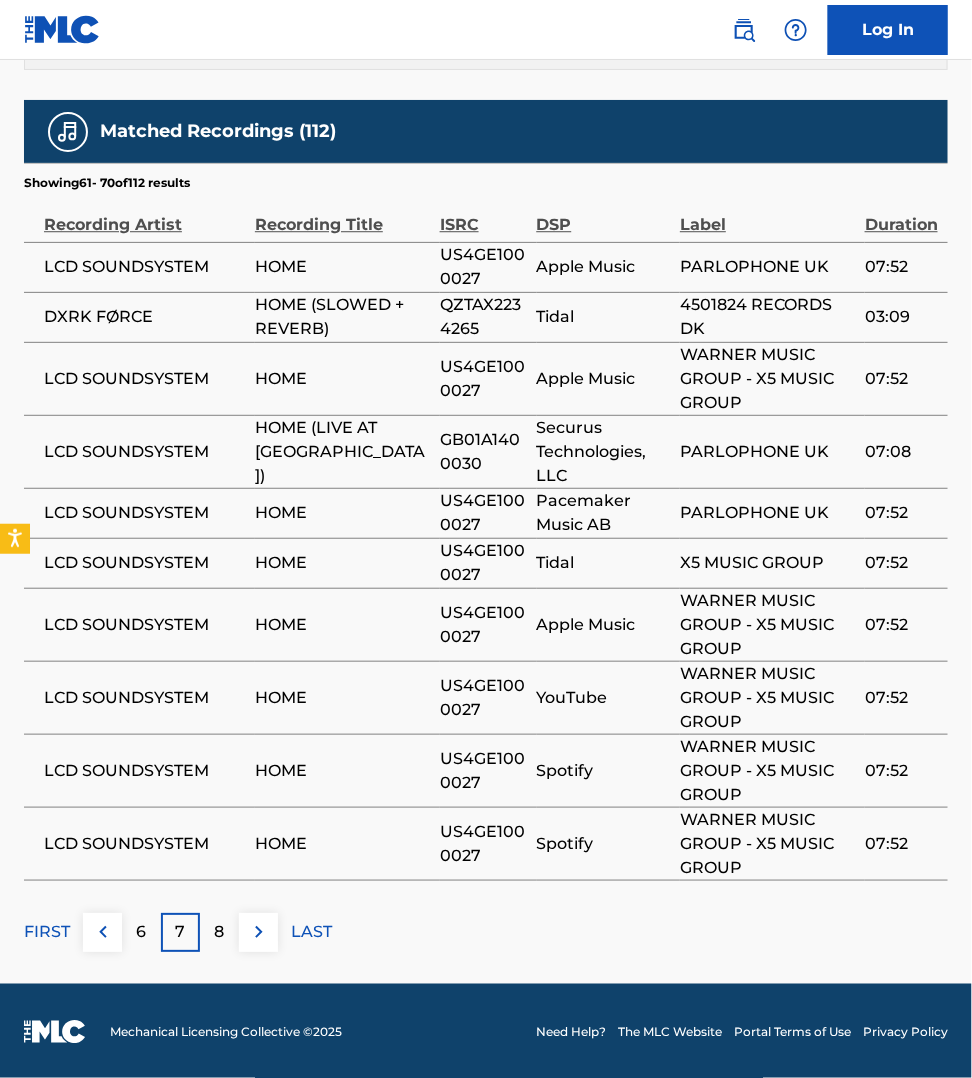 scroll, scrollTop: 1298, scrollLeft: 0, axis: vertical 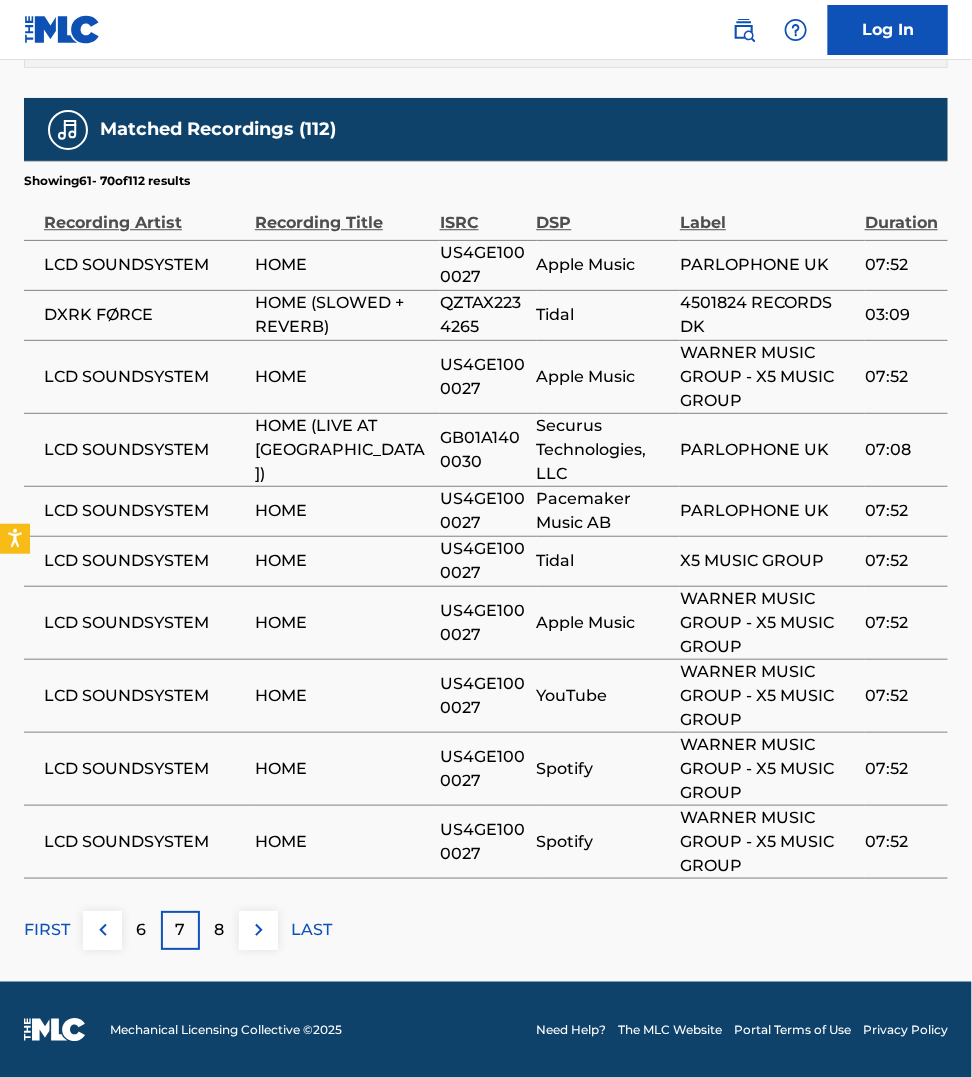 click at bounding box center (259, 930) 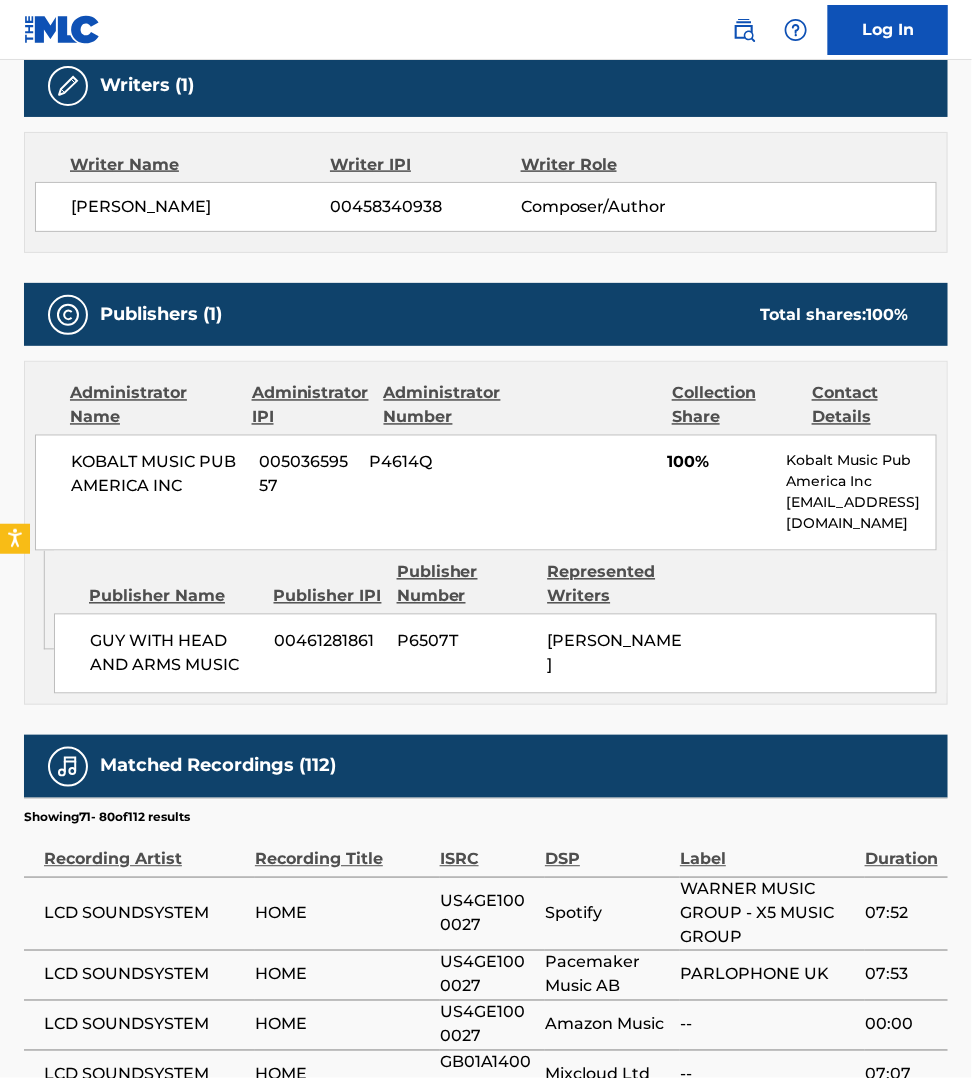 scroll, scrollTop: 1267, scrollLeft: 0, axis: vertical 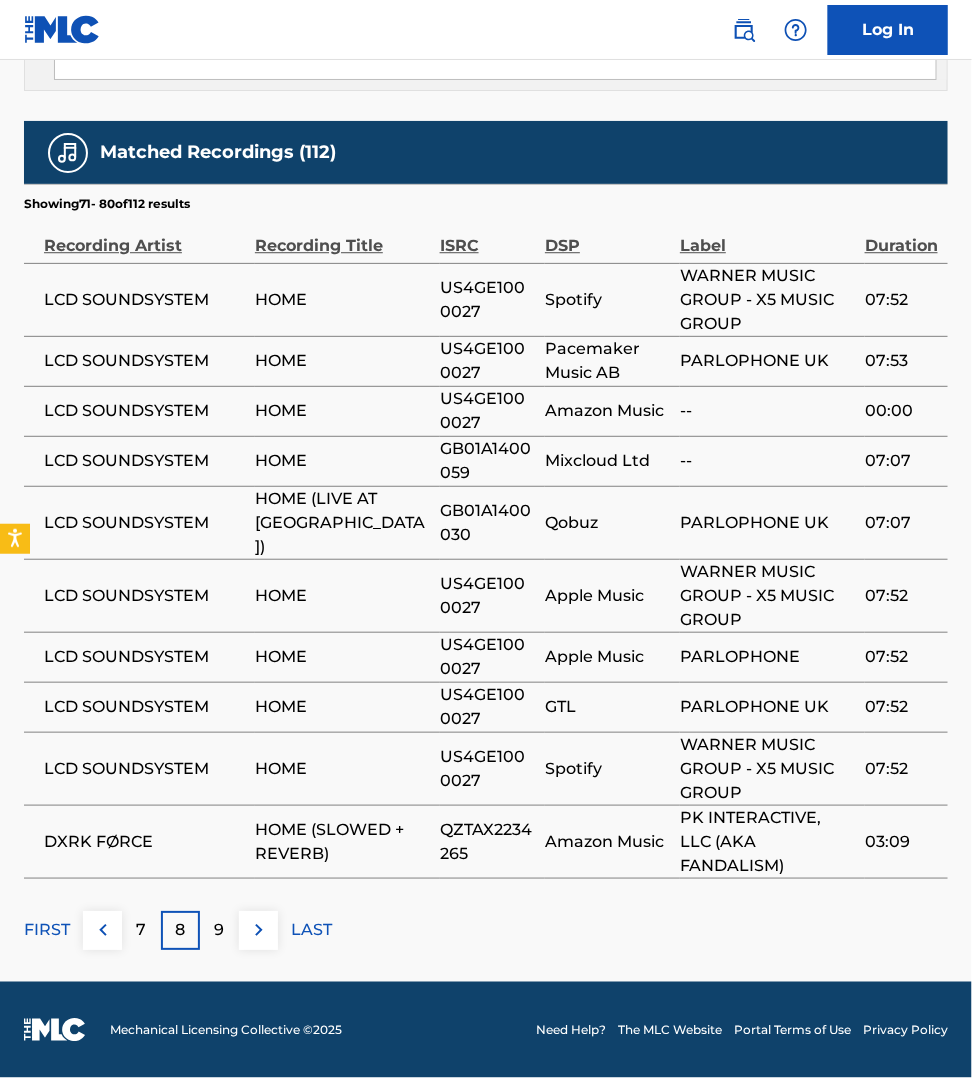 click at bounding box center [259, 930] 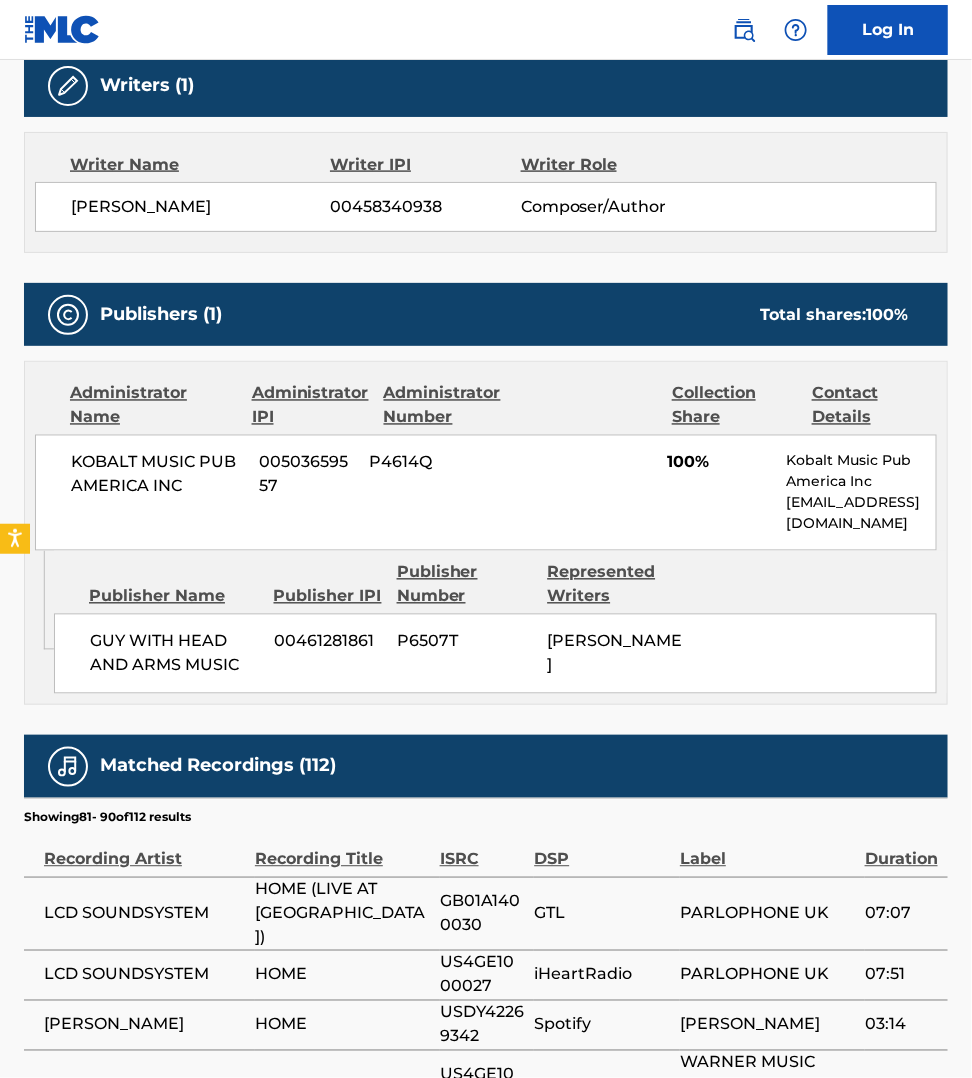scroll, scrollTop: 1267, scrollLeft: 0, axis: vertical 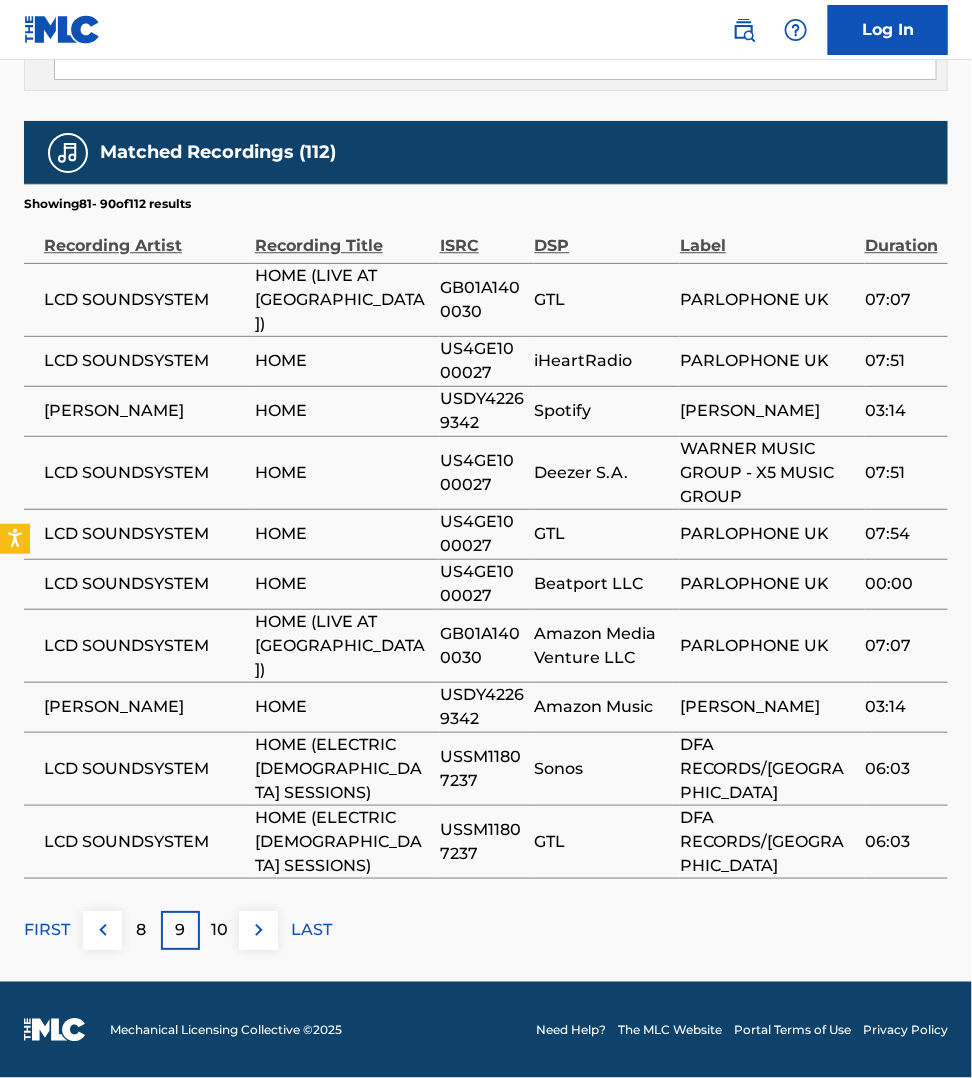 click at bounding box center [259, 930] 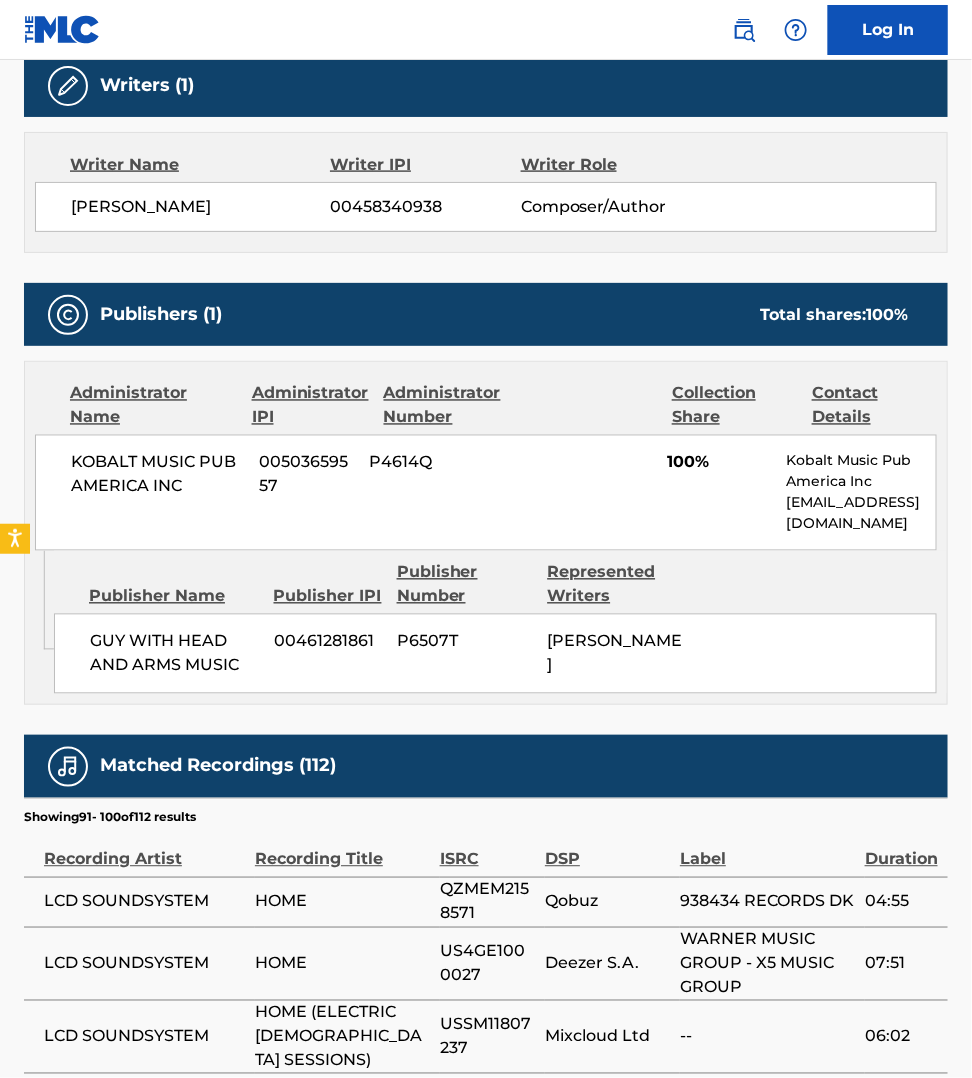 scroll, scrollTop: 1243, scrollLeft: 0, axis: vertical 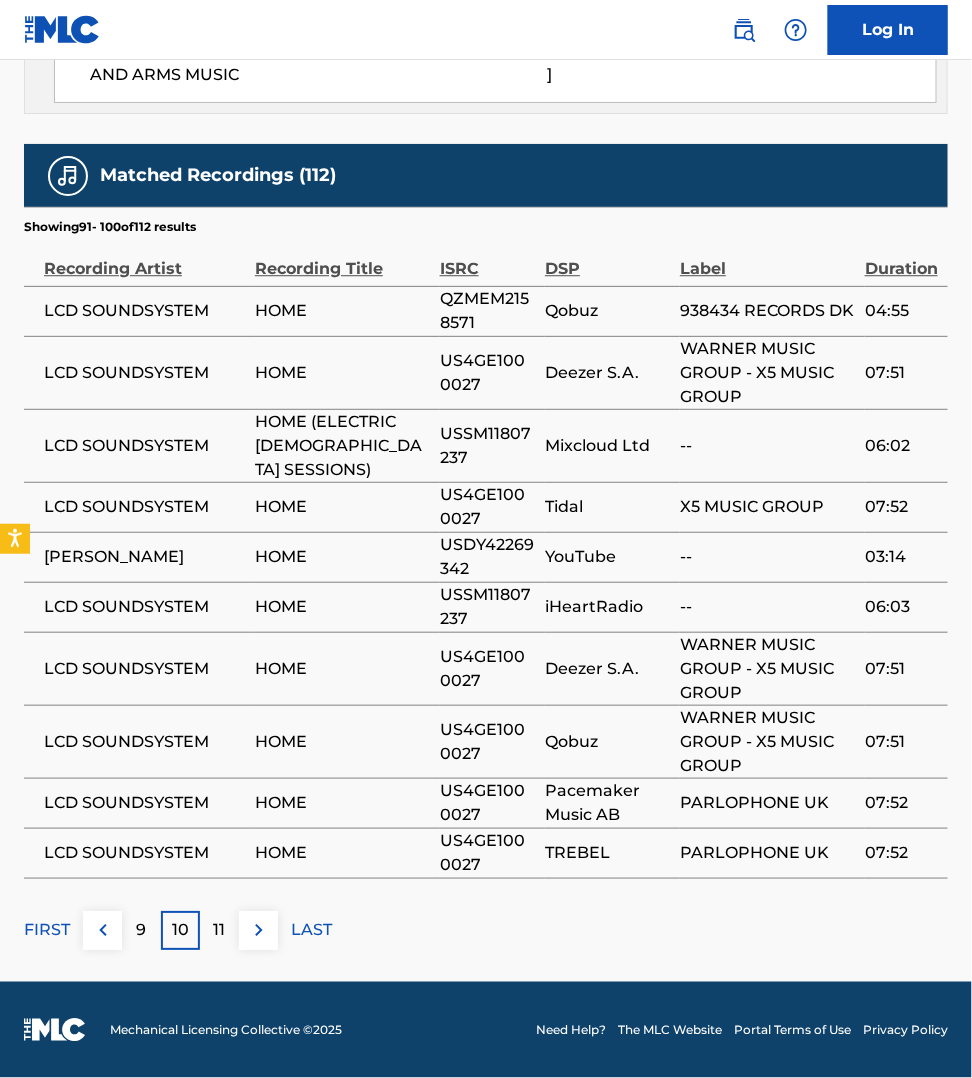 click at bounding box center (259, 930) 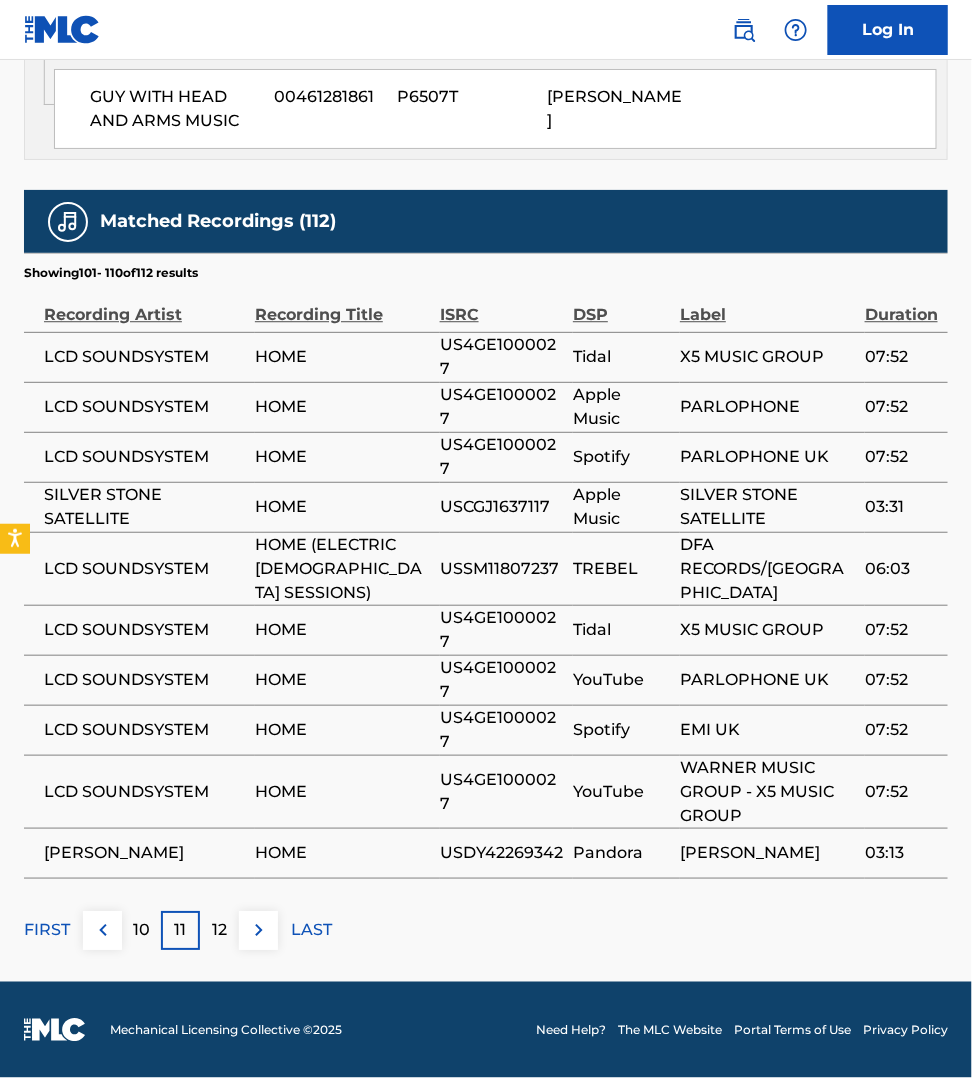 click at bounding box center (259, 930) 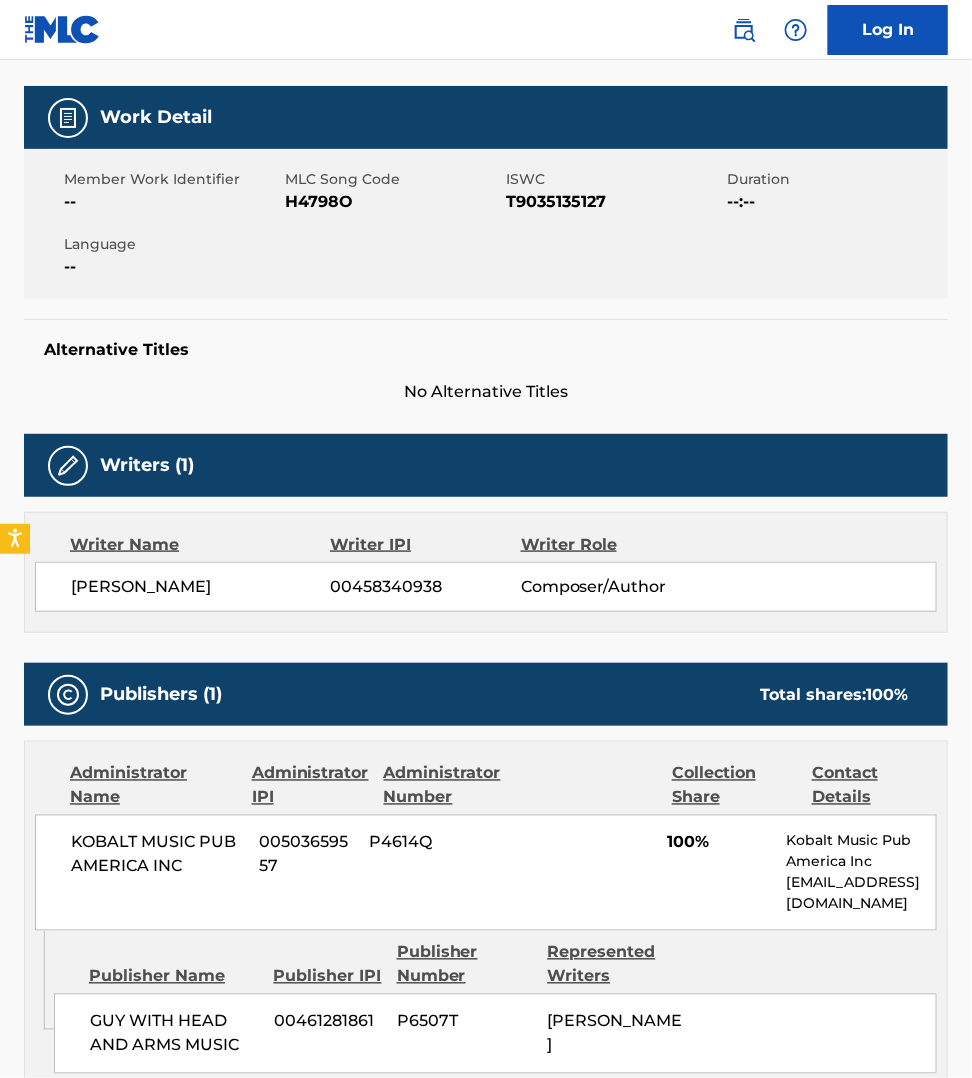 scroll, scrollTop: 141, scrollLeft: 0, axis: vertical 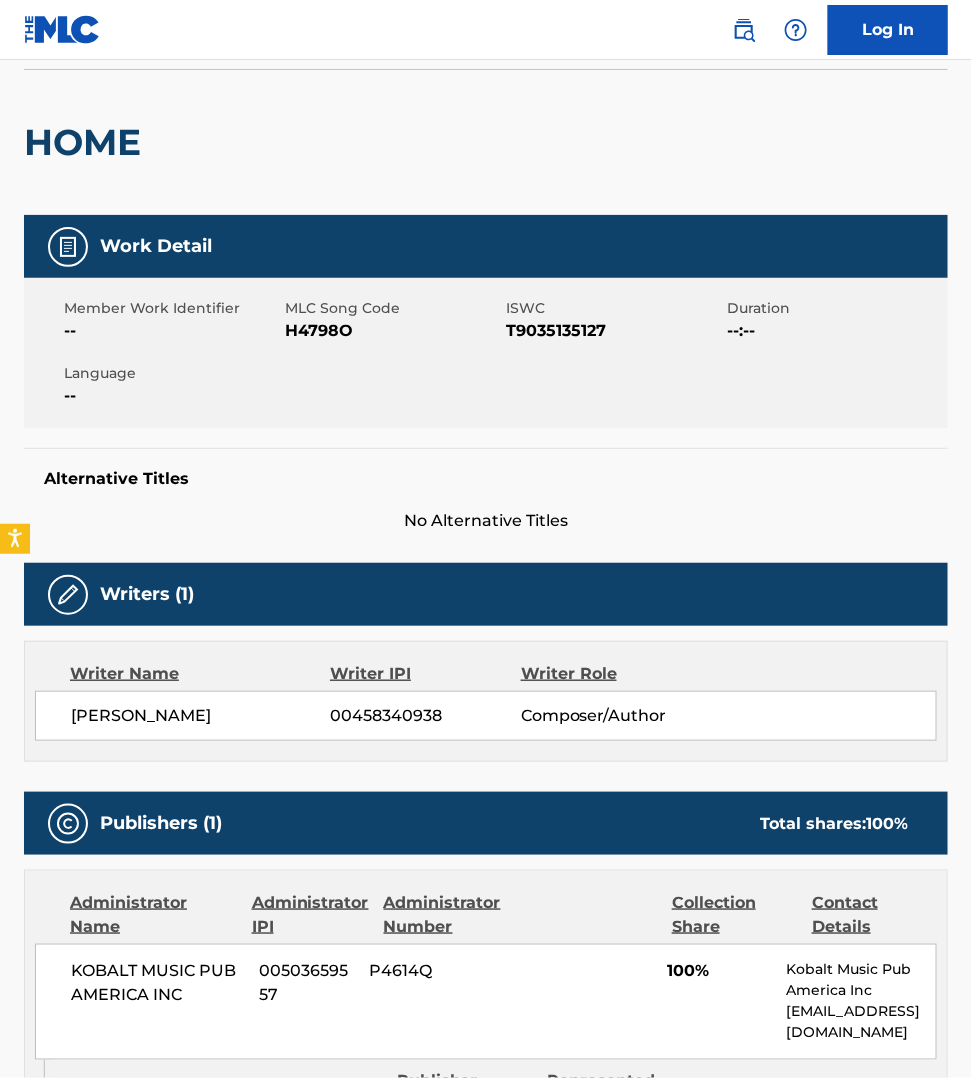 click on "H4798O" at bounding box center [393, 331] 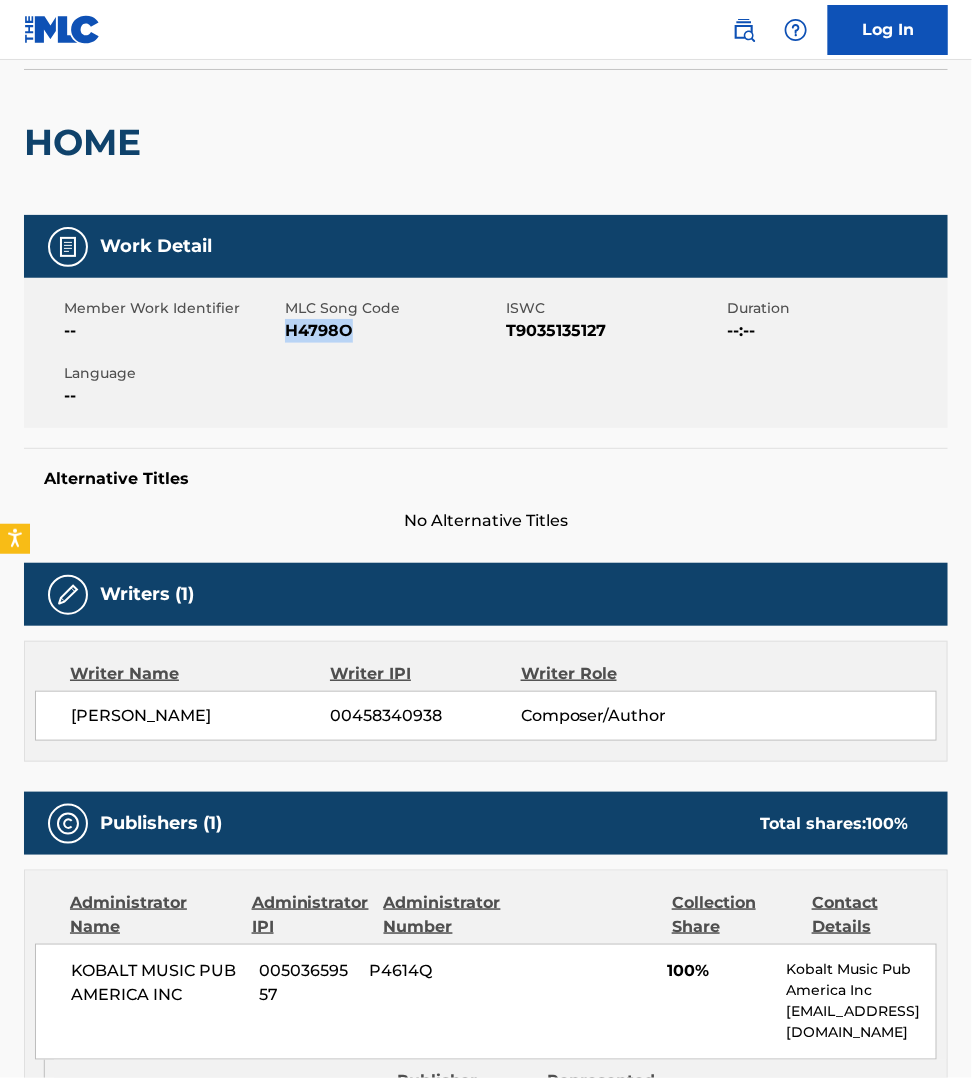 click on "H4798O" at bounding box center [393, 331] 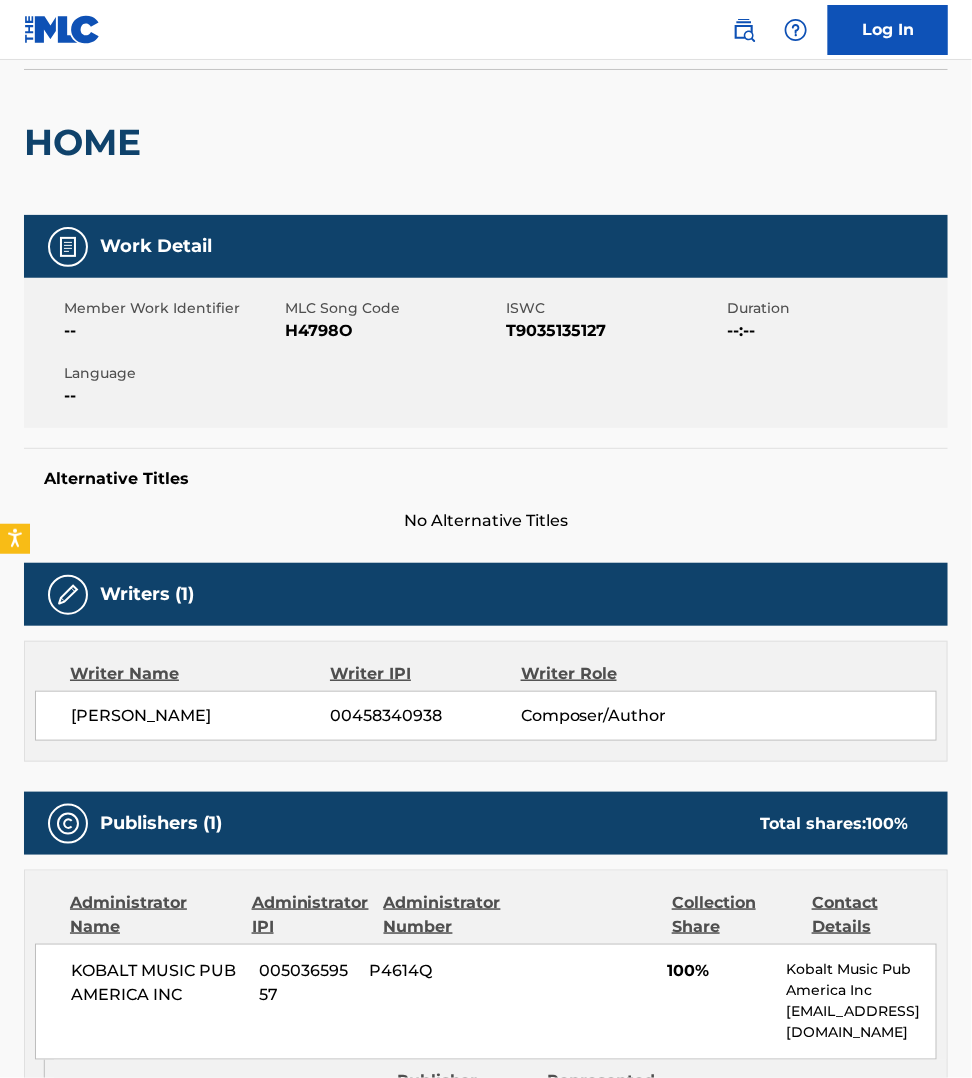 click on "Writer Name Writer IPI Writer Role [PERSON_NAME] 00458340938 Composer/Author" at bounding box center [486, 701] 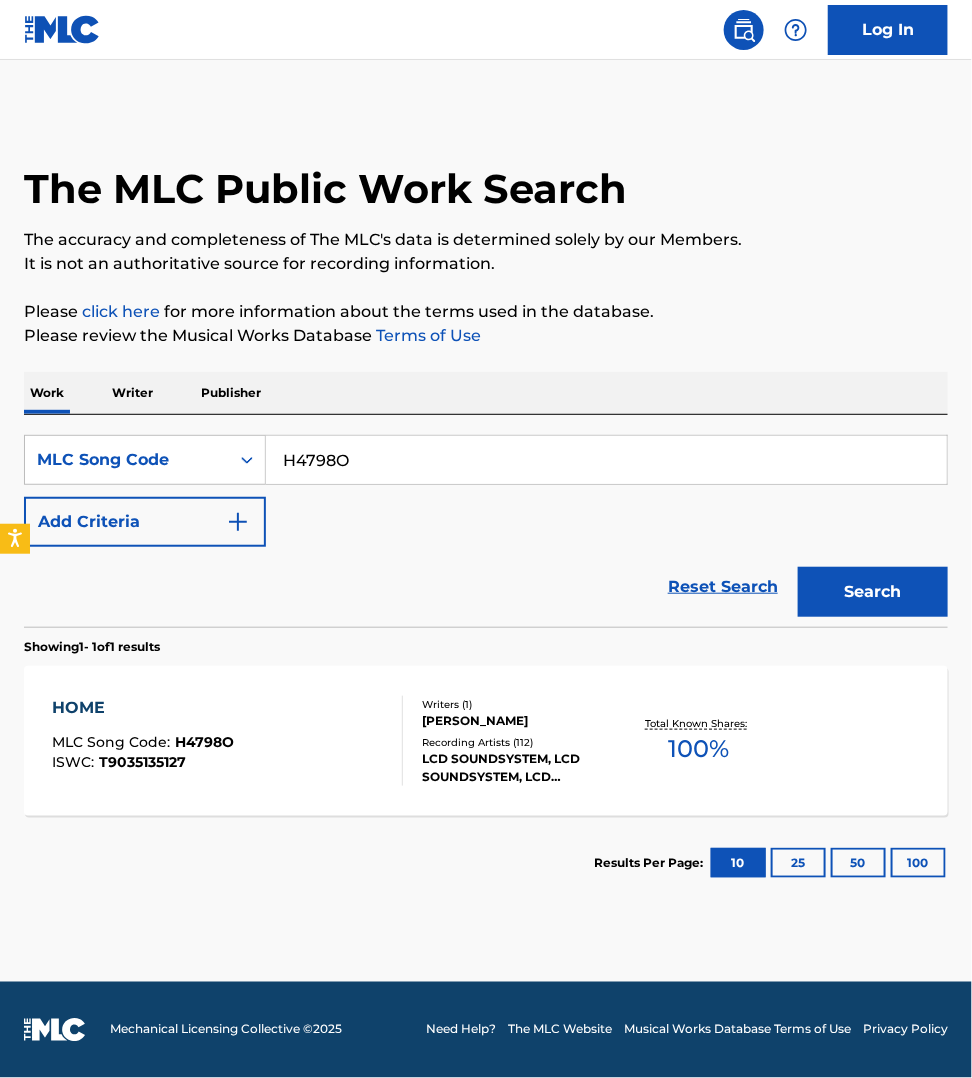 scroll, scrollTop: 0, scrollLeft: 0, axis: both 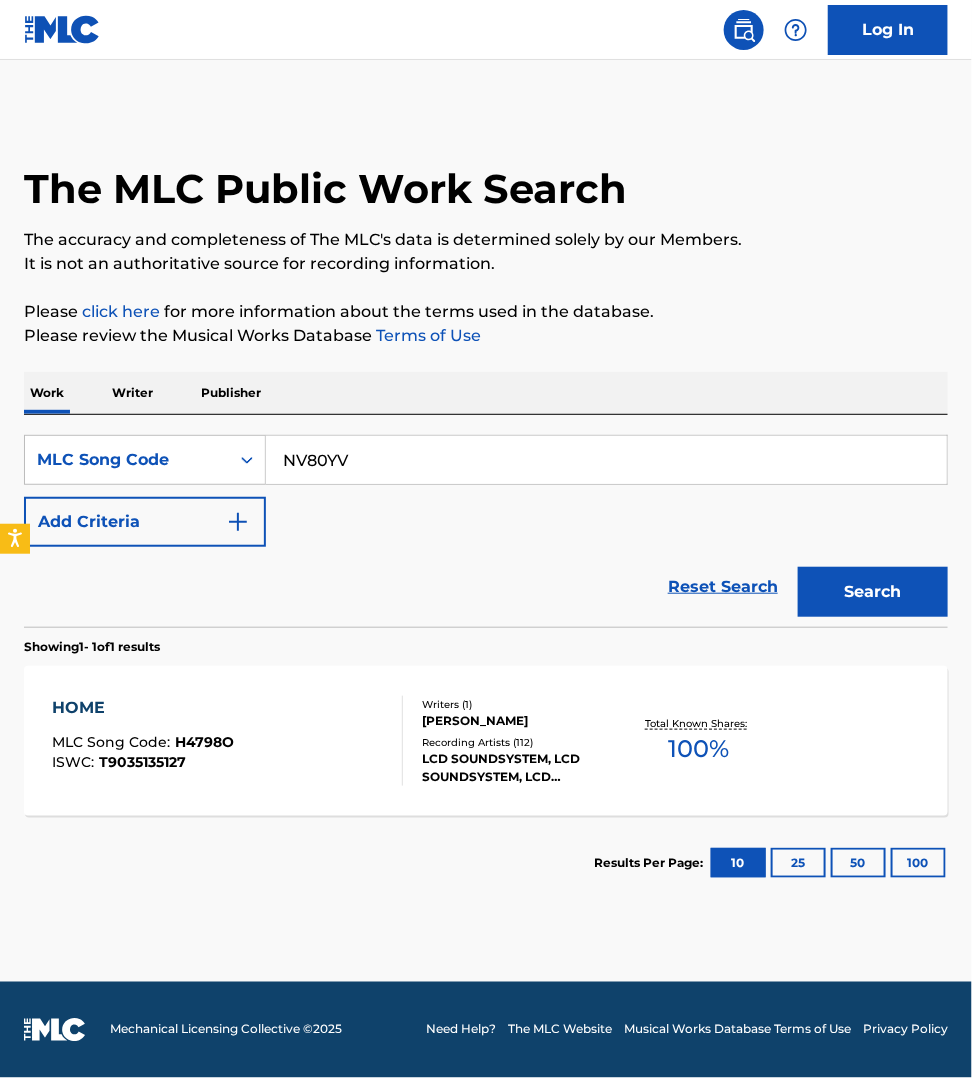 type on "NV80YV" 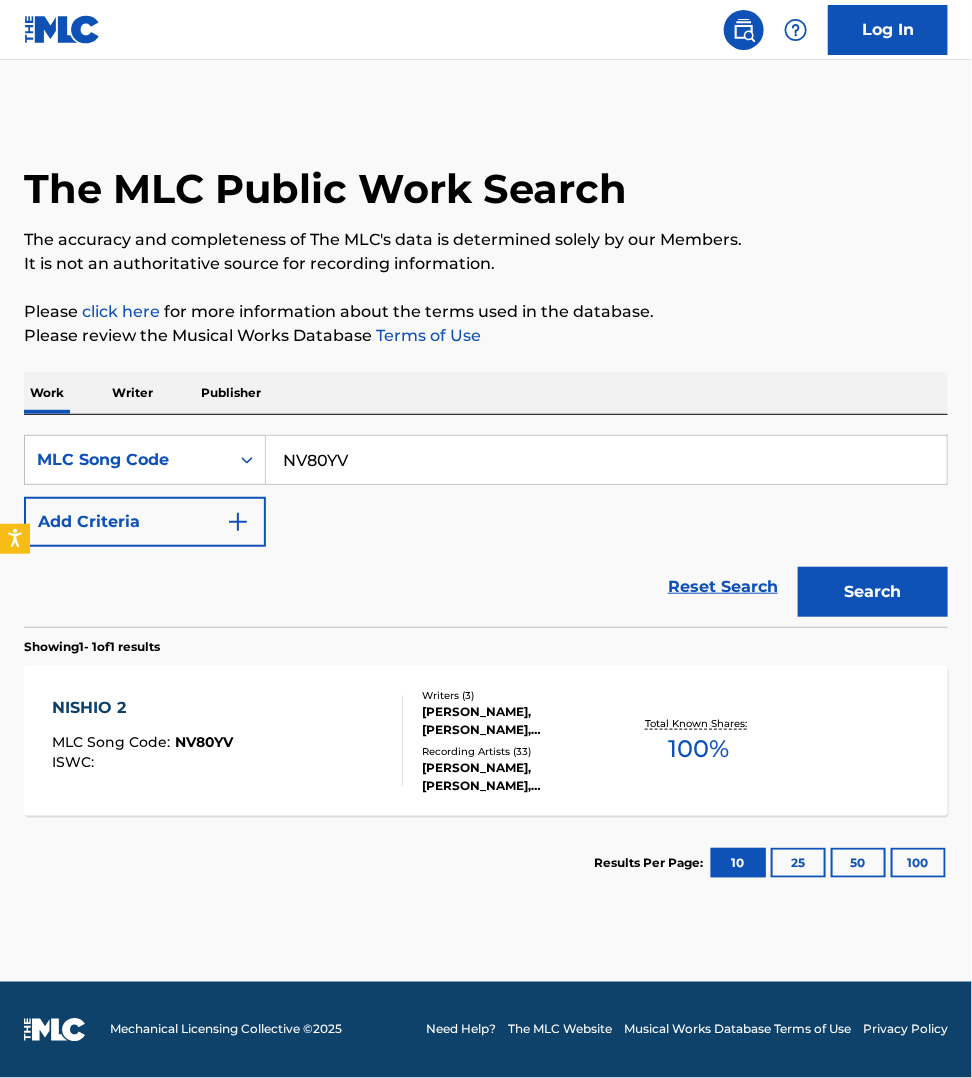 click on "NISHIO 2 MLC Song Code : NV80YV ISWC :" at bounding box center (227, 741) 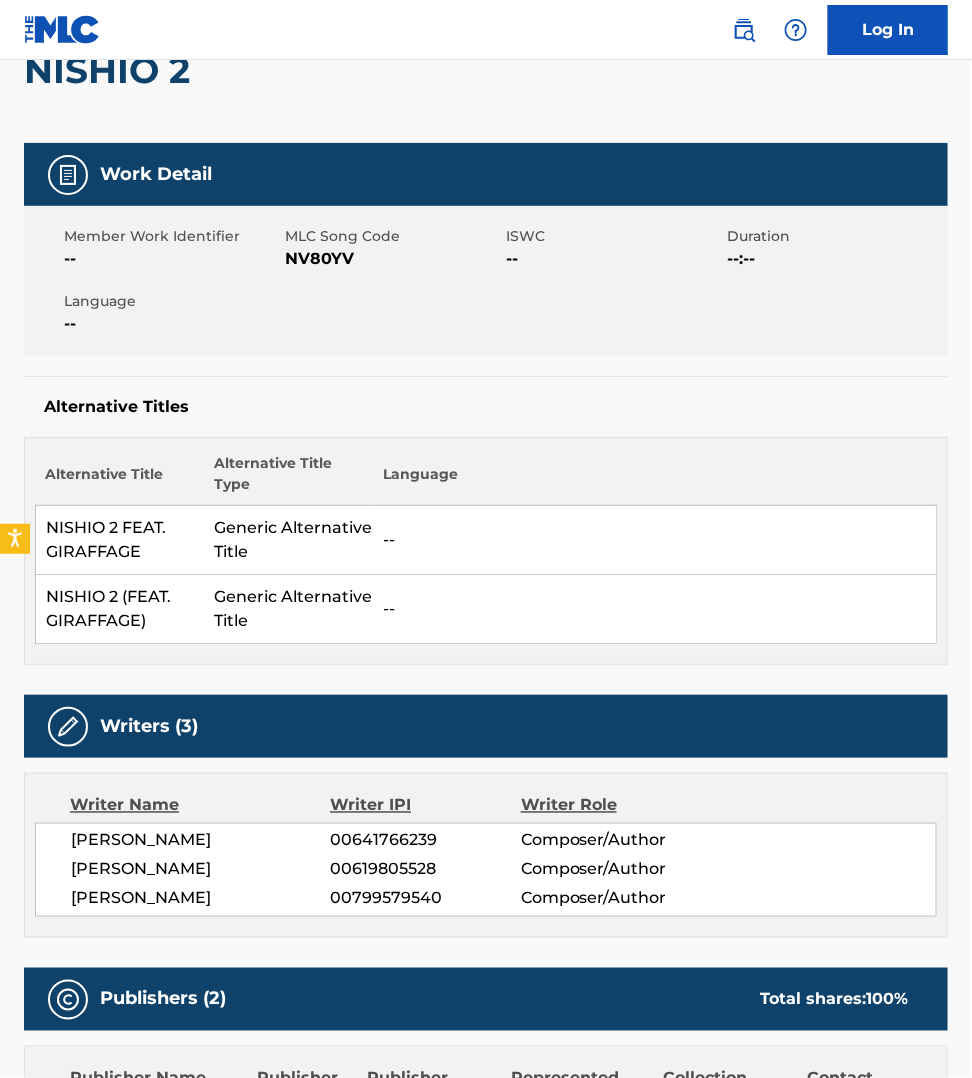 scroll, scrollTop: 125, scrollLeft: 0, axis: vertical 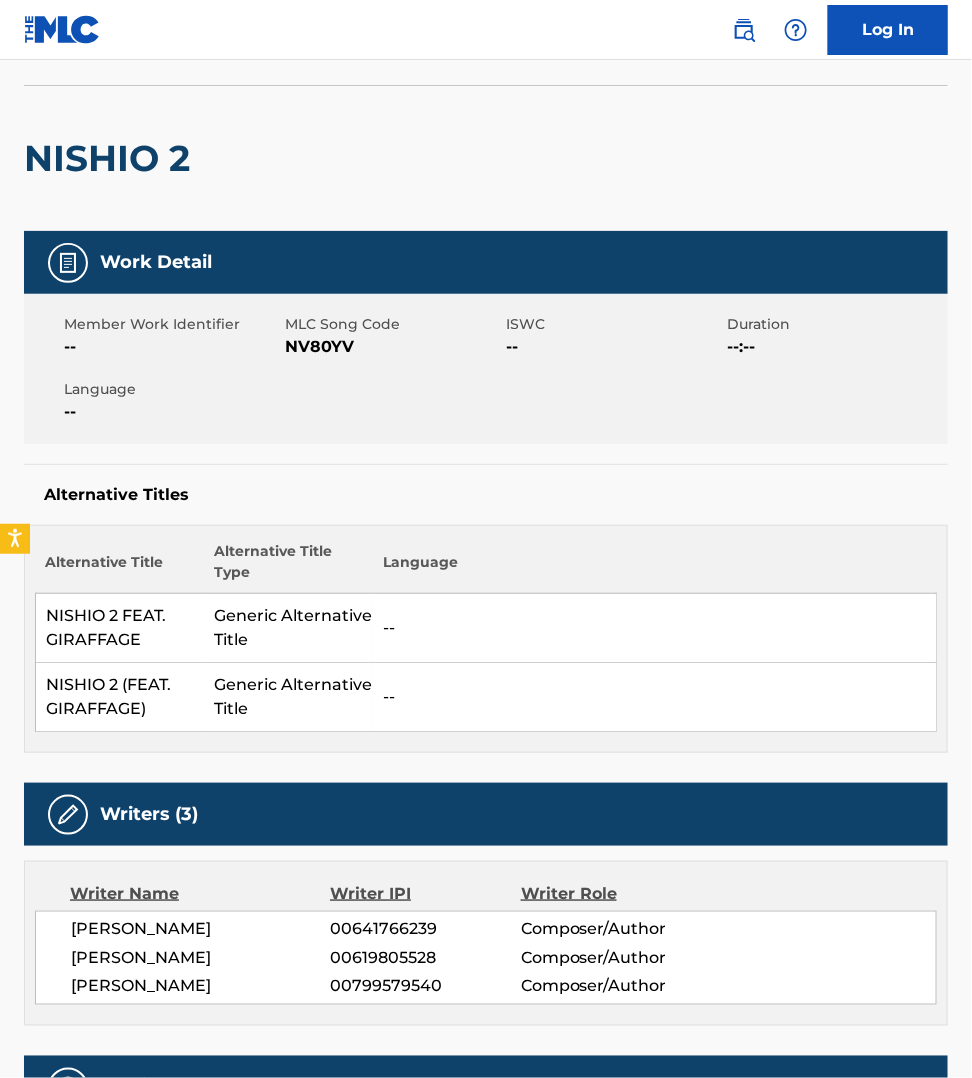 click on "NV80YV" at bounding box center (393, 347) 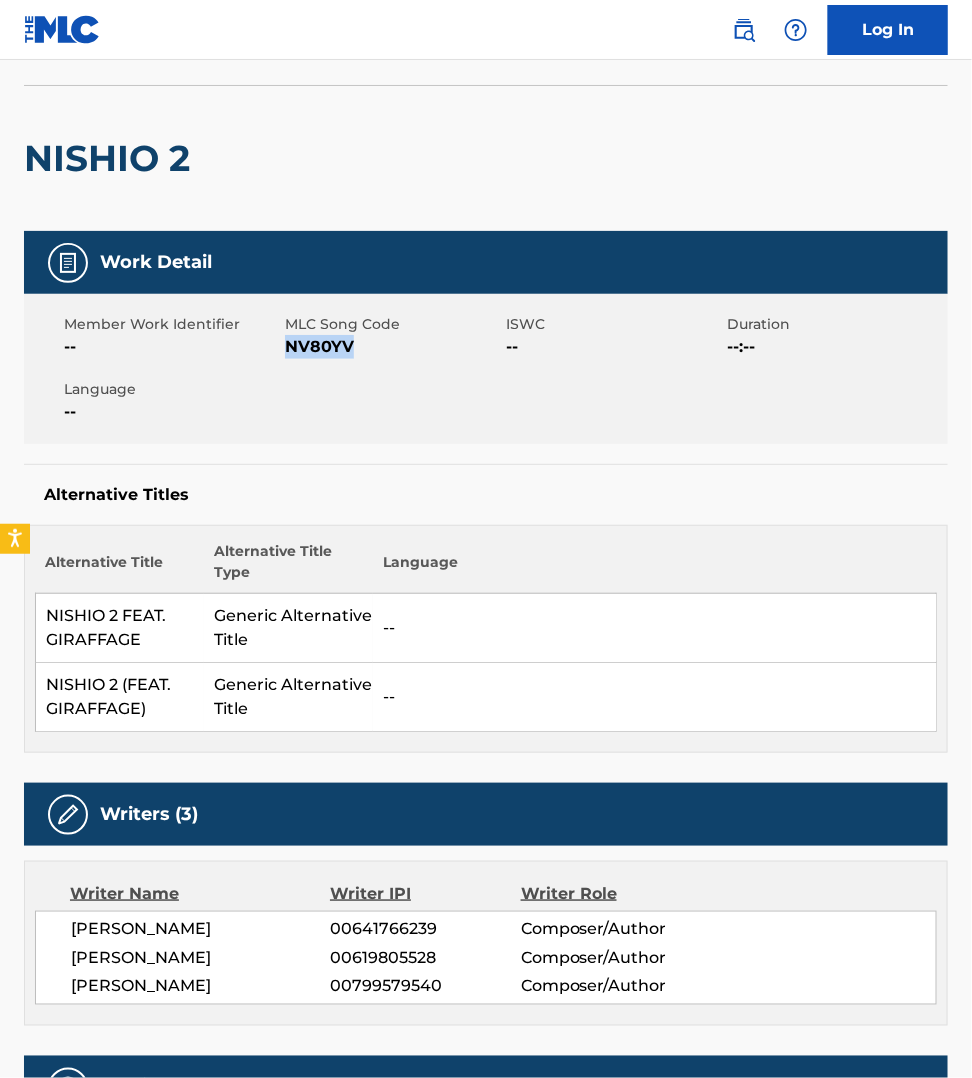 click on "NV80YV" at bounding box center [393, 347] 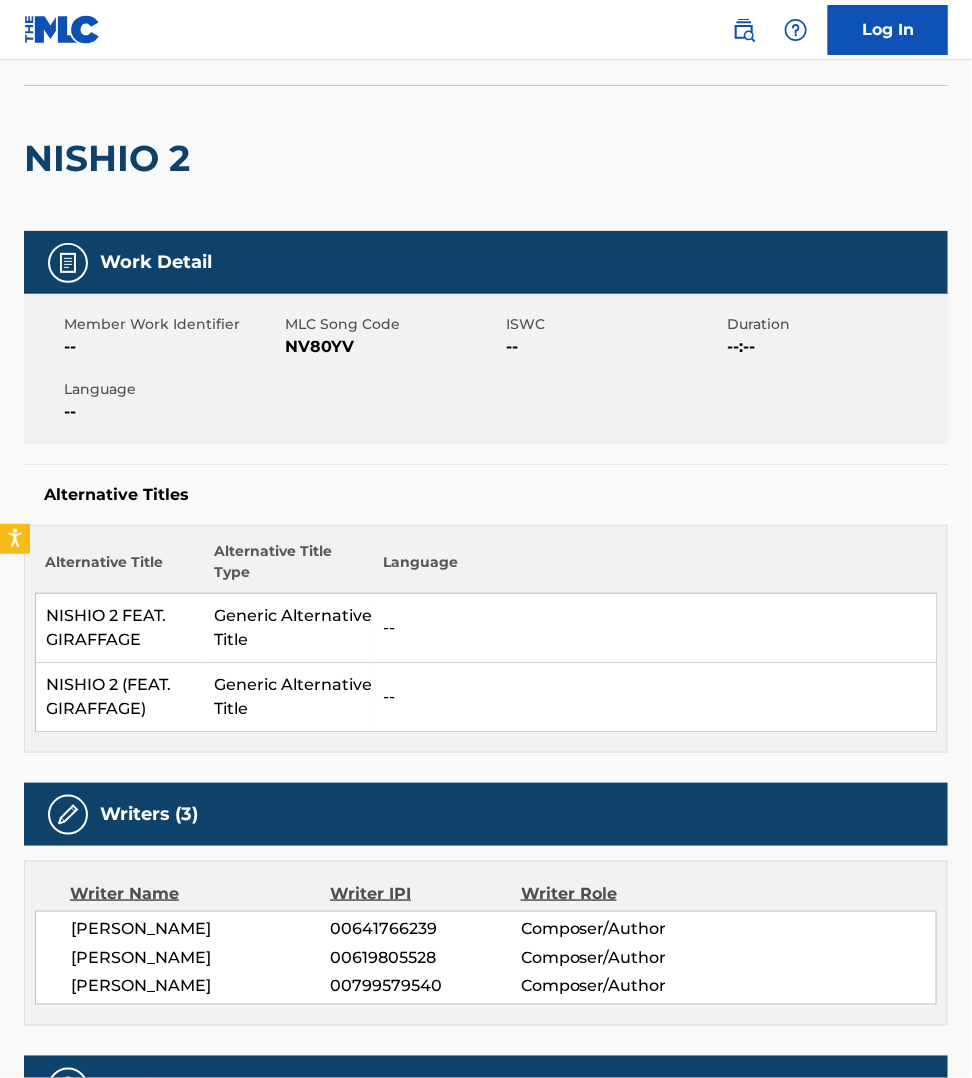click on "< Back to public search results Copy work link NISHIO 2     Work Detail   Member Work Identifier -- MLC Song Code NV80YV ISWC -- Duration --:-- Language -- Alternative Titles Alternative Title Alternative Title Type Language NISHIO 2 FEAT. GIRAFFAGE Generic Alternative Title -- NISHIO 2 (FEAT. GIRAFFAGE) Generic Alternative Title -- Writers   (3) Writer Name Writer IPI Writer Role [PERSON_NAME] 00641766239 Composer/Author [PERSON_NAME] 00619805528 Composer/Author [PERSON_NAME] 00799579540 Composer/Author Publishers   (2) Total shares:  100 % Publisher Name Publisher IPI Publisher Number Represented Writers Collection Share Contact Details DOWNTOWN DMP SONGS 00508176945 P8435Q 33.33% Downtown Copyright [STREET_ADDRESS][US_STATE][US_STATE] [PHONE_NUMBER] [EMAIL_ADDRESS][DOMAIN_NAME] Administrator Name Administrator IPI Administrator Number Collection Share Contact Details [PERSON_NAME] MUSIC LTD. 00338477138 P4511U 66.67% [PERSON_NAME] [EMAIL_ADDRESS][DOMAIN_NAME] Publisher Name P04082 %" at bounding box center (486, 1315) 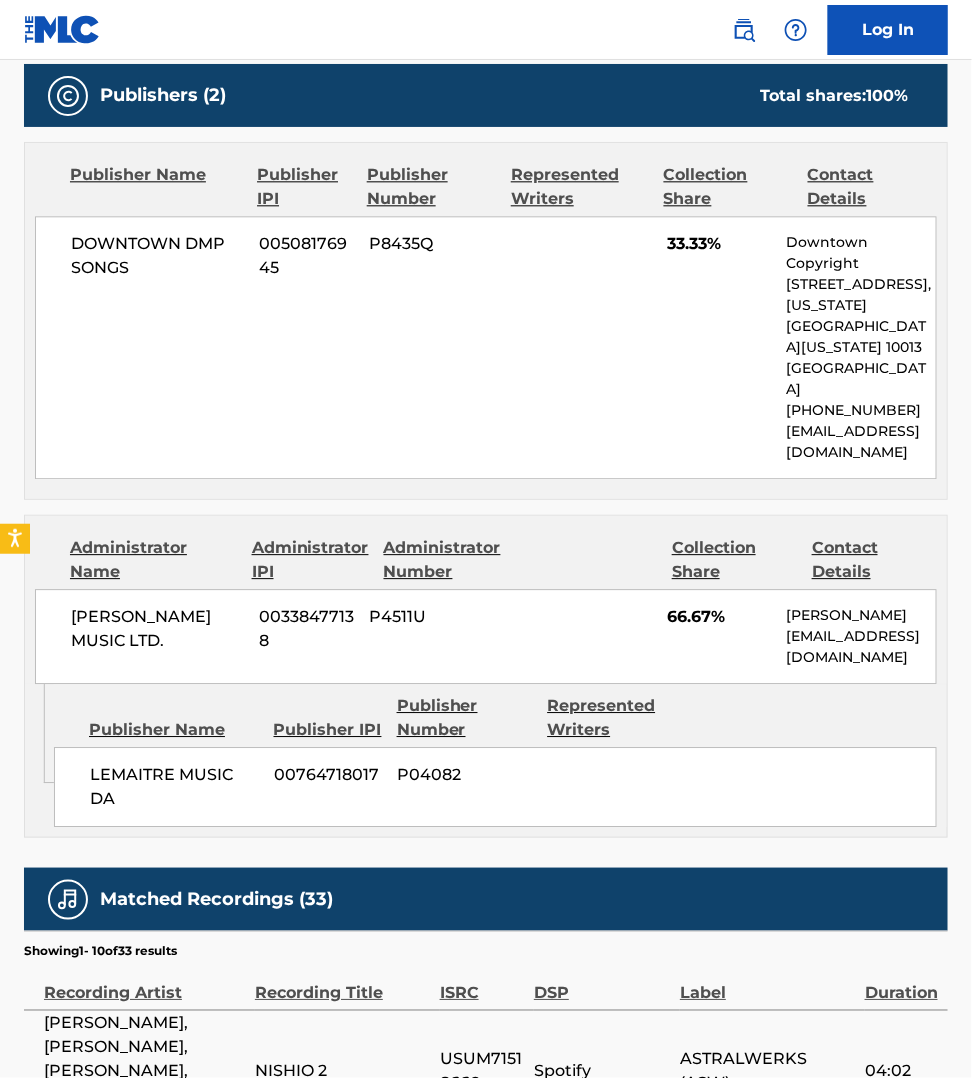 scroll, scrollTop: 1125, scrollLeft: 0, axis: vertical 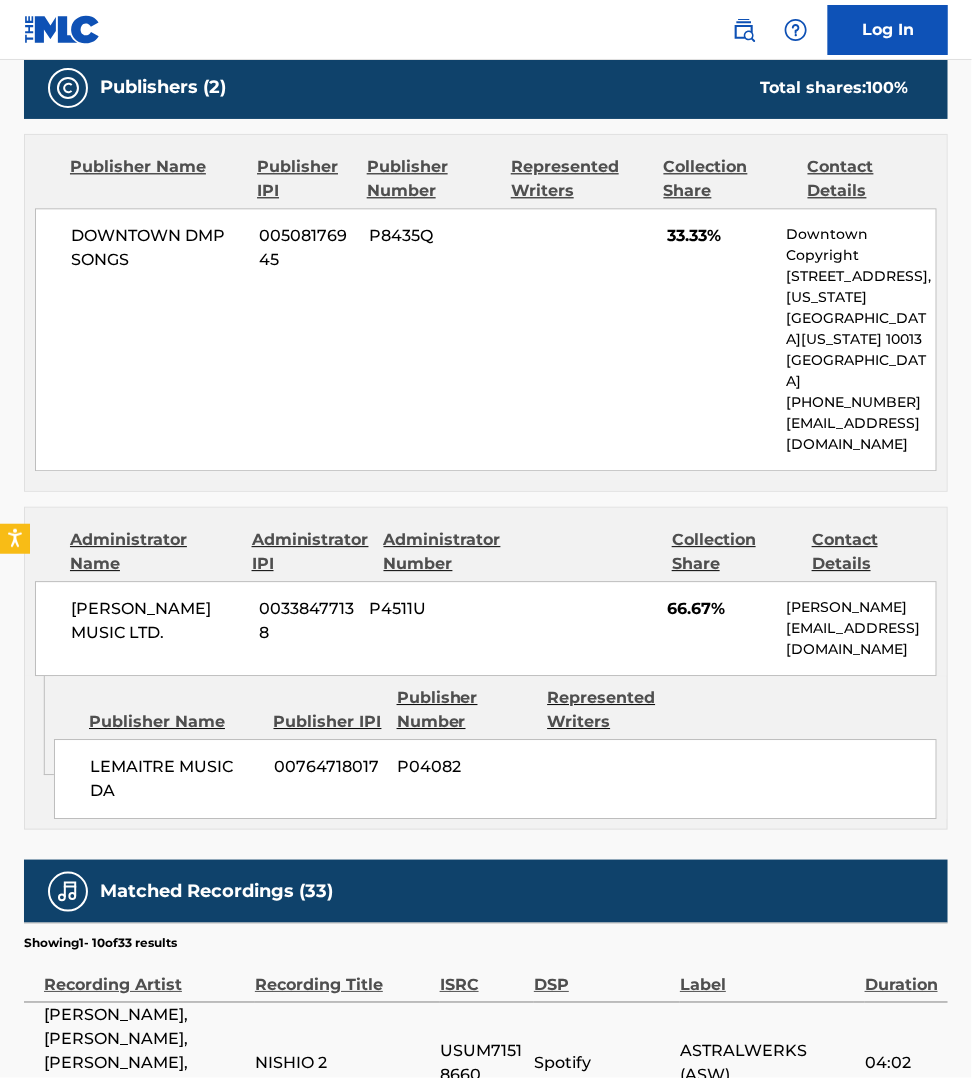 click on "< Back to public search results Copy work link NISHIO 2     Work Detail   Member Work Identifier -- MLC Song Code NV80YV ISWC -- Duration --:-- Language -- Alternative Titles Alternative Title Alternative Title Type Language NISHIO 2 FEAT. GIRAFFAGE Generic Alternative Title -- NISHIO 2 (FEAT. GIRAFFAGE) Generic Alternative Title -- Writers   (3) Writer Name Writer IPI Writer Role [PERSON_NAME] 00641766239 Composer/Author [PERSON_NAME] 00619805528 Composer/Author [PERSON_NAME] 00799579540 Composer/Author Publishers   (2) Total shares:  100 % Publisher Name Publisher IPI Publisher Number Represented Writers Collection Share Contact Details DOWNTOWN DMP SONGS 00508176945 P8435Q 33.33% Downtown Copyright [STREET_ADDRESS][US_STATE][US_STATE] [PHONE_NUMBER] [EMAIL_ADDRESS][DOMAIN_NAME] Administrator Name Administrator IPI Administrator Number Collection Share Contact Details [PERSON_NAME] MUSIC LTD. 00338477138 P4511U 66.67% [PERSON_NAME] [EMAIL_ADDRESS][DOMAIN_NAME] Publisher Name P04082 %" at bounding box center (486, 315) 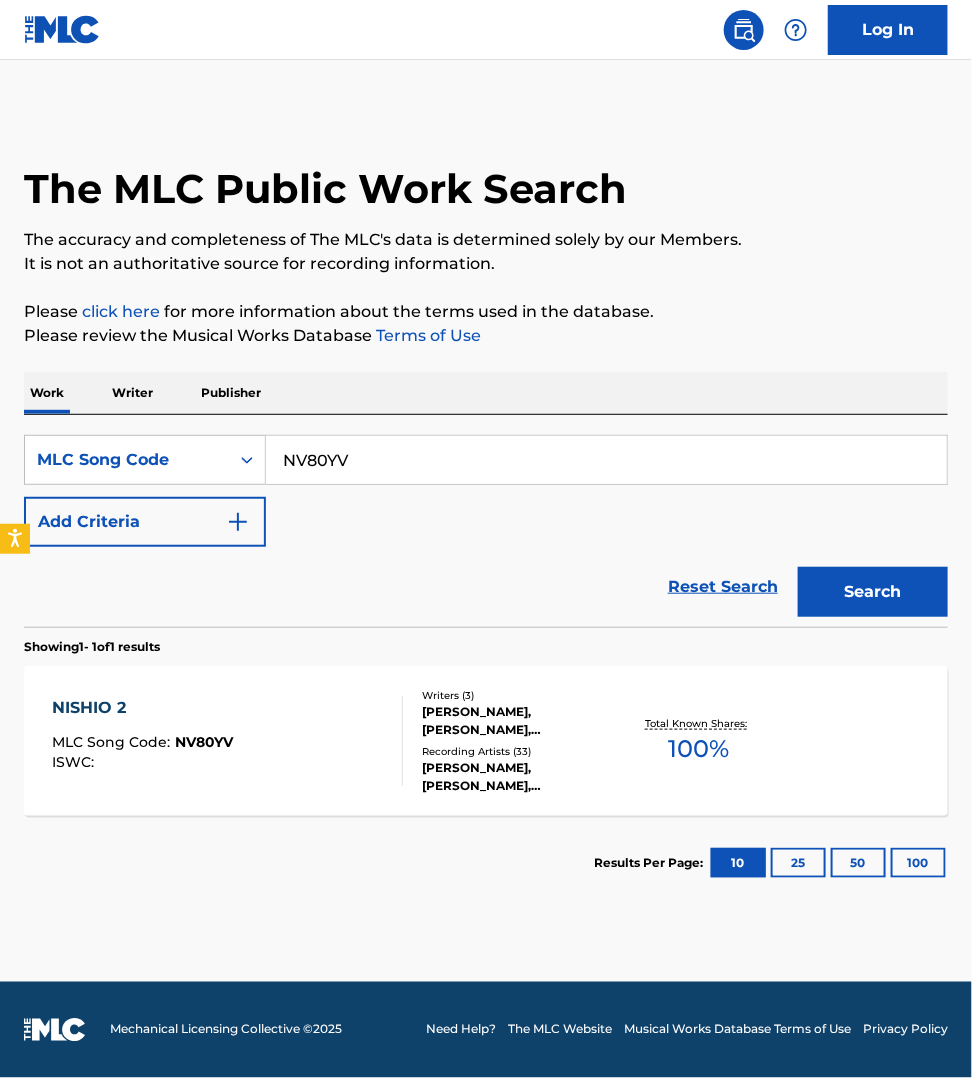 scroll, scrollTop: 0, scrollLeft: 0, axis: both 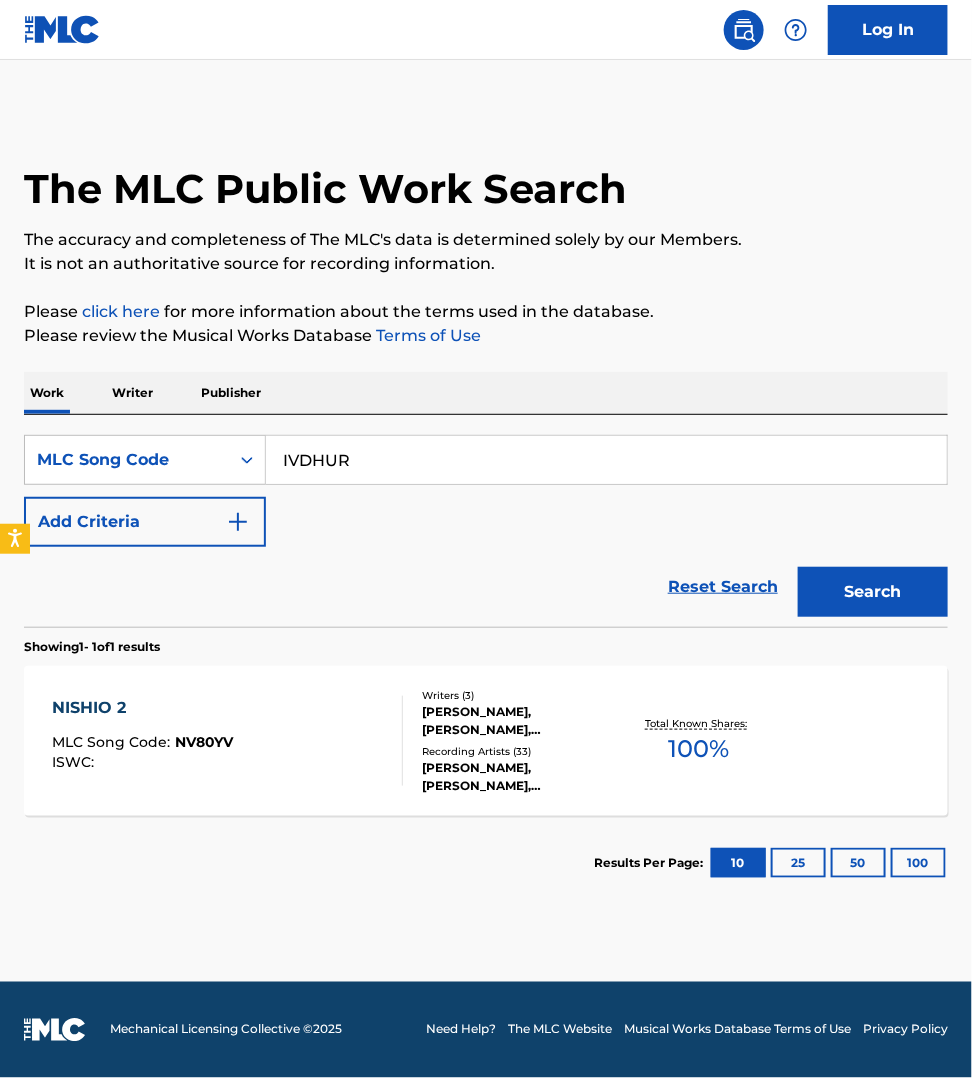 type on "IVDHUR" 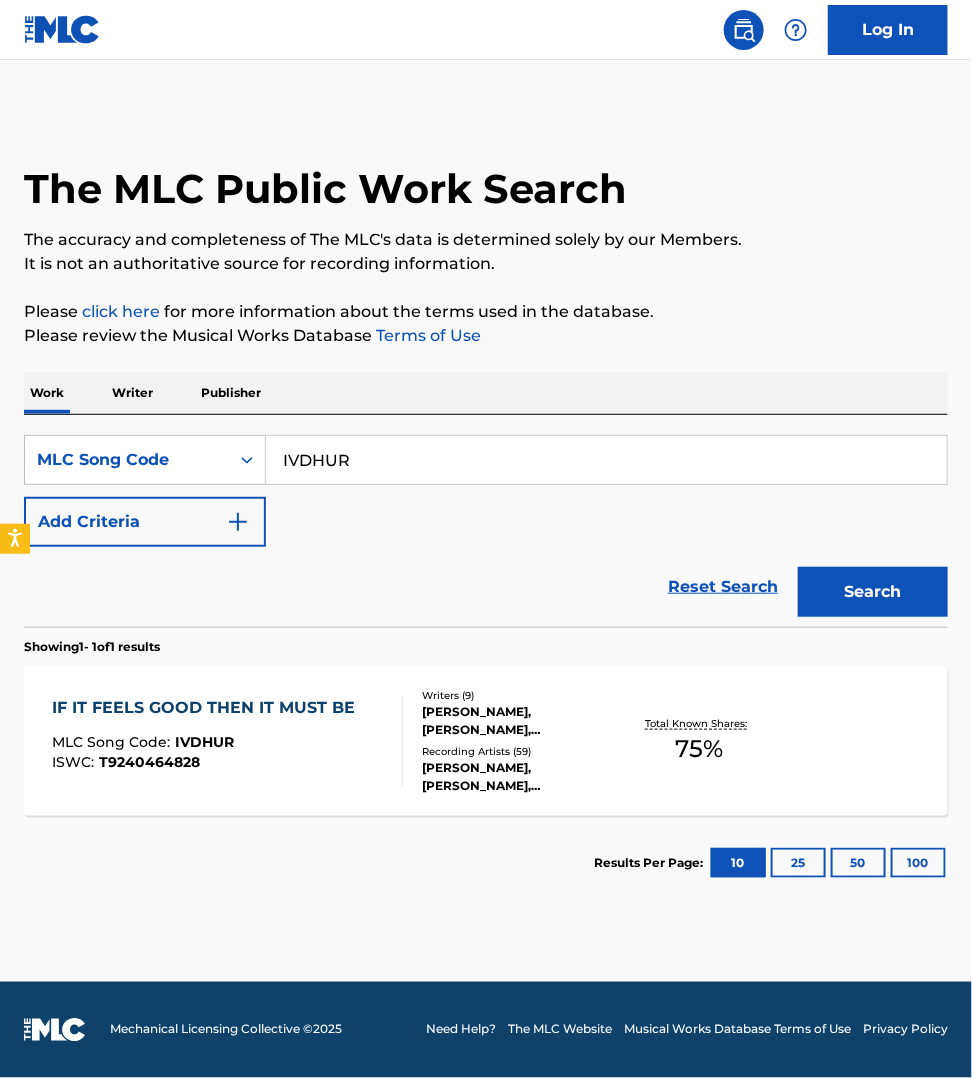 click on "MLC Song Code : IVDHUR" at bounding box center (208, 745) 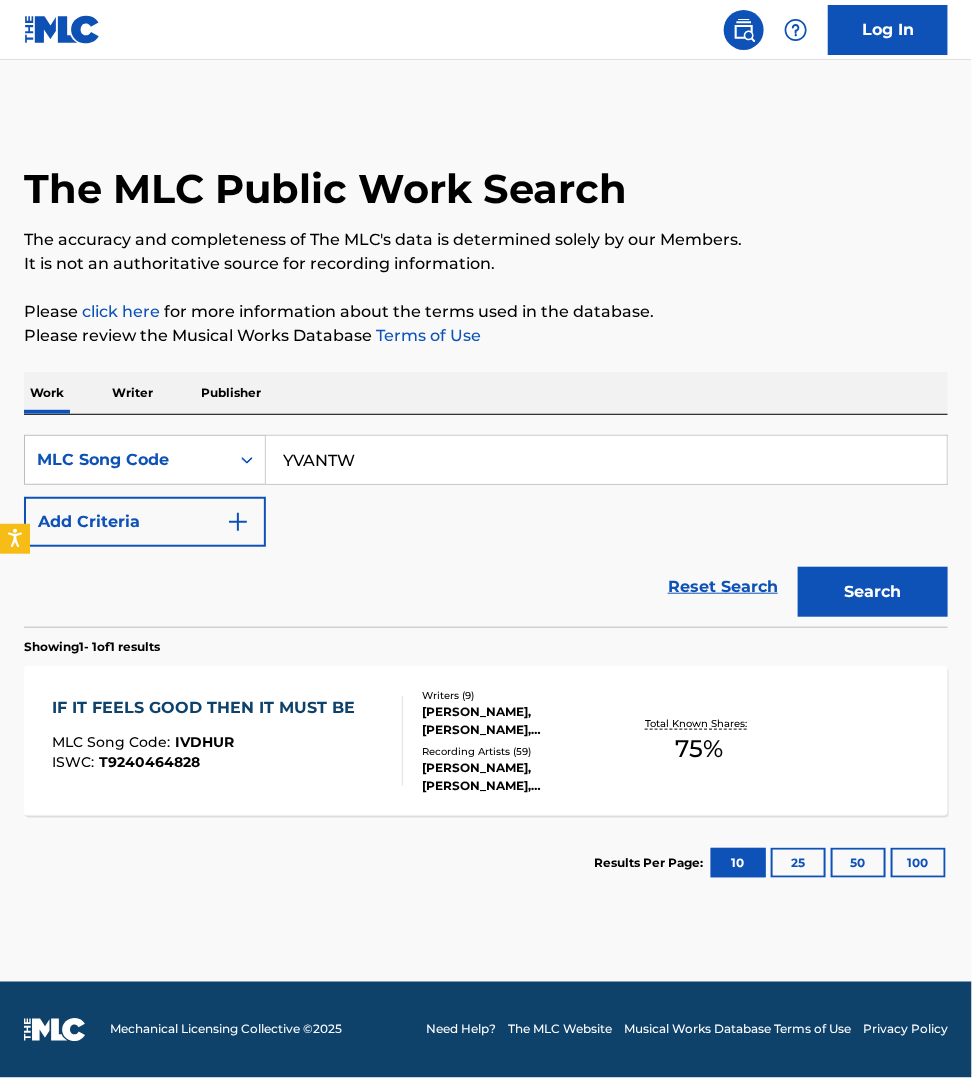 type on "YVANTW" 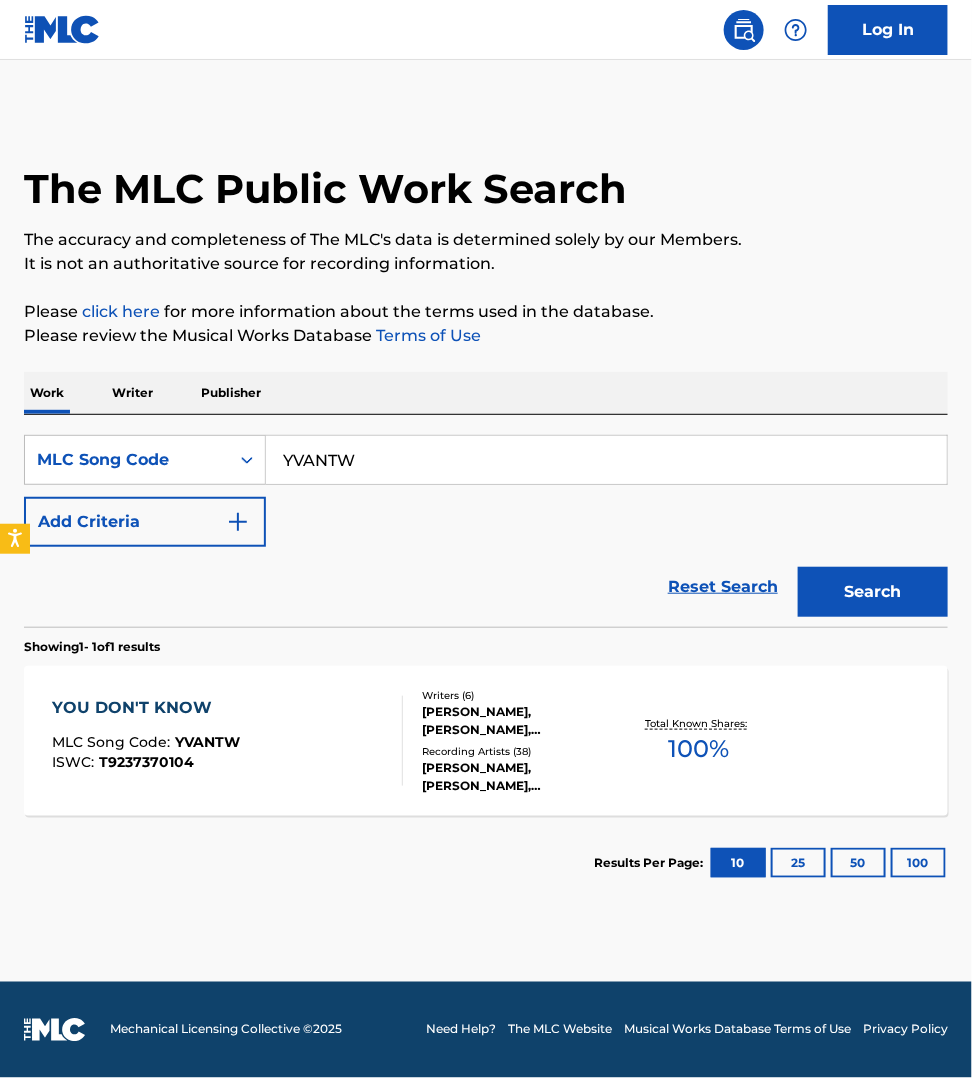 click on "YOU DON'T KNOW MLC Song Code : YVANTW ISWC : T9237370104" at bounding box center [227, 741] 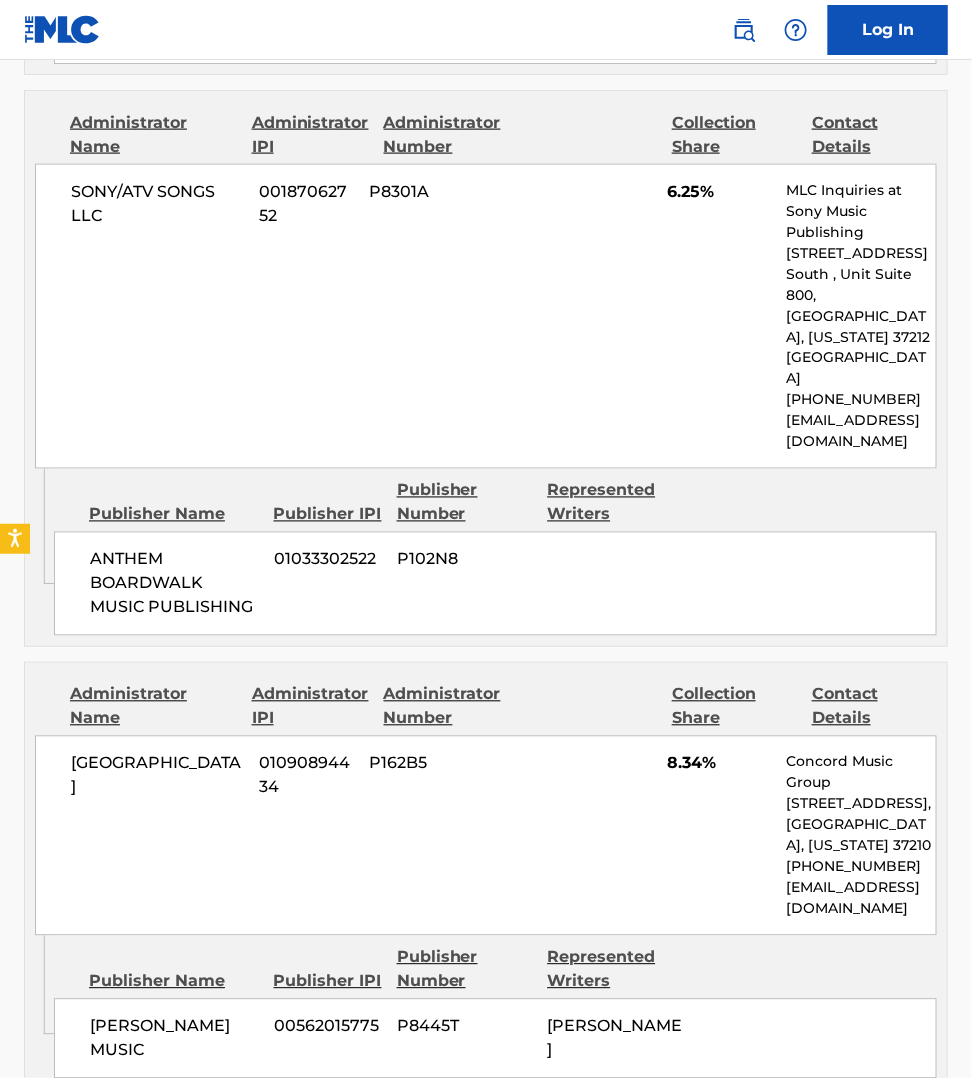 scroll, scrollTop: 4531, scrollLeft: 0, axis: vertical 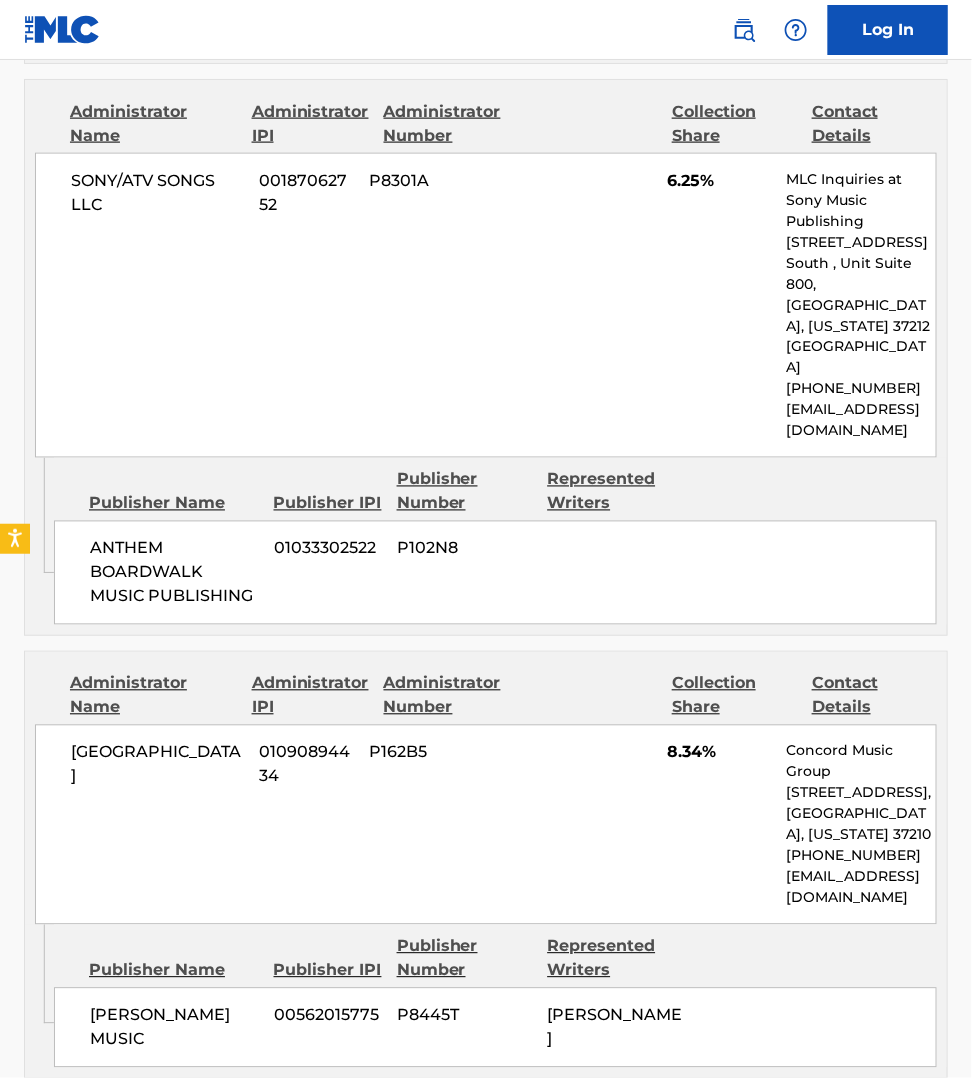 click on "< Back to public search results Copy work link YOU DON'T KNOW     Work Detail   Member Work Identifier -- MLC Song Code YVANTW ISWC T9237370104 Duration --:-- Language -- Alternative Titles No Alternative Titles Writers   (6) Writer Name Writer IPI Writer Role [PERSON_NAME] 00629464618 Composer/Author [PERSON_NAME] 00556092049 Composer/Author [PERSON_NAME] -- Composer/Author [PERSON_NAME] 00758133233 Composer/Author [PERSON_NAME] 00752735527 Composer/Author [PERSON_NAME] -- Composer/Author Publishers   (9) Total shares:  100 % Administrator Name Administrator IPI Administrator Number Collection Share Contact Details DOWNTOWN DLJ SONGS LLC 00647171538 P8444F 8.33% Downtown Copyright [STREET_ADDRESS][US_STATE][US_STATE] [PHONE_NUMBER] [EMAIL_ADDRESS][DOMAIN_NAME] Admin Original Publisher Connecting Line Publisher Name Publisher IPI Publisher Number Represented Writers [PERSON_NAME] MUSIC 00758127911 P5778O [PERSON_NAME] Administrator Name Administrator IPI Administrator Number 00647171538" at bounding box center [486, -1299] 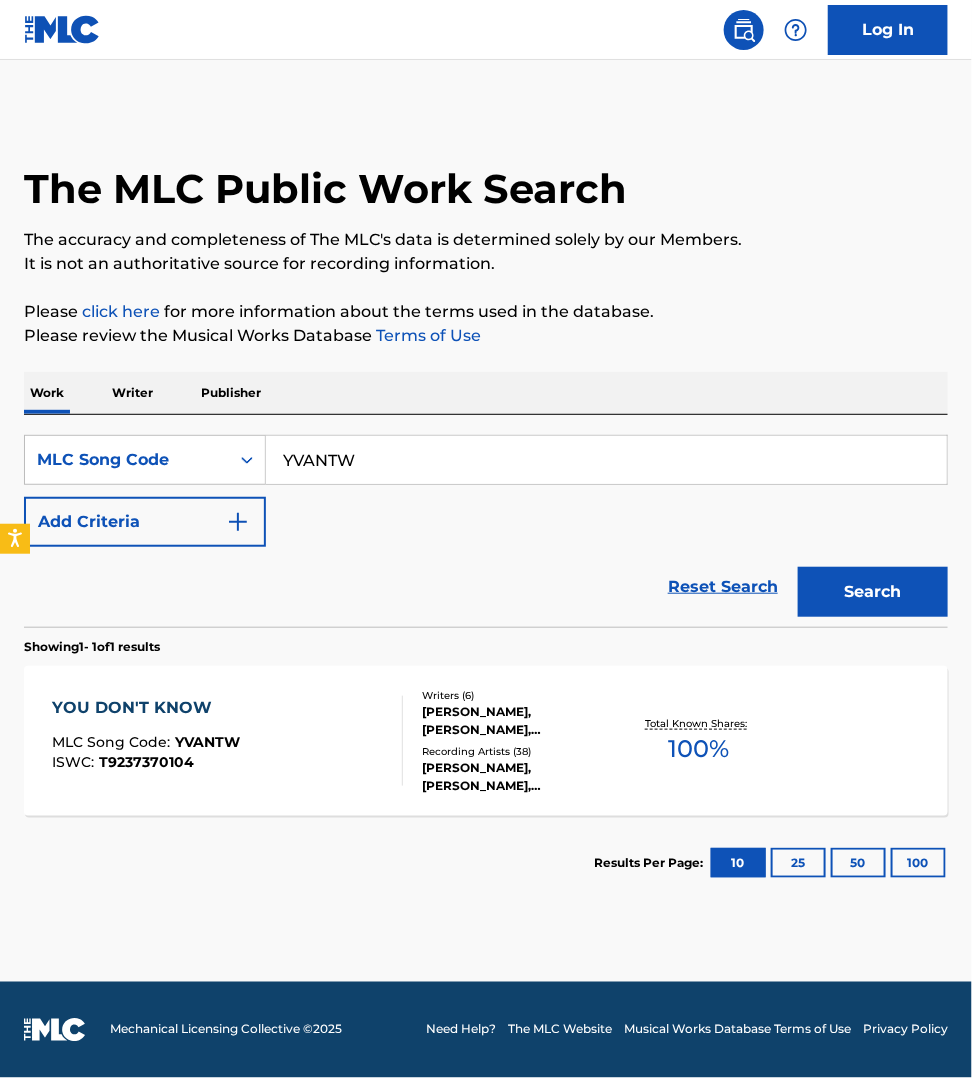 scroll, scrollTop: 0, scrollLeft: 0, axis: both 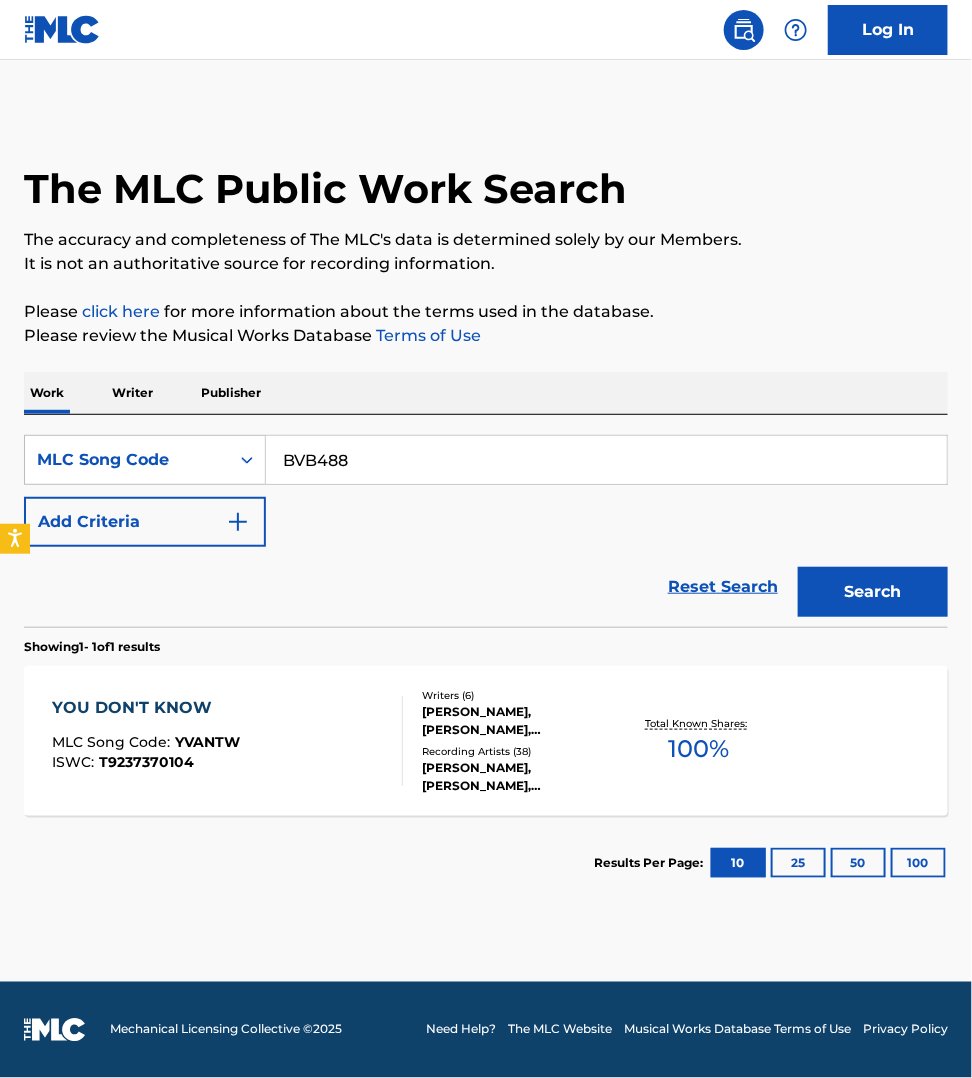type on "BVB488" 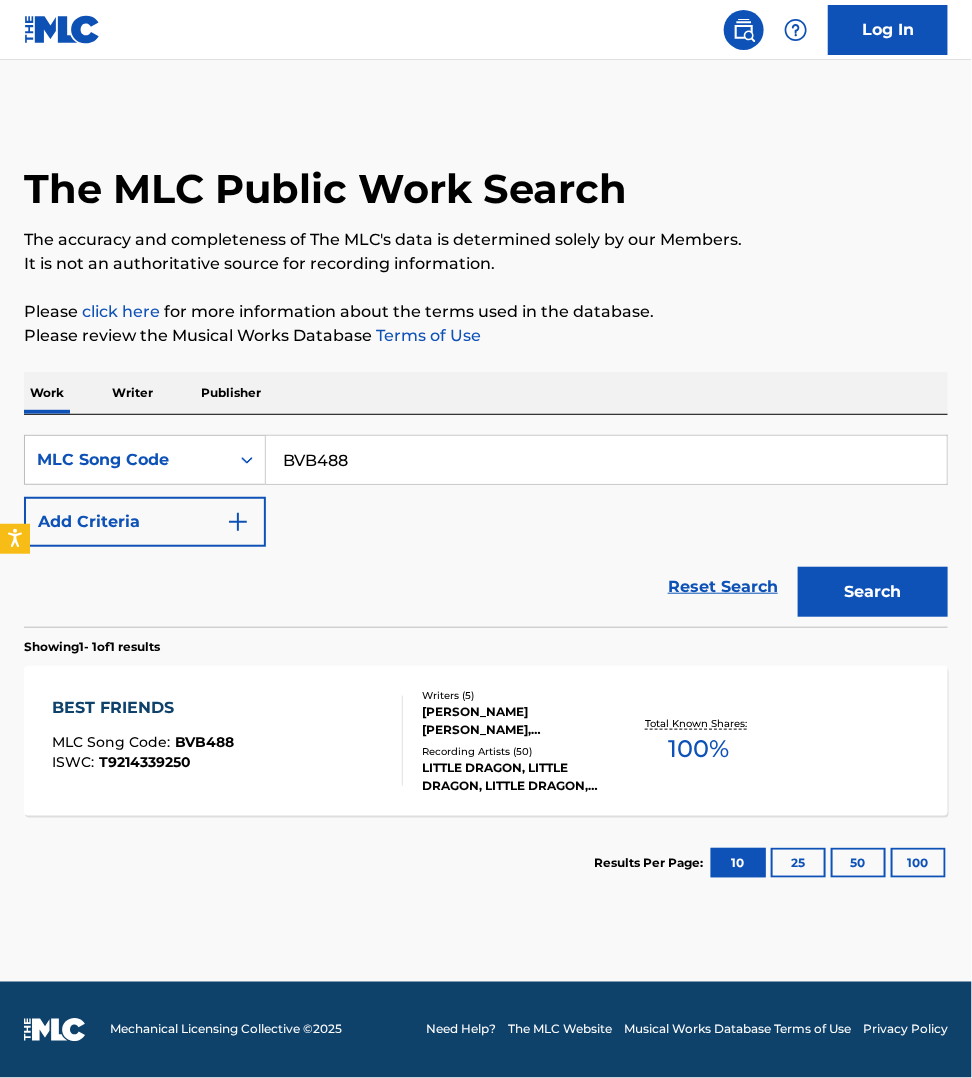 click on "BEST FRIENDS MLC Song Code : BVB488 ISWC : T9214339250" at bounding box center (227, 741) 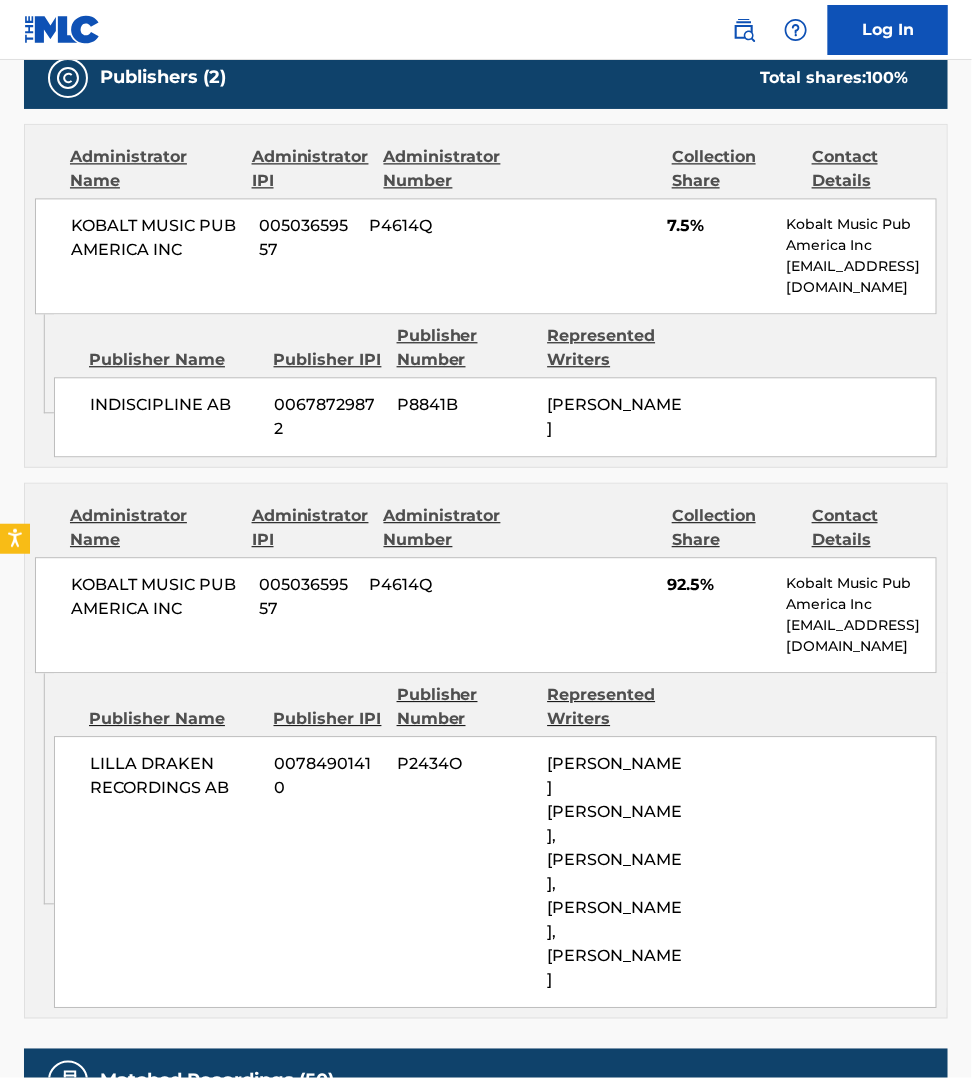 scroll, scrollTop: 1015, scrollLeft: 0, axis: vertical 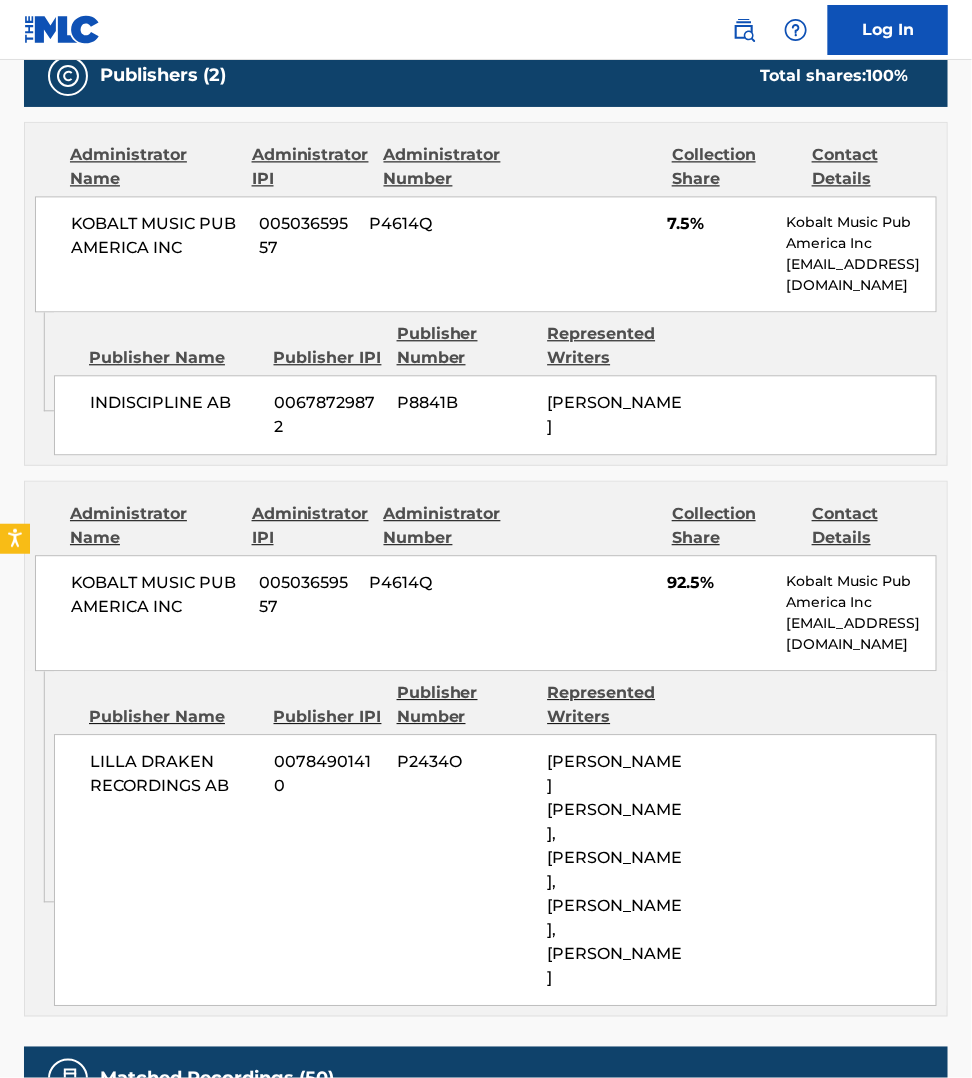 click on "Publisher Name Publisher IPI Publisher Number Represented Writers LILLA DRAKEN RECORDINGS AB 00784901410 P2434O [PERSON_NAME] [PERSON_NAME], [PERSON_NAME], [PERSON_NAME], [PERSON_NAME]" at bounding box center [500, 838] 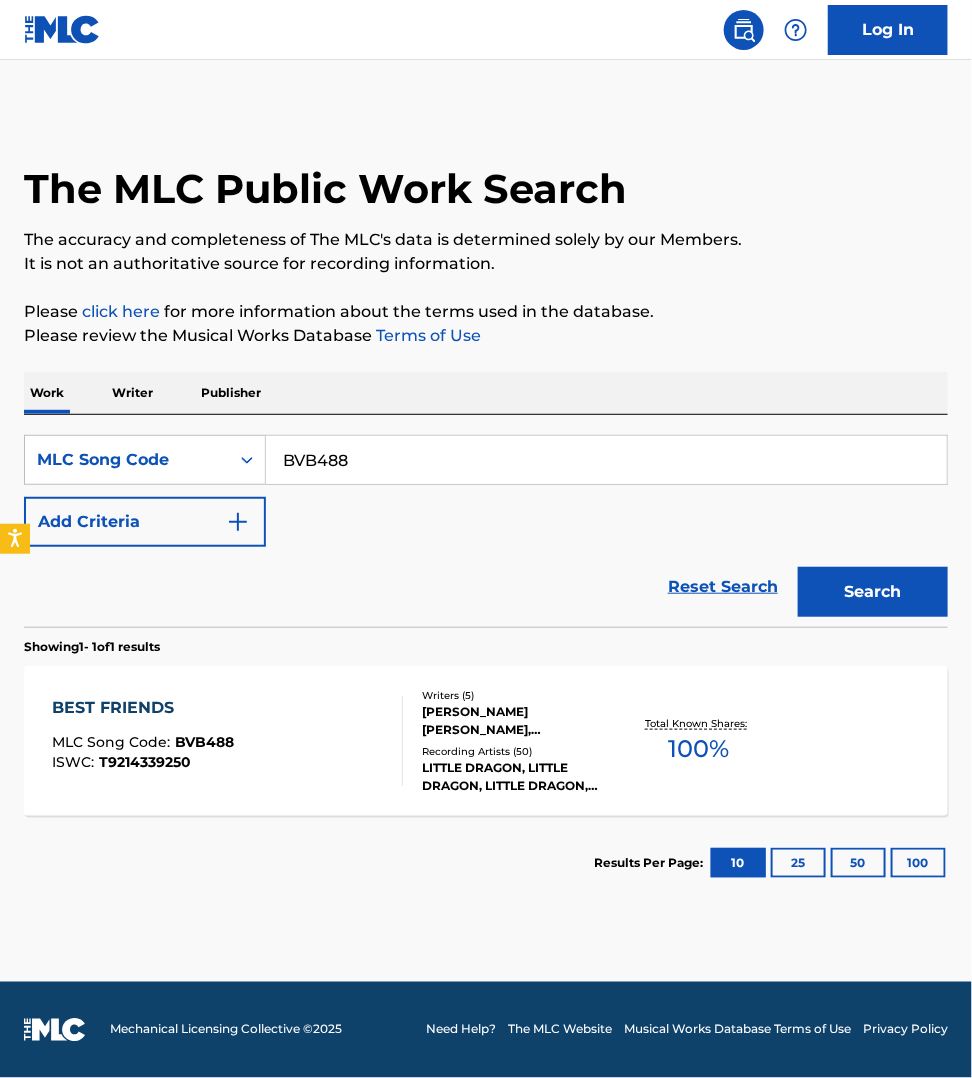 click on "BVB488" at bounding box center [606, 460] 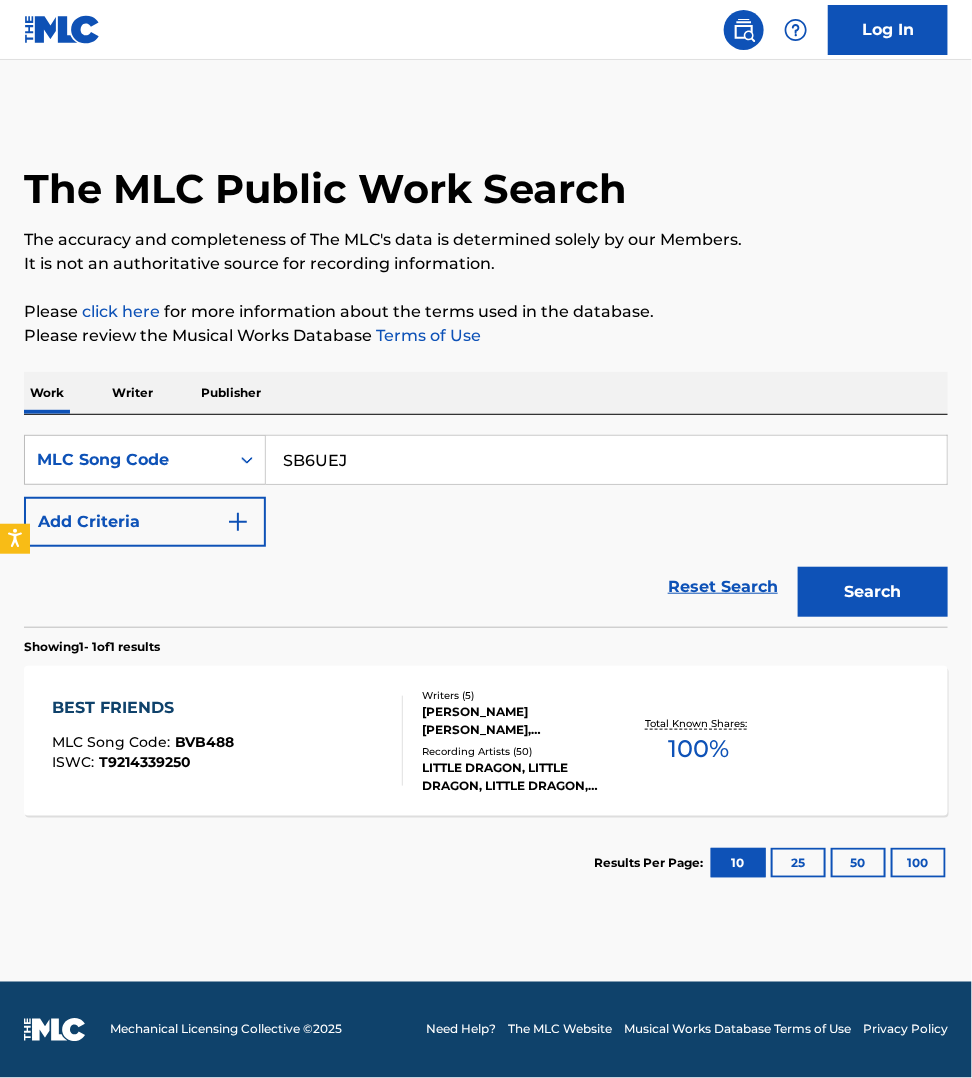 type on "SB6UEJ" 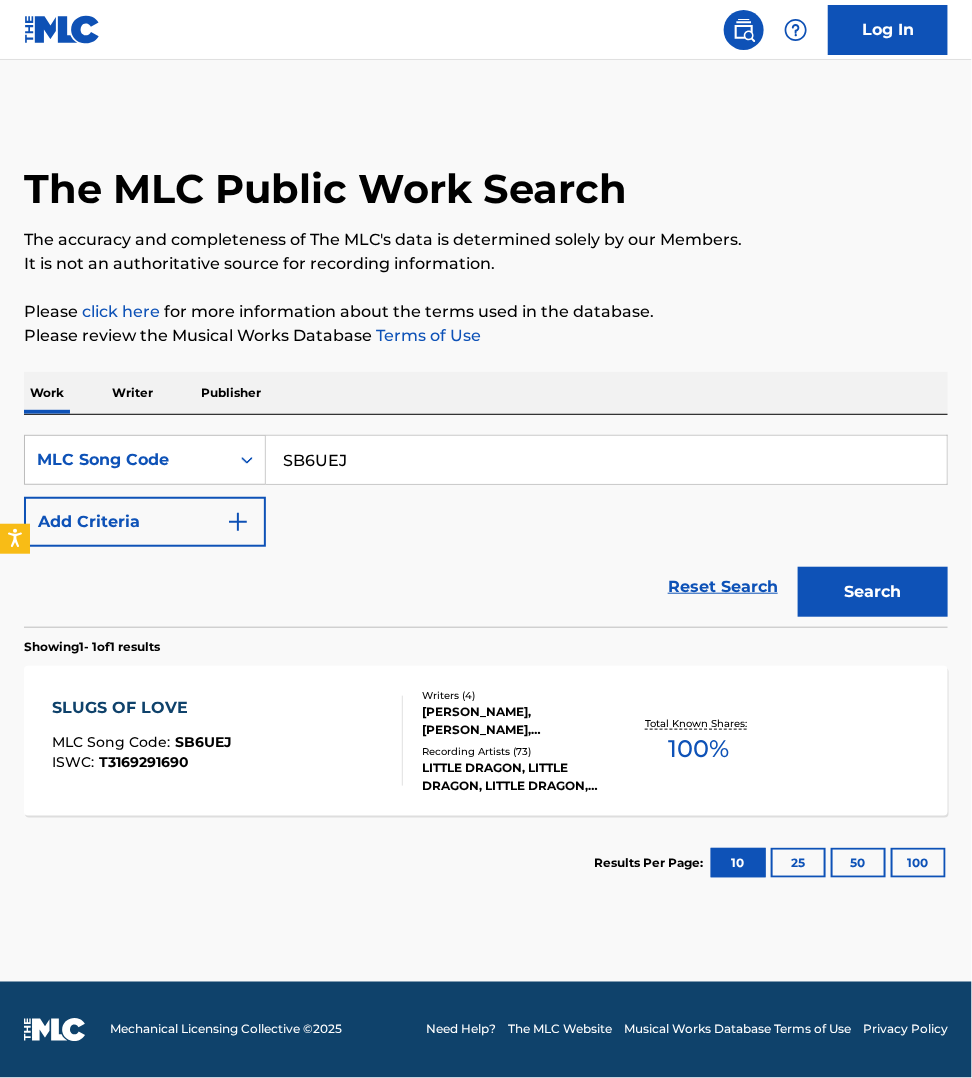 click on "SLUGS OF LOVE MLC Song Code : SB6UEJ ISWC : T3169291690" at bounding box center [227, 741] 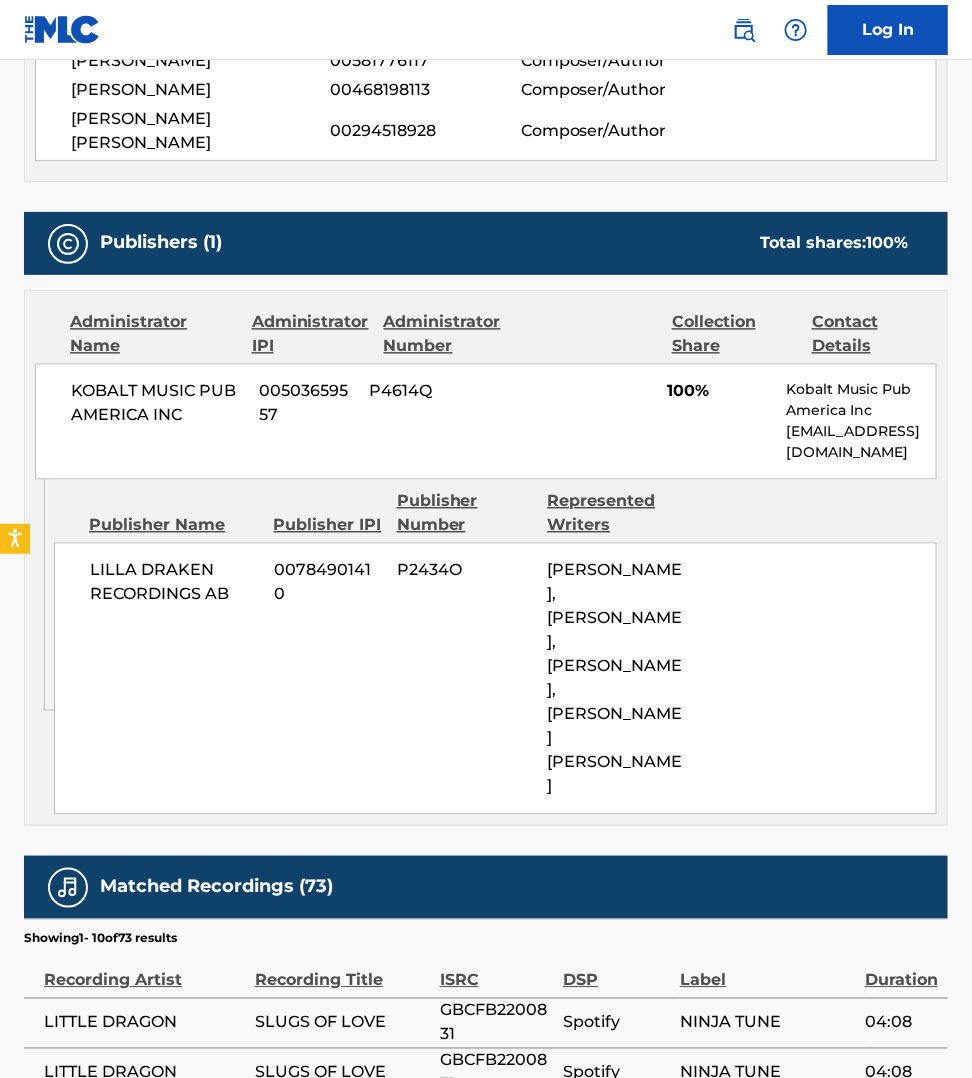 scroll, scrollTop: 843, scrollLeft: 0, axis: vertical 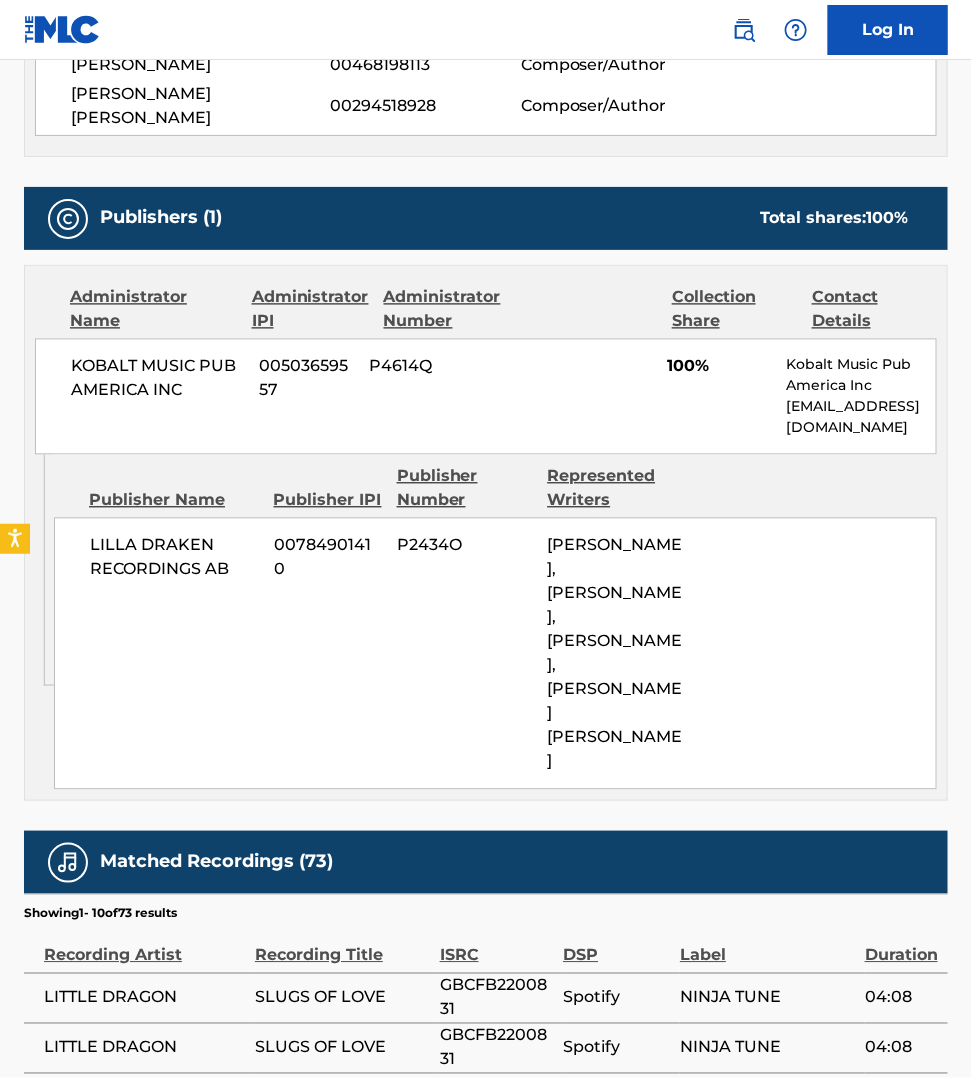 click on "[PERSON_NAME] RECORDINGS AB 00784901410 P2434O [PERSON_NAME], [PERSON_NAME], [PERSON_NAME], [PERSON_NAME] [PERSON_NAME]" at bounding box center [495, 654] 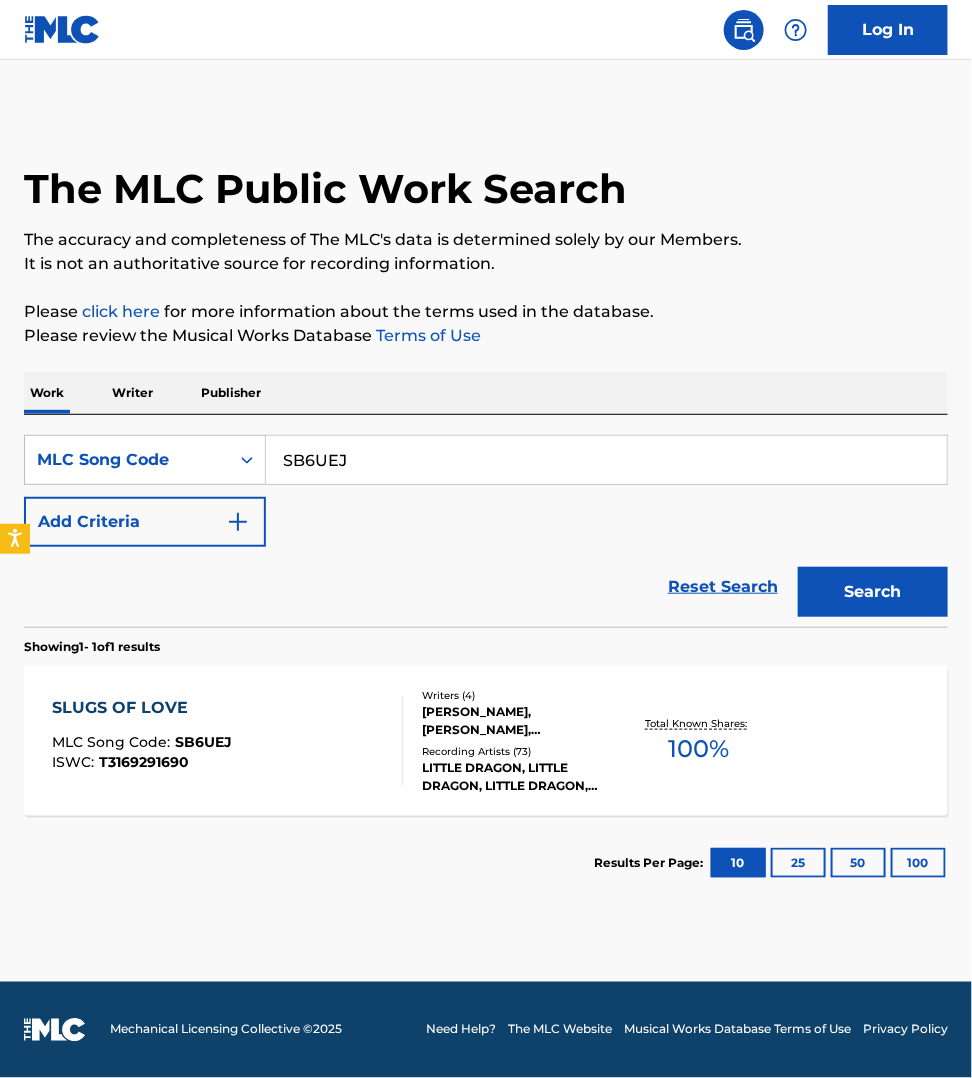 click on "SB6UEJ" at bounding box center (606, 460) 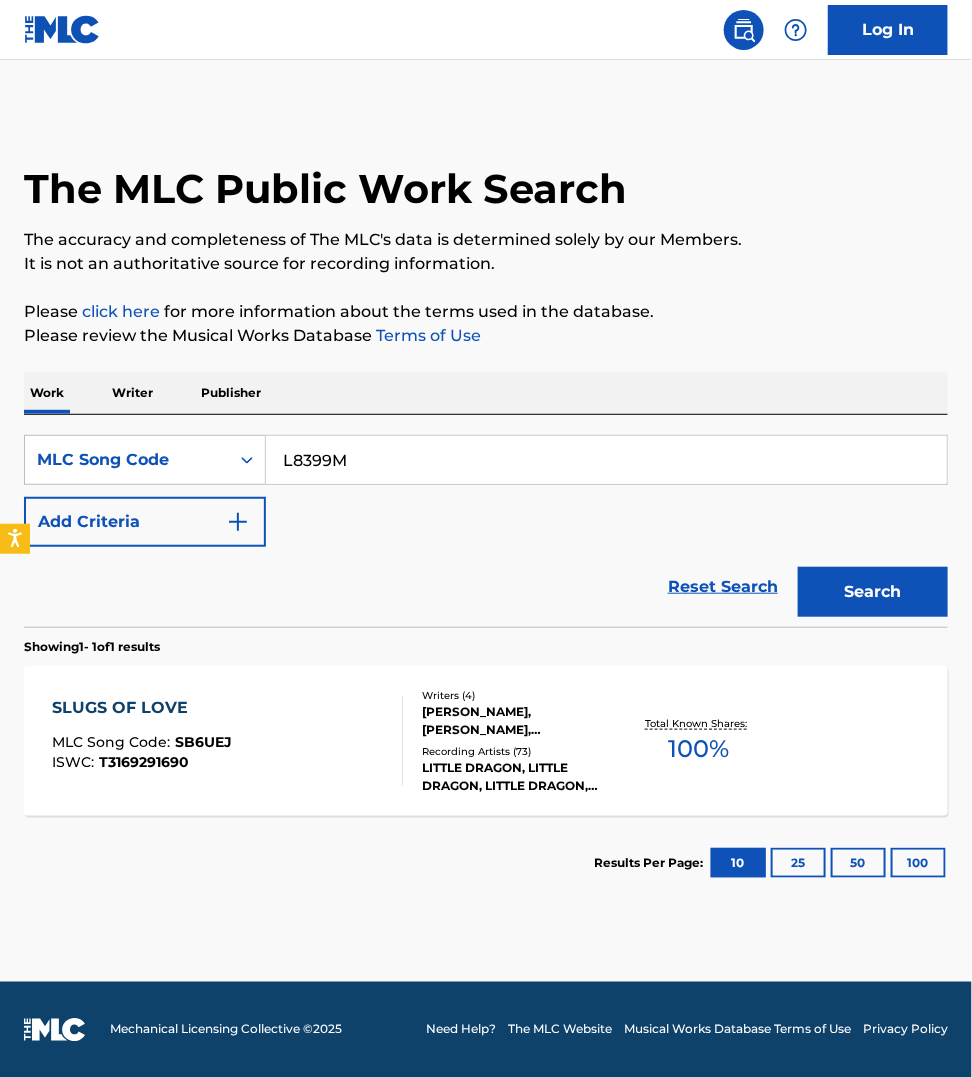 type on "L8399M" 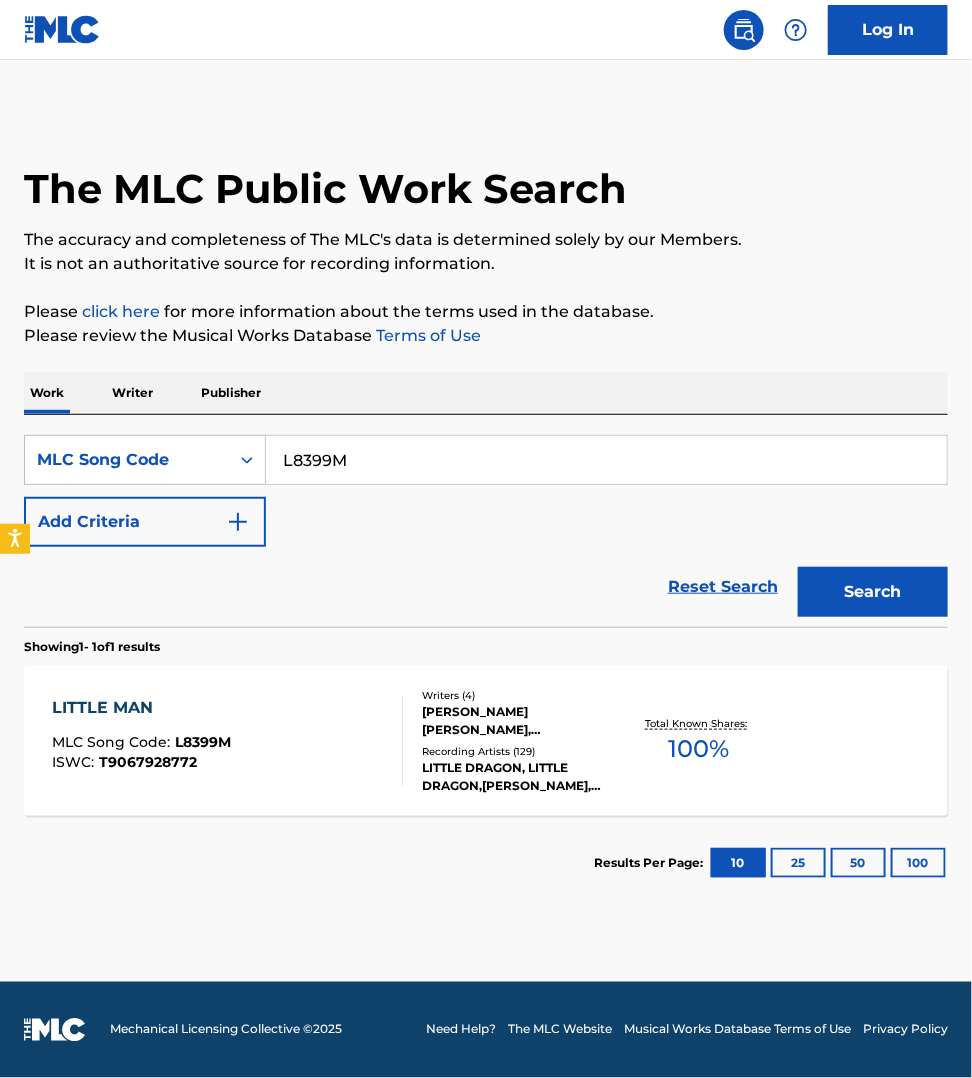 click on "LITTLE MAN MLC Song Code : L8399M ISWC : T9067928772" at bounding box center (227, 741) 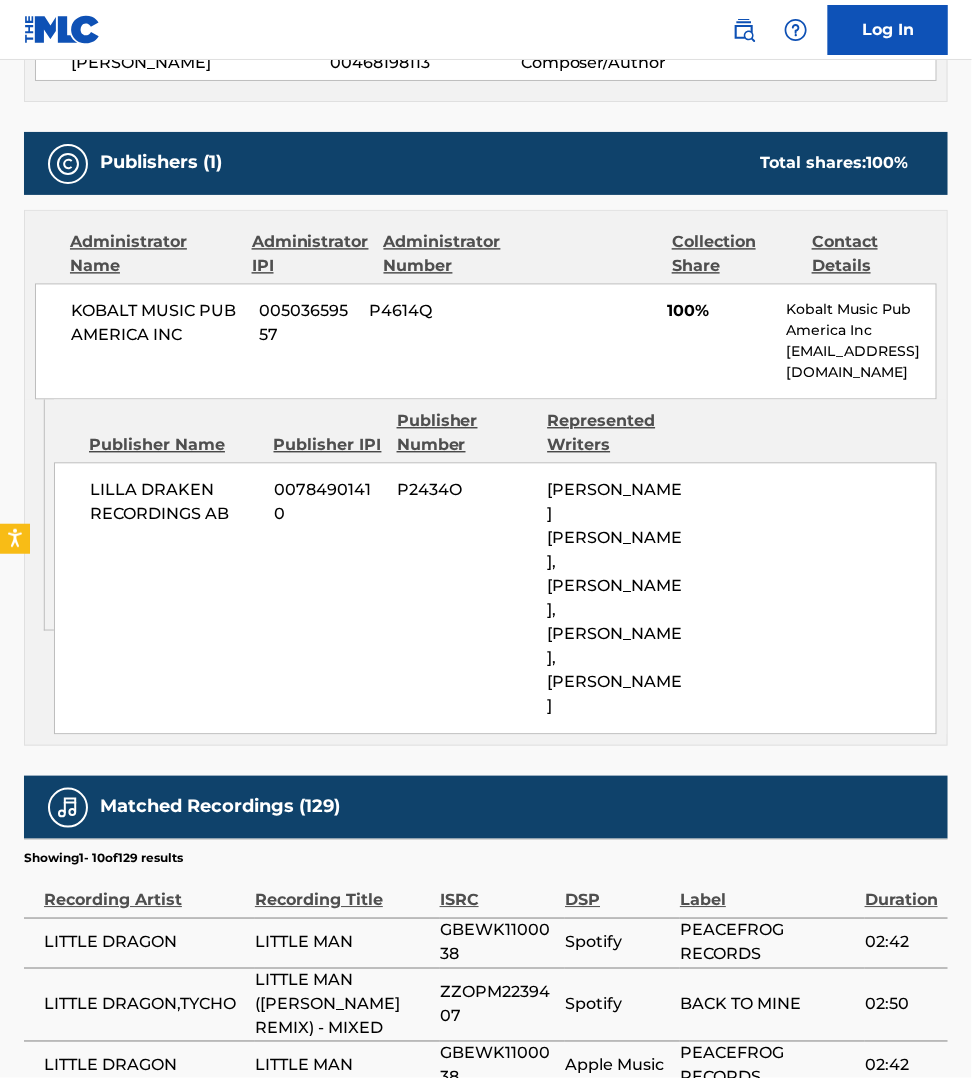 scroll, scrollTop: 906, scrollLeft: 0, axis: vertical 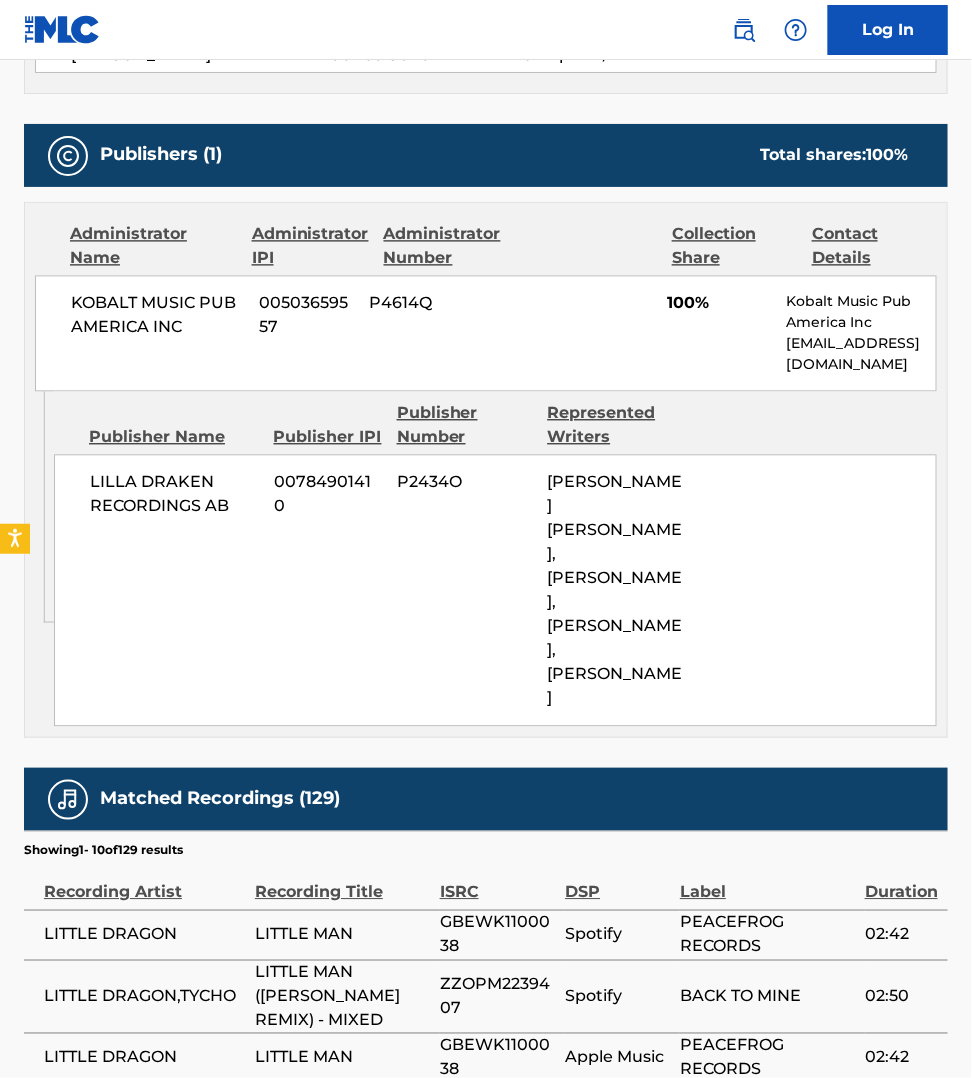 click on "Work Detail   Member Work Identifier -- MLC Song Code L8399M ISWC T9067928772 Duration --:-- Language -- Alternative Titles No Alternative Titles Writers   (4) Writer Name Writer IPI Writer Role [PERSON_NAME] 00581776117 Composer/Author [PERSON_NAME] [PERSON_NAME] 00294518928 Composer/Author [PERSON_NAME] 00466282142 Composer/Author [PERSON_NAME] 00468198113 Composer/Author Publishers   (1) Total shares:  100 % Administrator Name Administrator IPI Administrator Number Collection Share Contact Details KOBALT MUSIC PUB AMERICA INC 00503659557 P4614Q 100% Kobalt Music Pub America Inc [EMAIL_ADDRESS][DOMAIN_NAME] Admin Original Publisher Connecting Line Publisher Name Publisher IPI Publisher Number Represented Writers LILLA DRAKEN RECORDINGS AB 00784901410 P2434O [PERSON_NAME] [PERSON_NAME], [PERSON_NAME], [PERSON_NAME], [PERSON_NAME] Total shares:  100 % Matched Recordings   (129) Showing  1  -   10  of  129   results   Recording Artist Recording Title ISRC DSP Label Duration LITTLE MAN" at bounding box center (486, 489) 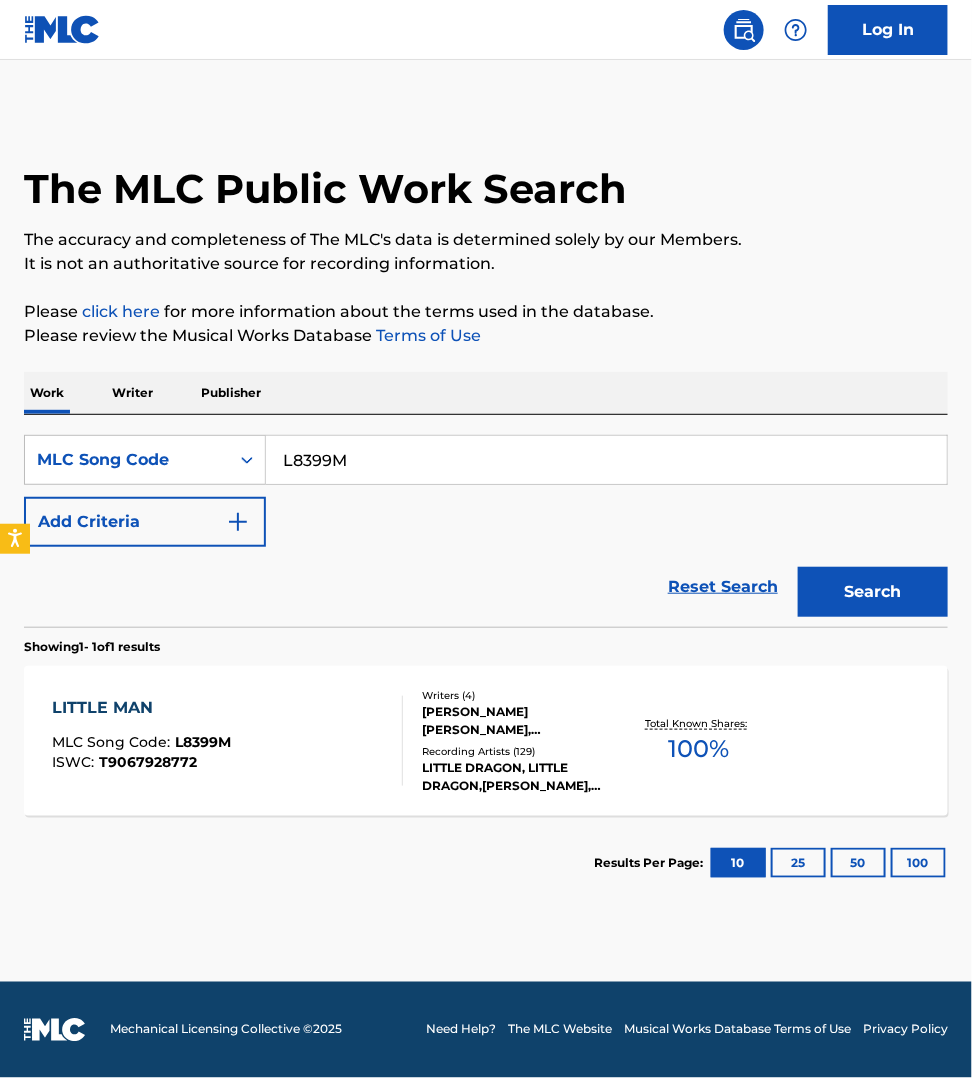click on "L8399M" at bounding box center (606, 460) 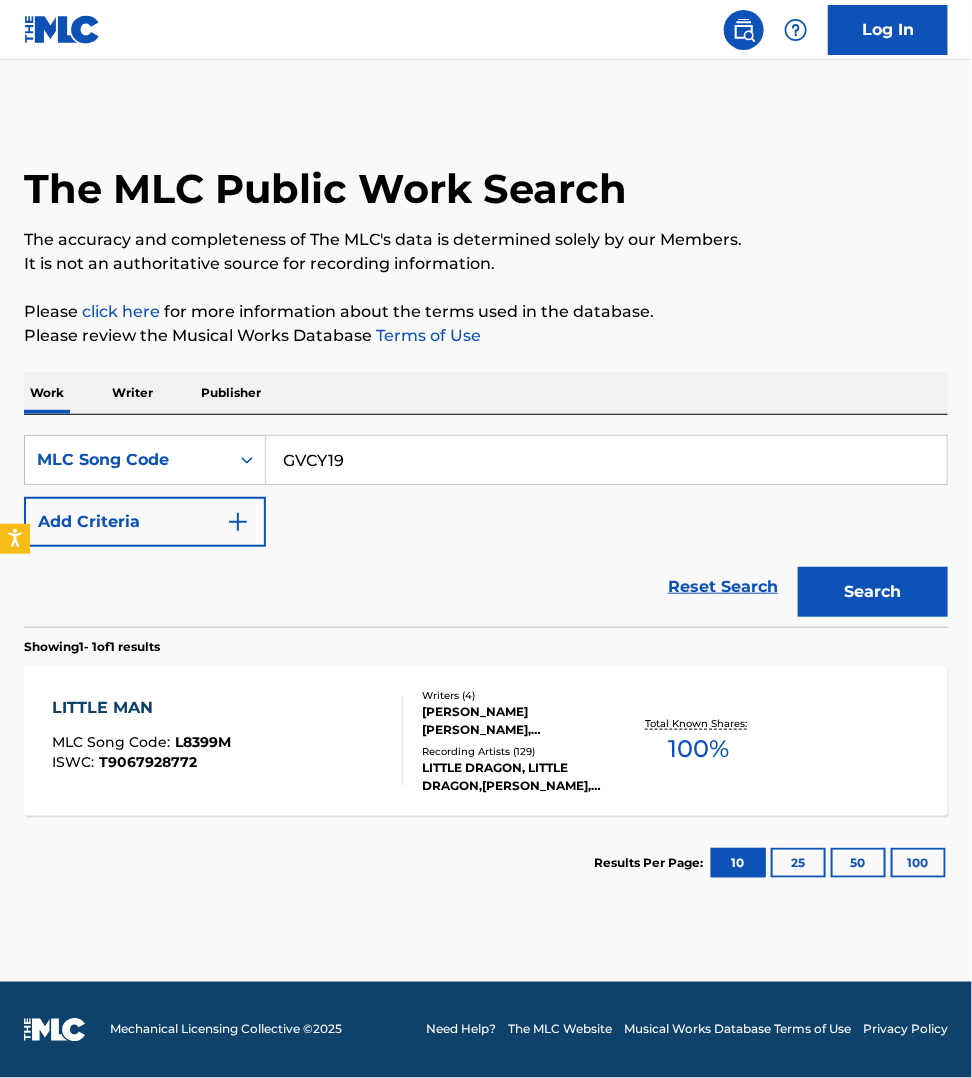 type on "GVCY19" 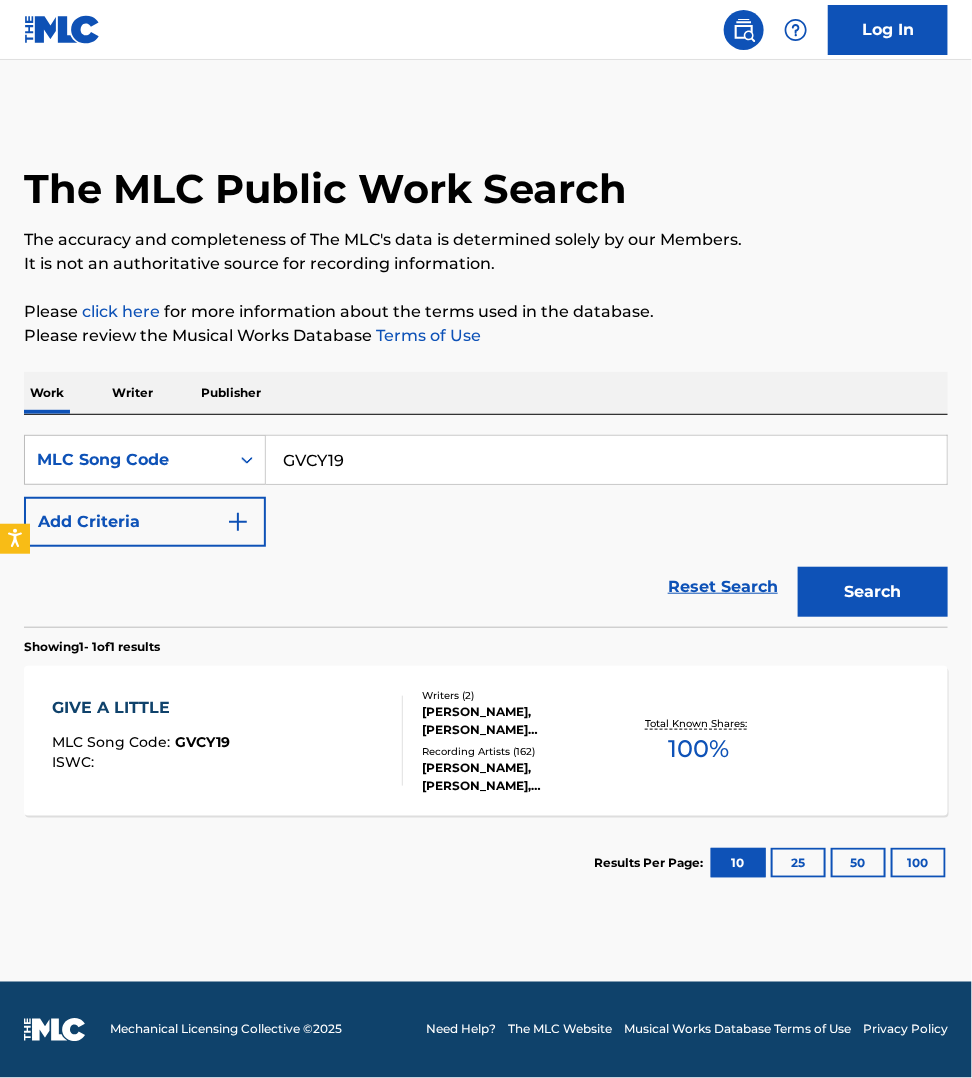 click on "GIVE A LITTLE MLC Song Code : GVCY19 ISWC :" at bounding box center [227, 741] 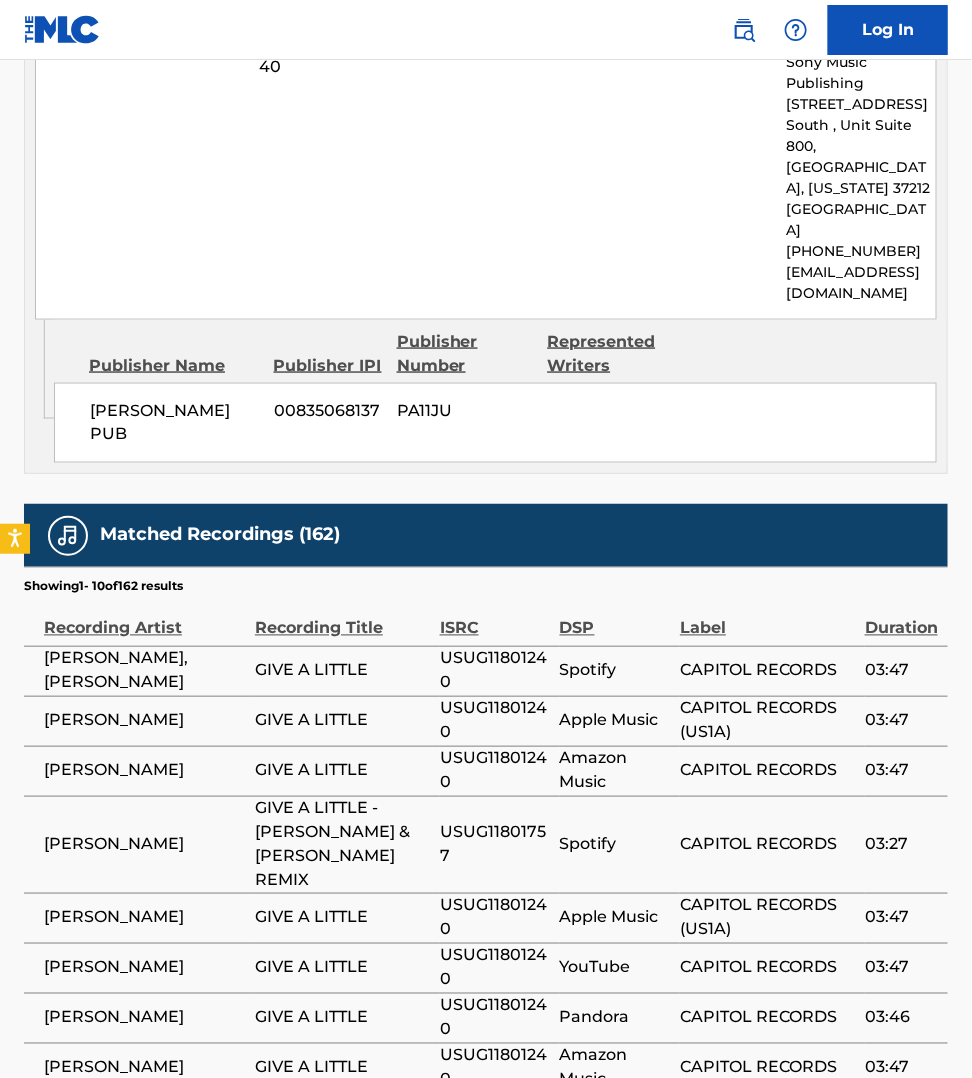 scroll, scrollTop: 2543, scrollLeft: 0, axis: vertical 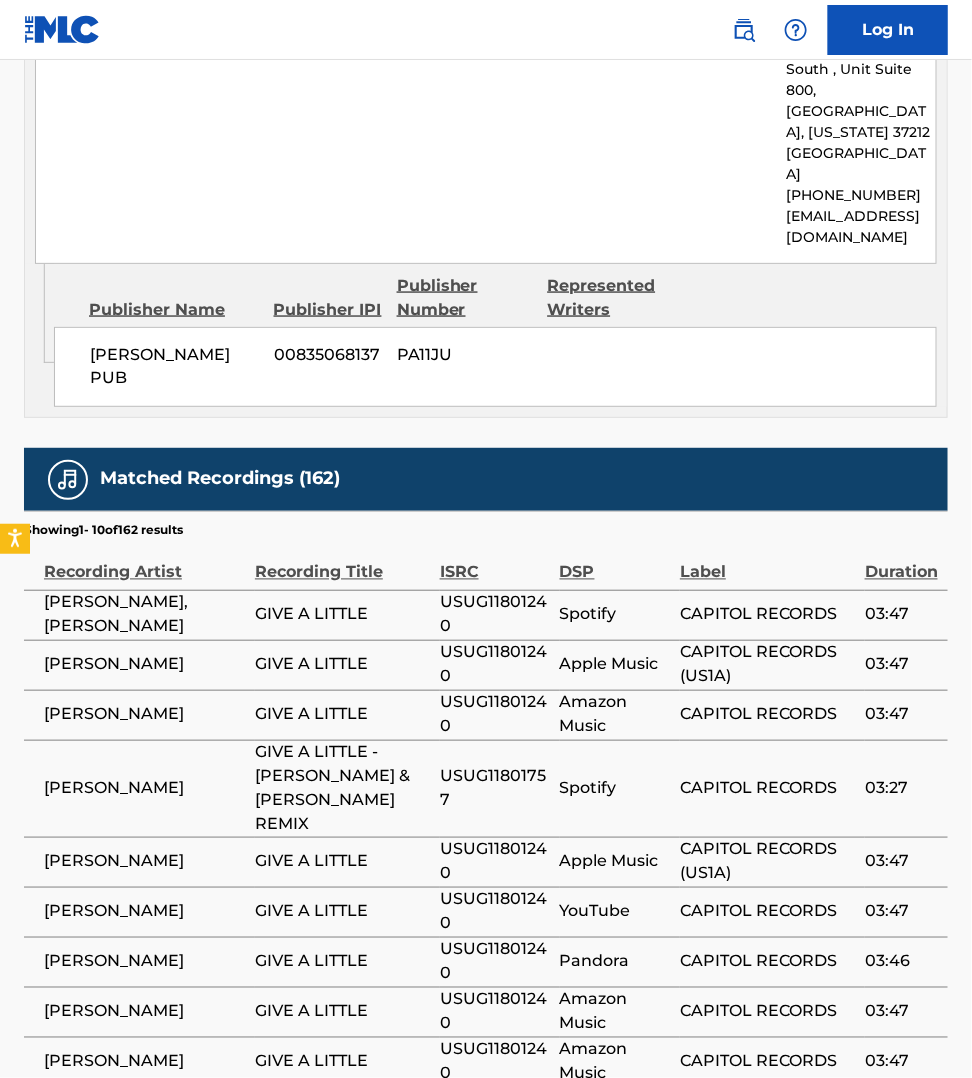 click on "Work Detail   Member Work Identifier -- MLC Song Code GVCY19 ISWC -- Duration --:-- Language -- Alternative Titles No Alternative Titles Writers   (2) Writer Name Writer IPI Writer Role [PERSON_NAME] 00690874994 Composer [PERSON_NAME] [PERSON_NAME] 00197310952 Composer Publishers   (4) Total shares:  100 % Publisher Name Publisher IPI Publisher Number Represented Writers Collection Share Contact Details EMI APRIL MUSIC INC 00128633767 P15050 25% MLC Inquiries at Sony Music Publishing [STREET_ADDRESS]. [GEOGRAPHIC_DATA][US_STATE] [PHONE_NUMBER] [EMAIL_ADDRESS][DOMAIN_NAME] Administrator Name Administrator IPI Administrator Number Collection Share Contact Details EMI APRIL MUSIC INC 00128633767 P15050 25% MLC Inquiries at Sony Music Publishing [STREET_ADDRESS] [GEOGRAPHIC_DATA][US_STATE] [PHONE_NUMBER] [EMAIL_ADDRESS][DOMAIN_NAME] Admin Original Publisher Connecting Line Publisher Name Publisher IPI Publisher Number Represented Writers KURSTIN MUSIC 00485851707 %" at bounding box center [486, -489] 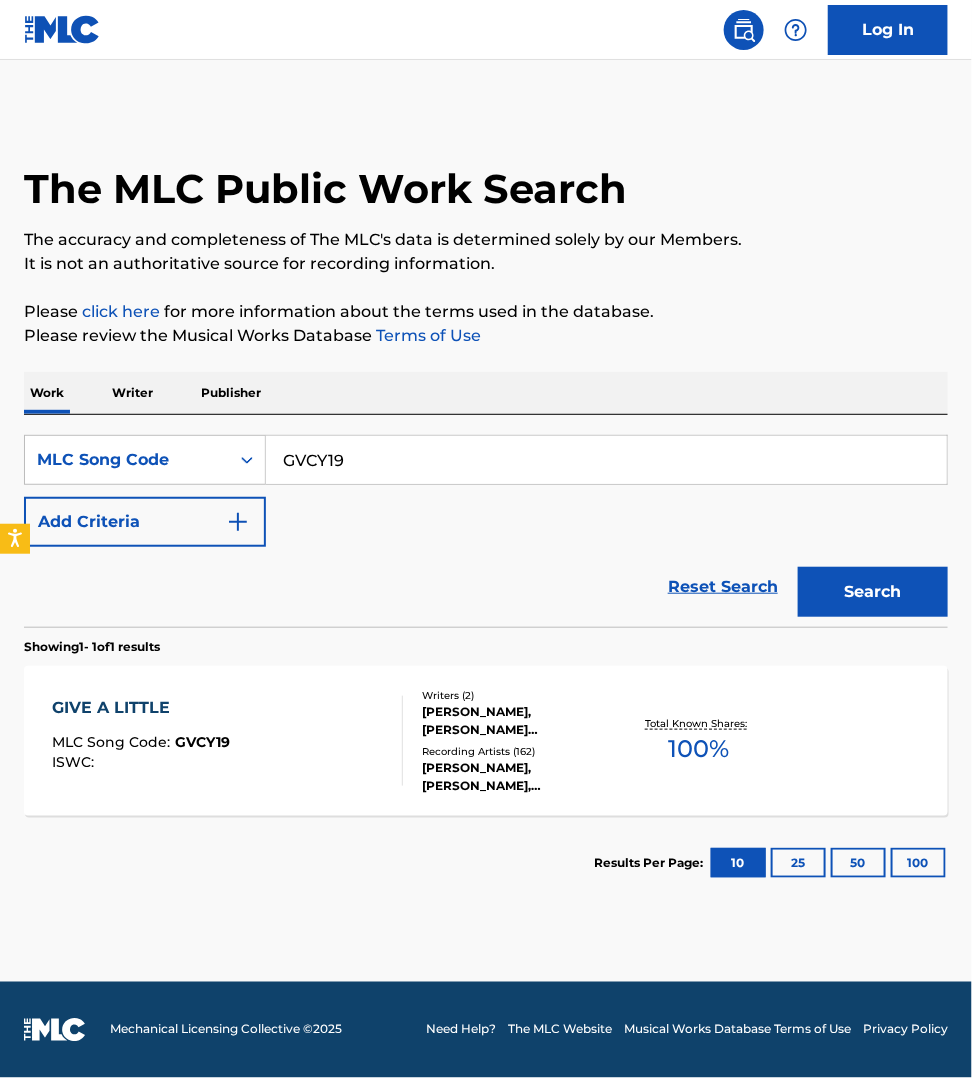 scroll, scrollTop: 0, scrollLeft: 0, axis: both 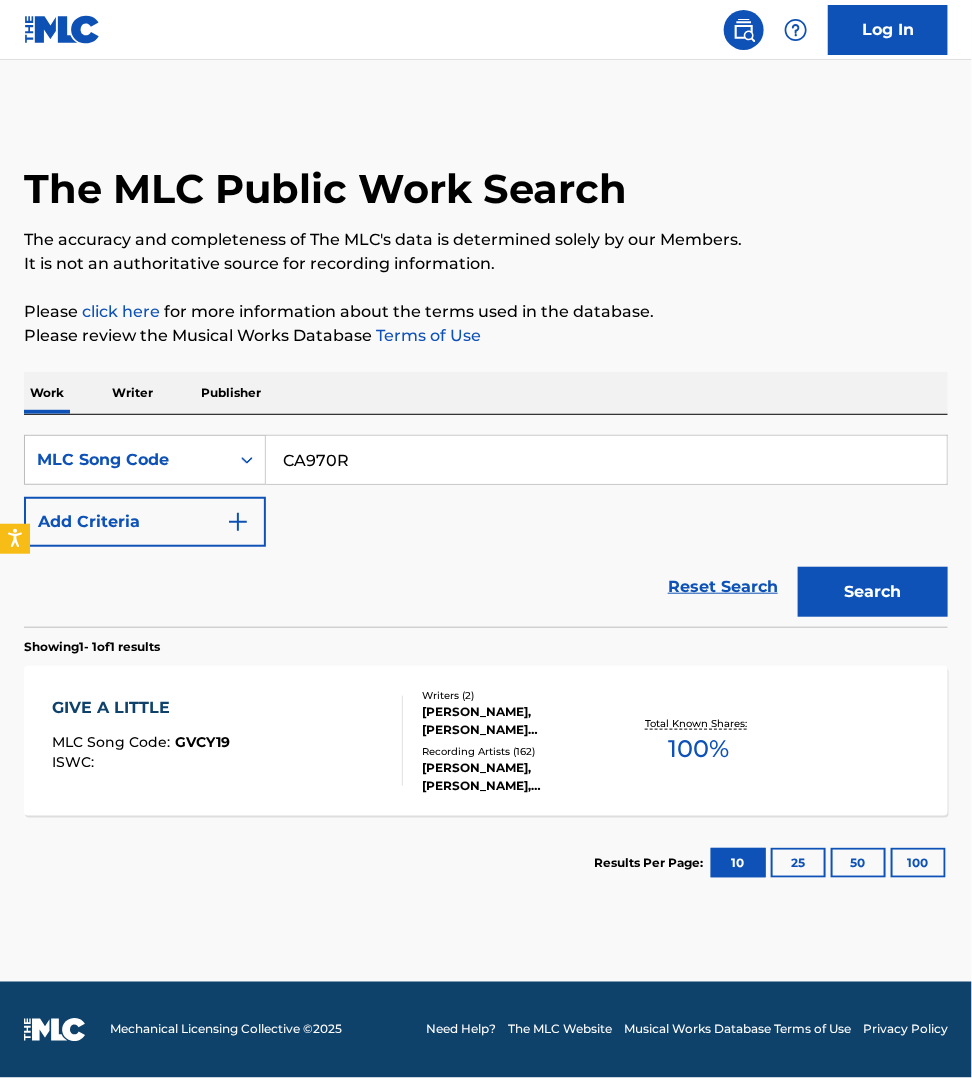 type on "CA970R" 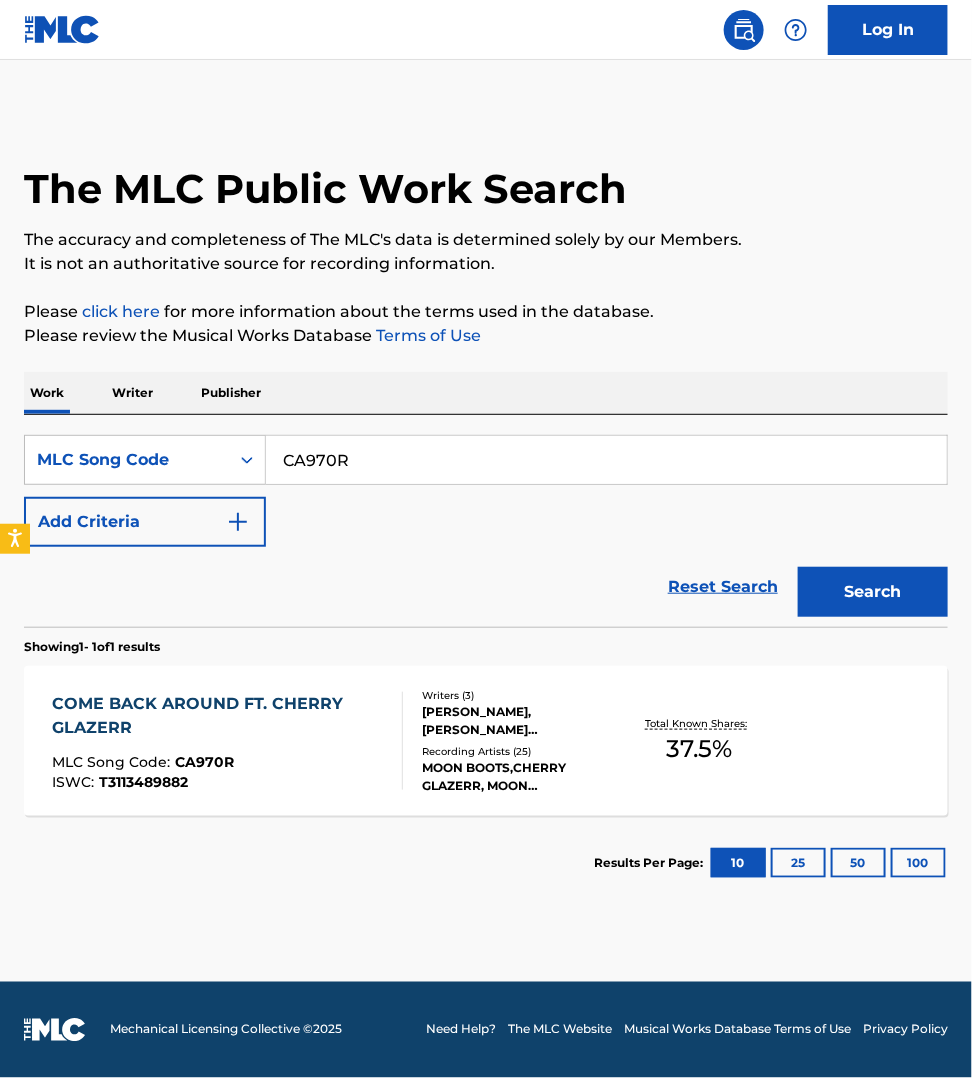 click on "MLC Song Code : CA970R" at bounding box center (219, 765) 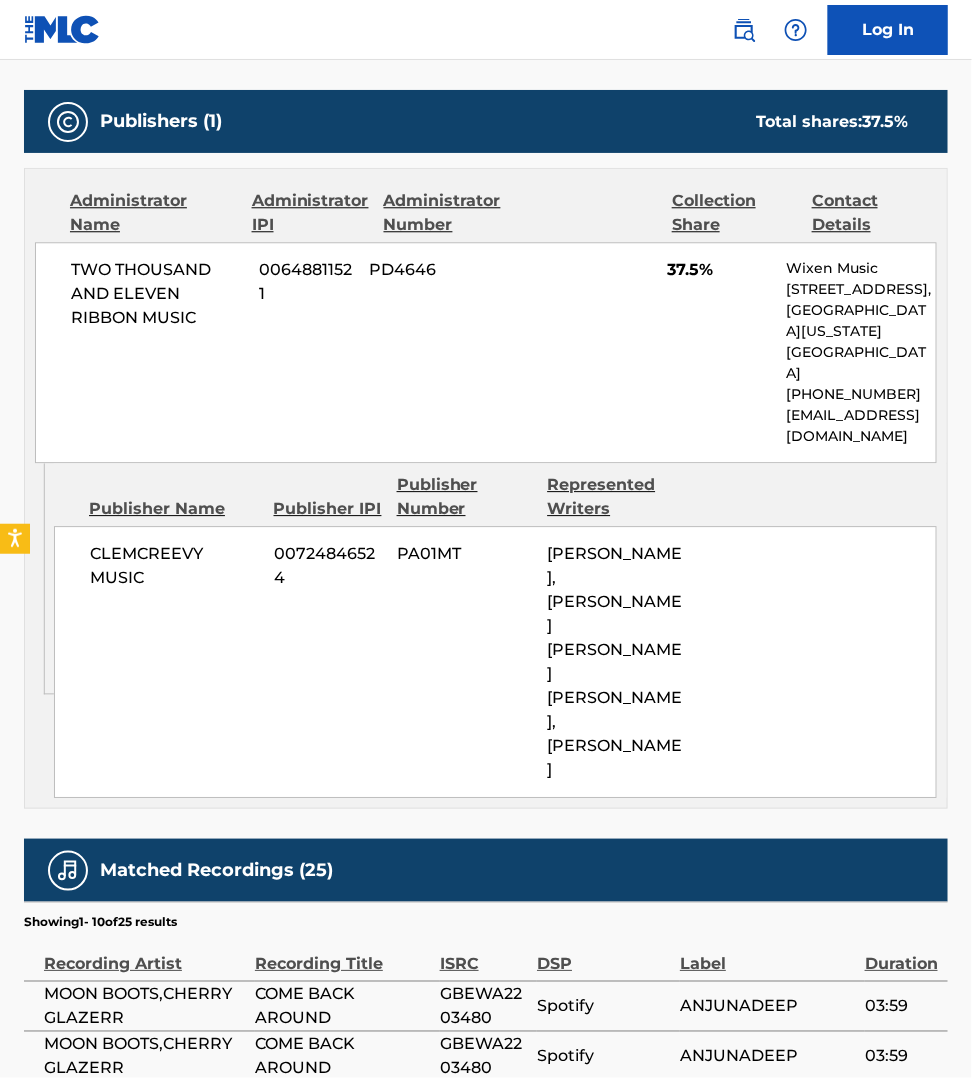 scroll, scrollTop: 1218, scrollLeft: 0, axis: vertical 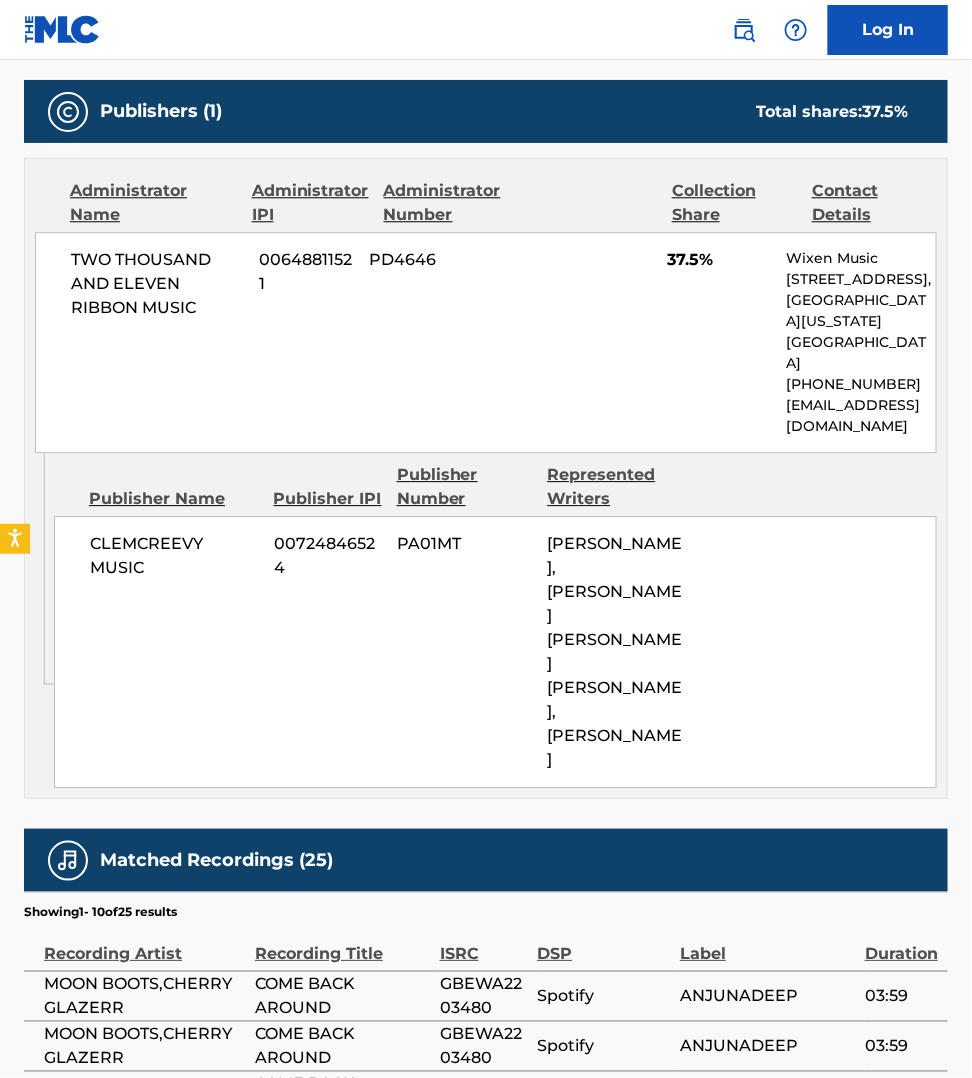 click on "Administrator Name Administrator IPI Administrator Number Collection Share Contact Details TWO THOUSAND AND ELEVEN RIBBON MUSIC 00648811521 PD4646 37.5% Wixen Music [STREET_ADDRESS][US_STATE] [PHONE_NUMBER] [EMAIL_ADDRESS][DOMAIN_NAME] Admin Original Publisher Connecting Line Publisher Name Publisher IPI Publisher Number Represented Writers CLEMCREEVY MUSIC 00724846524 PA01MT [PERSON_NAME], [PERSON_NAME] [PERSON_NAME] [PERSON_NAME], [PERSON_NAME]" at bounding box center [486, 478] 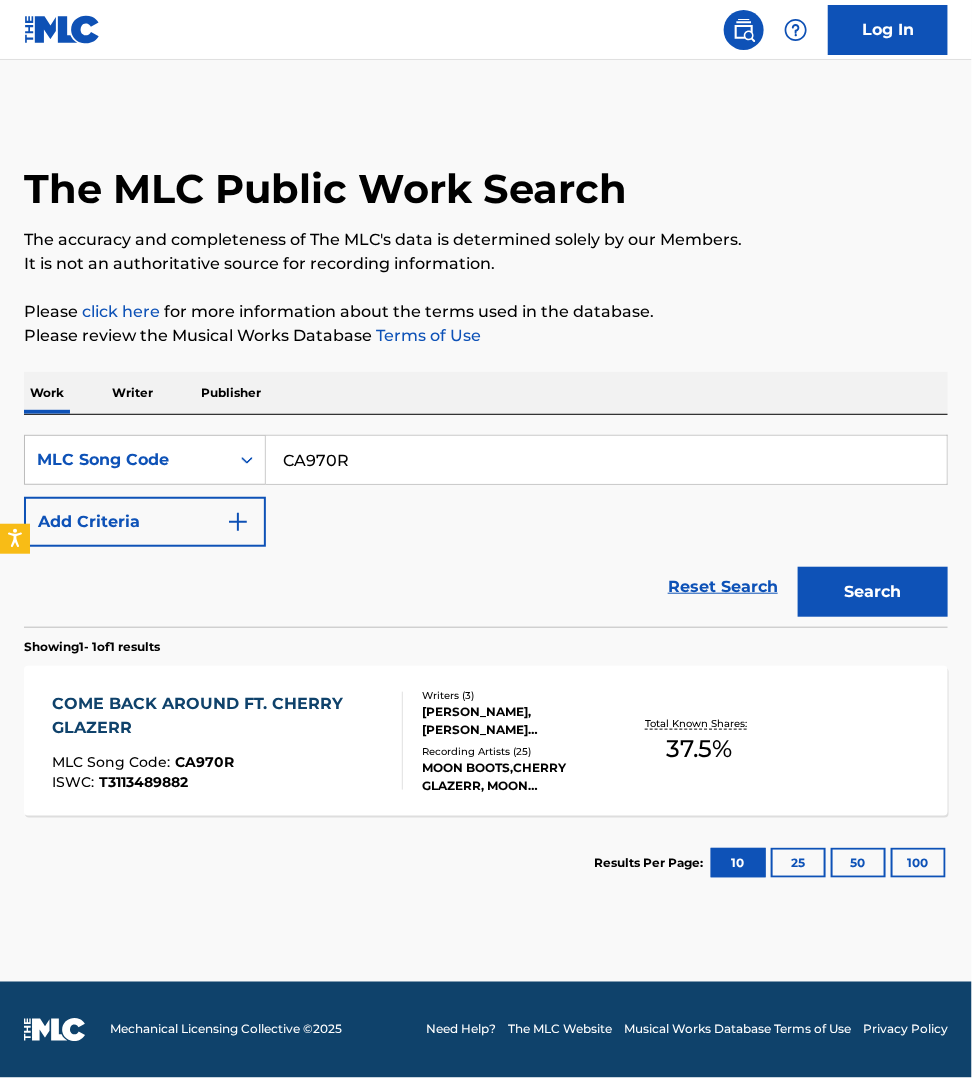 scroll, scrollTop: 0, scrollLeft: 0, axis: both 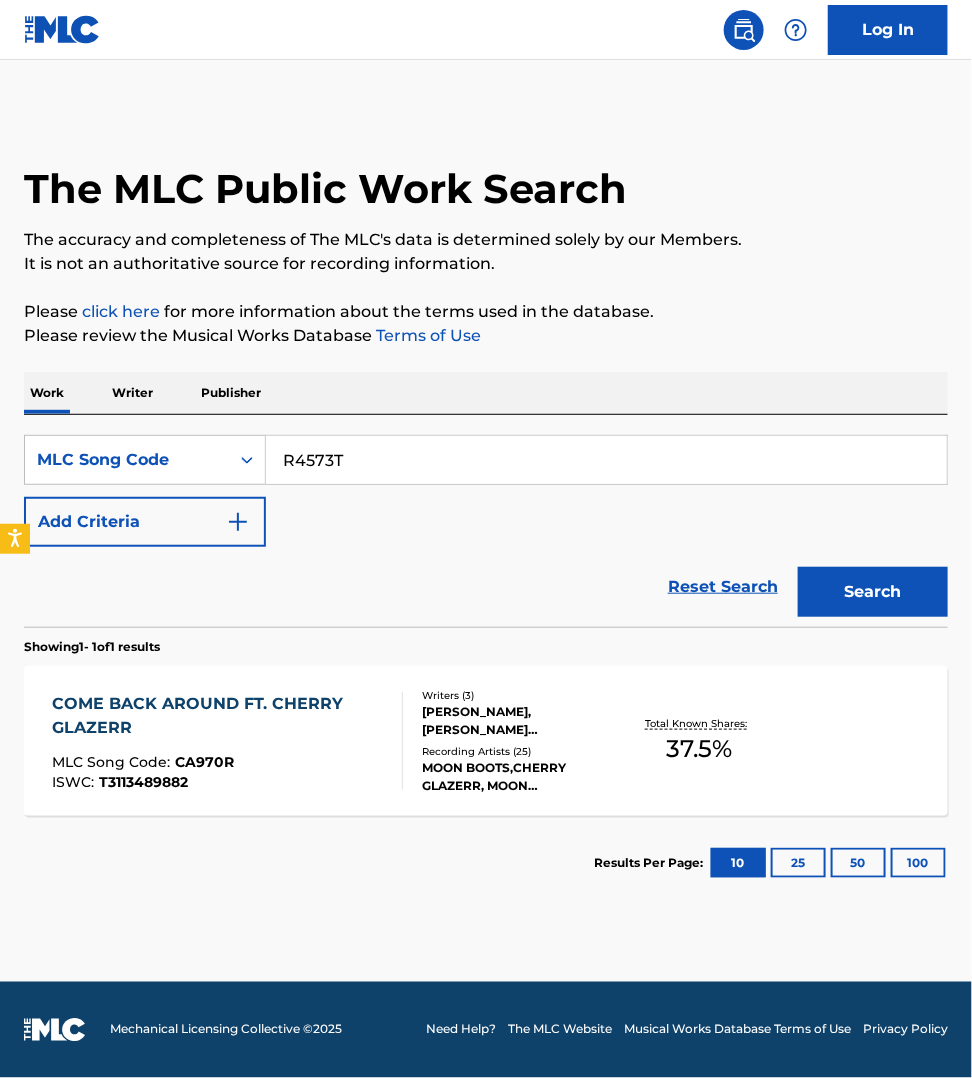 type on "R4573T" 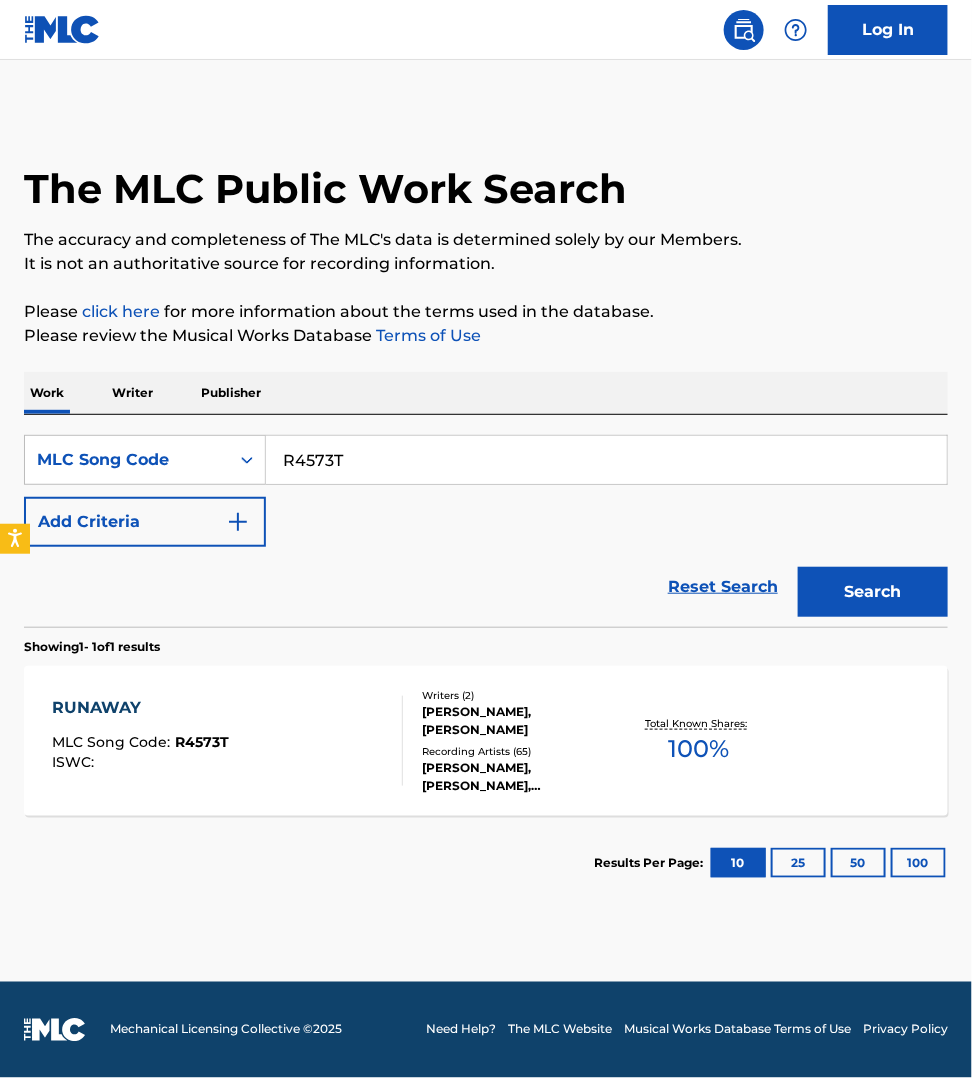 click on "RUNAWAY MLC Song Code : R4573T ISWC :" at bounding box center [227, 741] 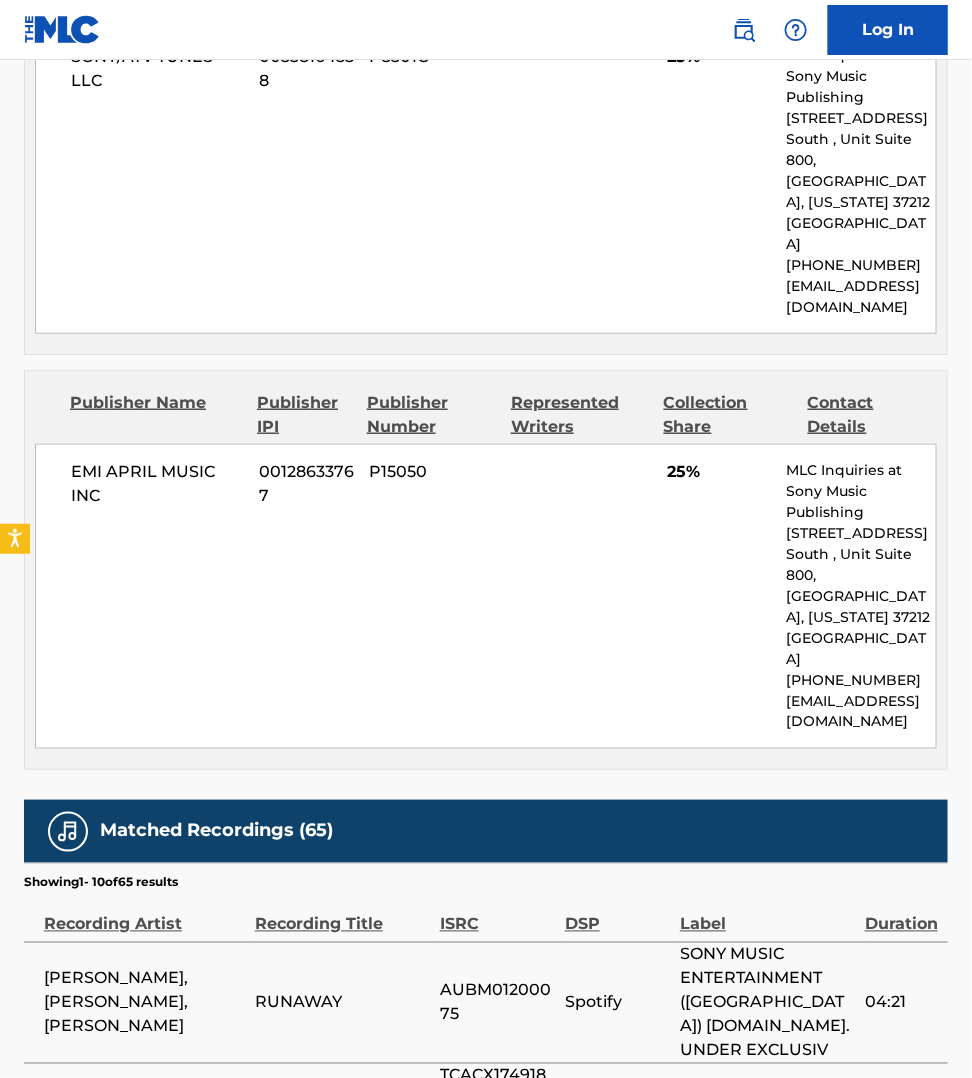 scroll, scrollTop: 2312, scrollLeft: 0, axis: vertical 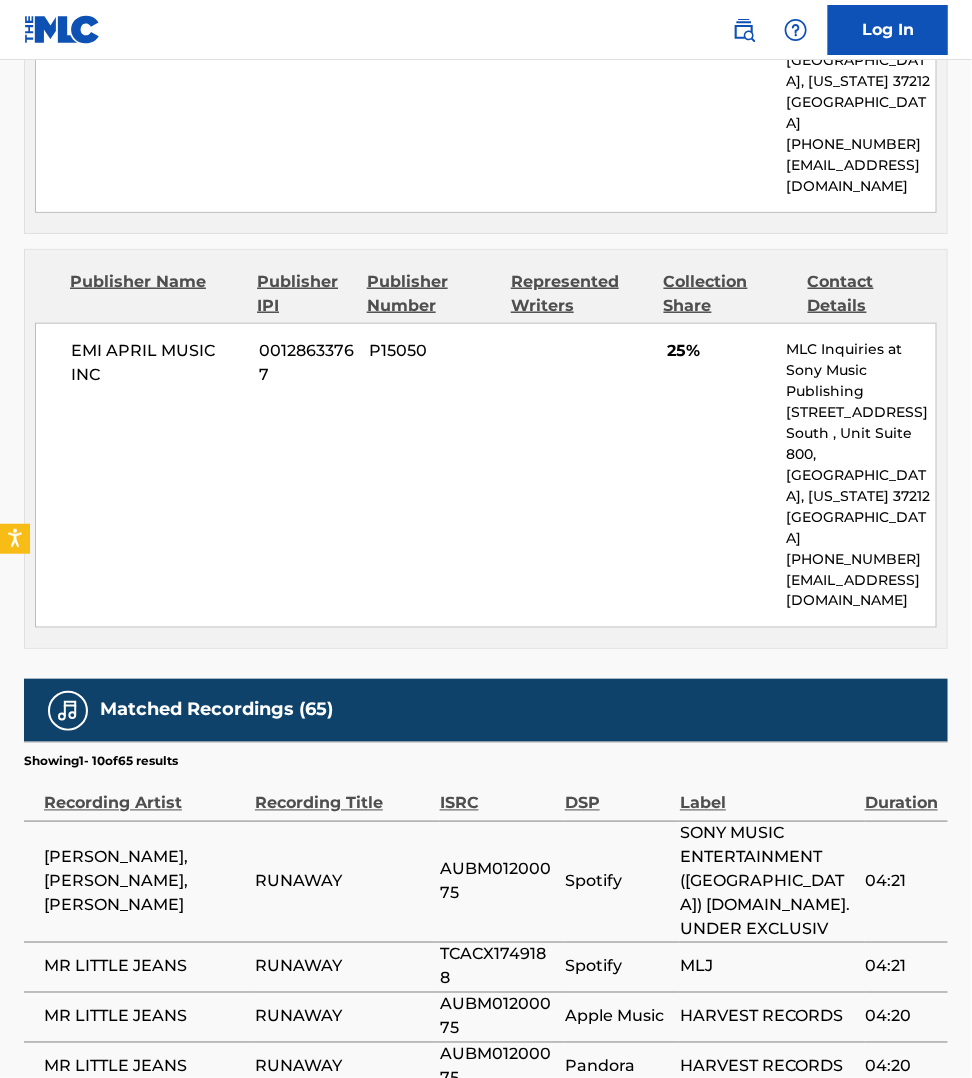 click on "Duration" at bounding box center (906, 796) 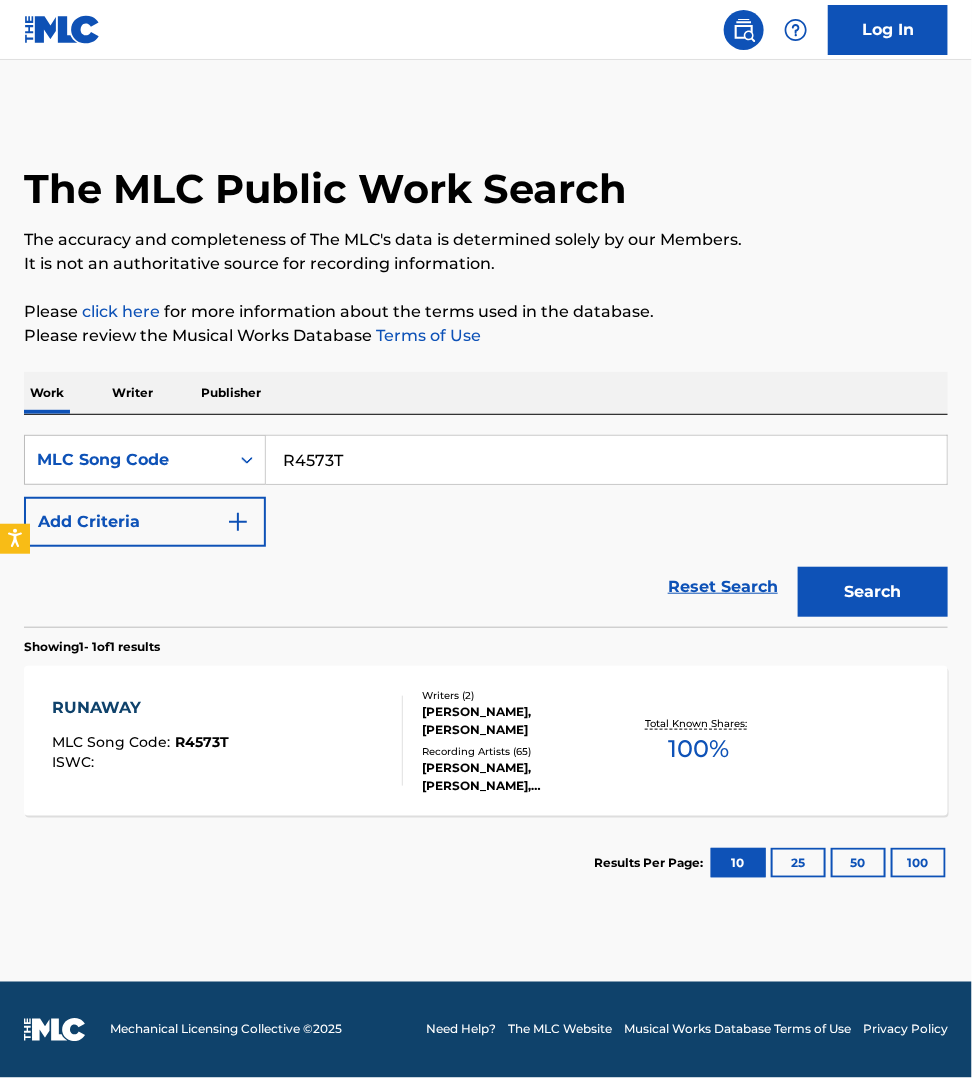 scroll, scrollTop: 0, scrollLeft: 0, axis: both 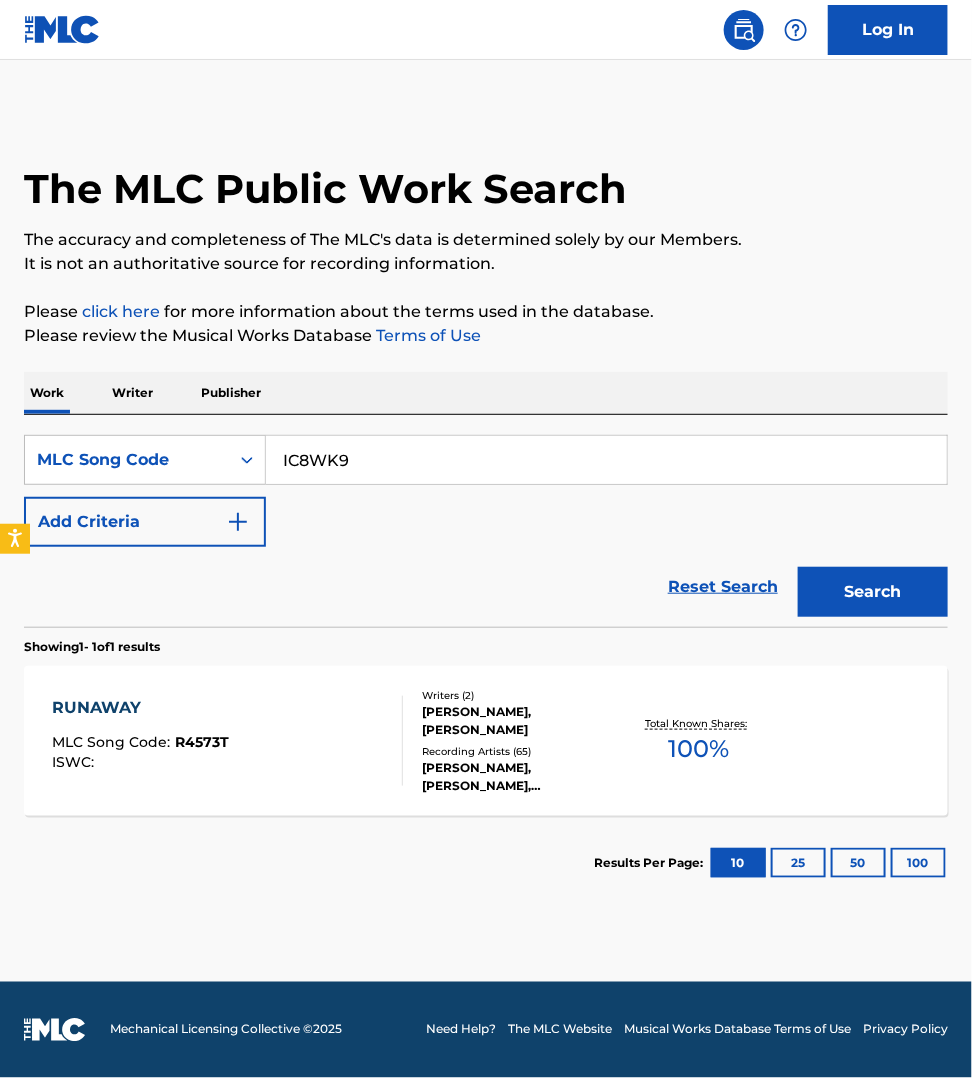 type on "IC8WK9" 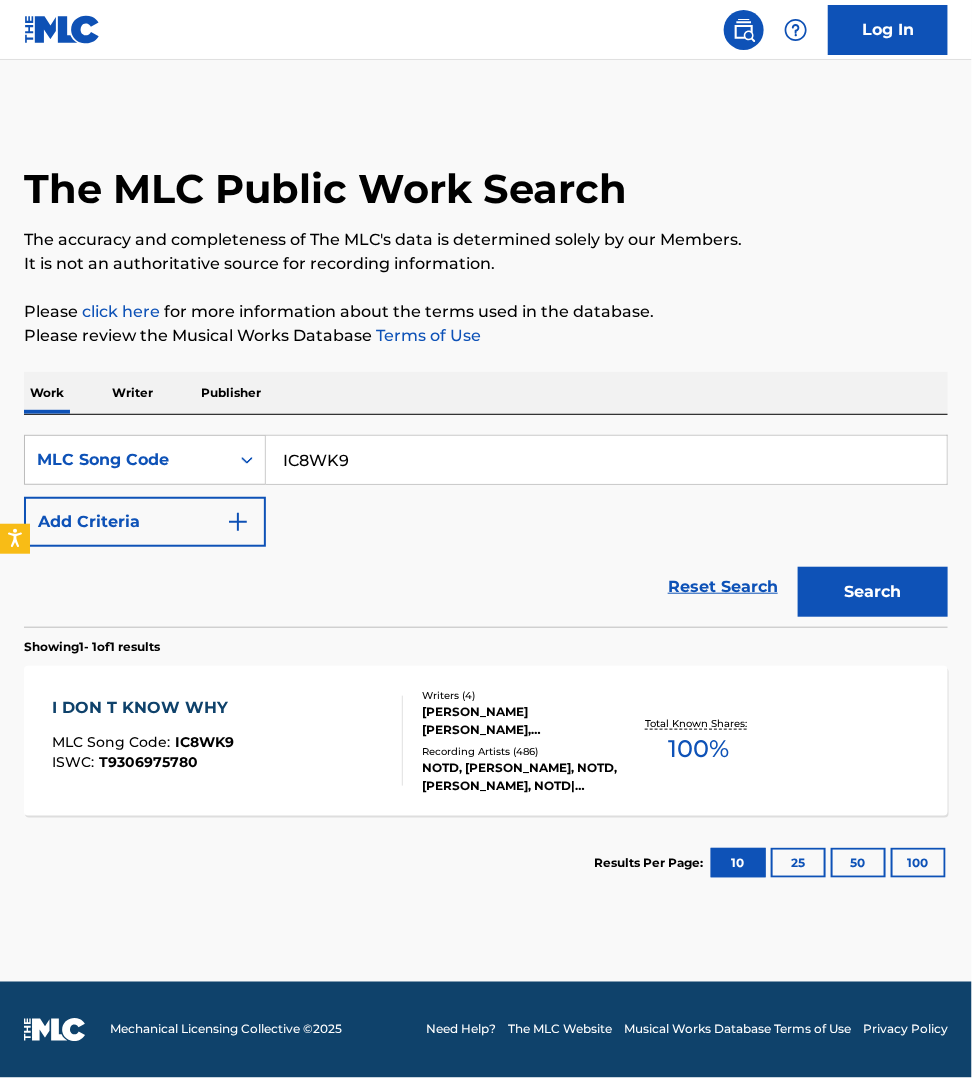 click on "I DON T KNOW WHY MLC Song Code : IC8WK9 ISWC : T9306975780" at bounding box center [227, 741] 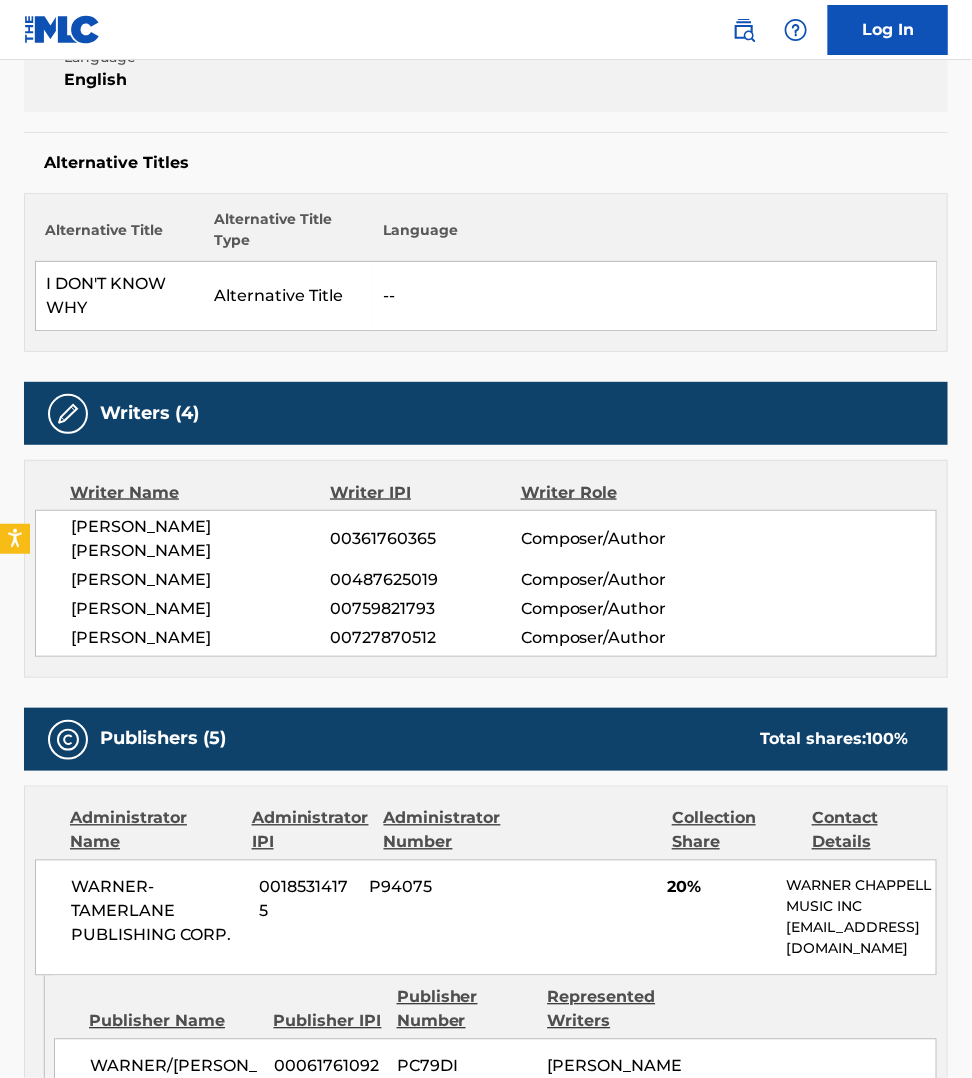 scroll, scrollTop: 468, scrollLeft: 0, axis: vertical 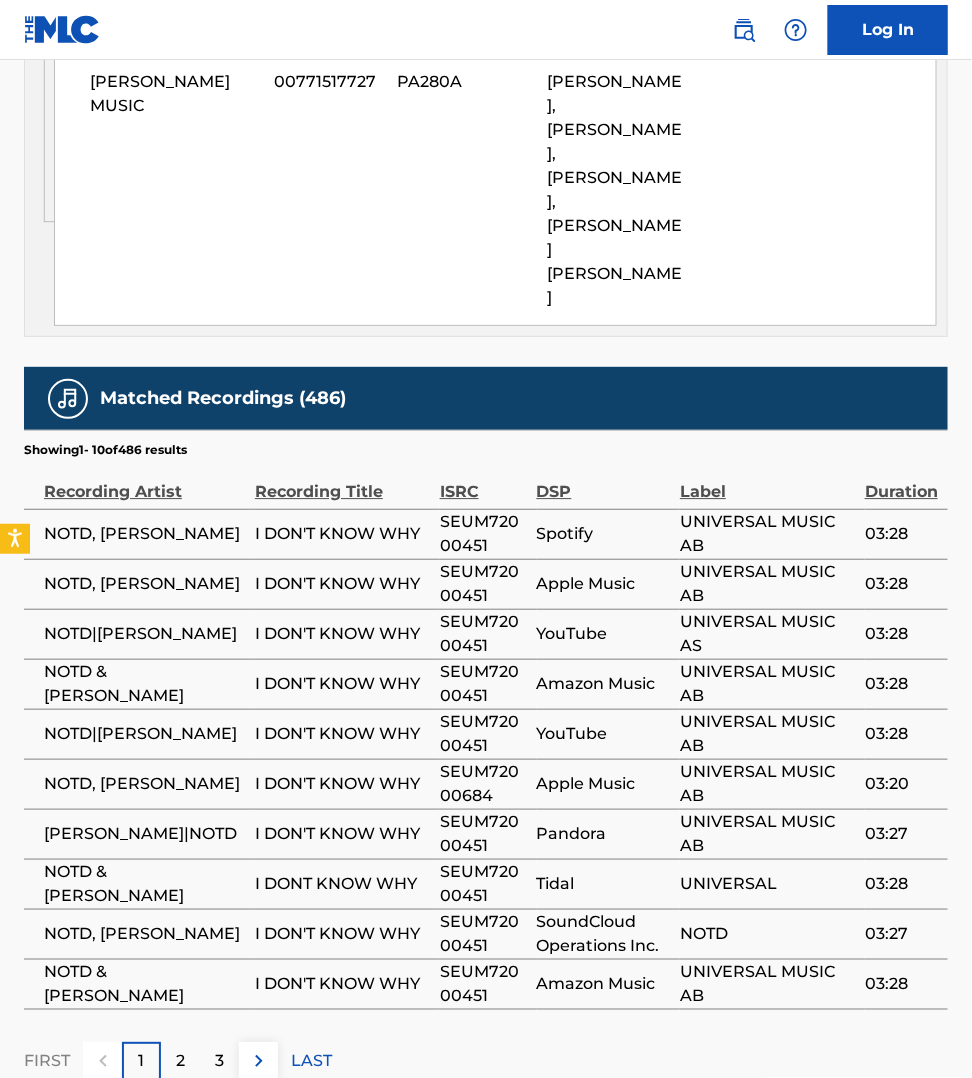 click at bounding box center [259, 1061] 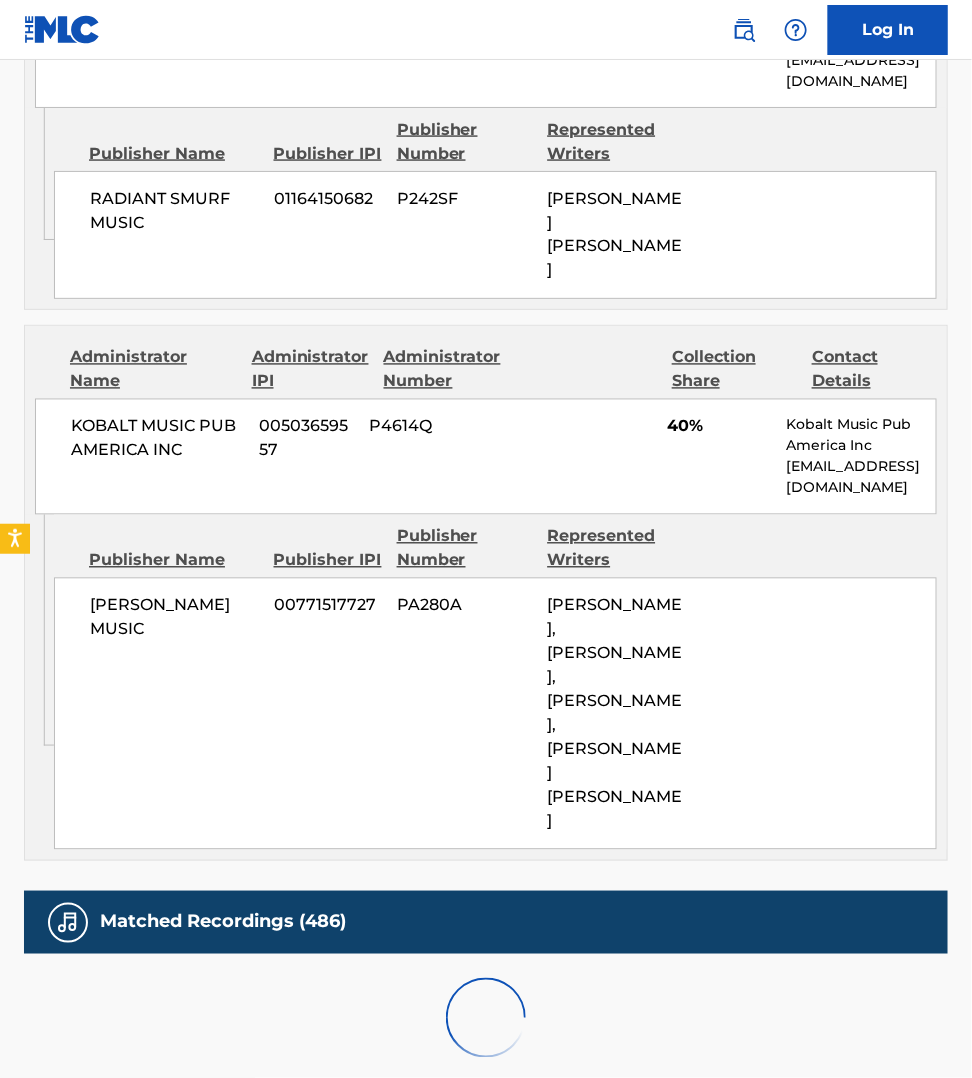 scroll, scrollTop: 3202, scrollLeft: 0, axis: vertical 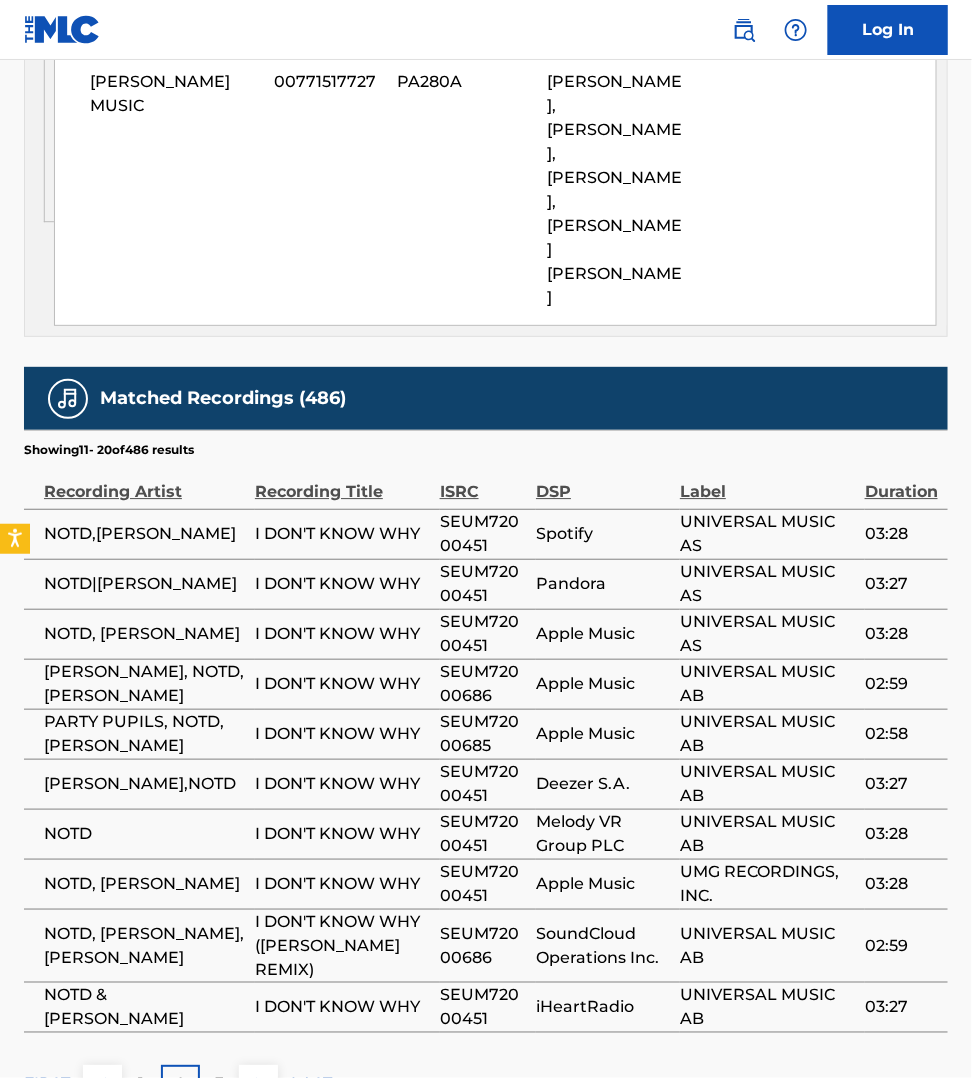 click on "Matched Recordings   (486) Showing  11  -   20  of  486   results   Recording Artist Recording Title ISRC DSP Label Duration NOTD,[PERSON_NAME] S I DON'T KNOW WHY SEUM72000451 Spotify UNIVERSAL MUSIC AS 03:28 NOTD|[PERSON_NAME] S I DON'T KNOW WHY SEUM72000451 Pandora UNIVERSAL MUSIC AS 03:27 NOTD, [PERSON_NAME] S I DON'T KNOW WHY SEUM72000451 Apple Music UNIVERSAL MUSIC AS 03:28 [PERSON_NAME], NOTD, [PERSON_NAME] S I DON'T KNOW WHY SEUM72000686 Apple Music UNIVERSAL MUSIC AB 02:59 PARTY PUPILS, NOTD, [PERSON_NAME] S I DON'T KNOW WHY SEUM72000685 Apple Music UNIVERSAL MUSIC AB 02:58 [PERSON_NAME],NOTD I DON'T KNOW WHY SEUM72000451 Deezer S.A. UNIVERSAL MUSIC AB 03:27 NOTD I DON'T KNOW WHY SEUM72000451 Melody VR Group PLC UNIVERSAL MUSIC AB 03:28 NOTD, [PERSON_NAME] S I DON'T KNOW WHY SEUM72000451 Apple Music UMG RECORDINGS, INC. 03:28 NOTD, [PERSON_NAME], [PERSON_NAME] I DON'T KNOW WHY ([PERSON_NAME] REMIX) SEUM72000686 SoundCloud Operations Inc. UNIVERSAL MUSIC AB 02:59 NOTD & [PERSON_NAME] DON'T KNOW WHY SEUM72000451 iHeartRadio UNIVERSAL MUSIC AB 03:27 FIRST 1 2 3" at bounding box center [486, 735] 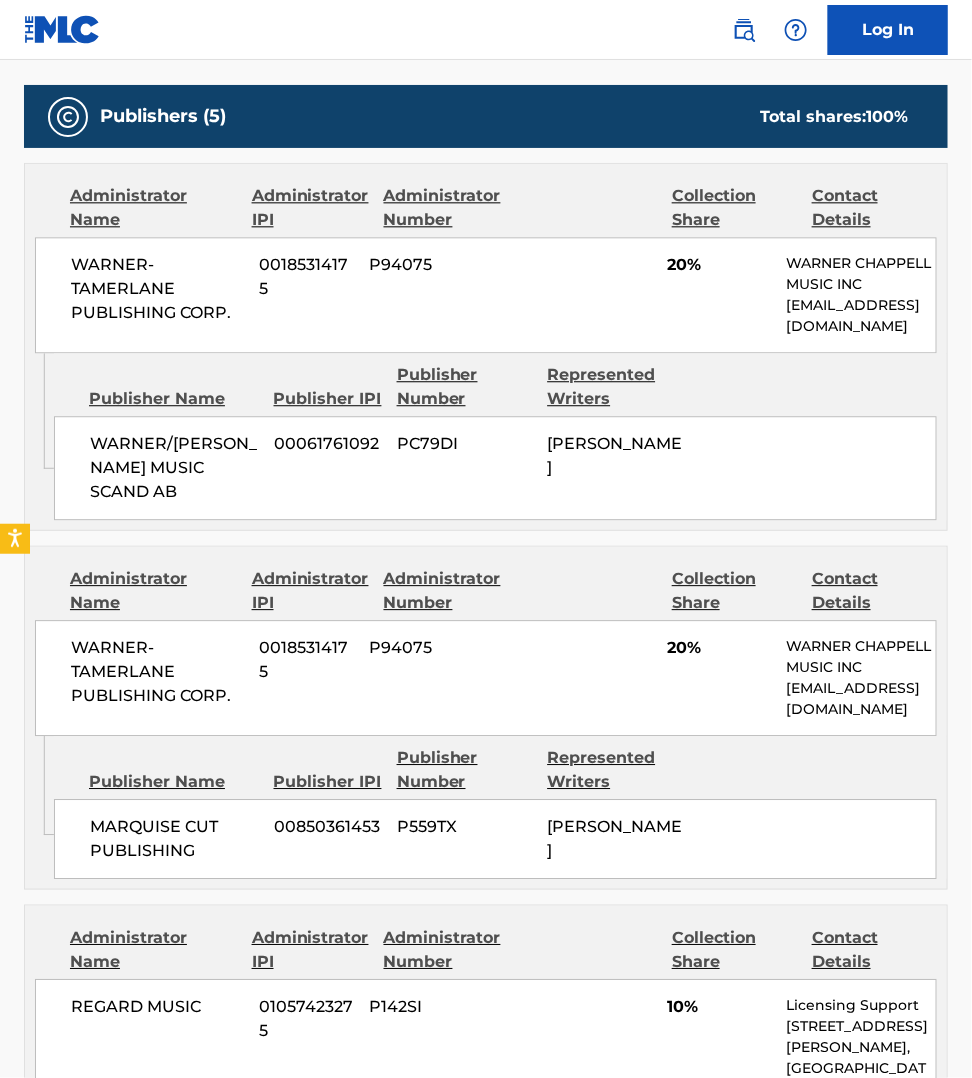 scroll, scrollTop: 1077, scrollLeft: 0, axis: vertical 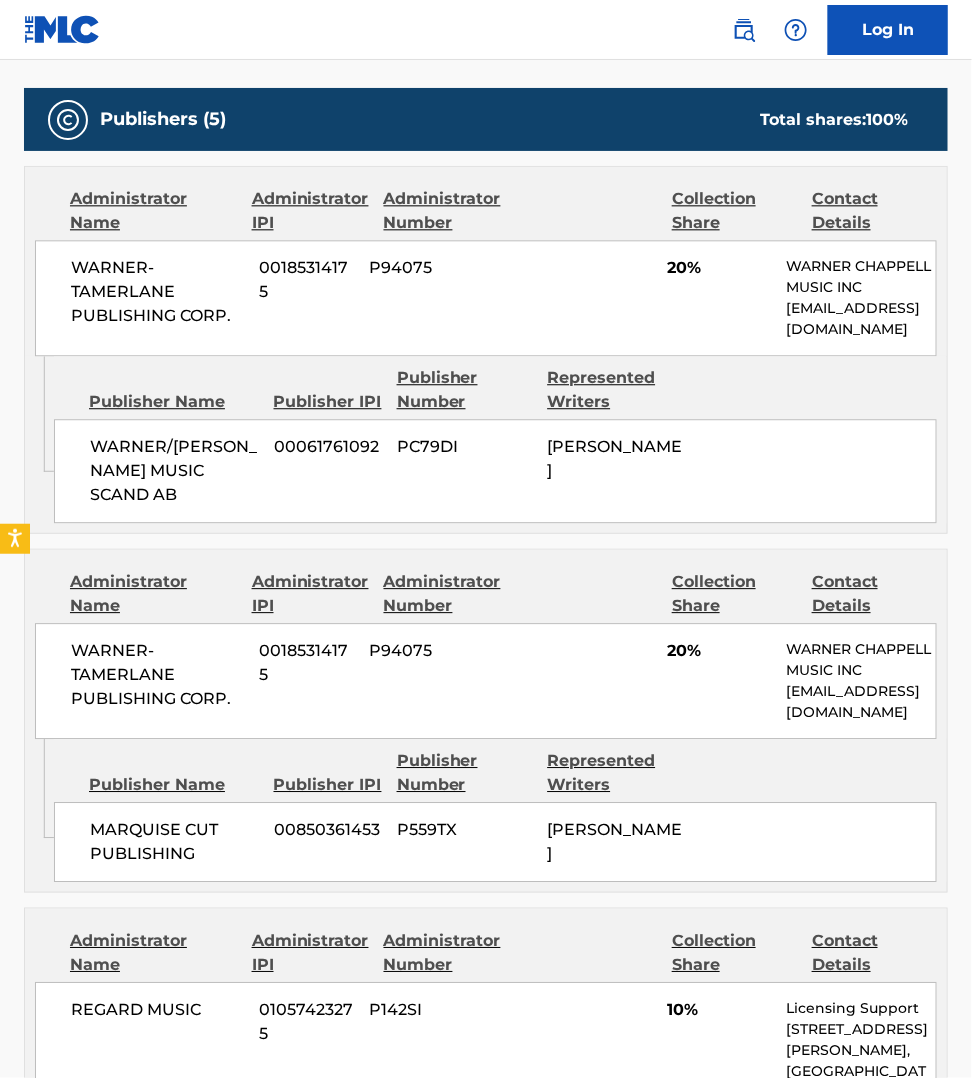 click on "Contact Details" at bounding box center [874, 211] 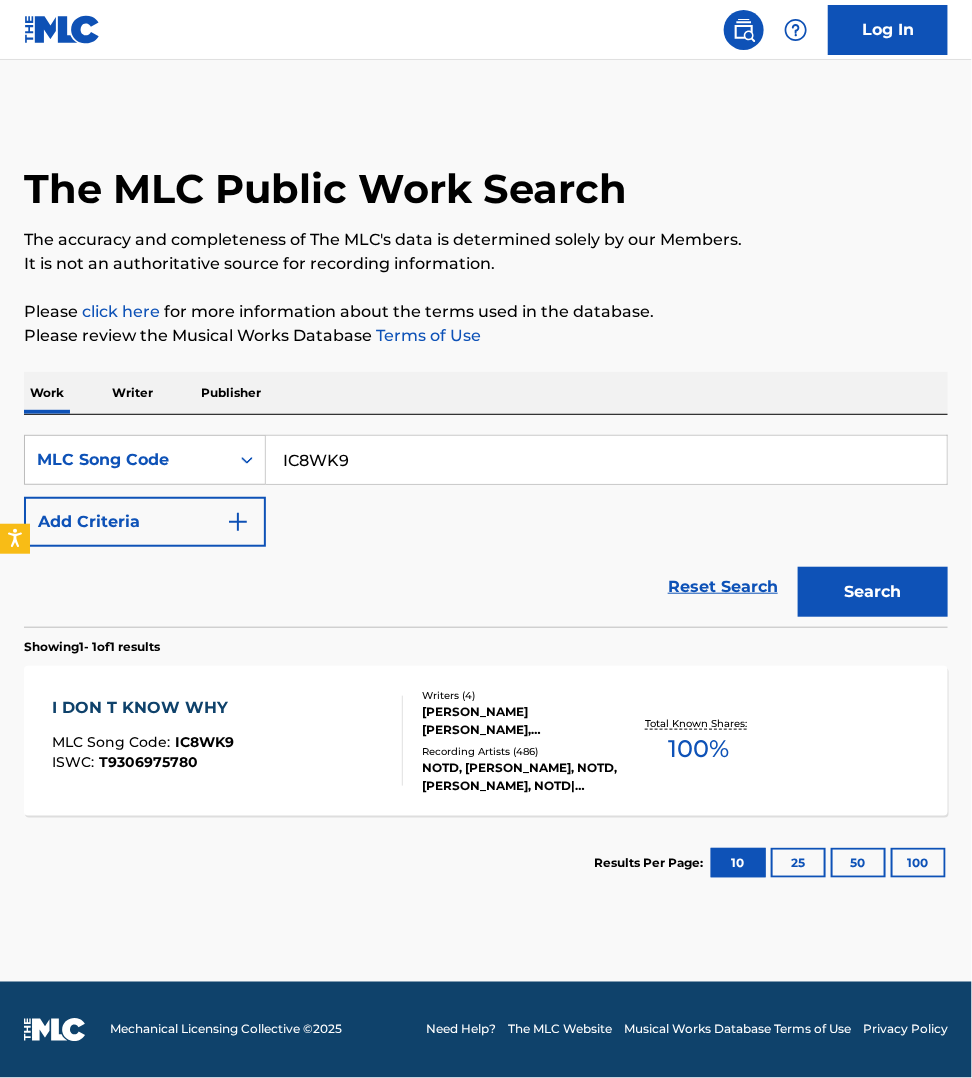 scroll, scrollTop: 0, scrollLeft: 0, axis: both 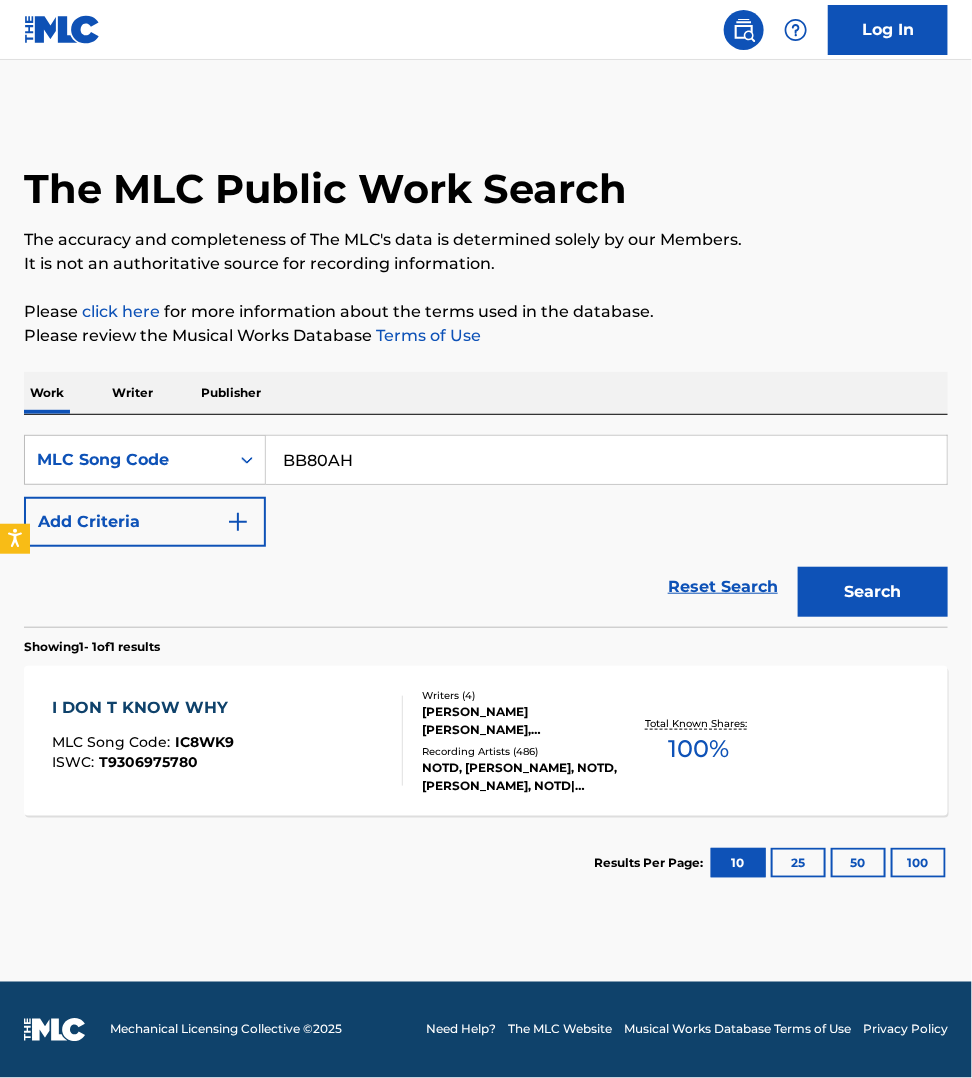 type on "BB80AH" 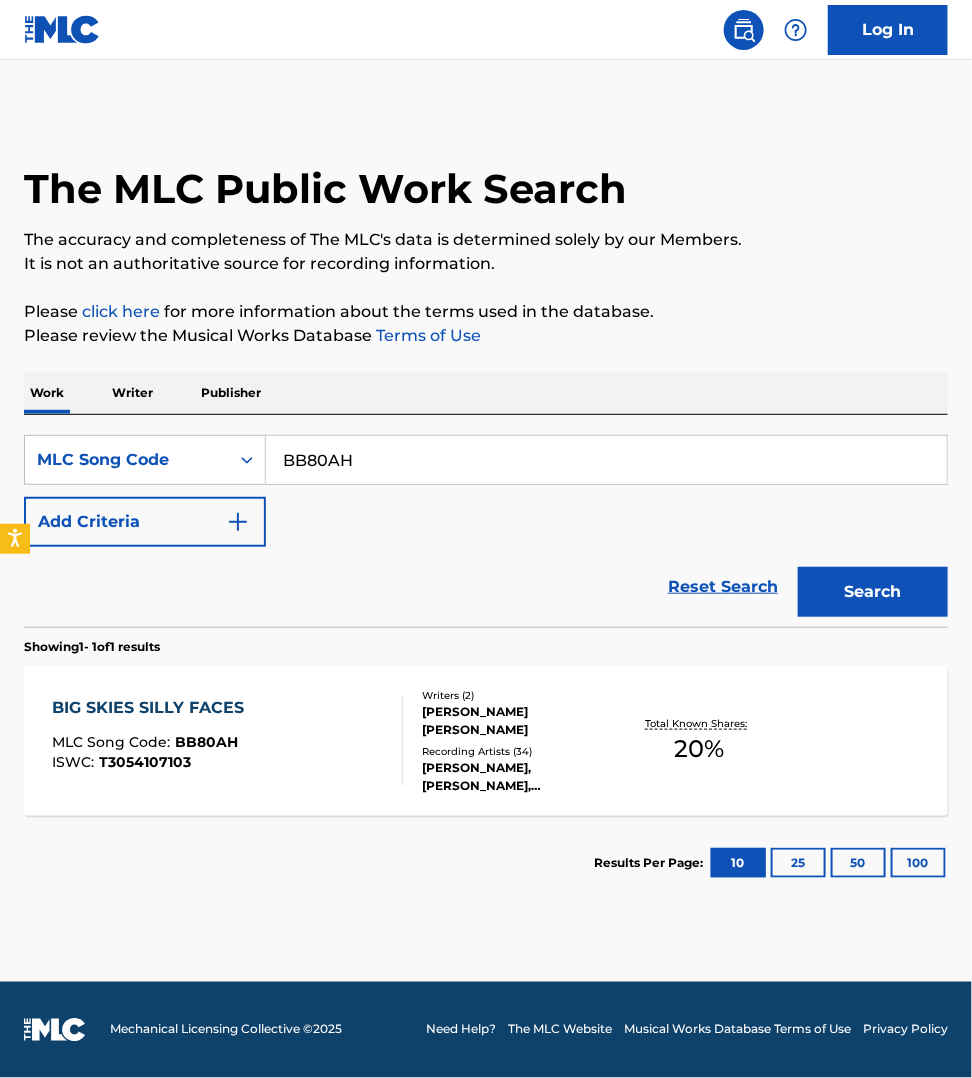 click on "BIG SKIES SILLY FACES MLC Song Code : BB80AH ISWC : T3054107103" at bounding box center [227, 741] 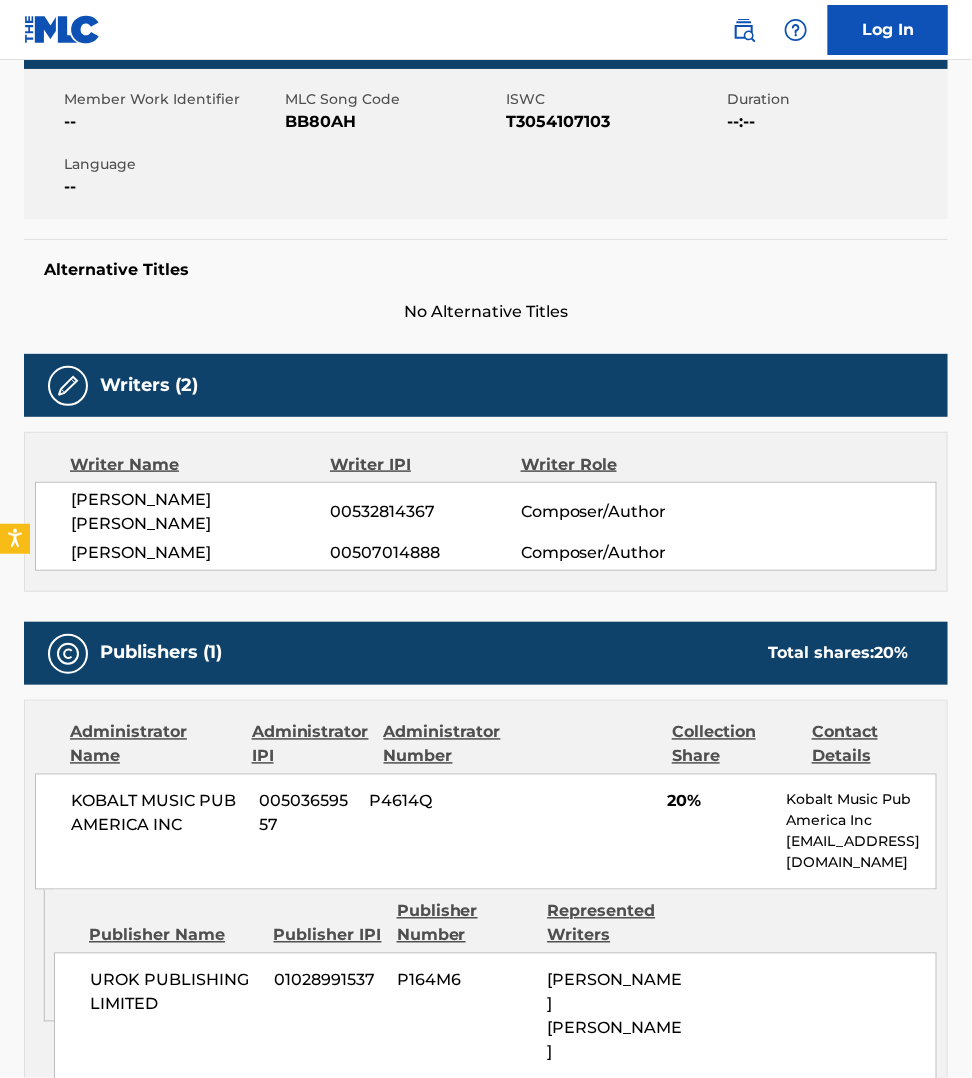scroll, scrollTop: 281, scrollLeft: 0, axis: vertical 